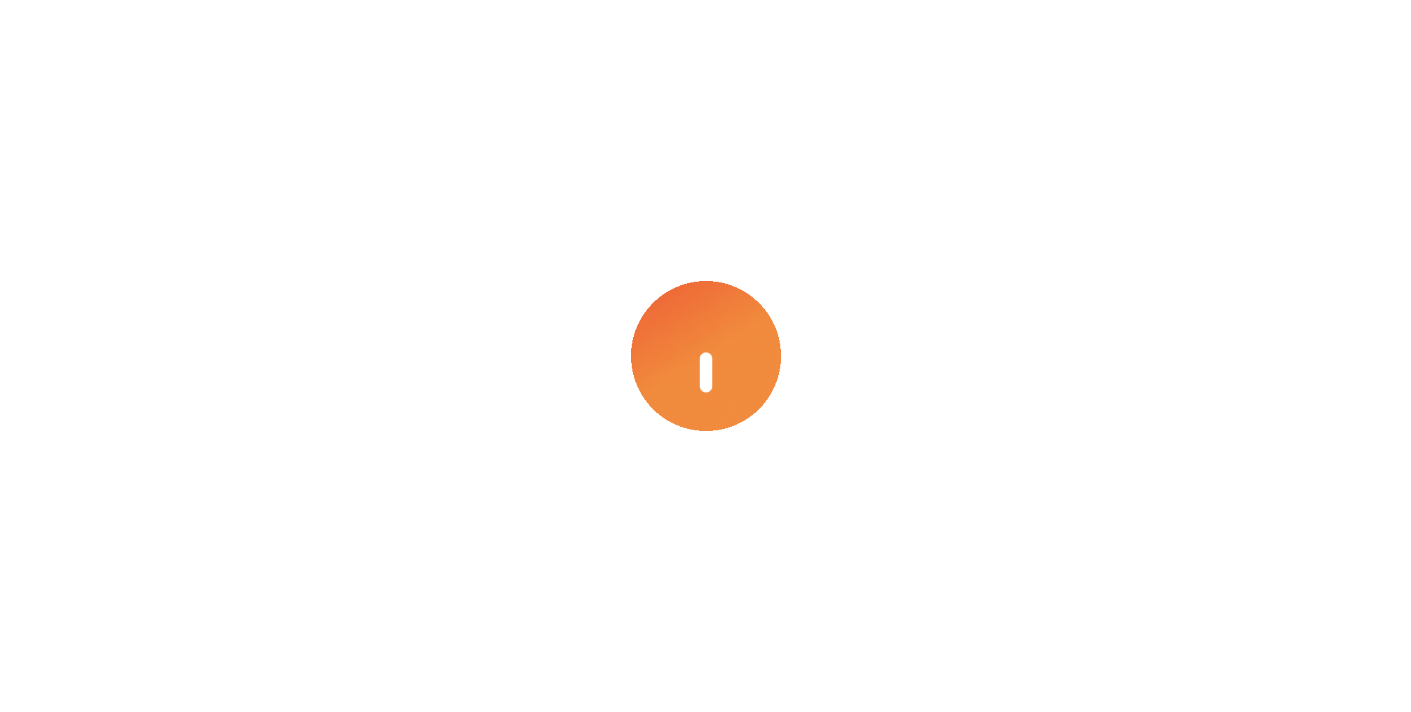 scroll, scrollTop: 0, scrollLeft: 0, axis: both 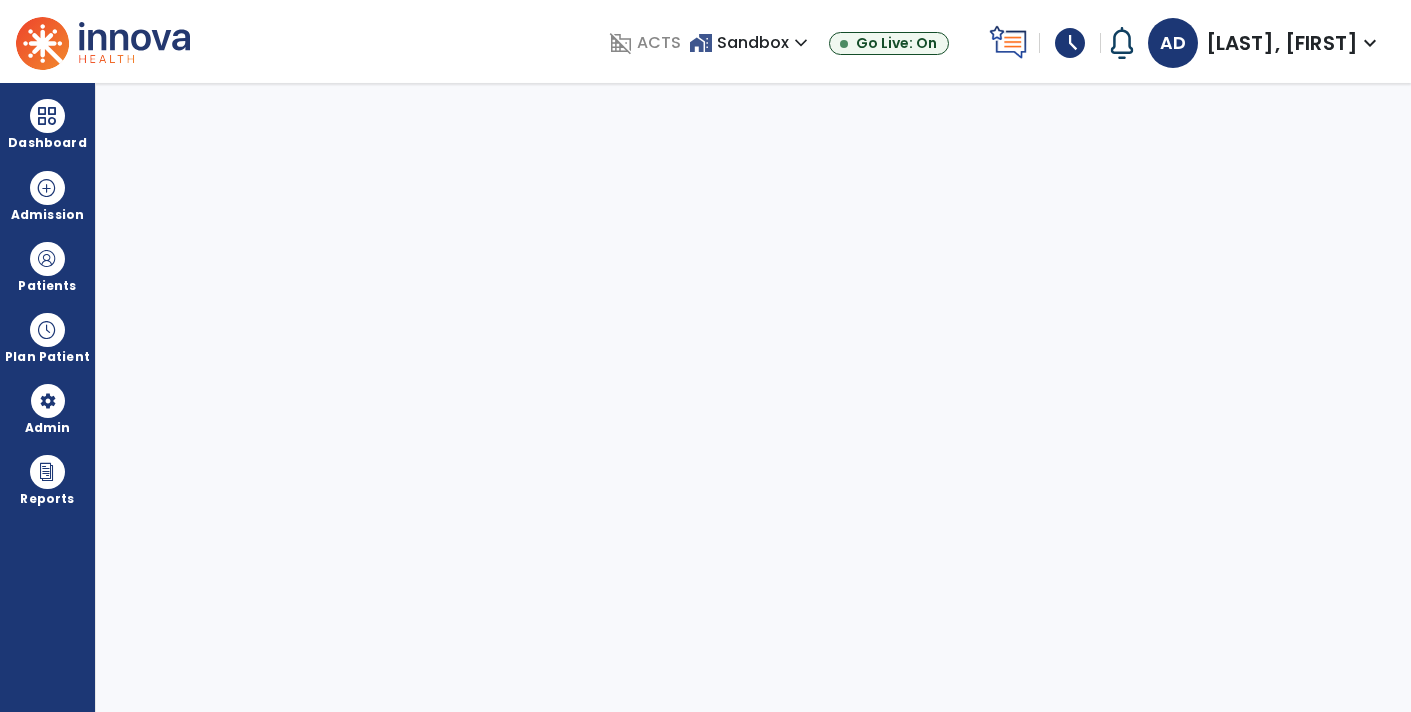 select on "****" 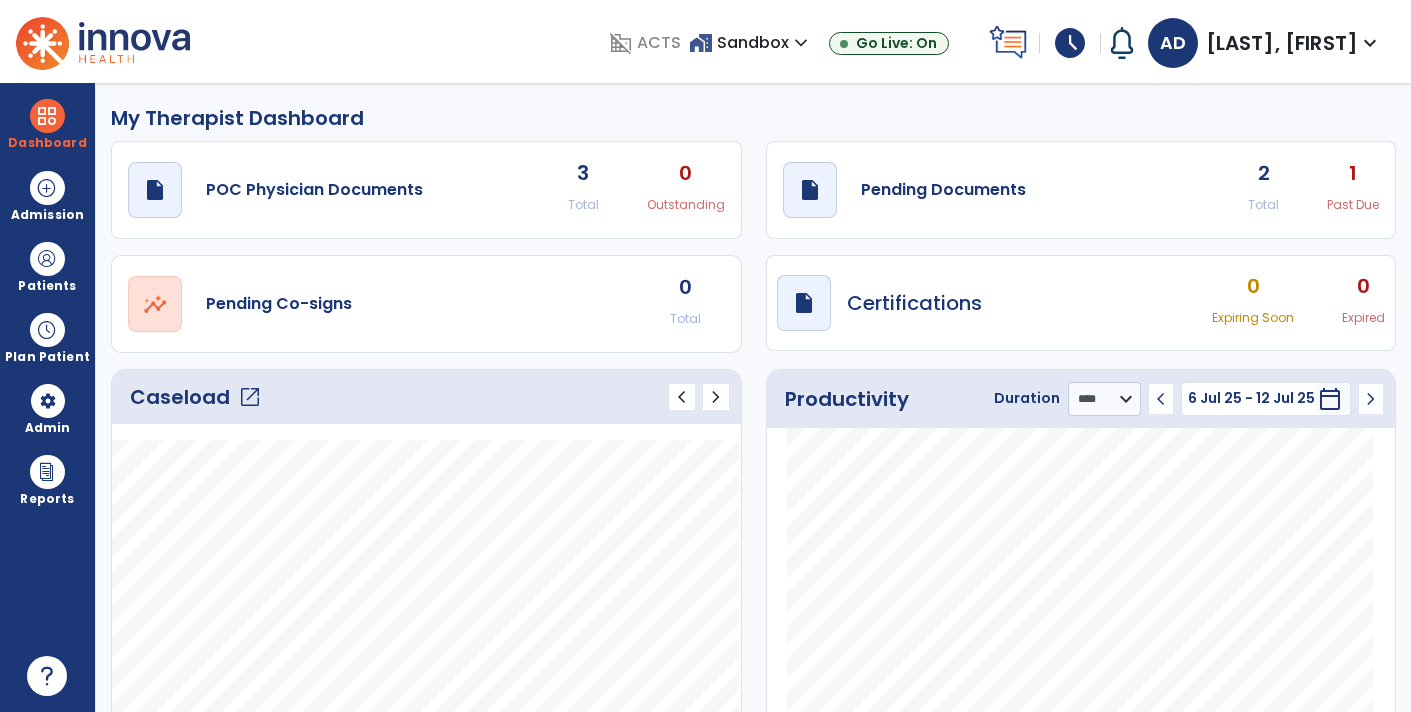 click on "schedule" at bounding box center (1070, 43) 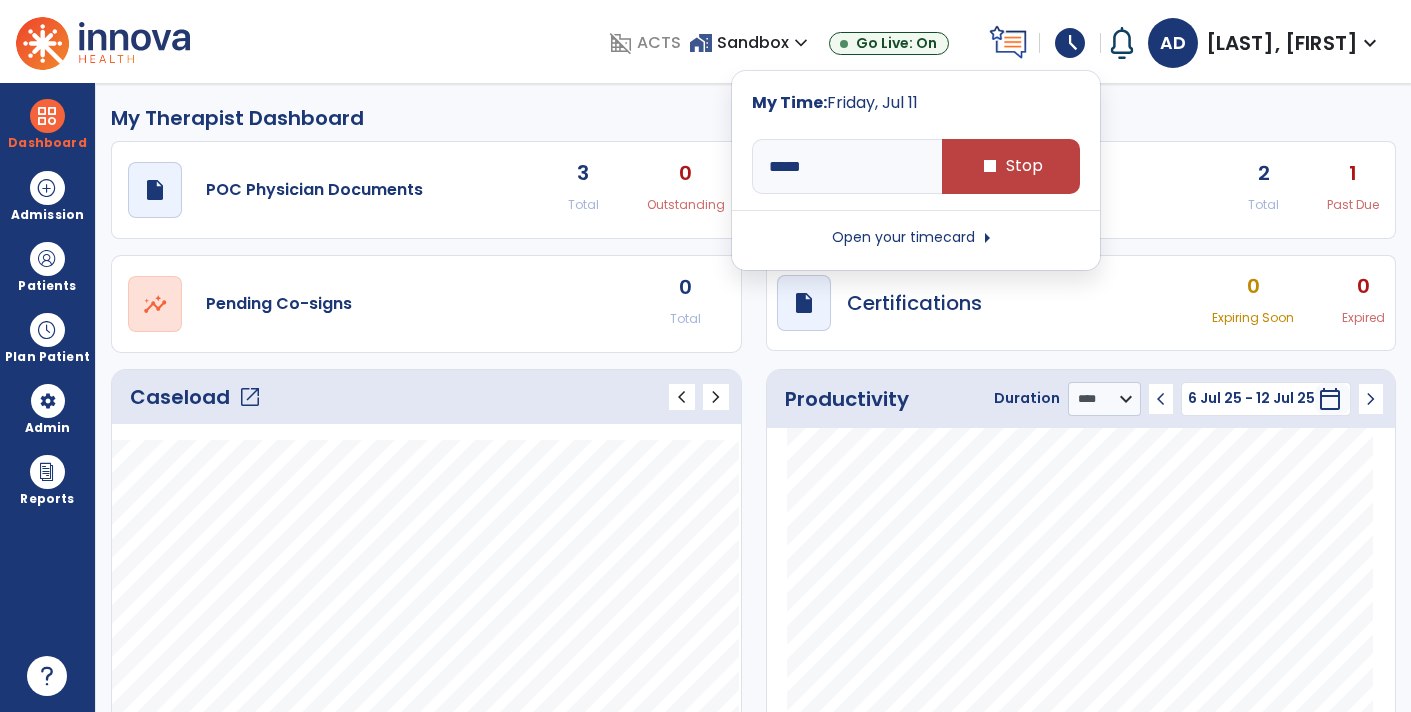 click on "***** stop  Stop" at bounding box center (916, 166) 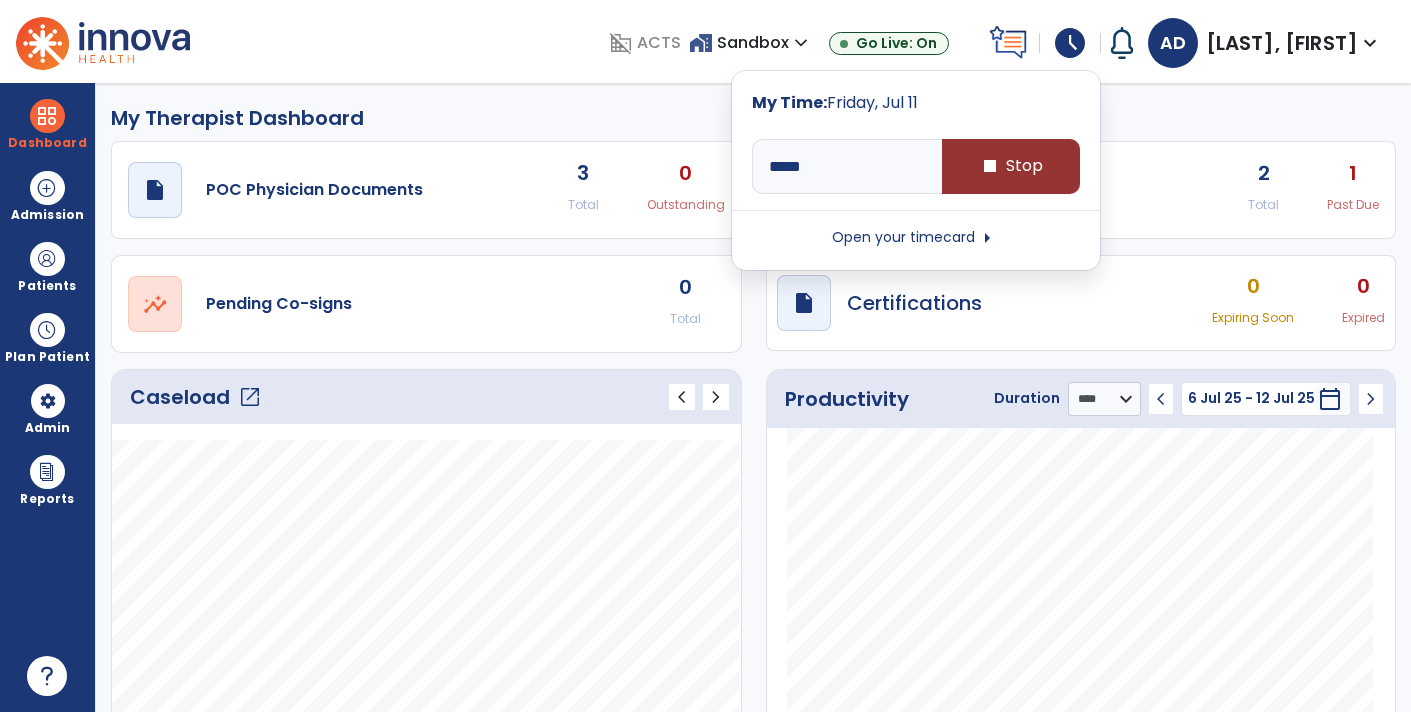 click on "stop" at bounding box center (990, 166) 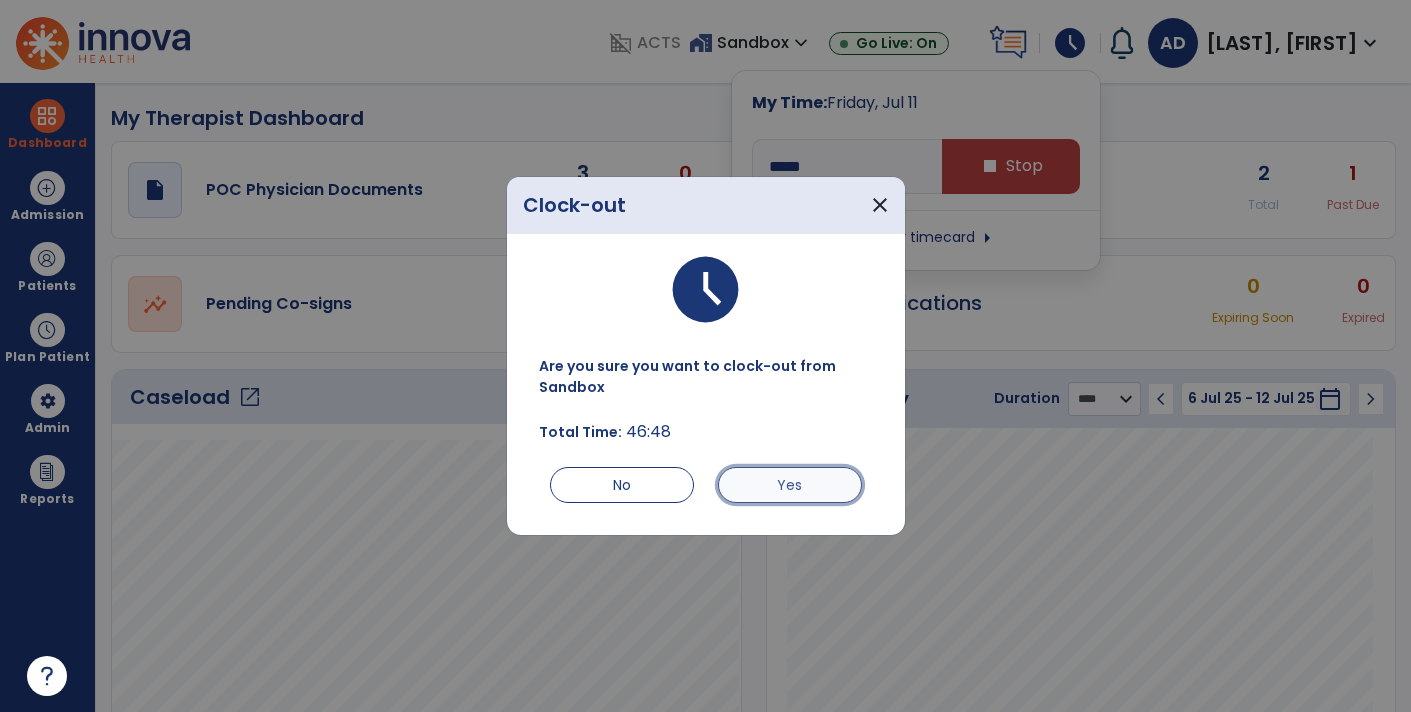 click on "Yes" at bounding box center [790, 485] 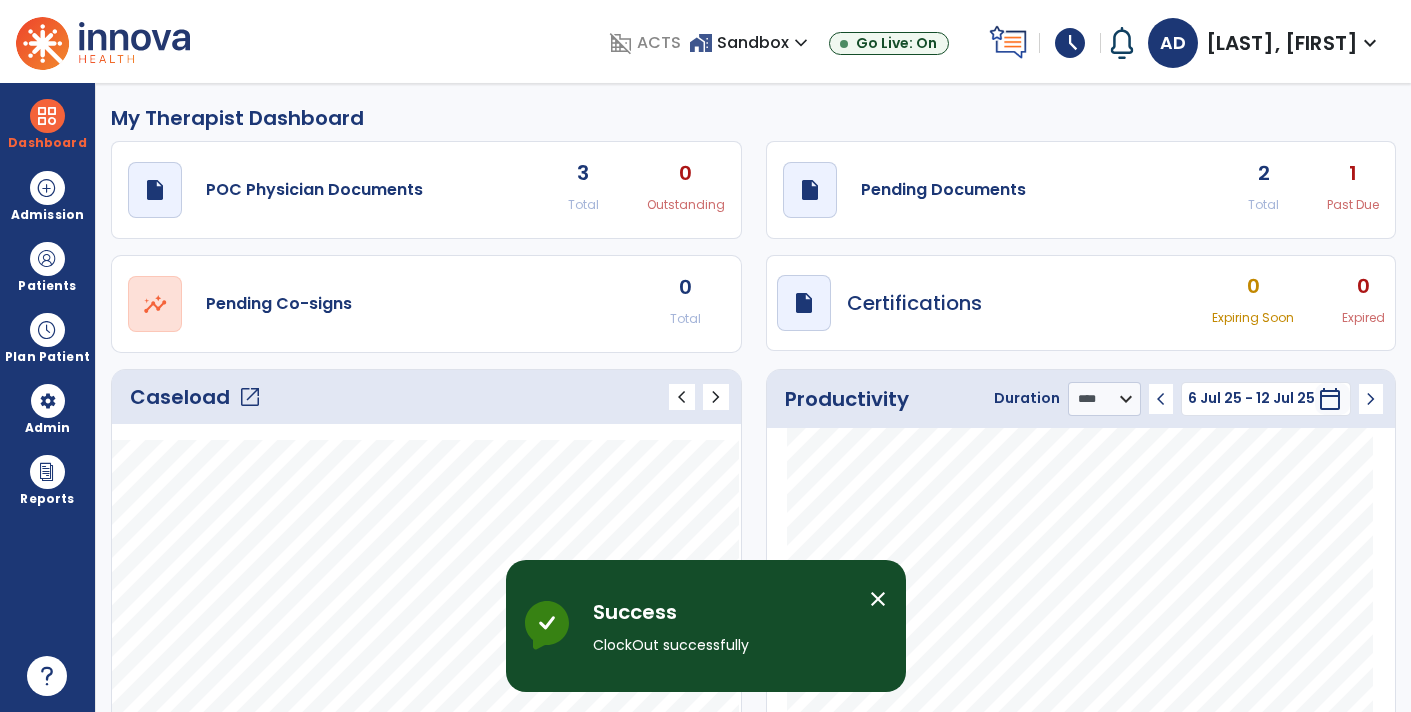 type on "****" 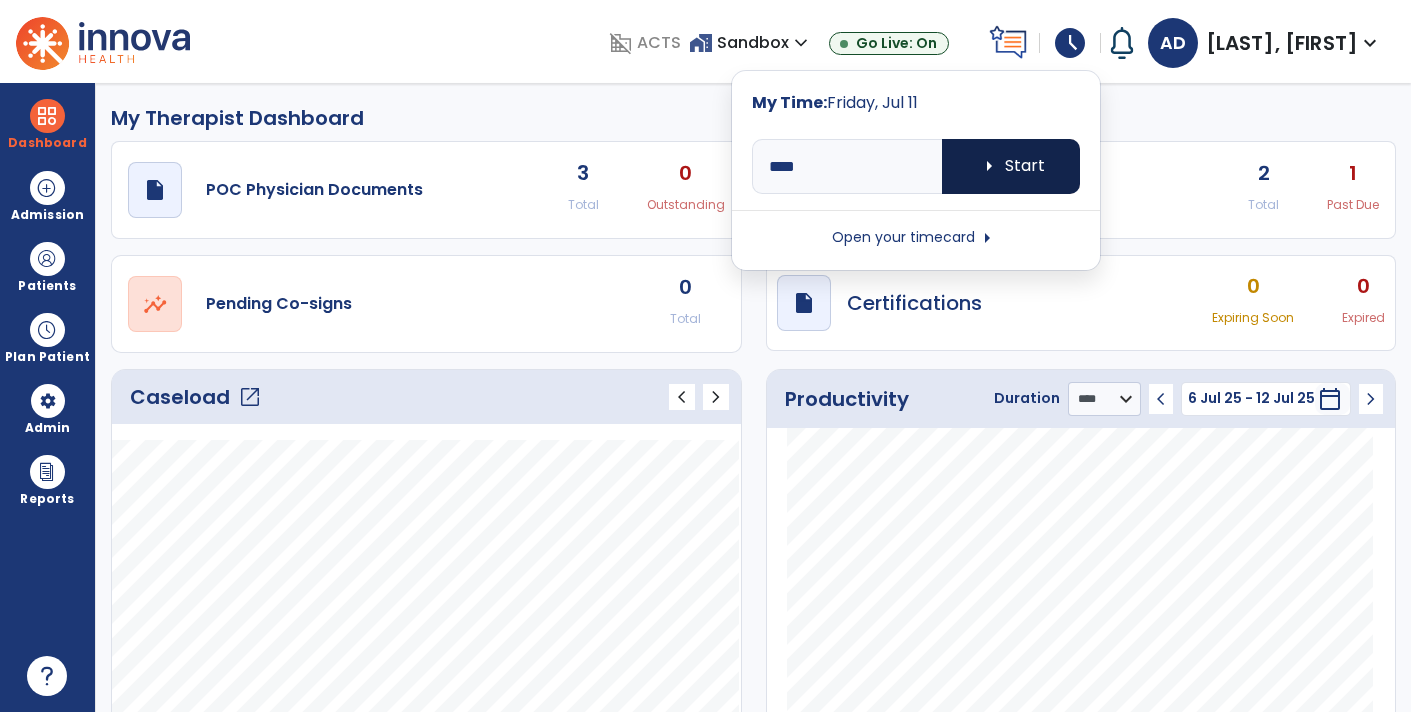 click on "arrow_right  Start" at bounding box center [1011, 166] 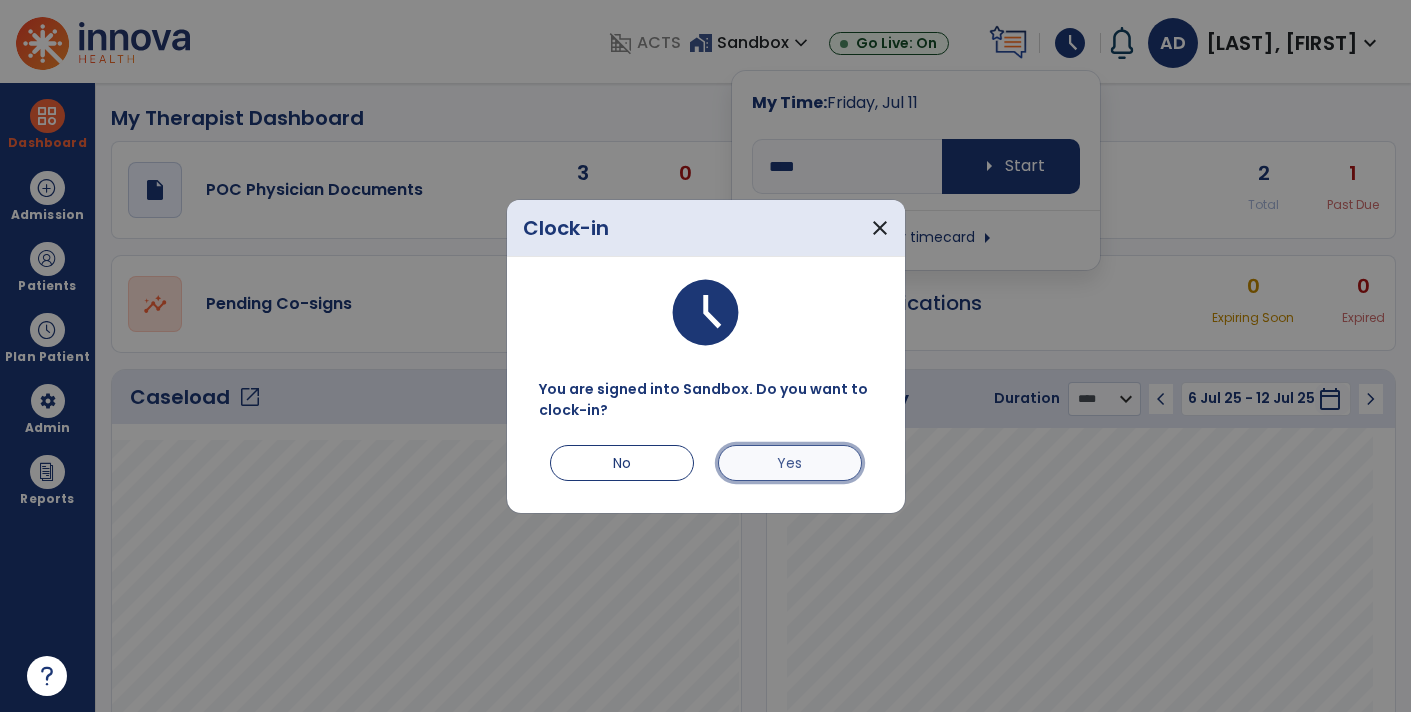 click on "Yes" at bounding box center [790, 463] 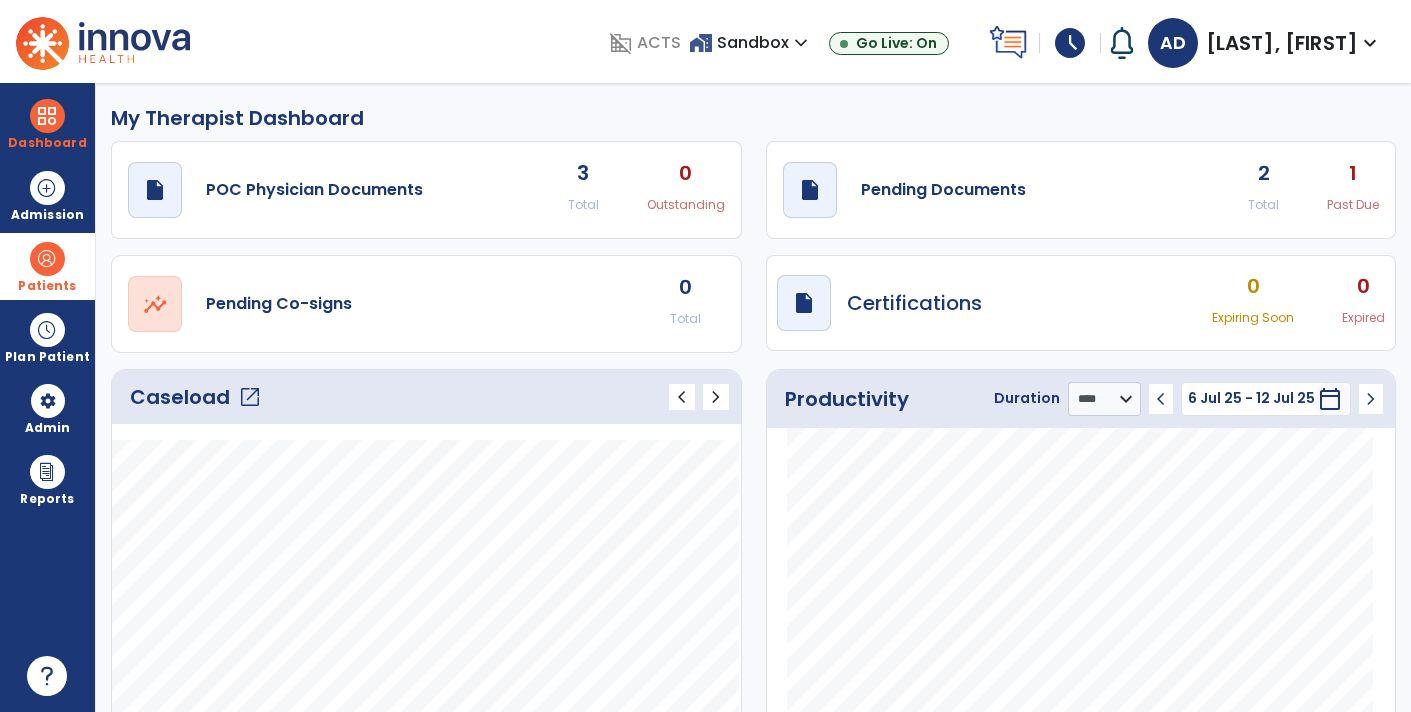 click on "Patients" at bounding box center [47, 286] 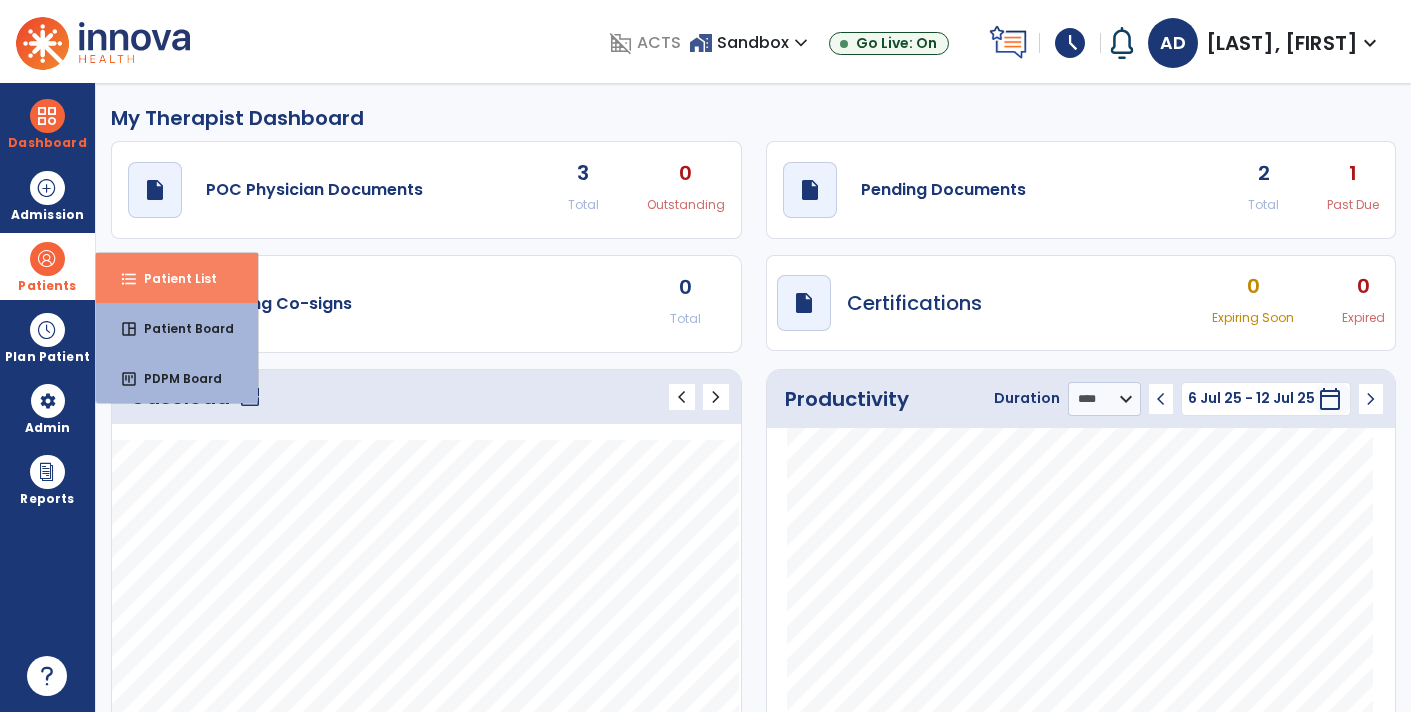 click on "format_list_bulleted" at bounding box center (129, 279) 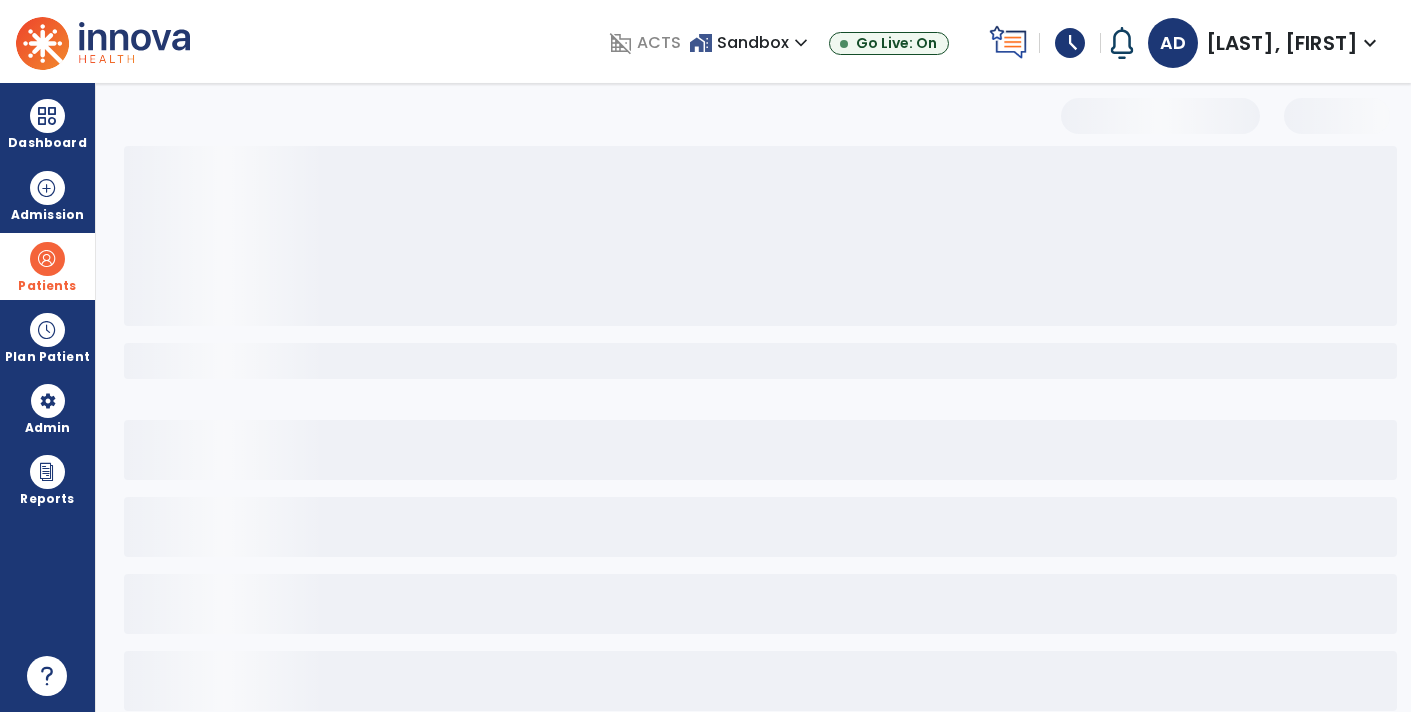 select on "***" 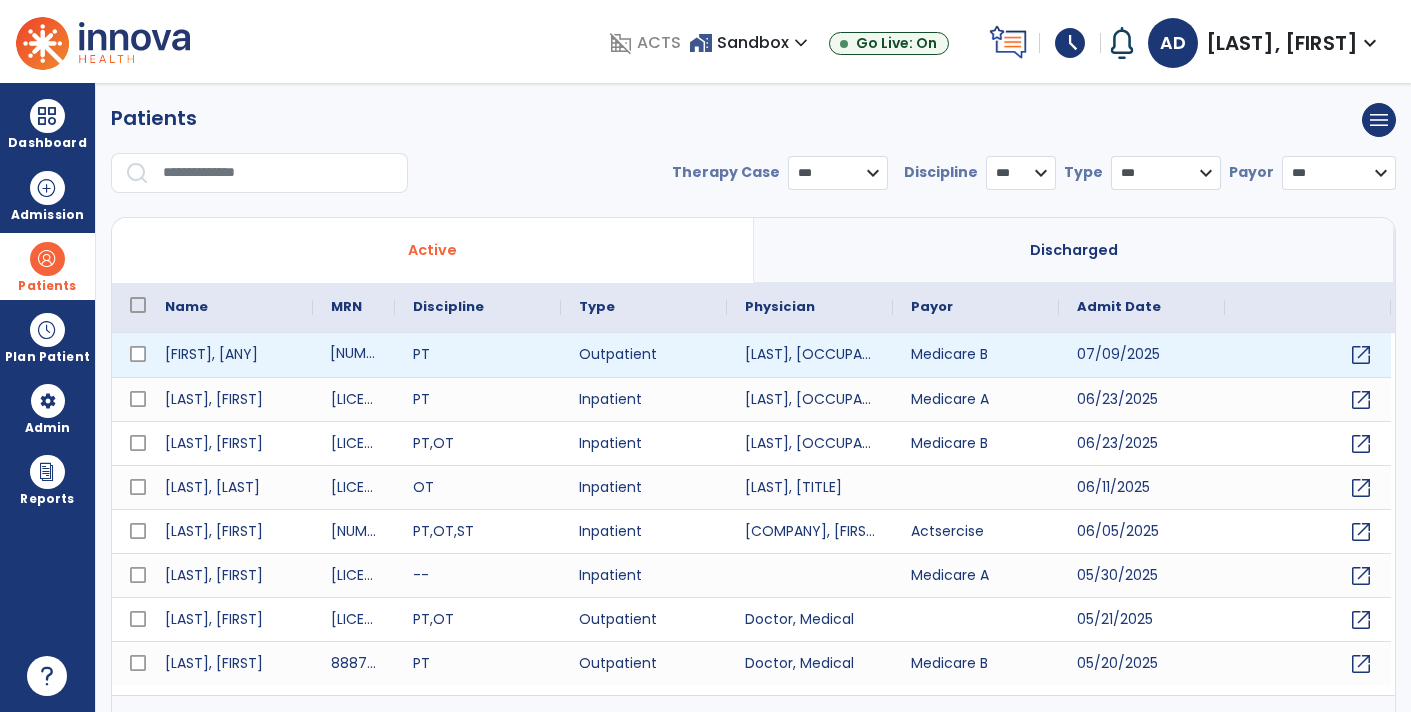 click on "214365" at bounding box center (354, 355) 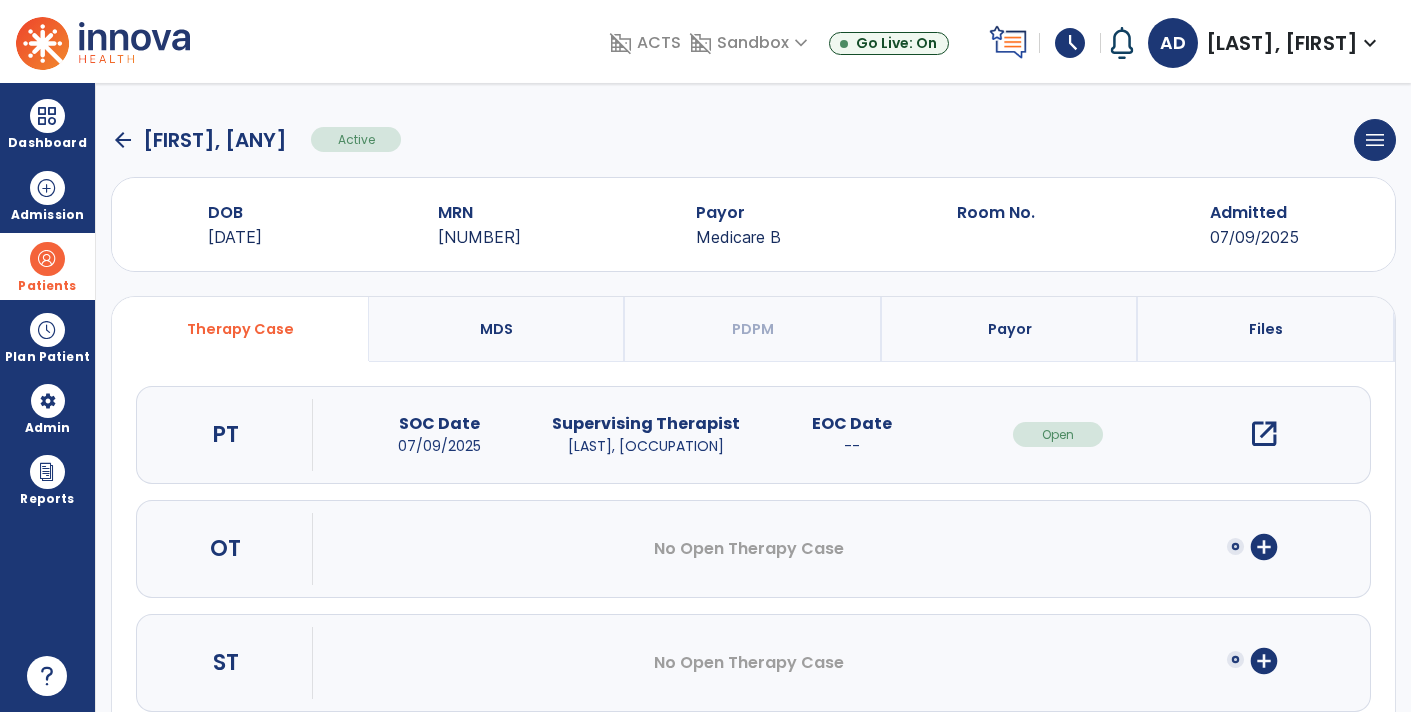 click on "open_in_new" at bounding box center [1264, 434] 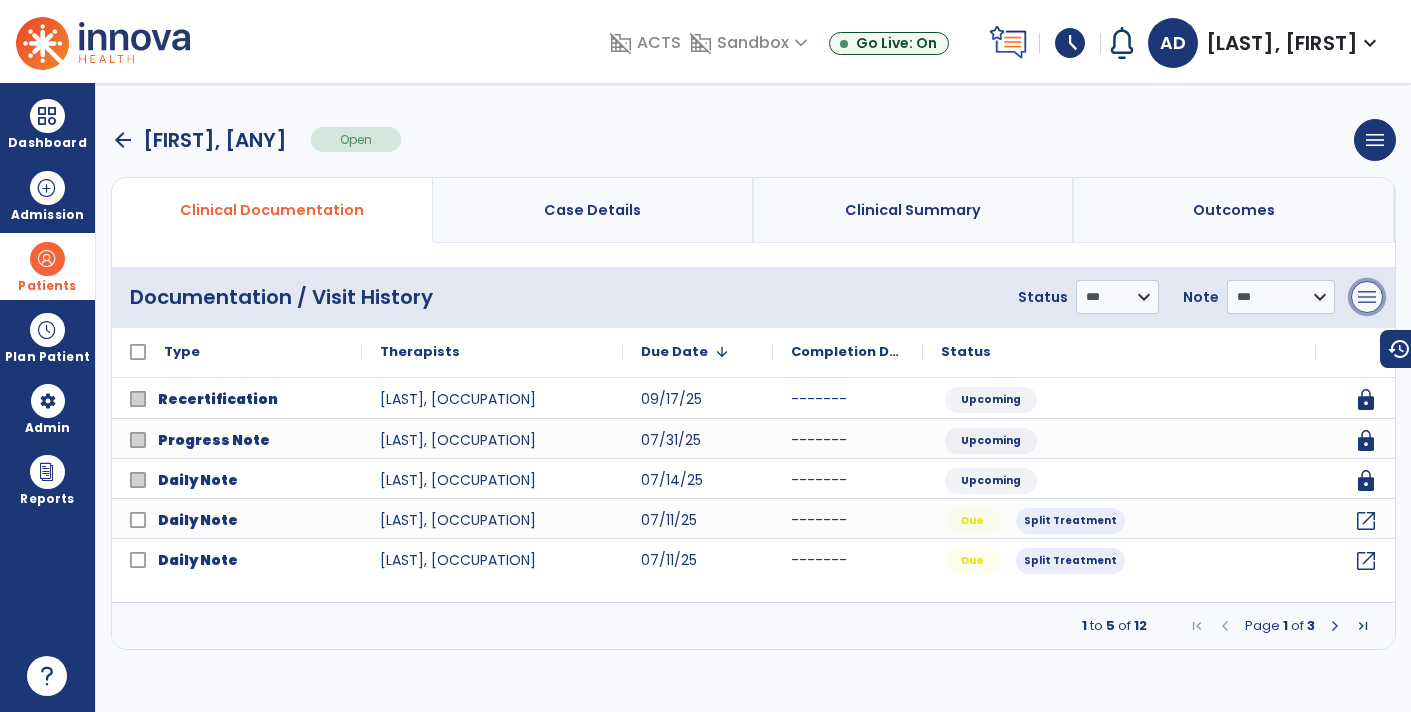 click on "menu" at bounding box center [1367, 297] 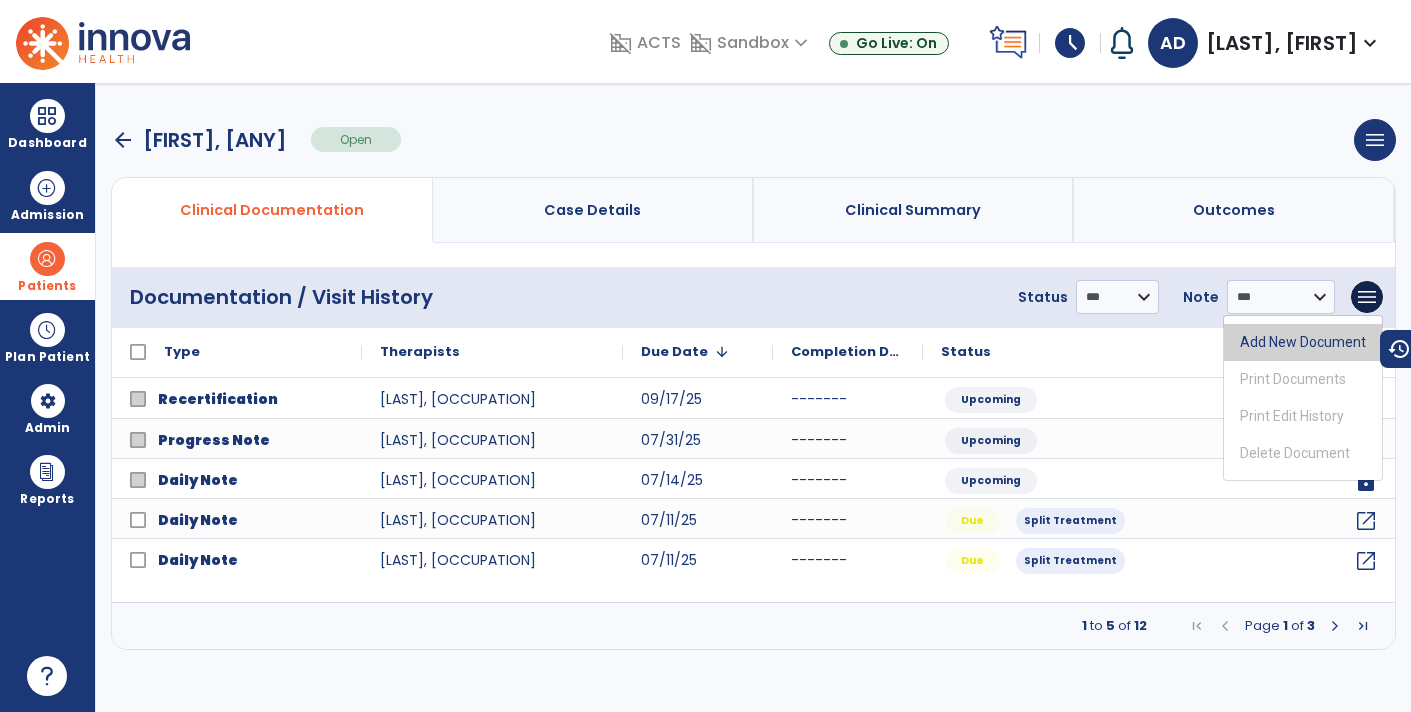 click on "Add New Document" at bounding box center [1303, 342] 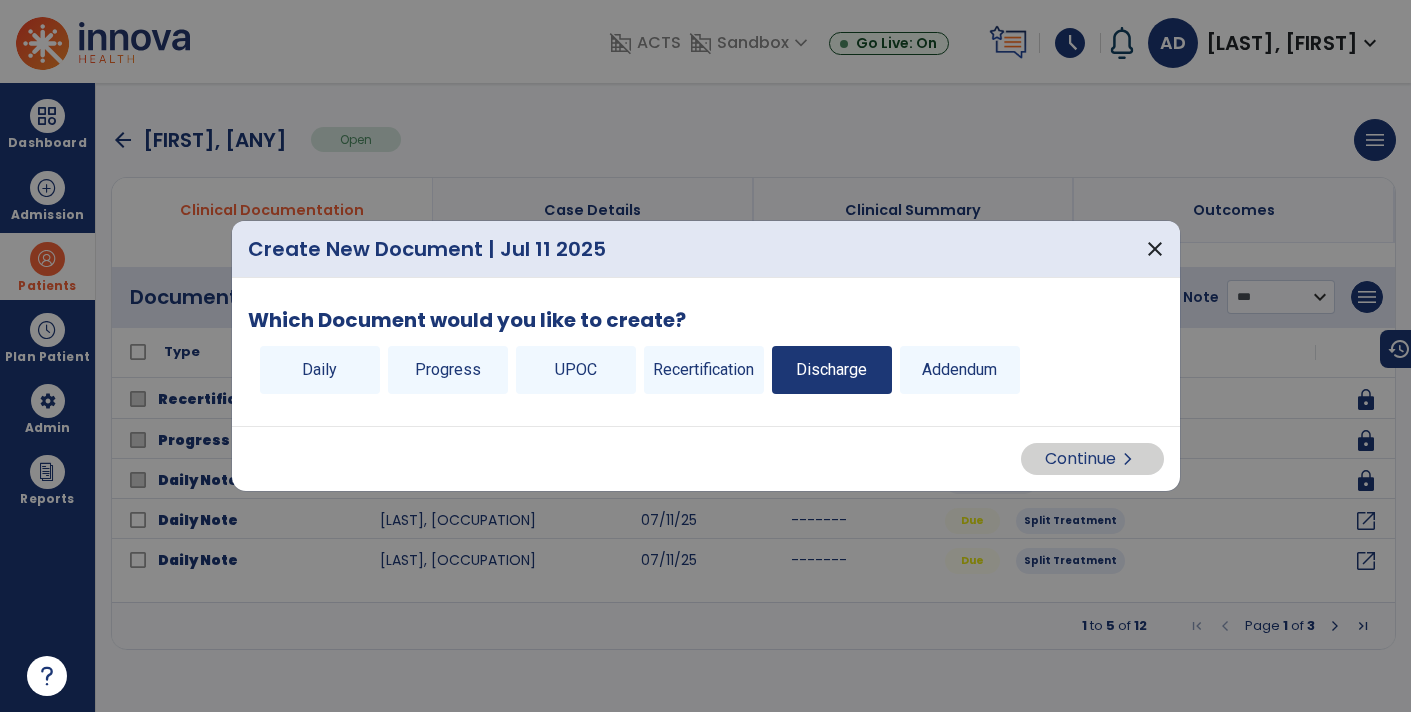 click on "Discharge" at bounding box center (832, 370) 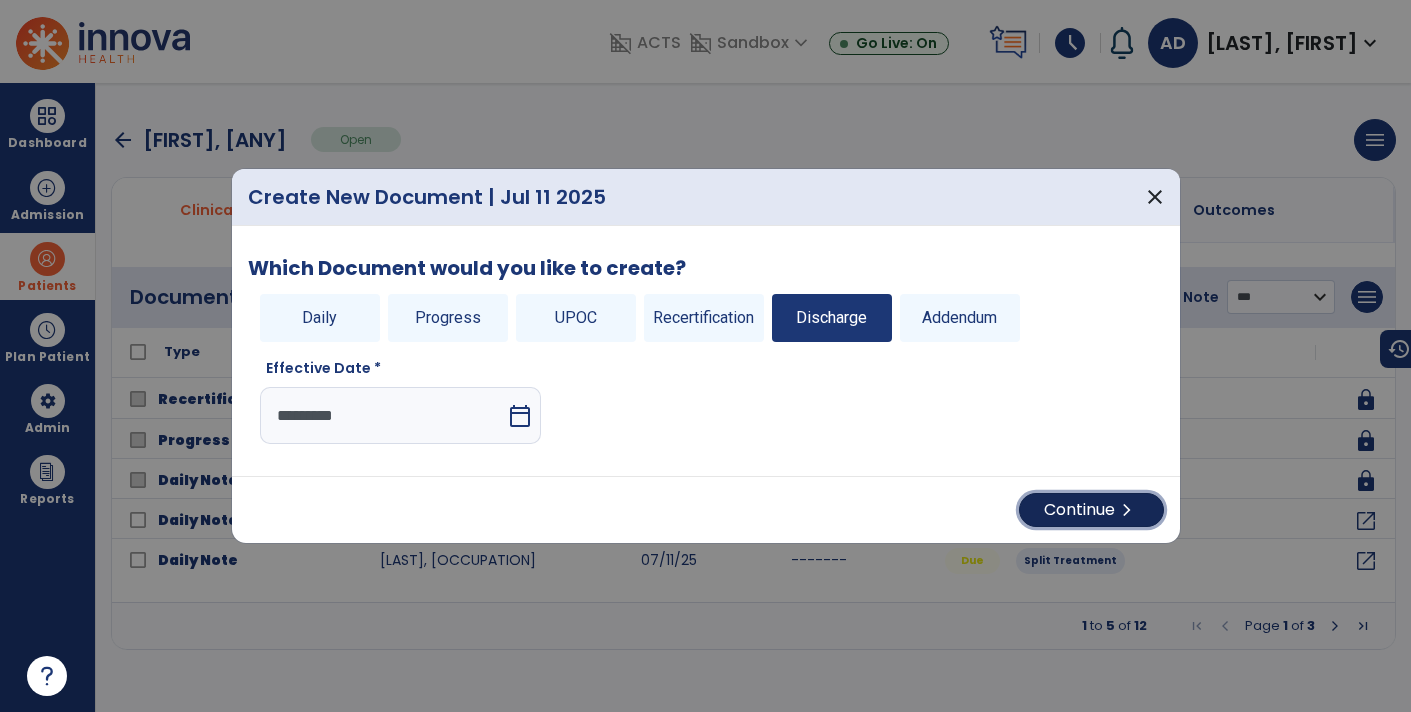 click on "Continue   chevron_right" at bounding box center [1091, 510] 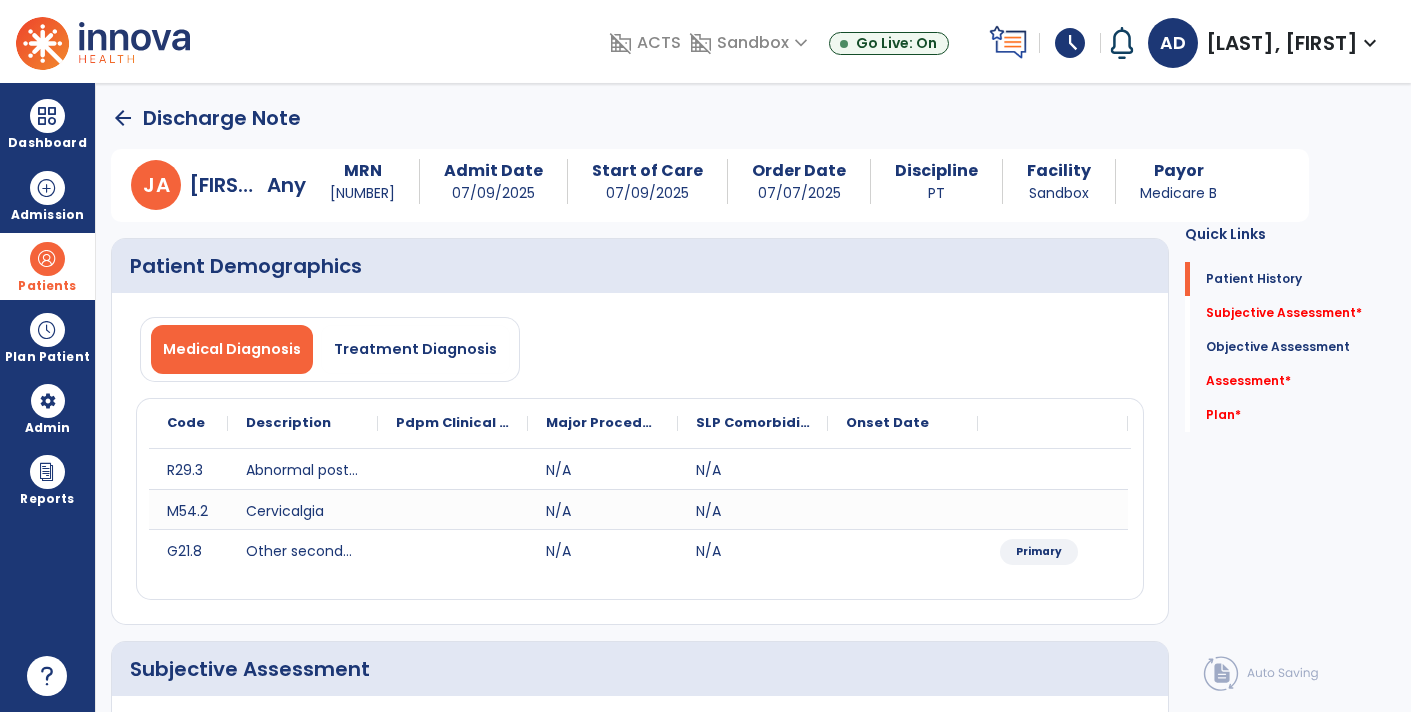click on "arrow_back" 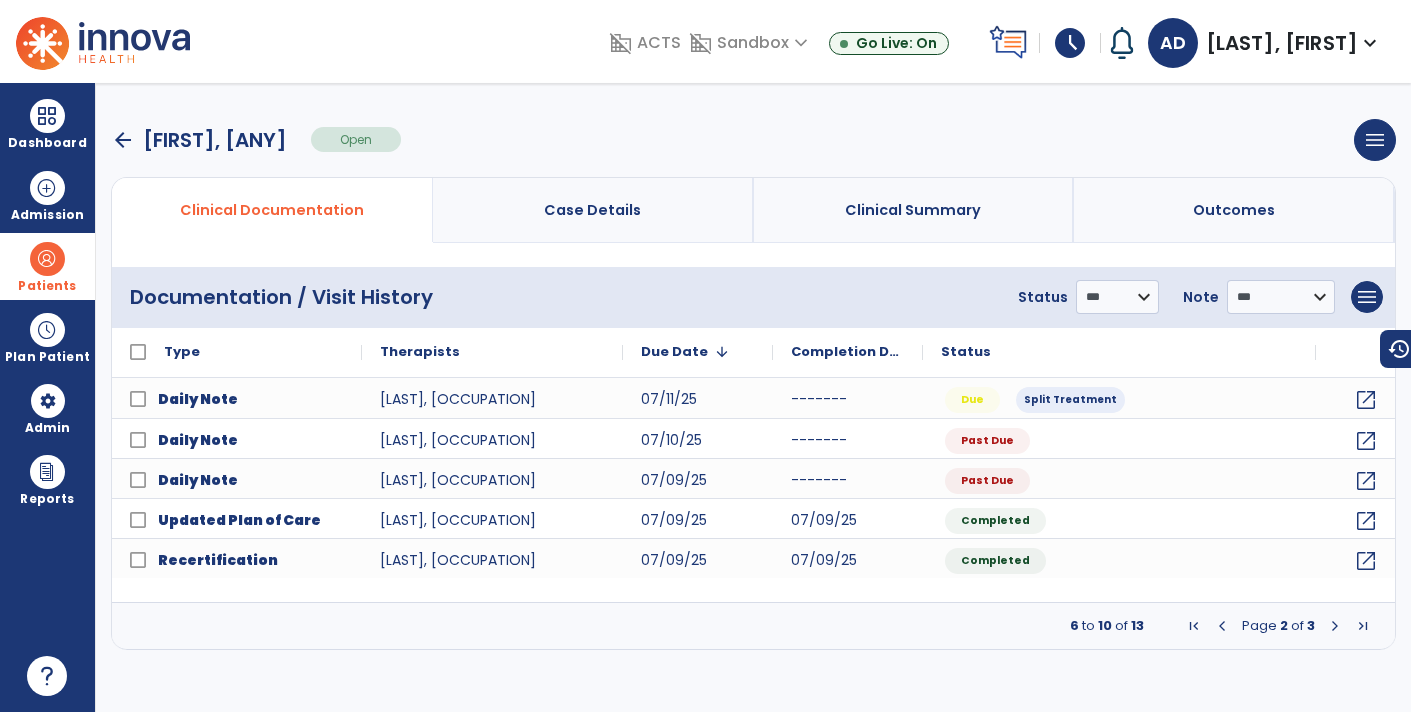 click at bounding box center [1335, 626] 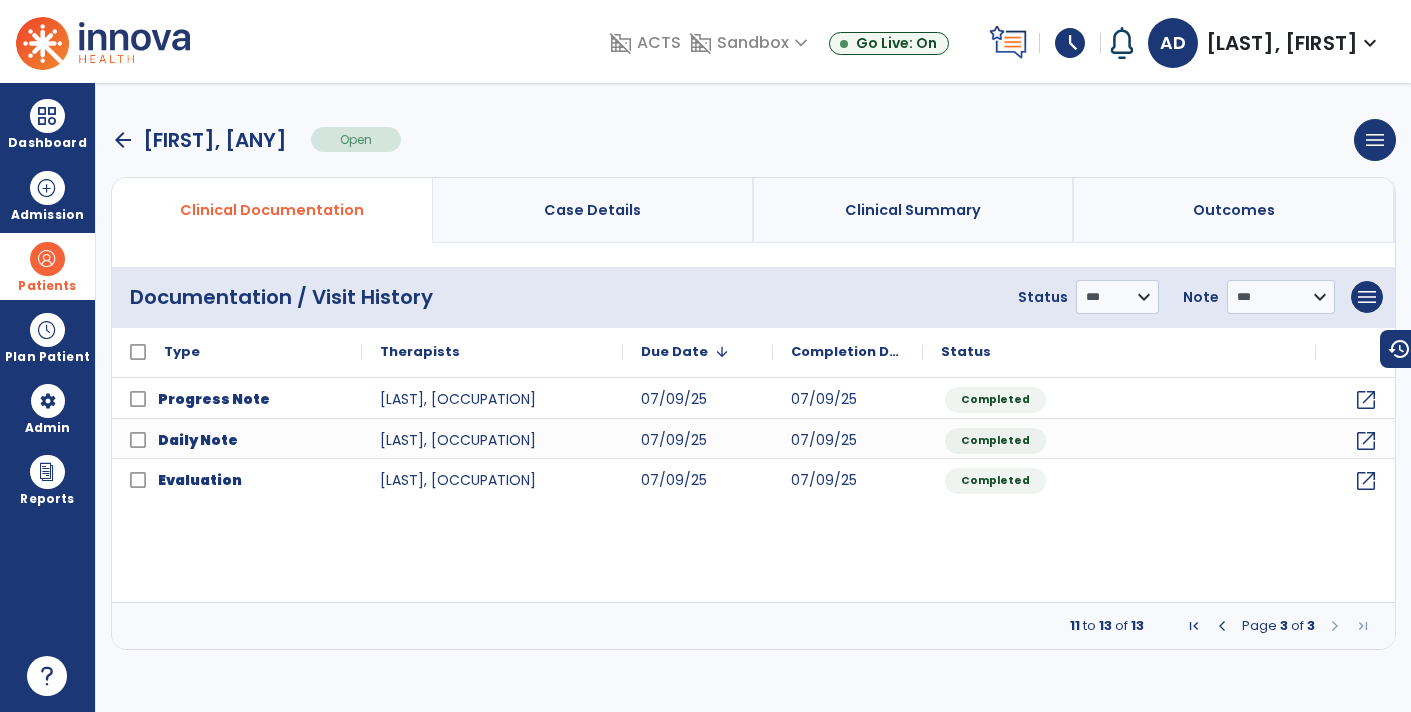 click at bounding box center [1222, 626] 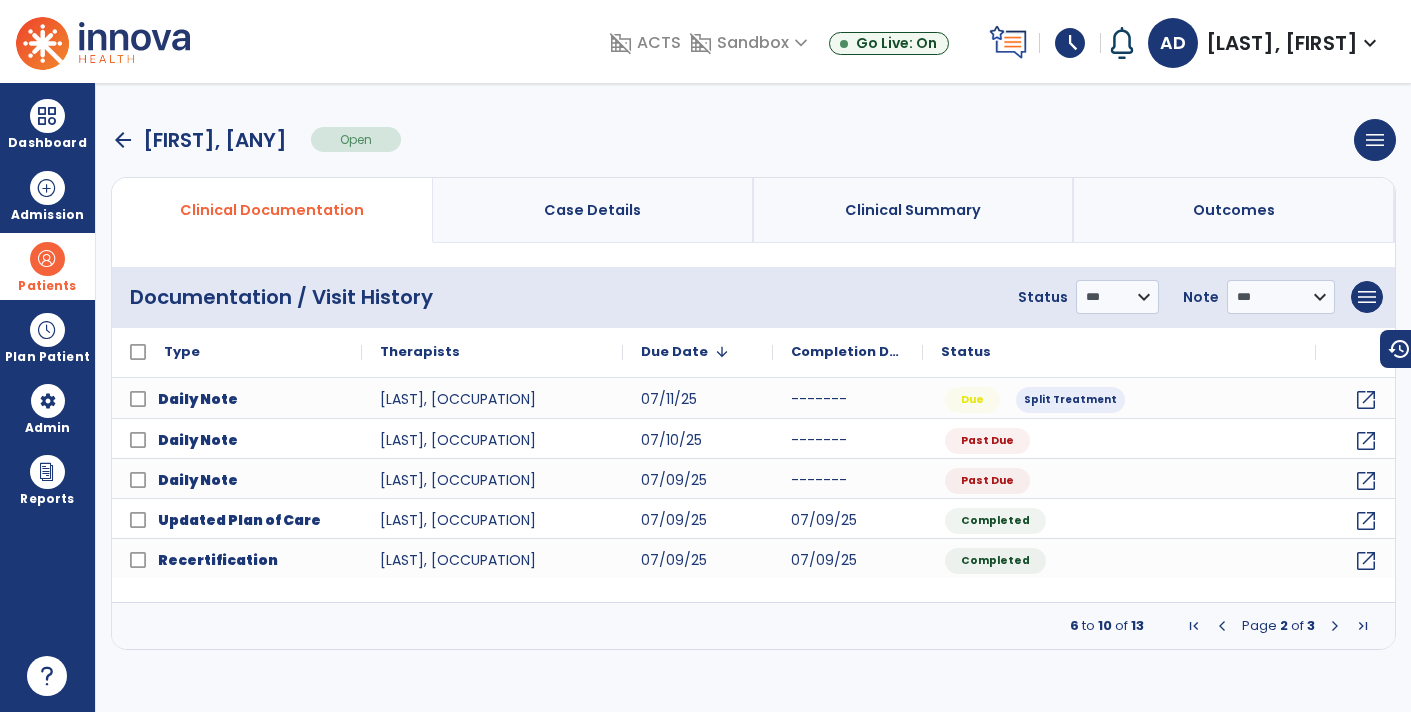 click at bounding box center [1222, 626] 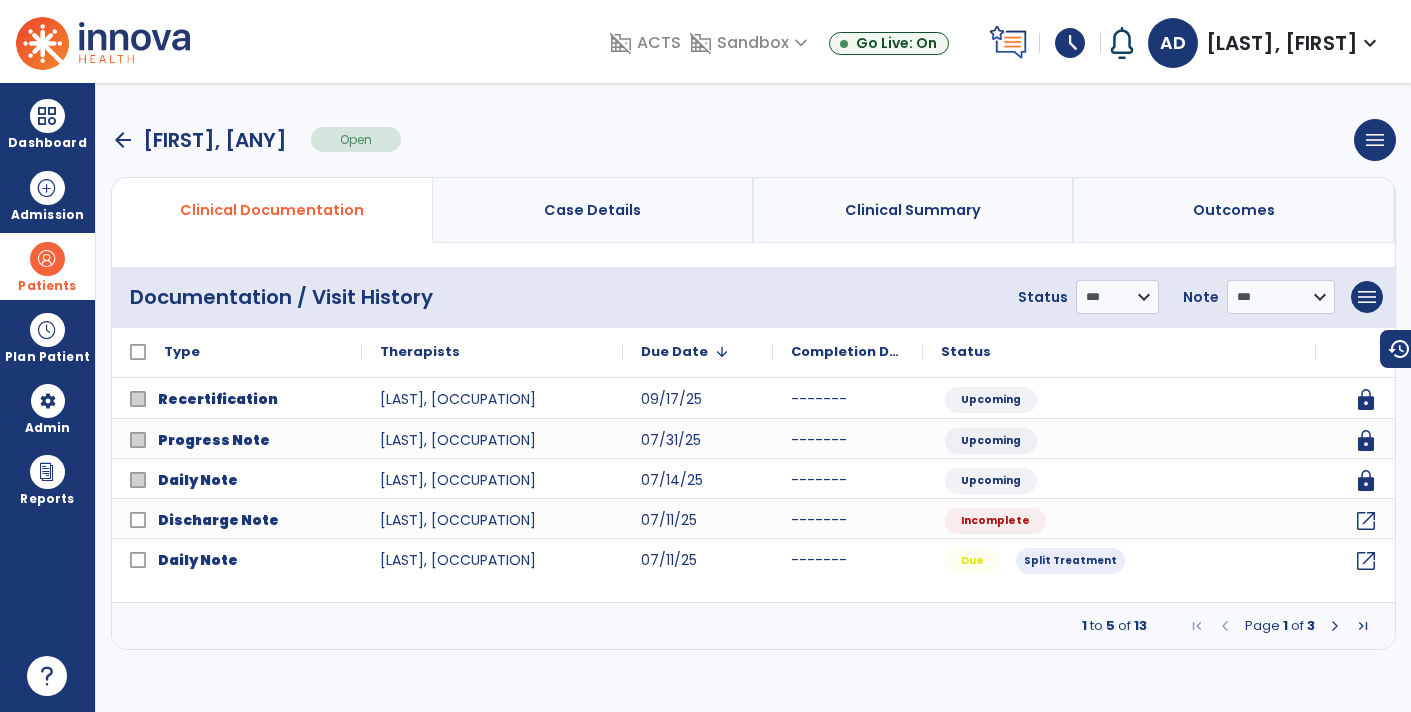 click at bounding box center [1335, 626] 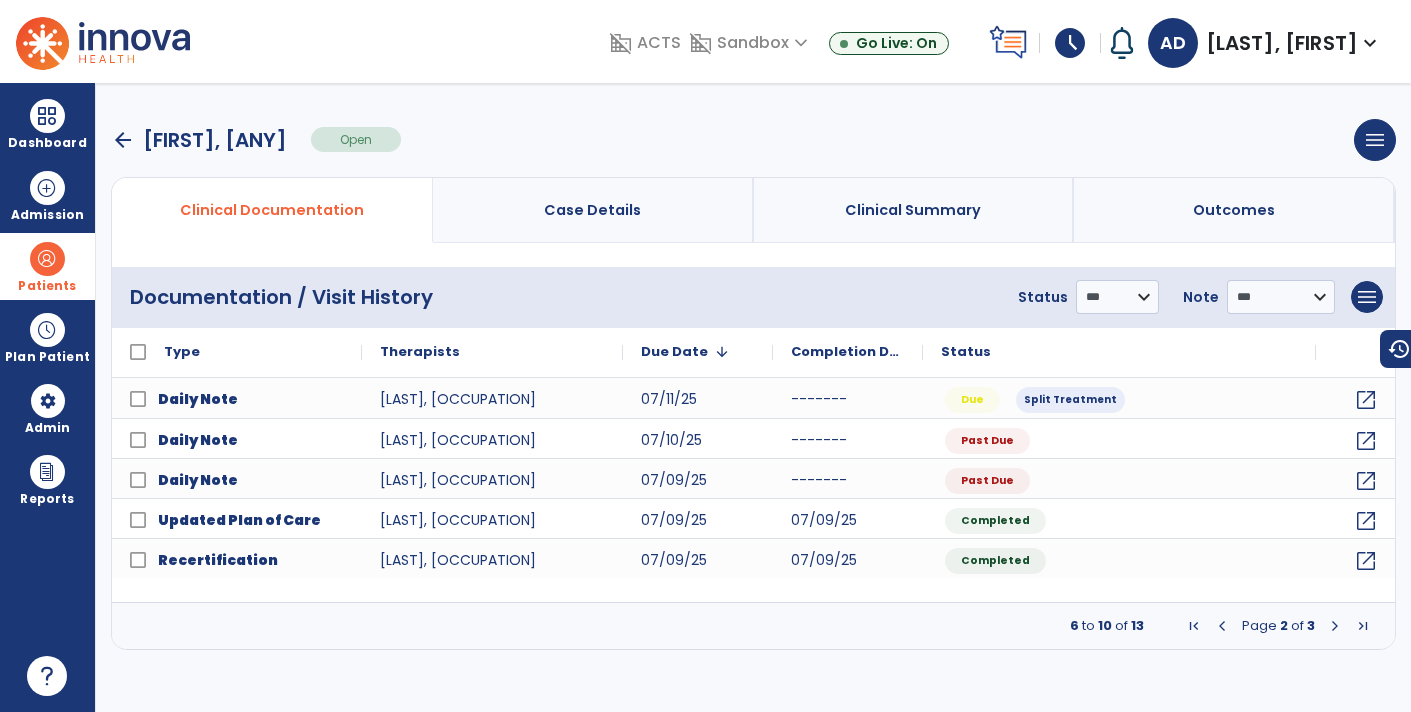 click at bounding box center (1222, 626) 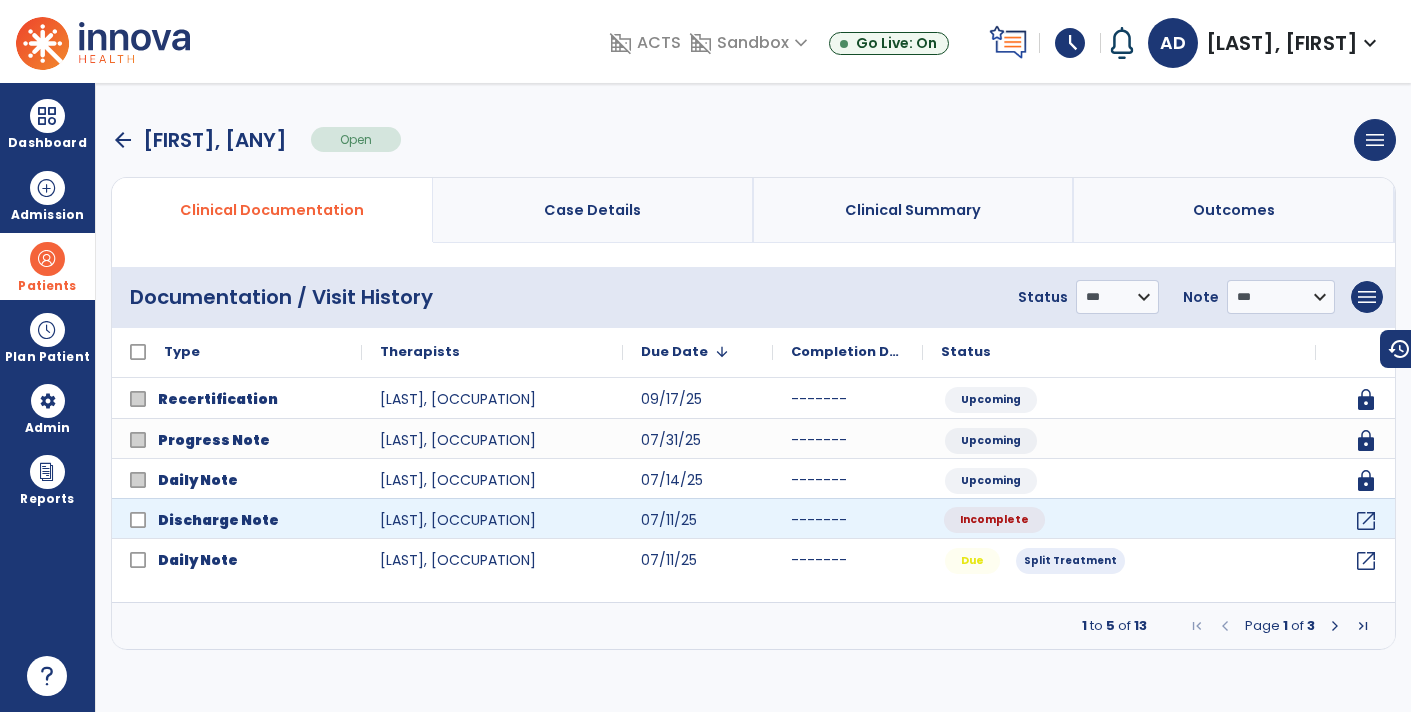 click on "Incomplete" 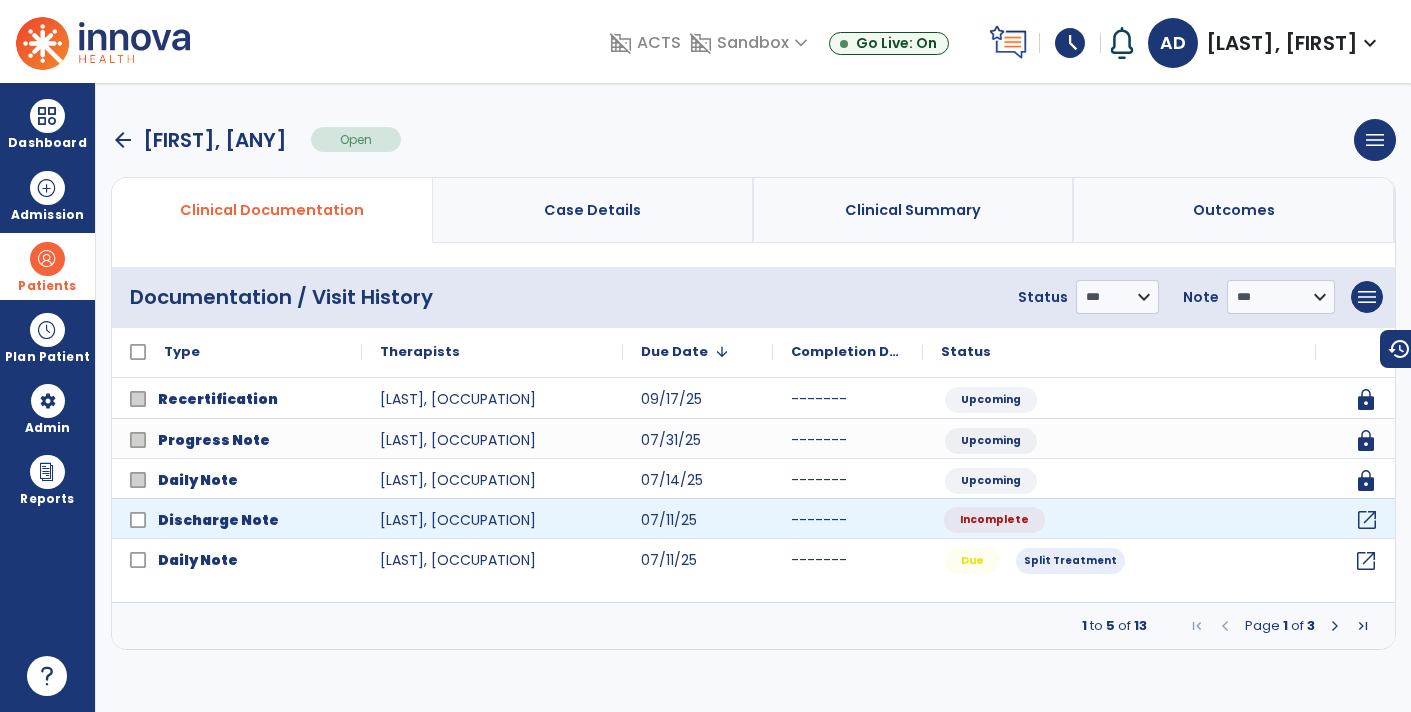 click on "open_in_new" 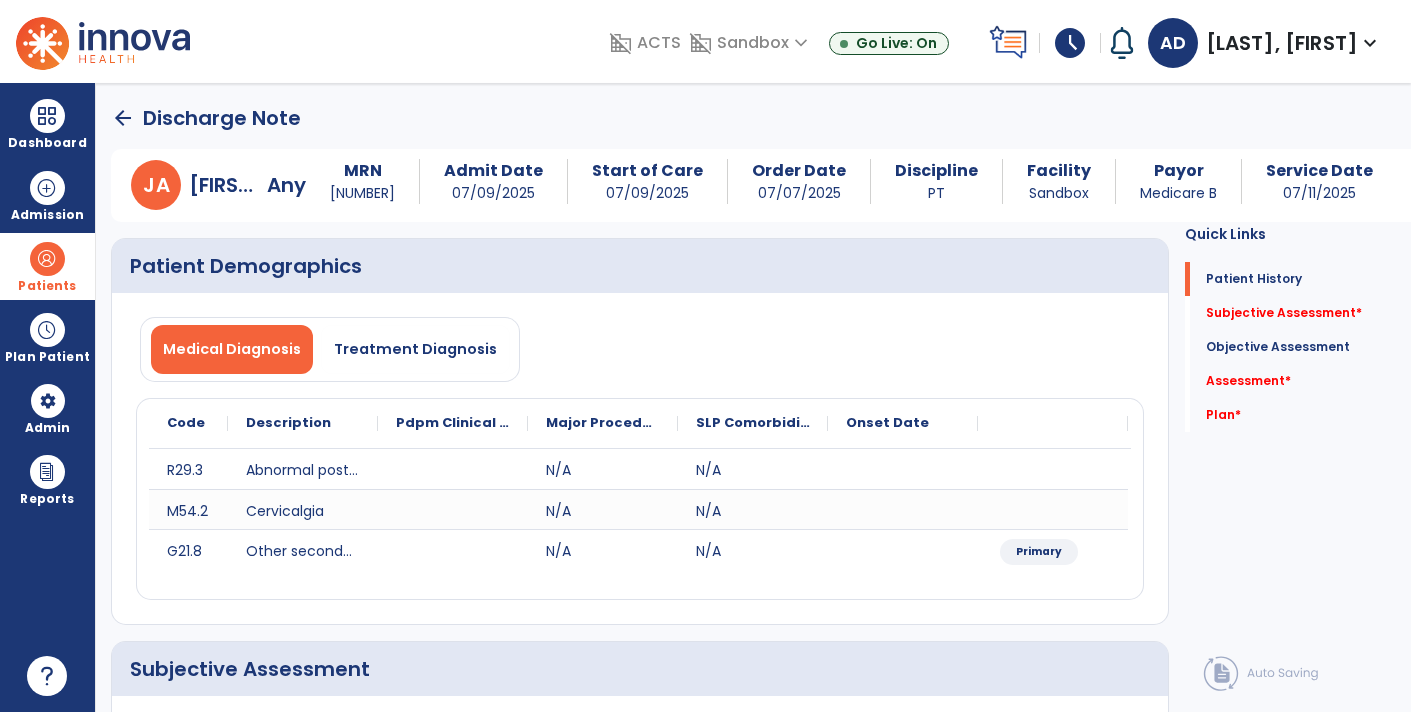 click on "07/11/2025" at bounding box center [1319, 193] 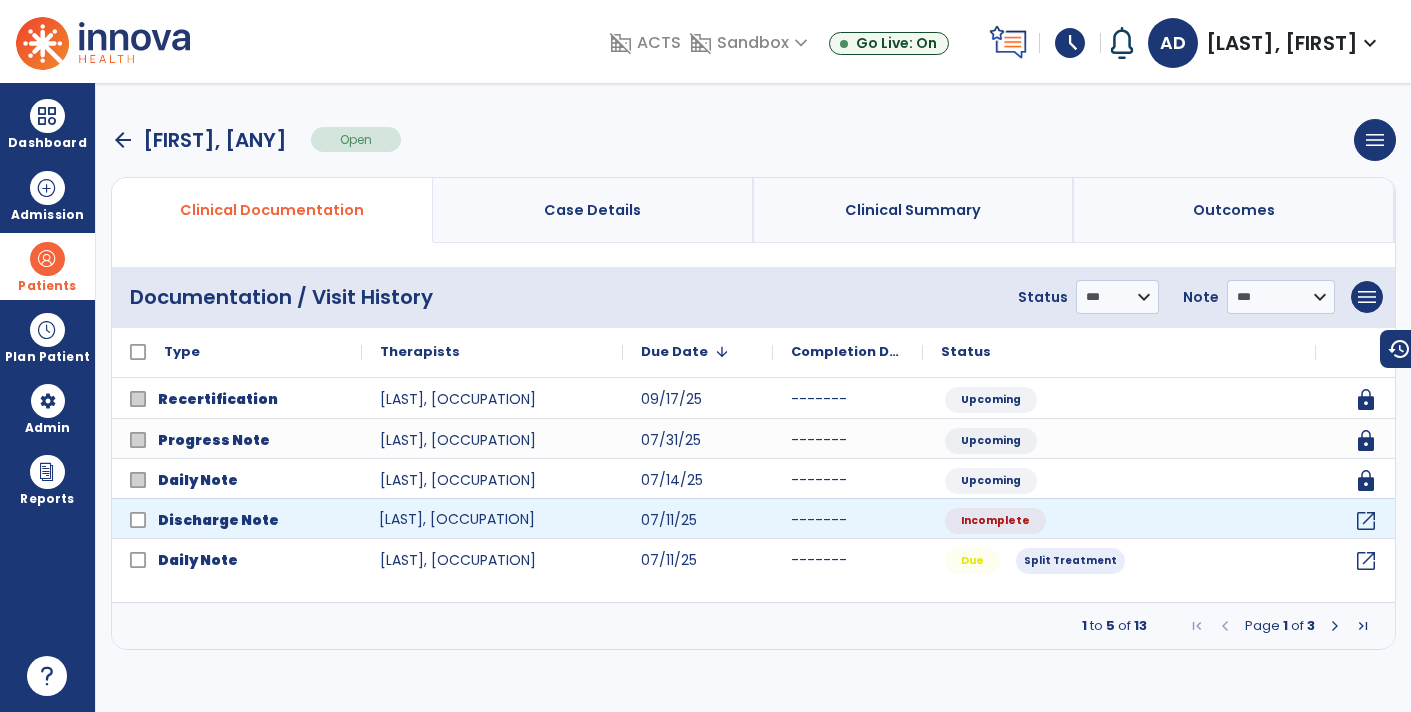 click on "[LAST], [FIRST] - [ROLE]" 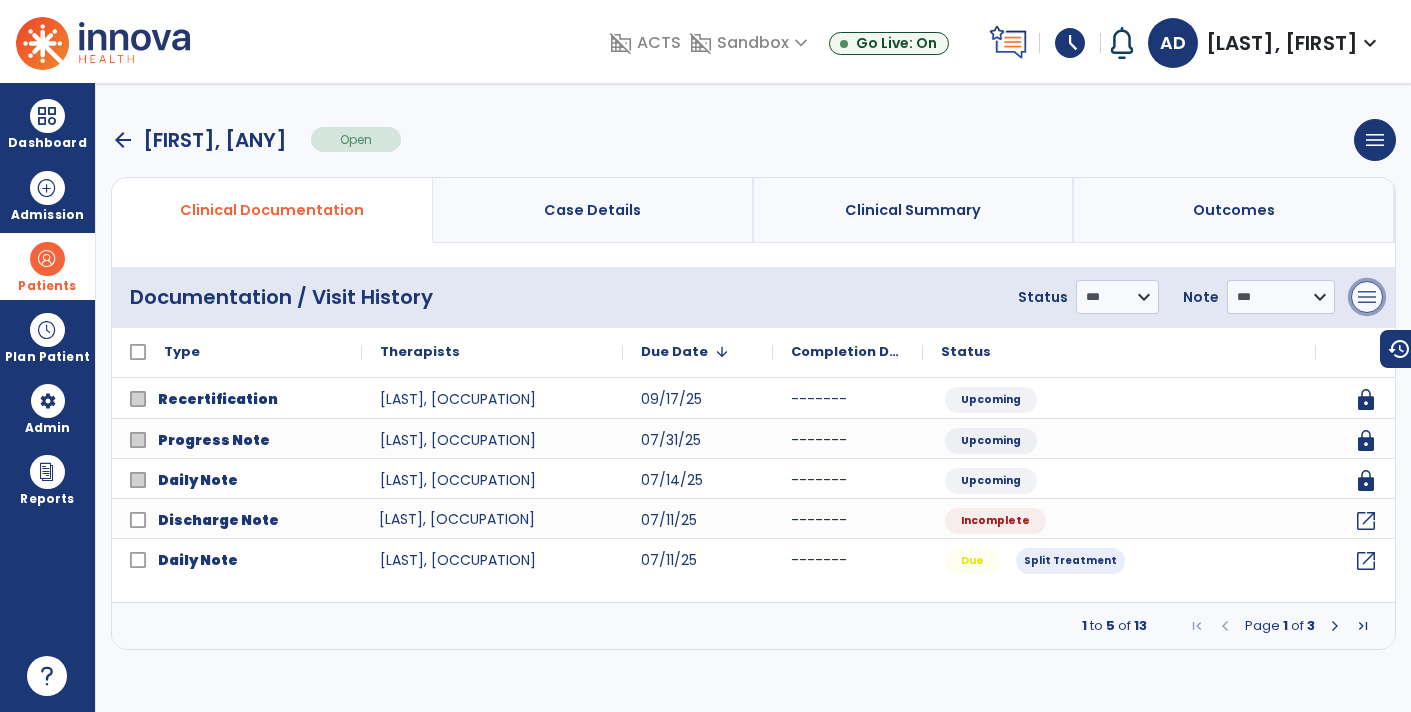 click on "menu" at bounding box center [1367, 297] 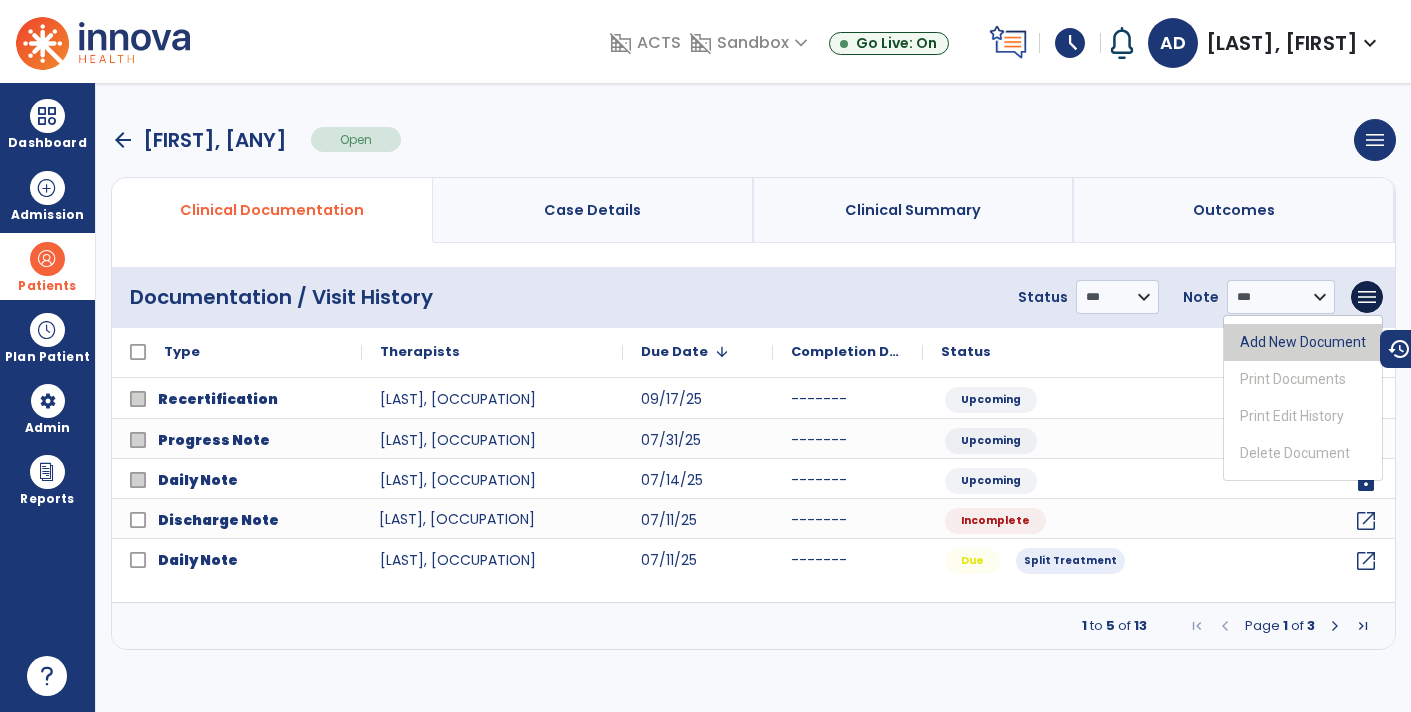 click on "Add New Document" at bounding box center [1303, 342] 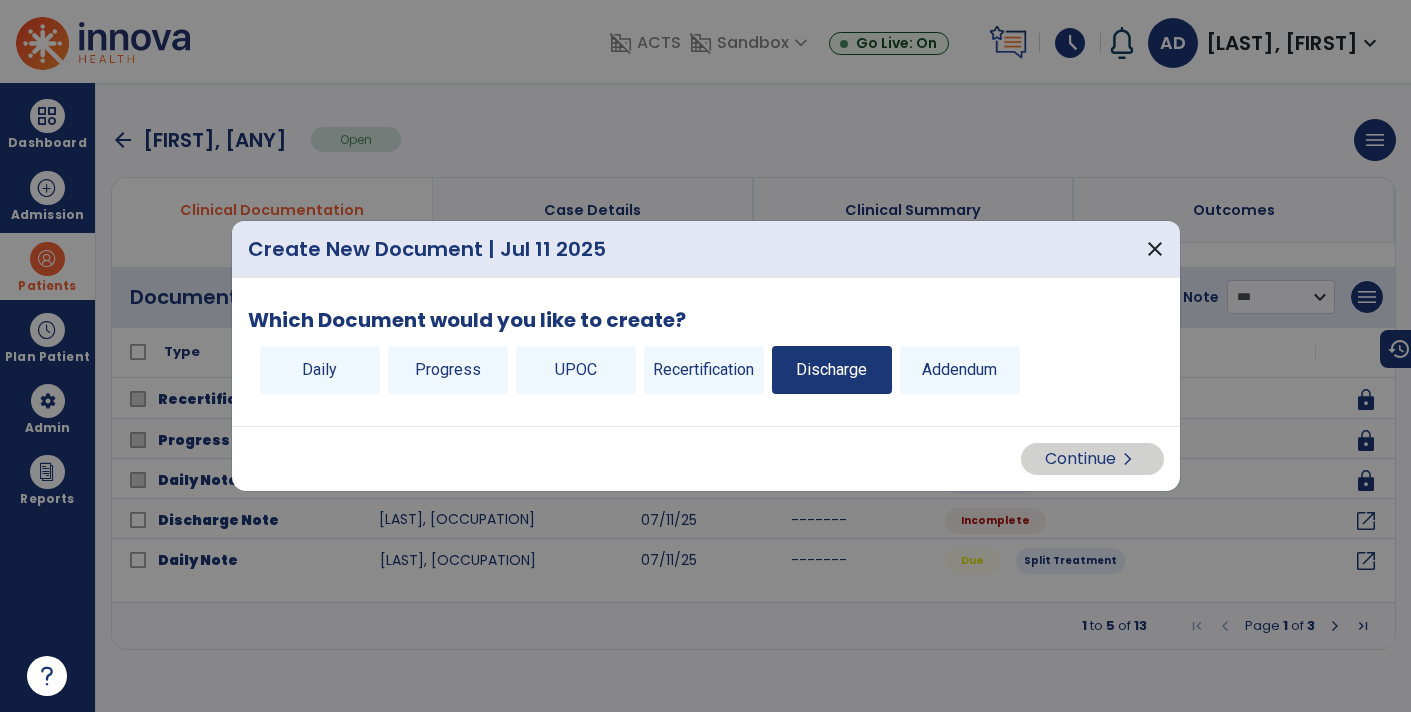 click on "Discharge" at bounding box center (832, 370) 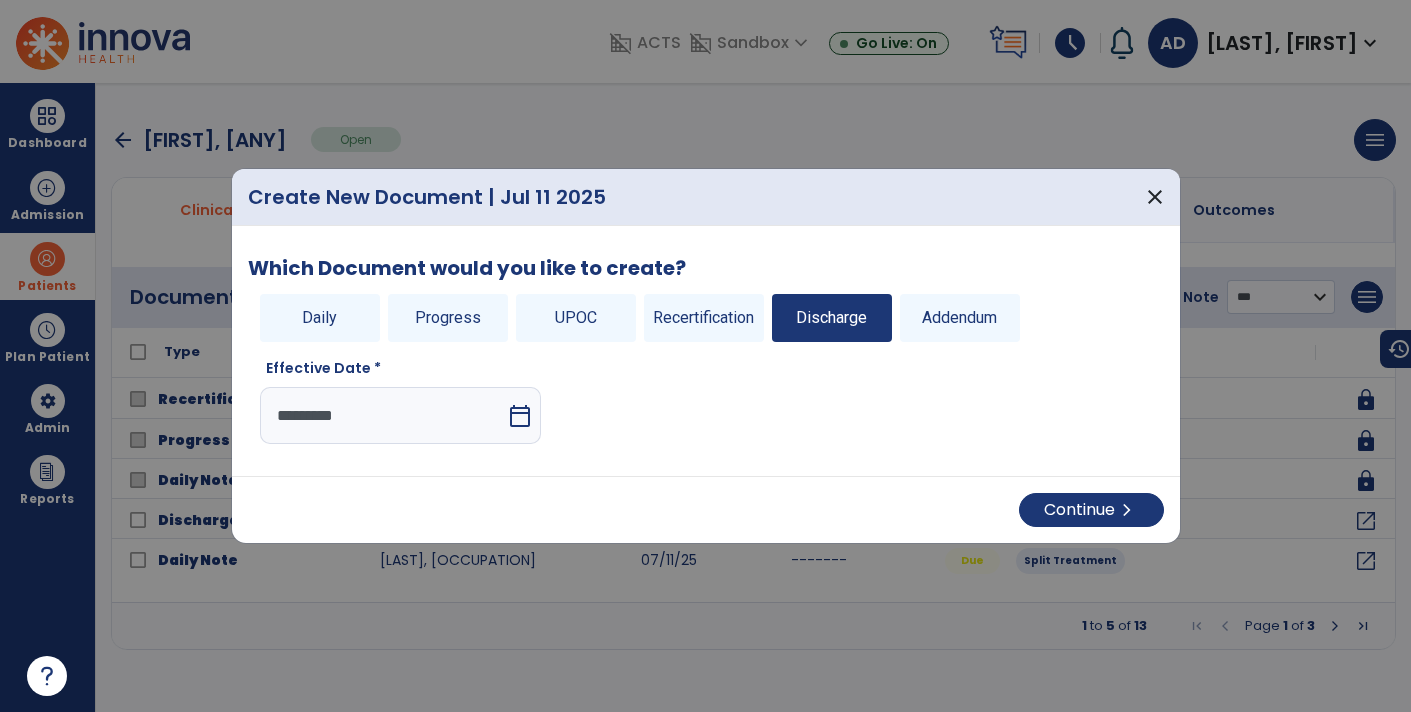 click on "calendar_today" at bounding box center (520, 416) 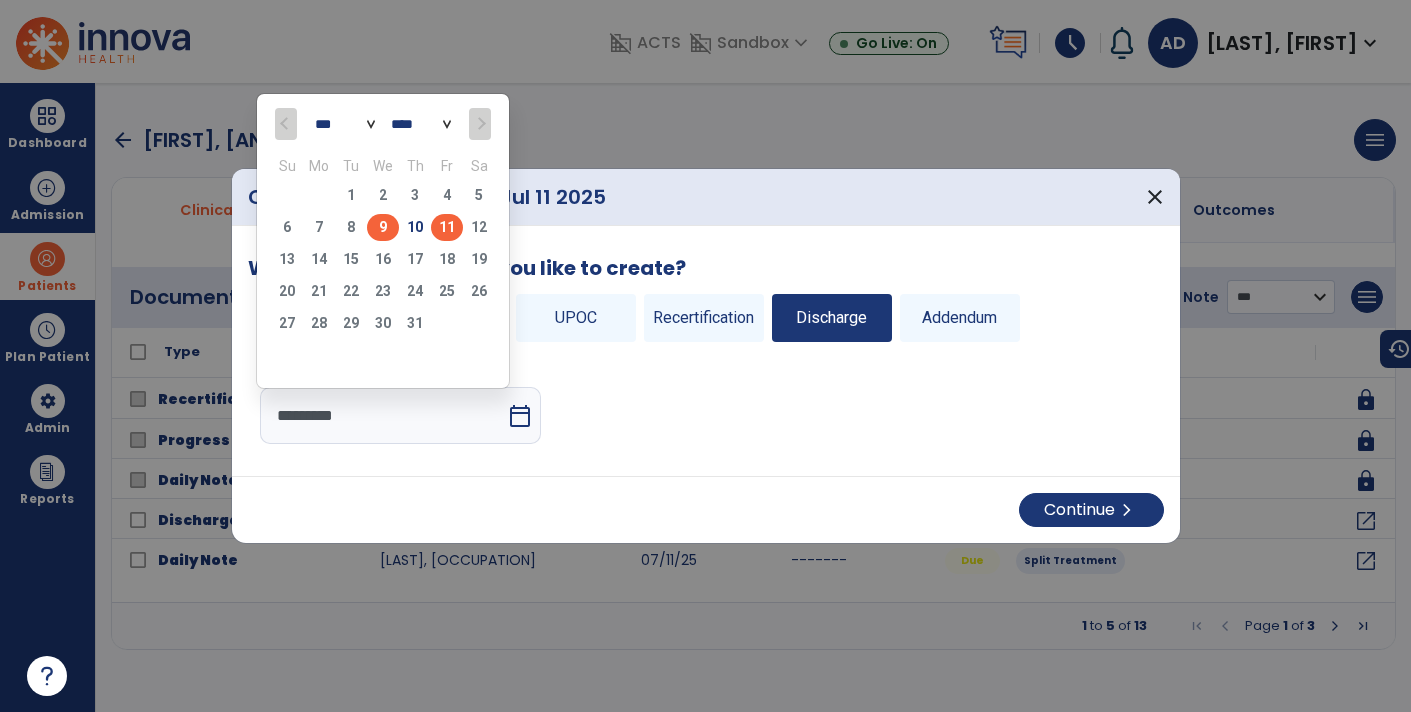 click on "9" 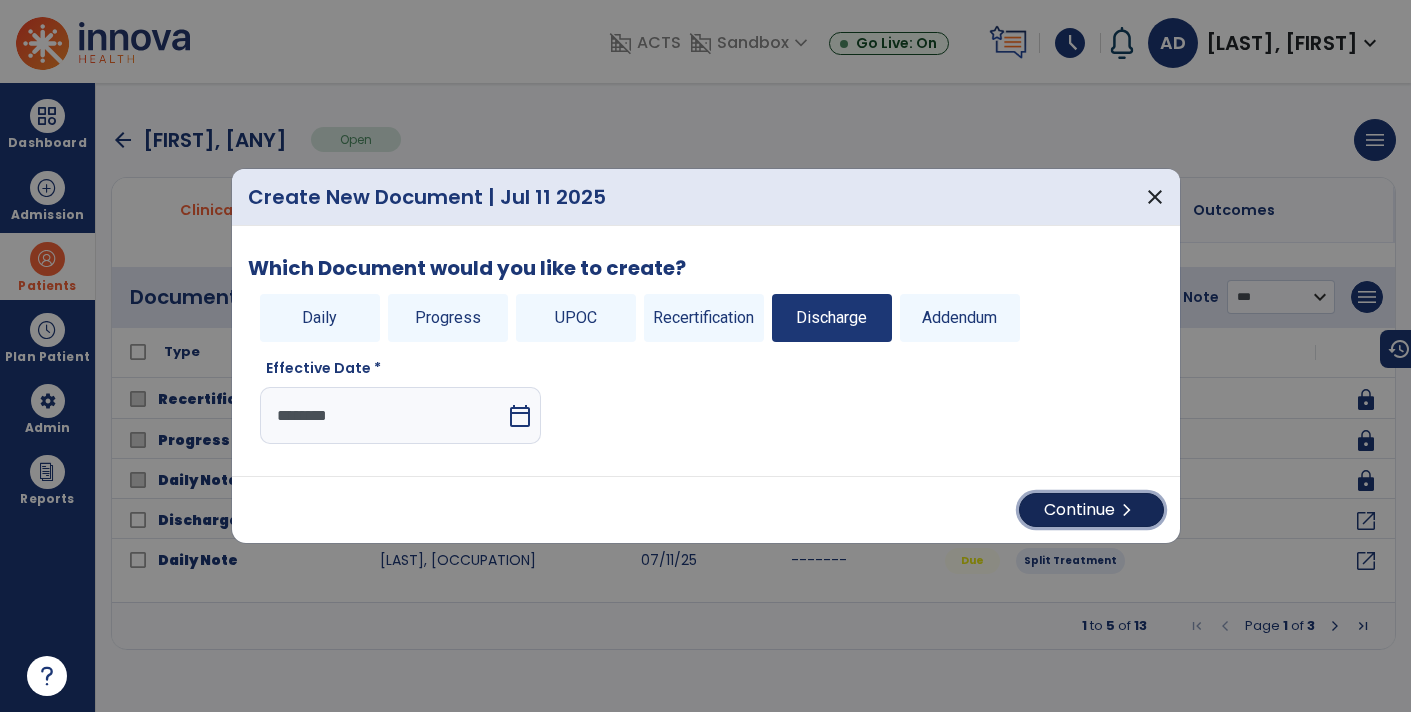click on "Continue   chevron_right" at bounding box center (1091, 510) 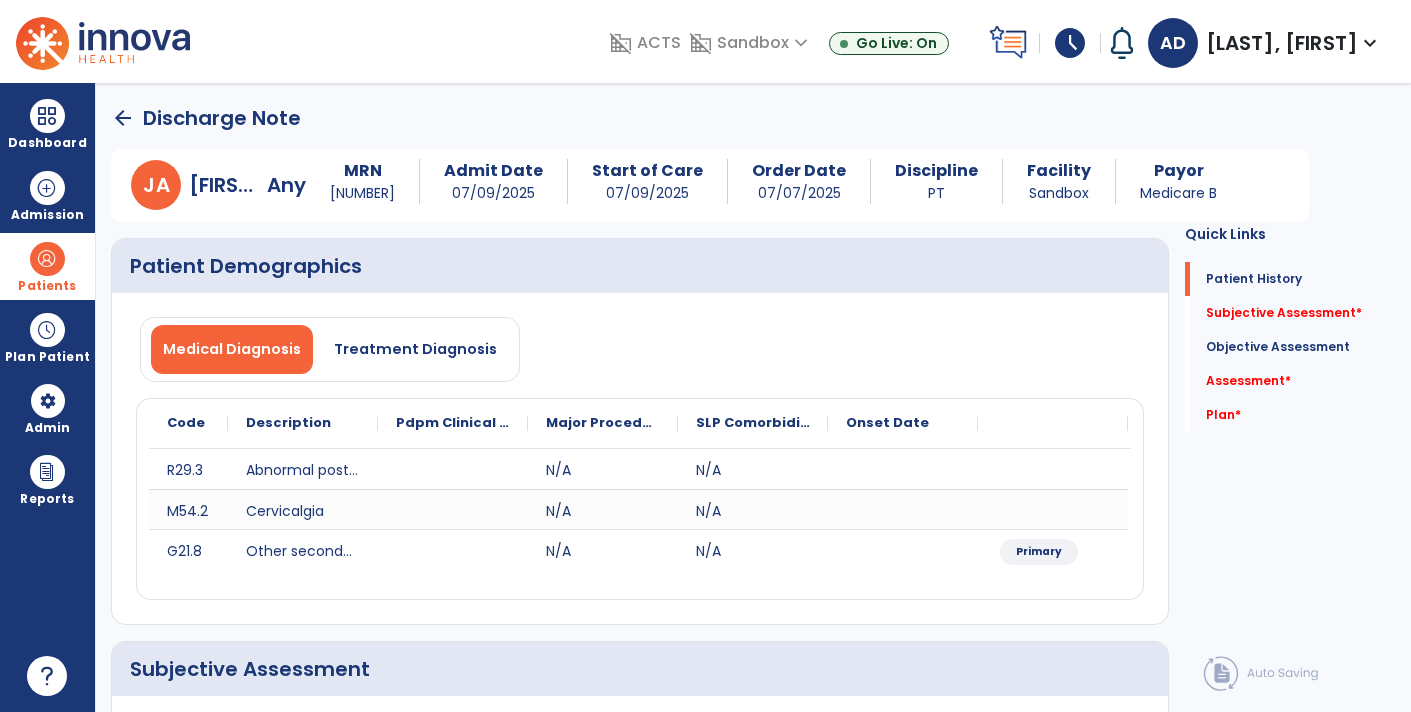 click on "arrow_back" 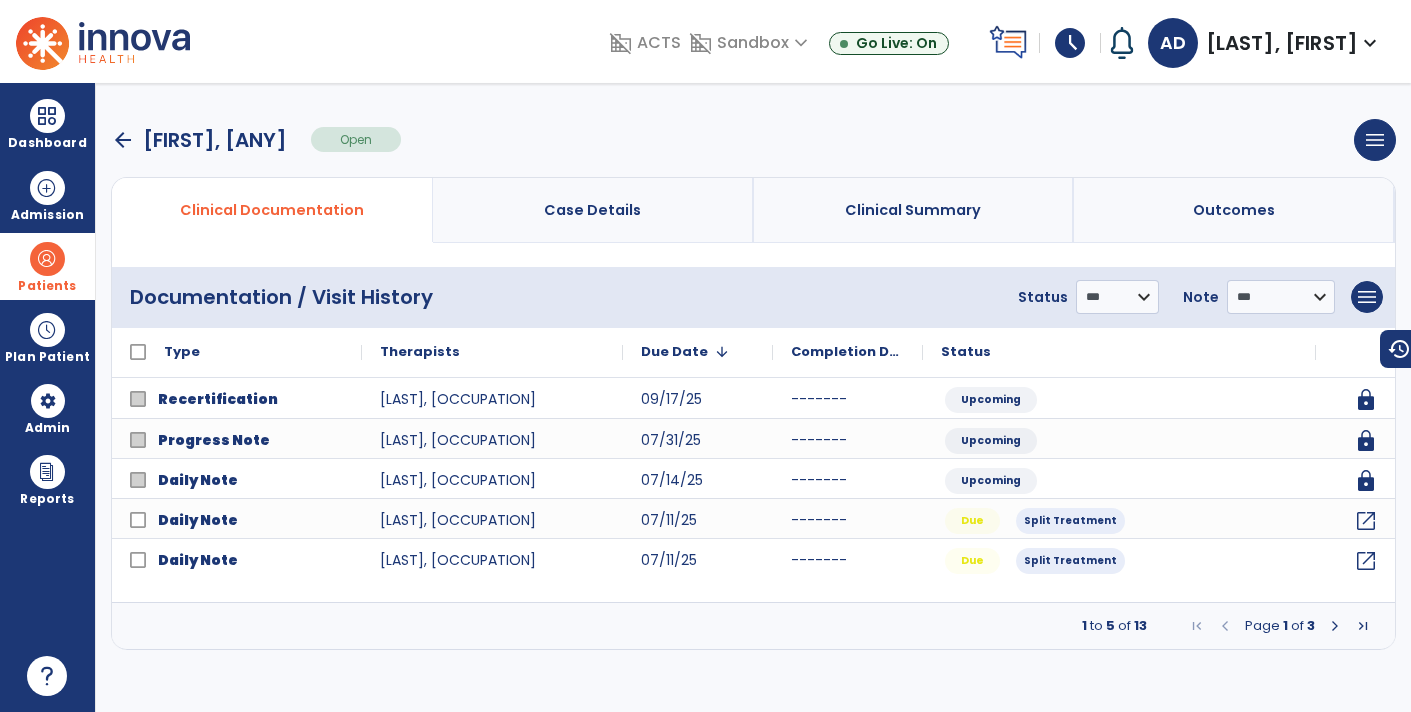 click at bounding box center [1335, 626] 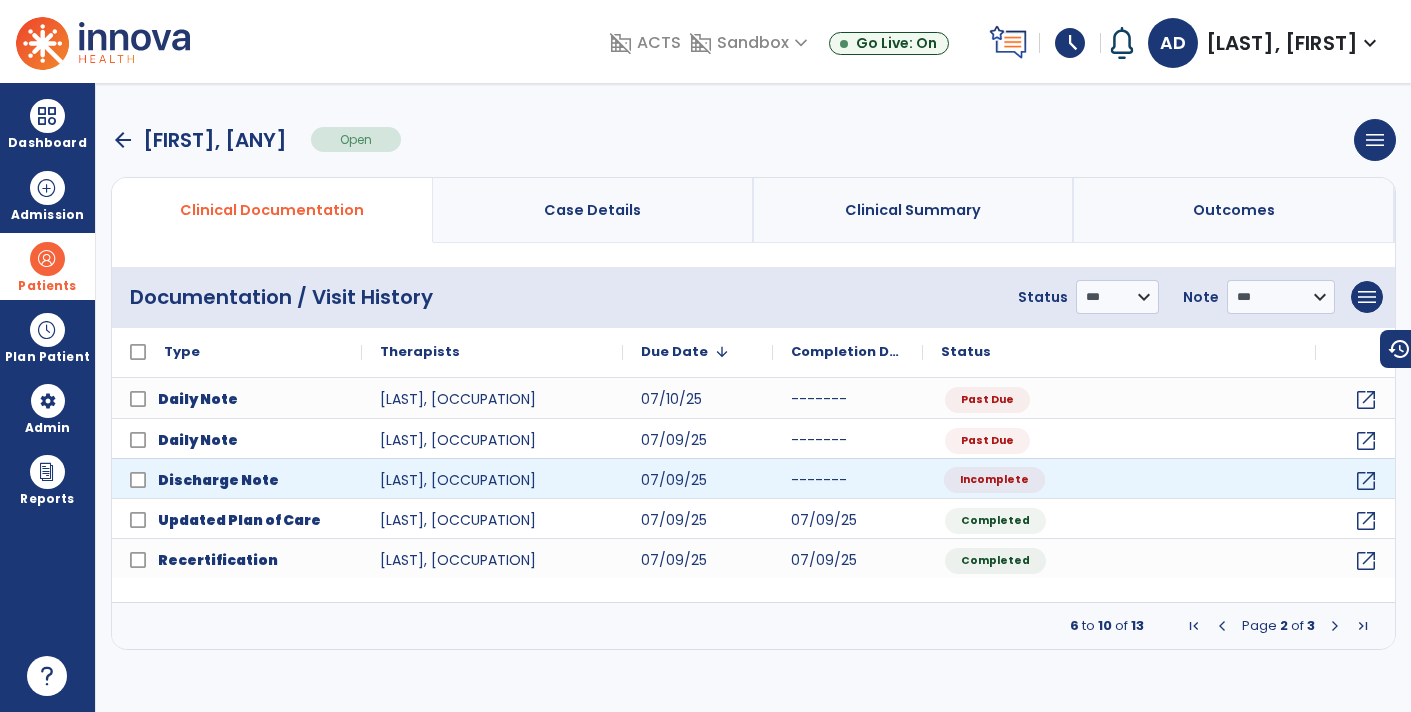 click on "Incomplete" 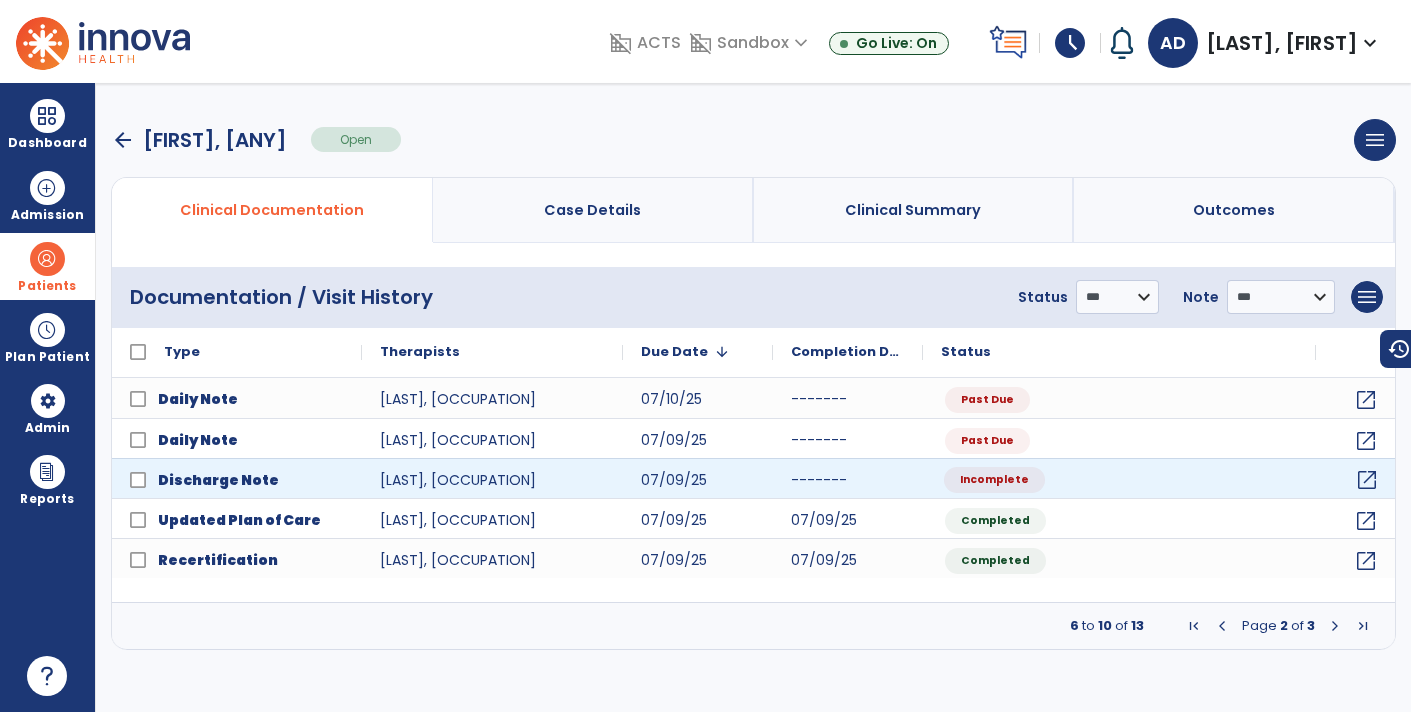 click on "open_in_new" 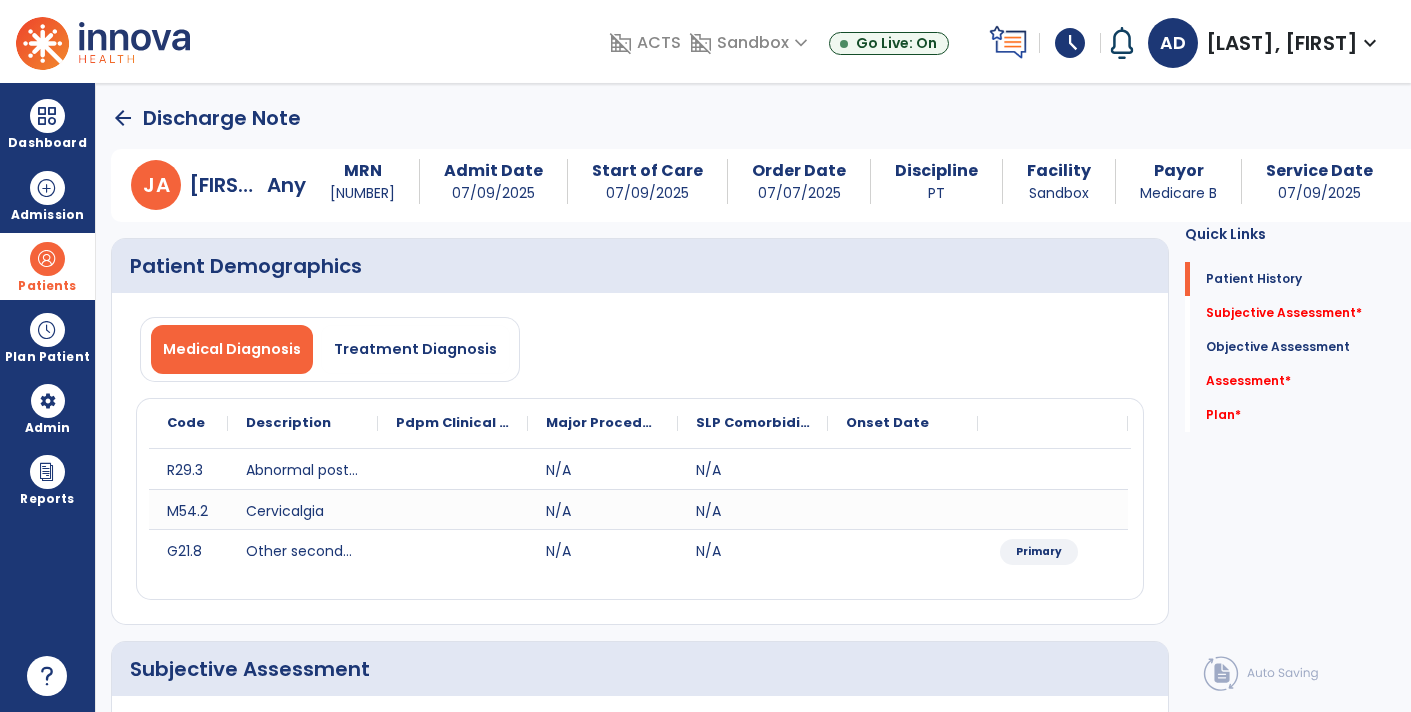 click 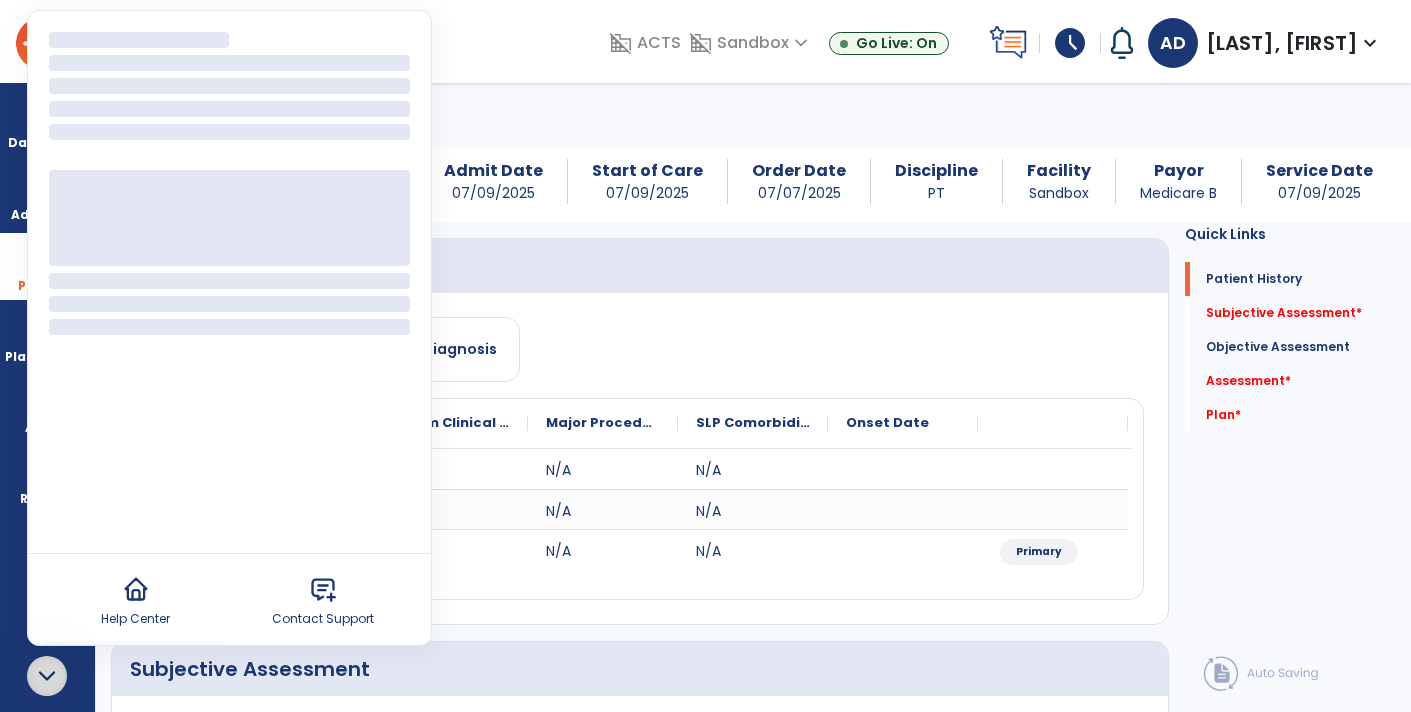 click on "Help Center" at bounding box center (136, 600) 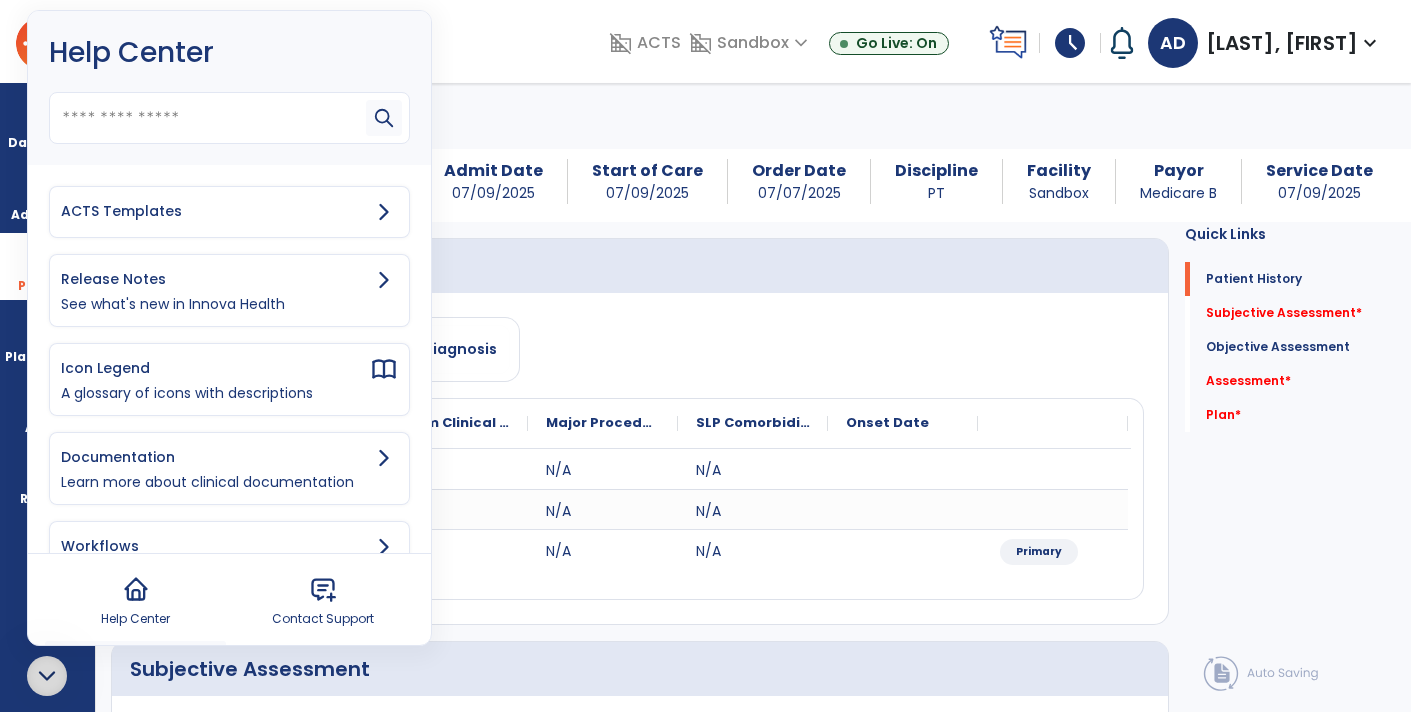 click on "ACTS Templates" at bounding box center [215, 211] 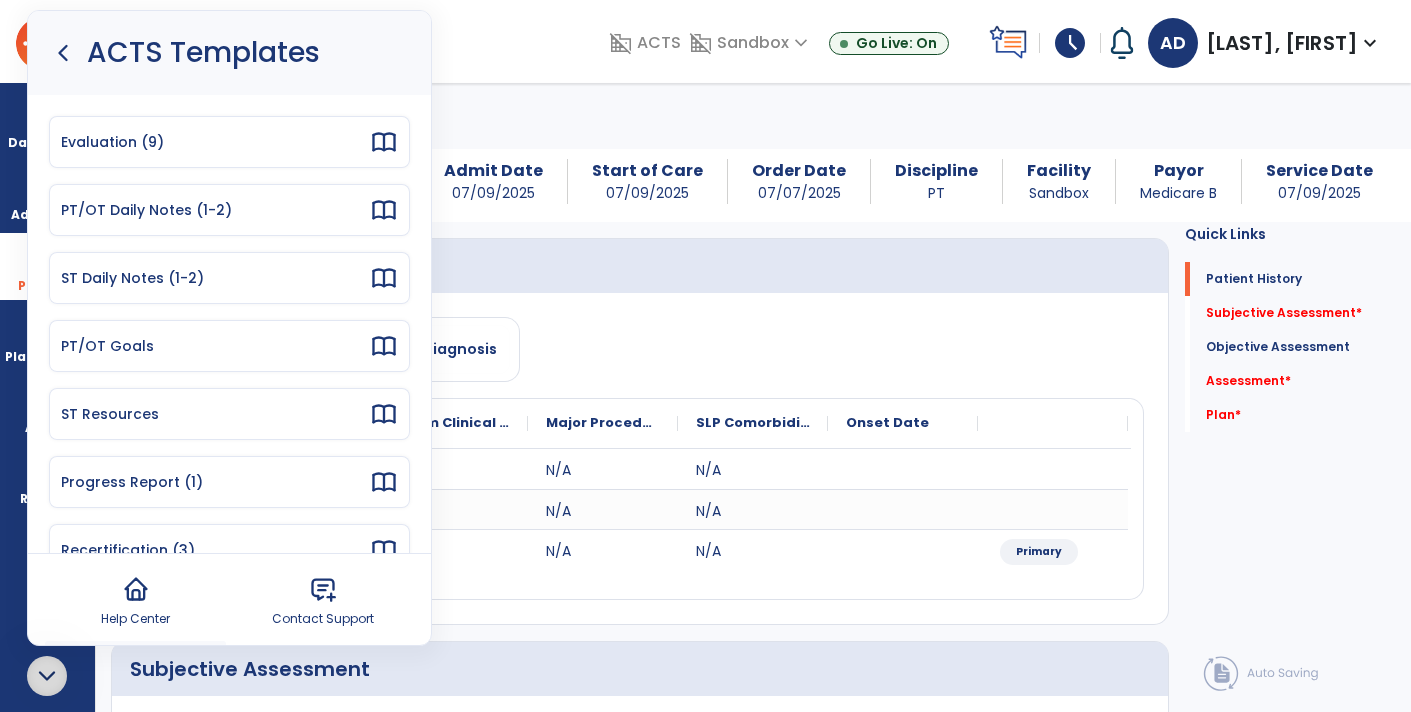 scroll, scrollTop: 179, scrollLeft: 0, axis: vertical 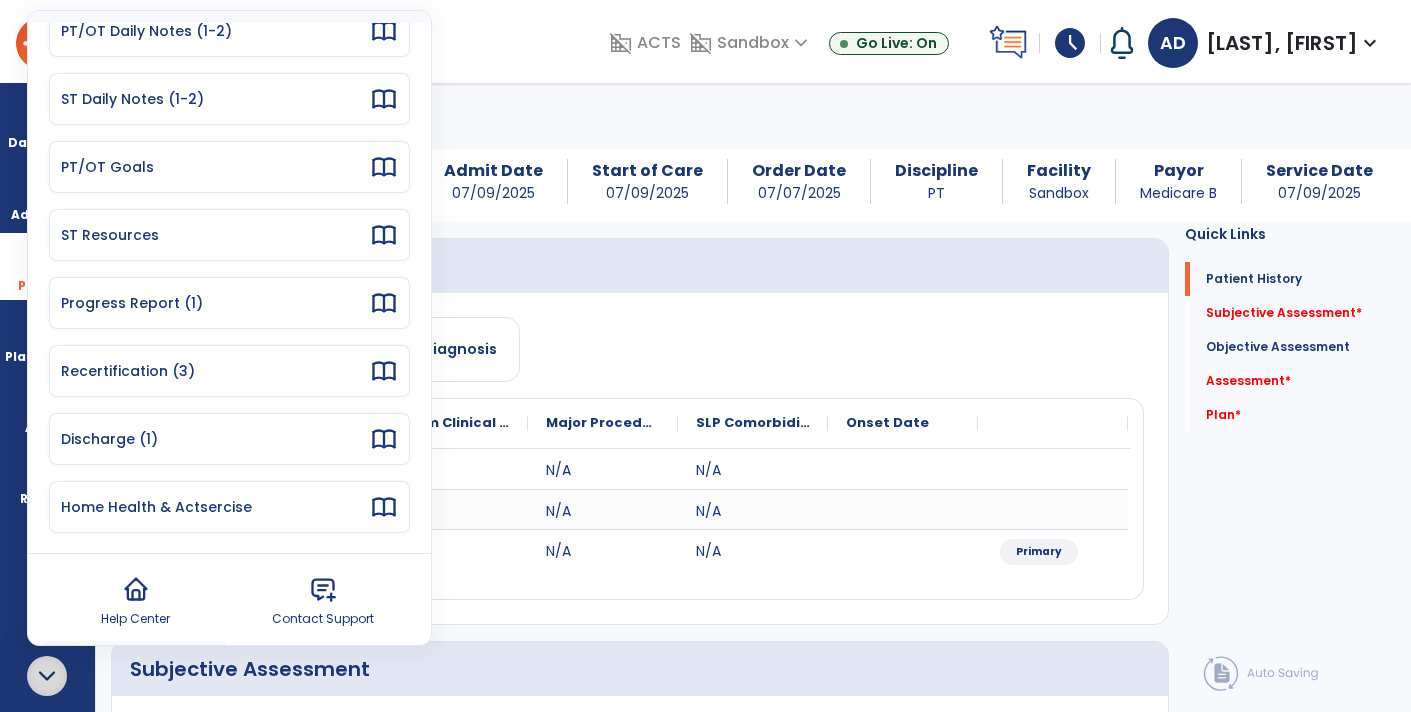 click on "Discharge (1)" at bounding box center (215, 439) 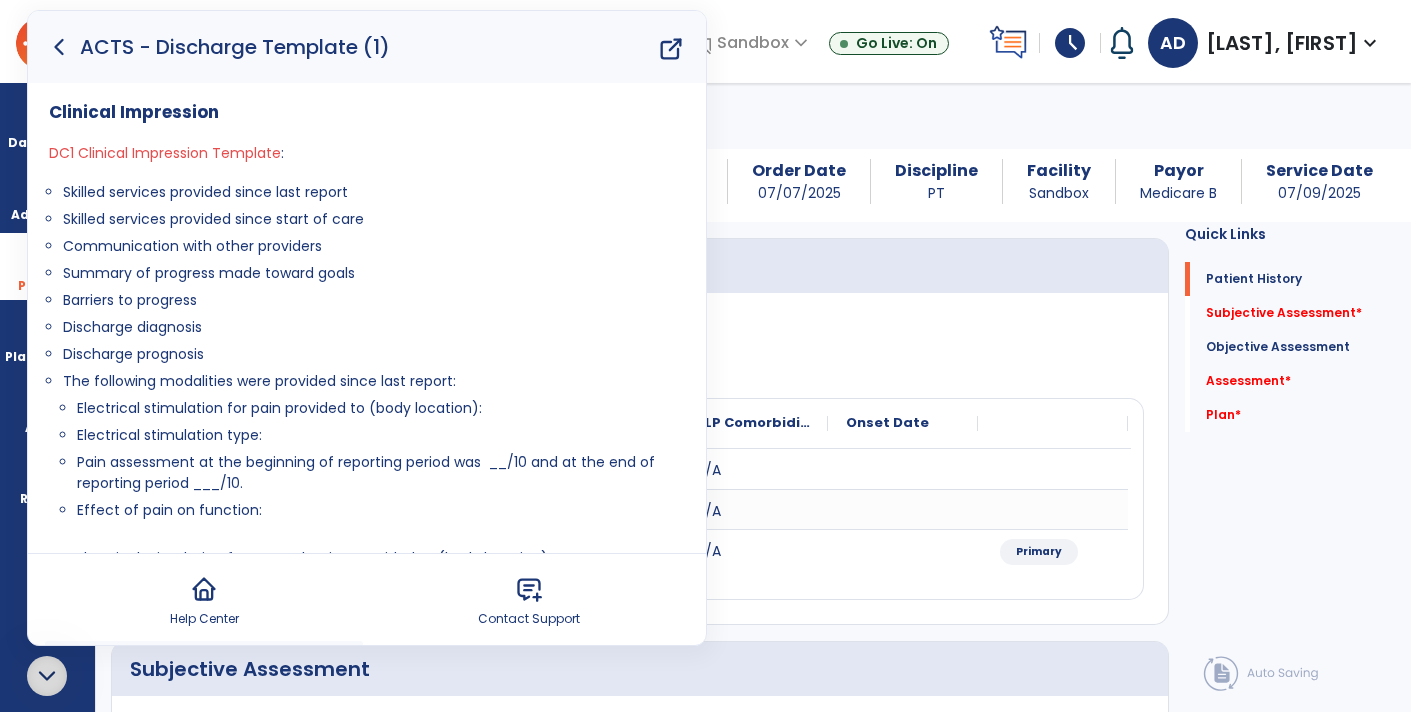 click 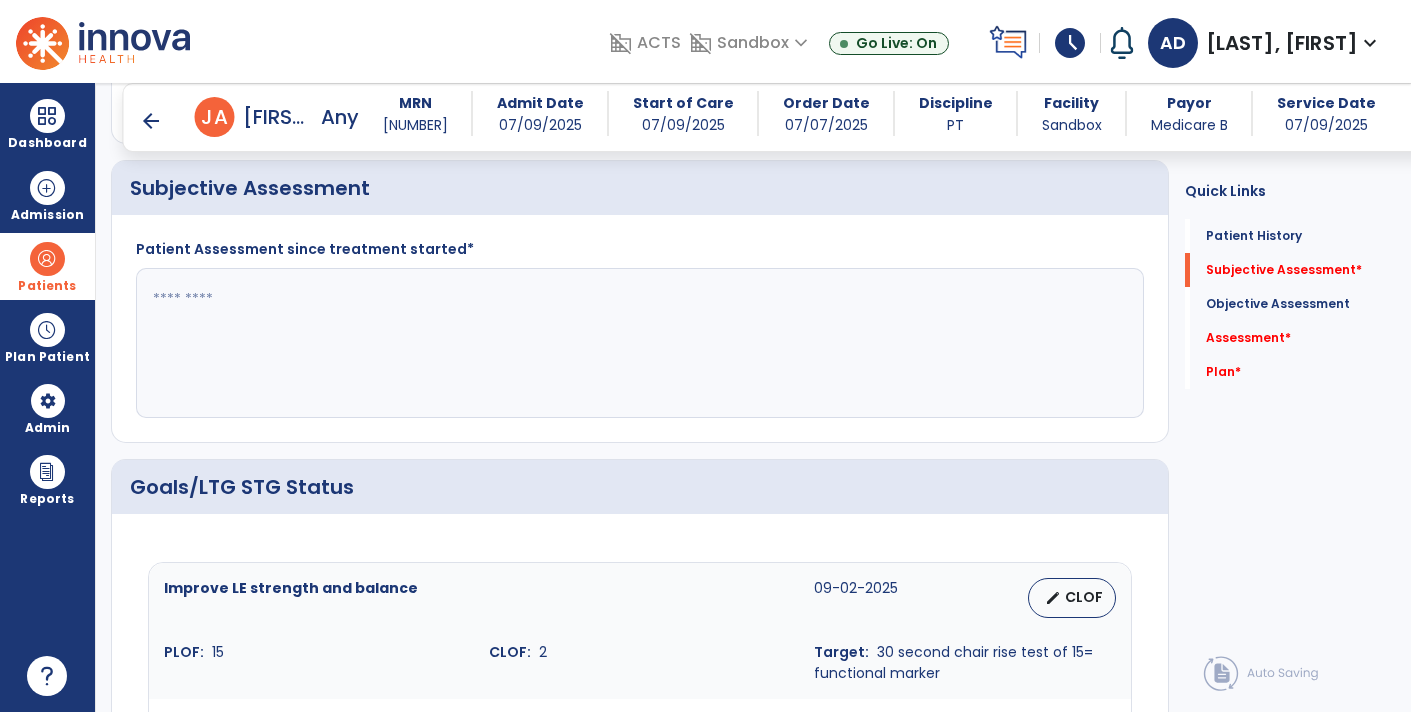 scroll, scrollTop: 466, scrollLeft: 0, axis: vertical 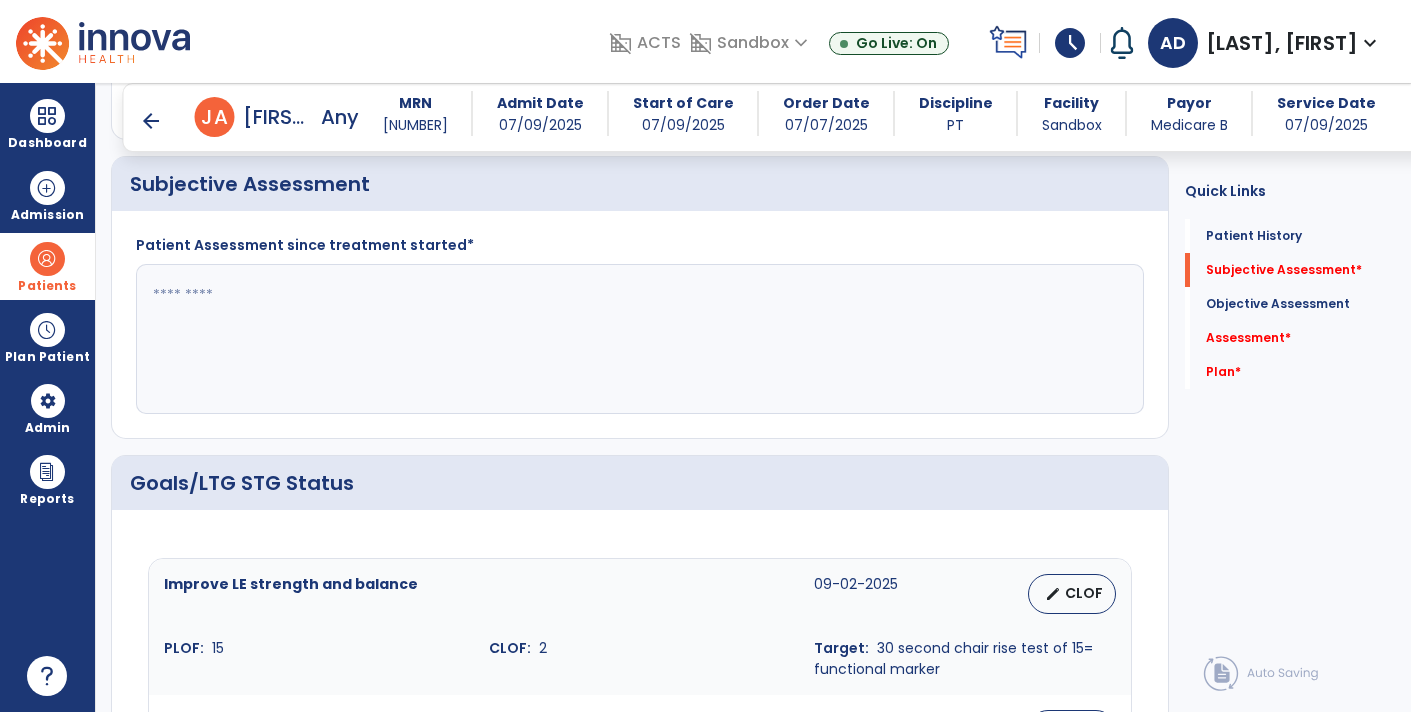 click 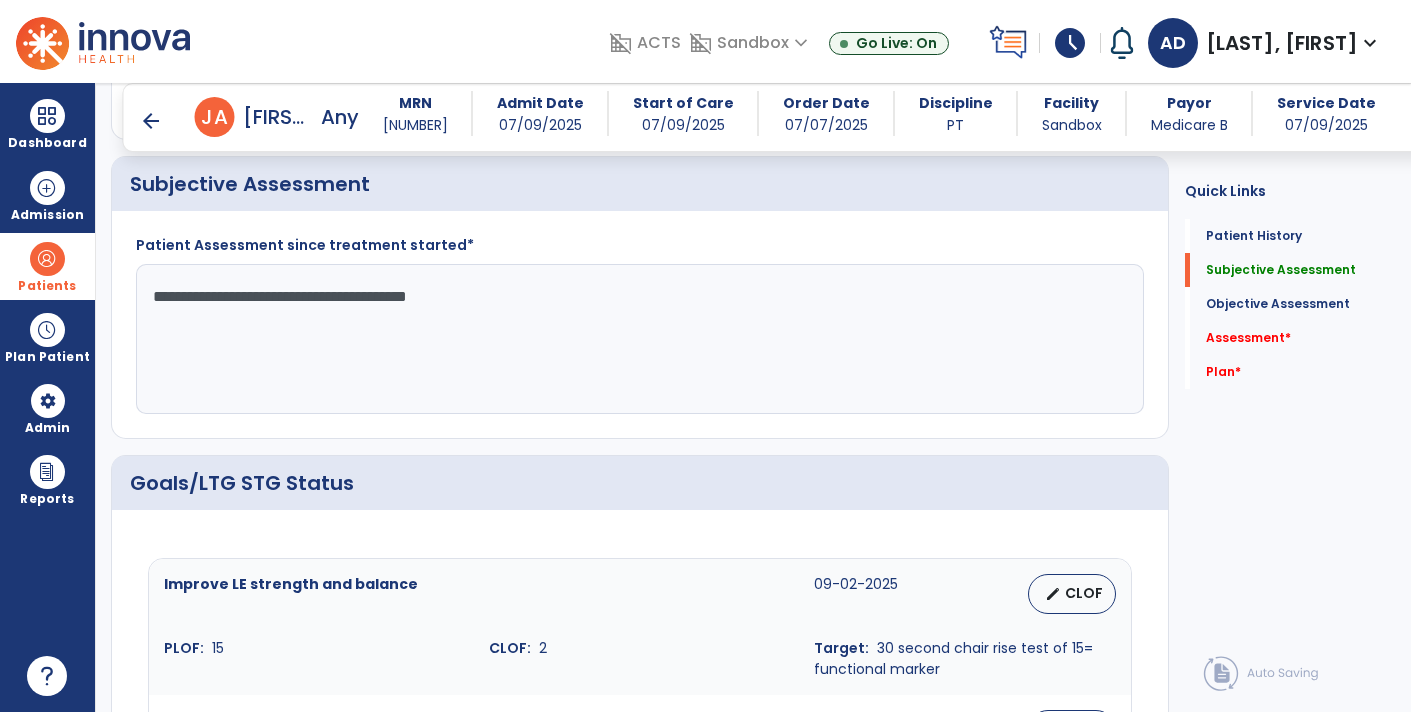 click on "**********" 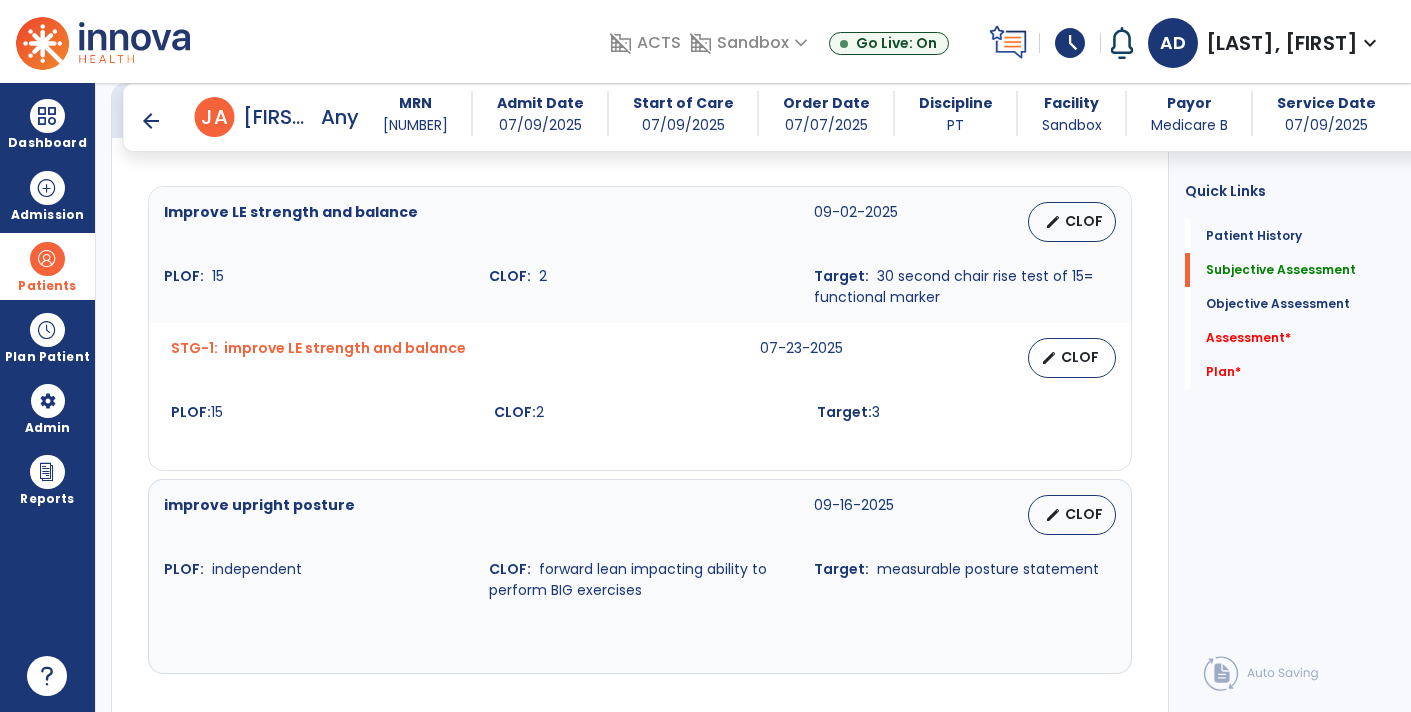 scroll, scrollTop: 816, scrollLeft: 0, axis: vertical 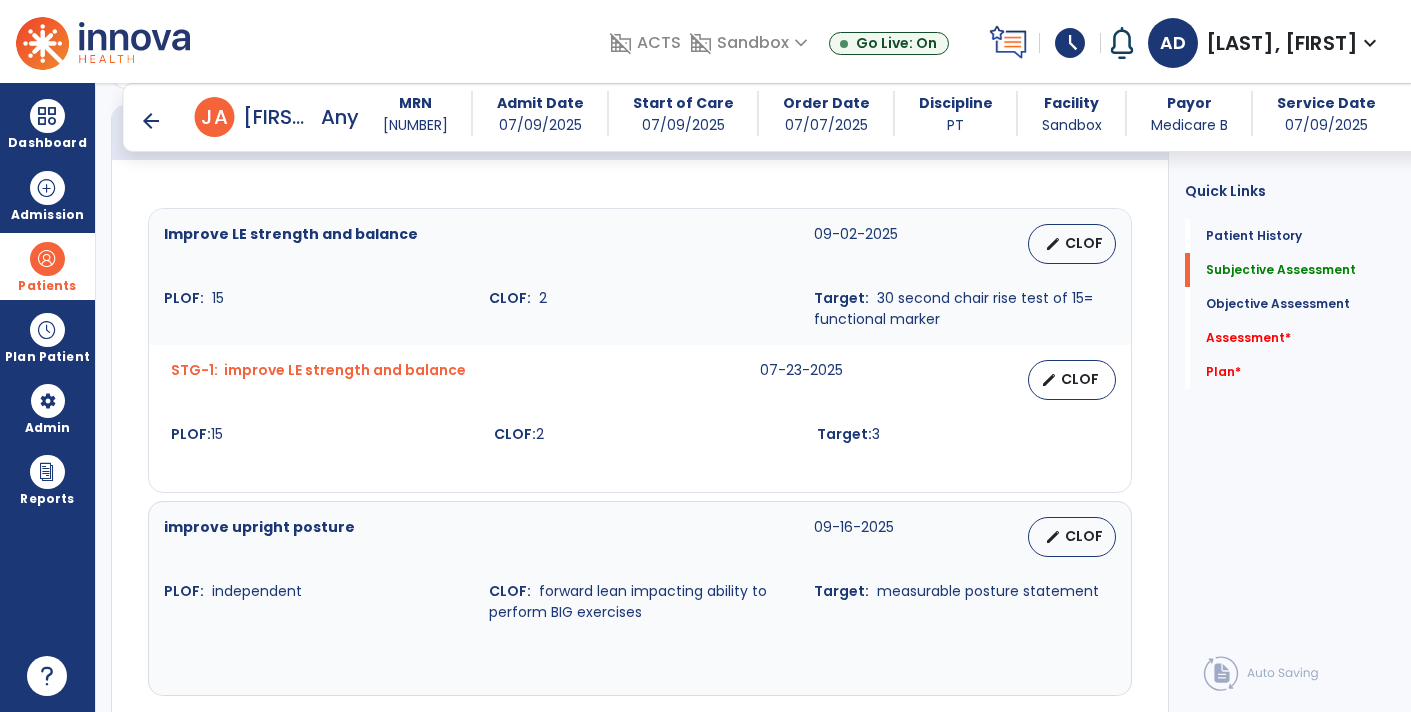type on "**********" 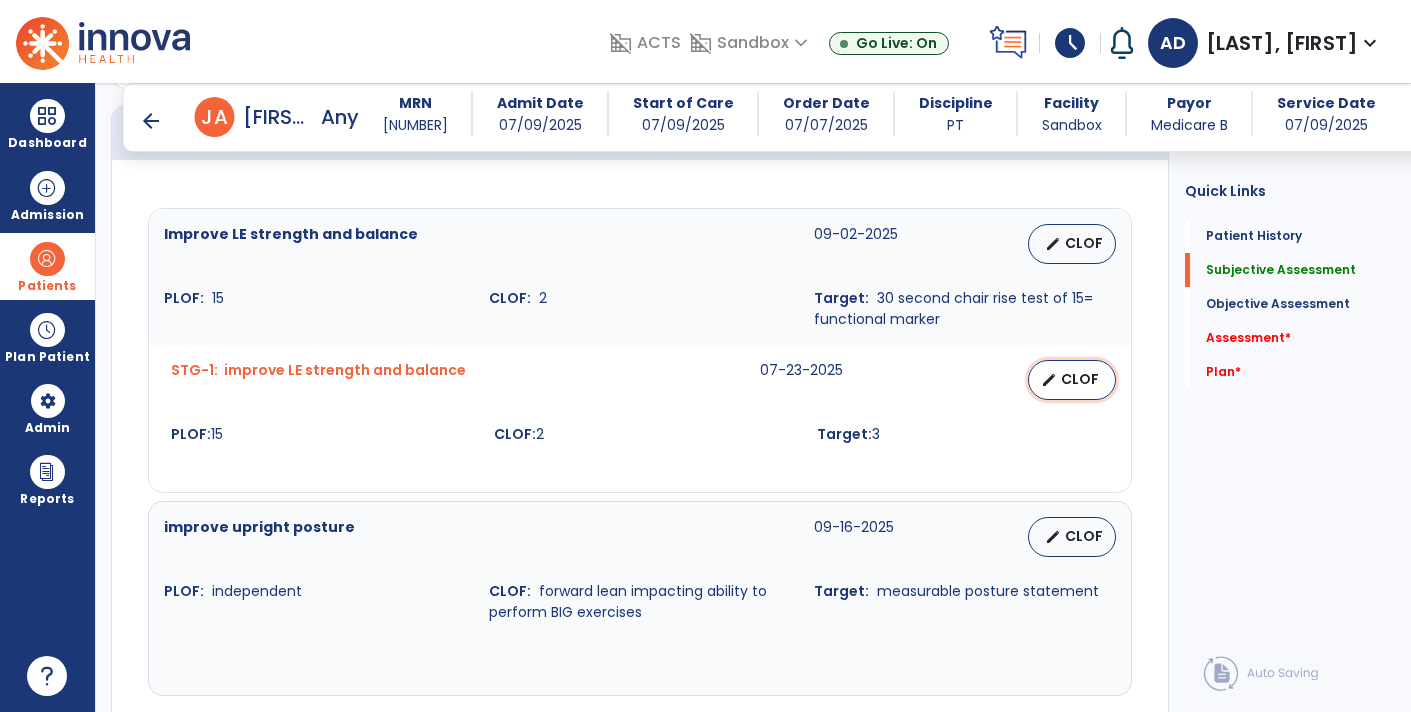 click on "CLOF" at bounding box center (1080, 379) 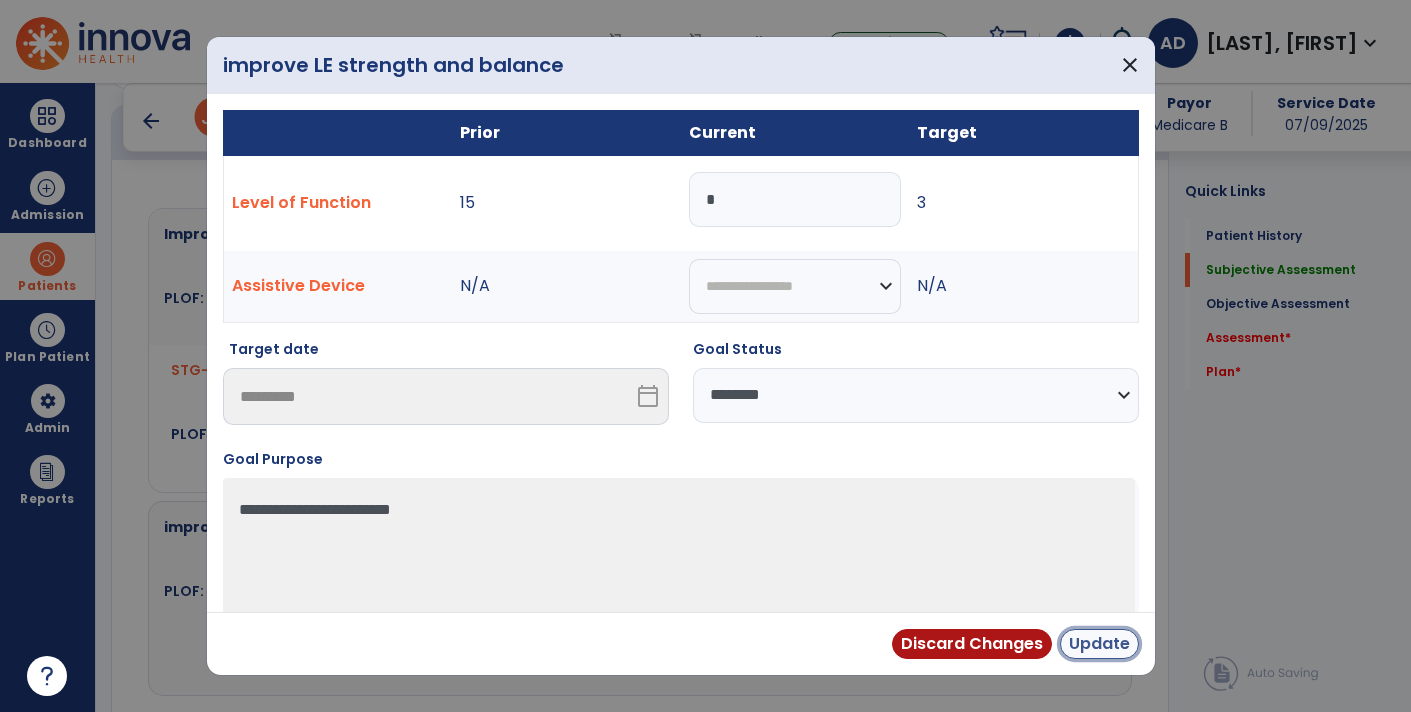 click on "Update" at bounding box center (1099, 644) 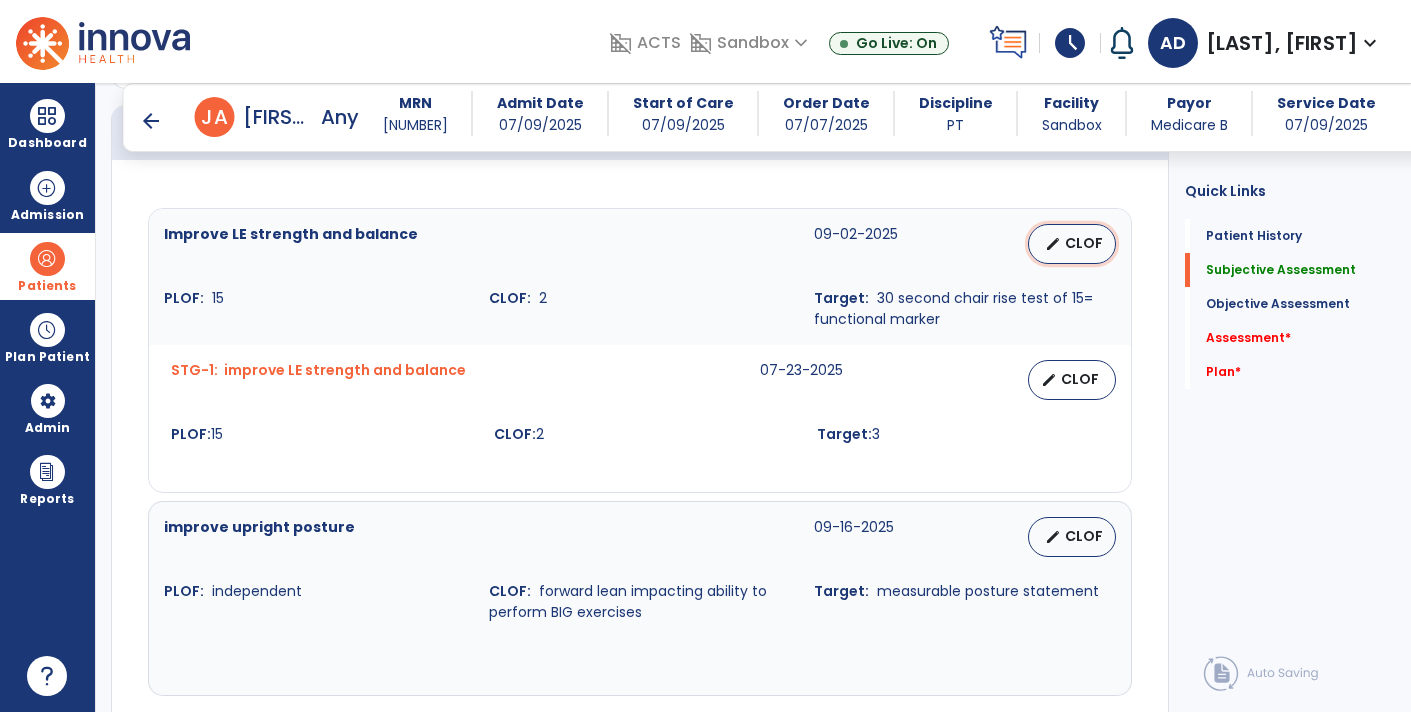 click on "CLOF" at bounding box center (1084, 243) 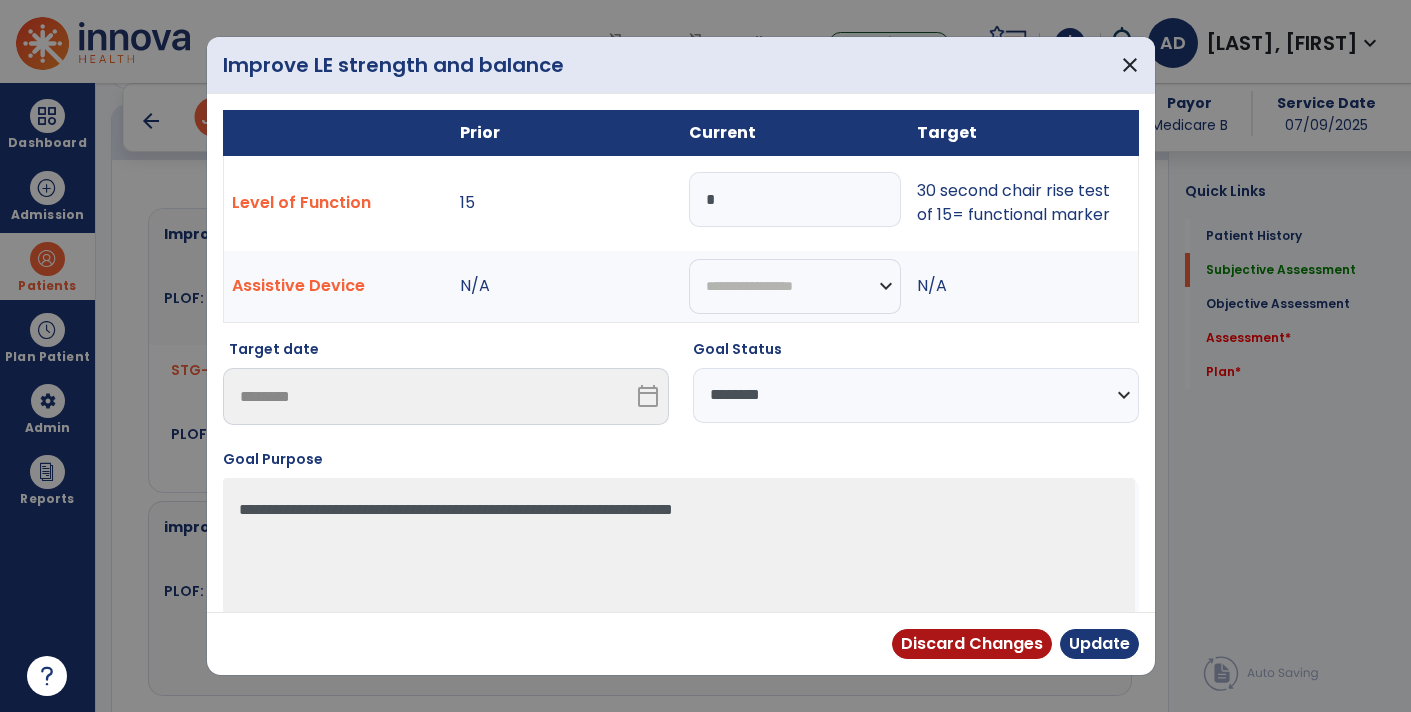 click on "**********" at bounding box center (916, 395) 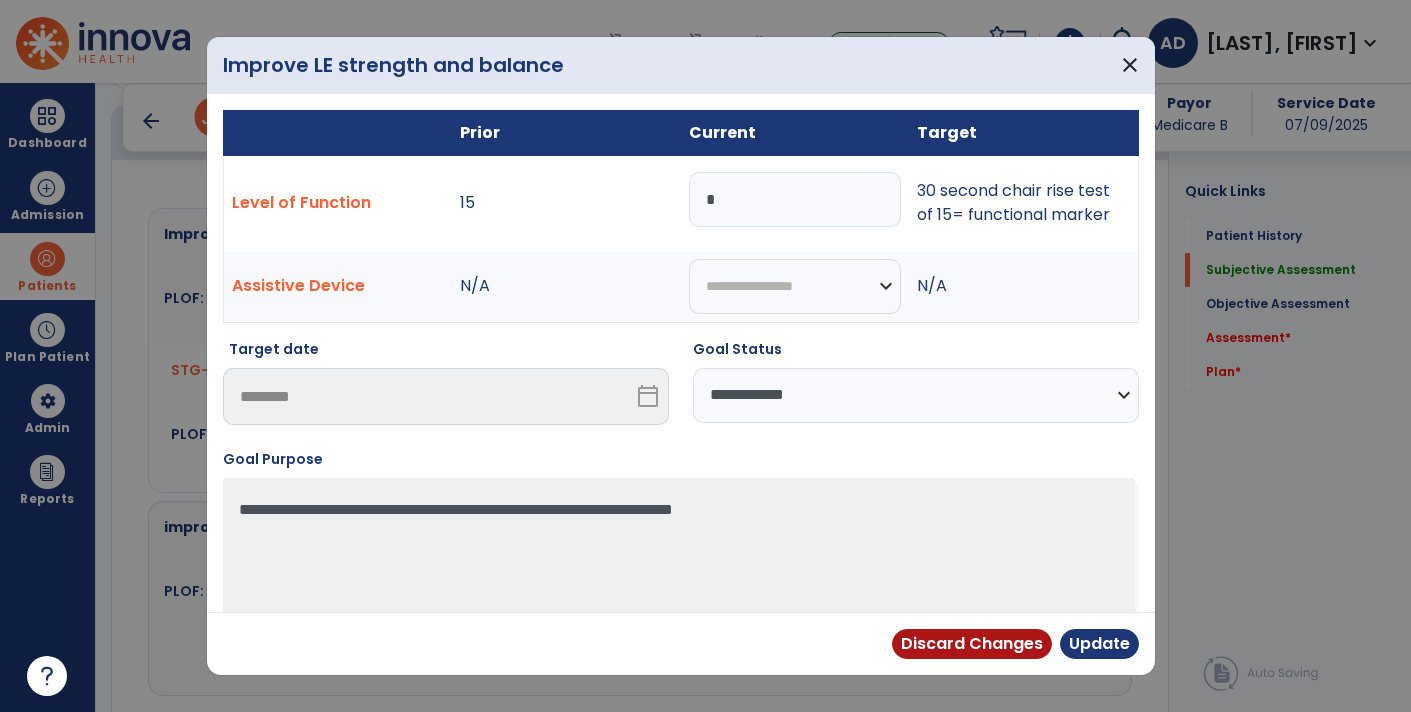 click on "**********" at bounding box center (916, 395) 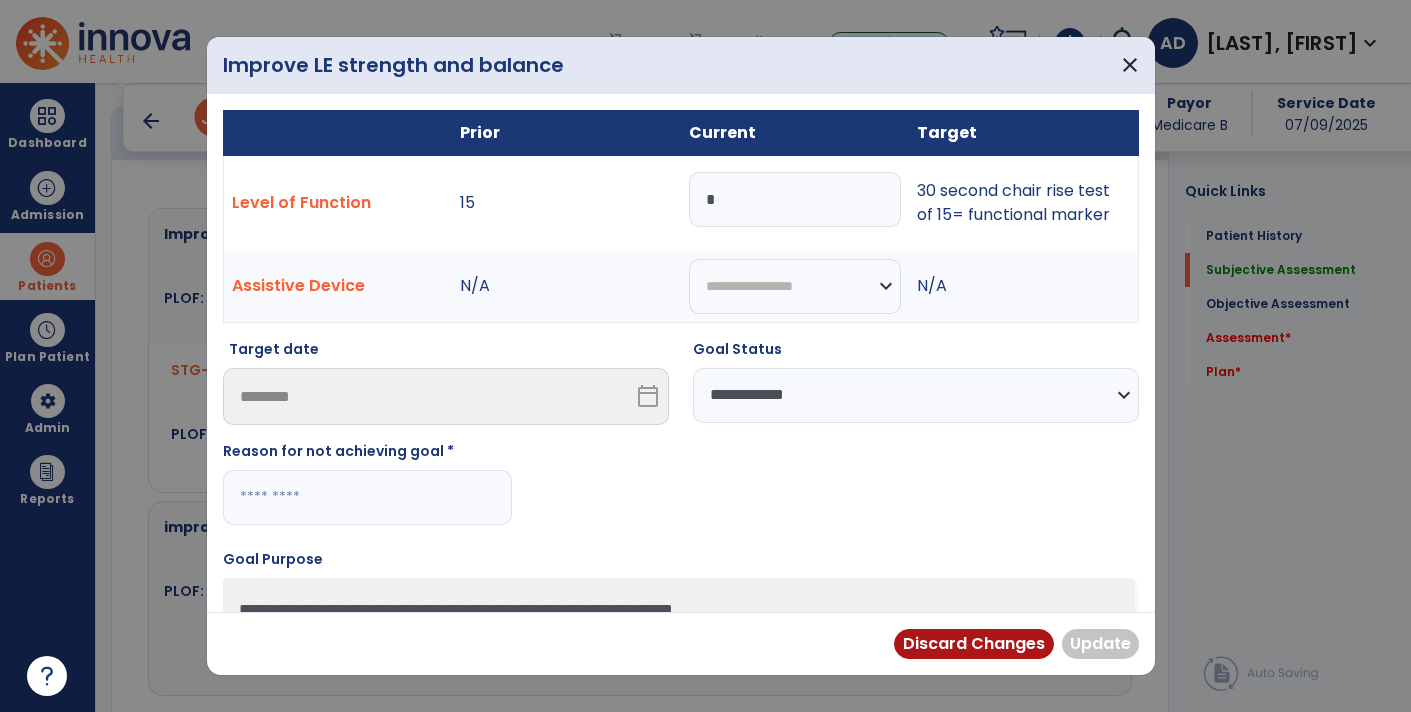 click at bounding box center [367, 497] 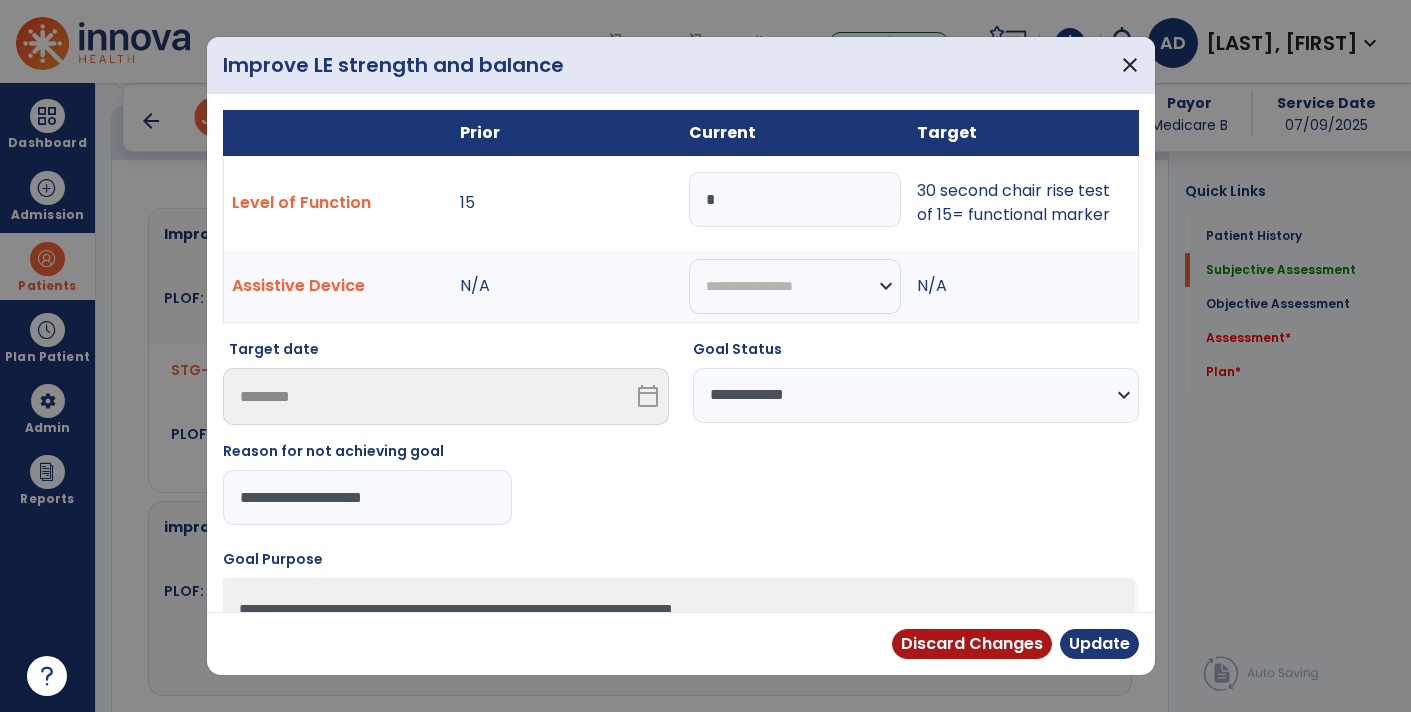 click on "**********" at bounding box center [367, 497] 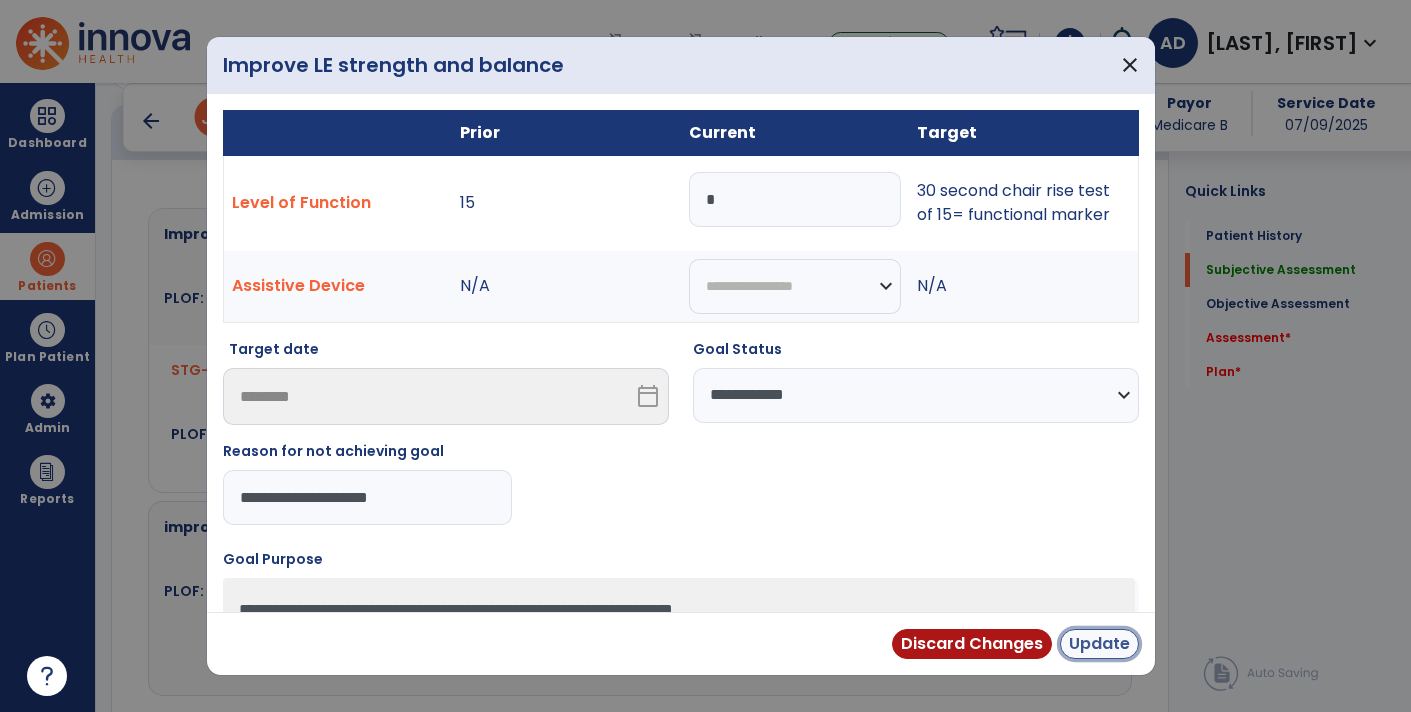 click on "Update" at bounding box center [1099, 644] 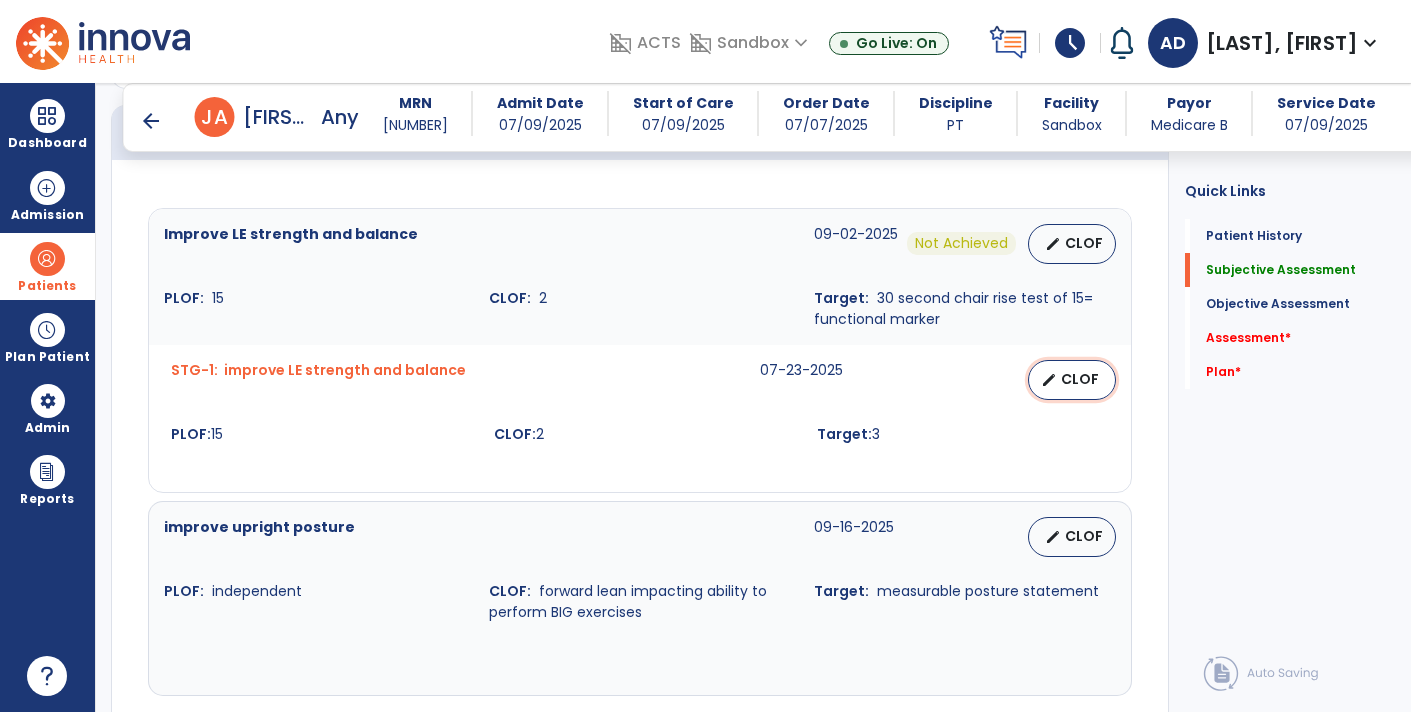 click on "CLOF" at bounding box center (1080, 379) 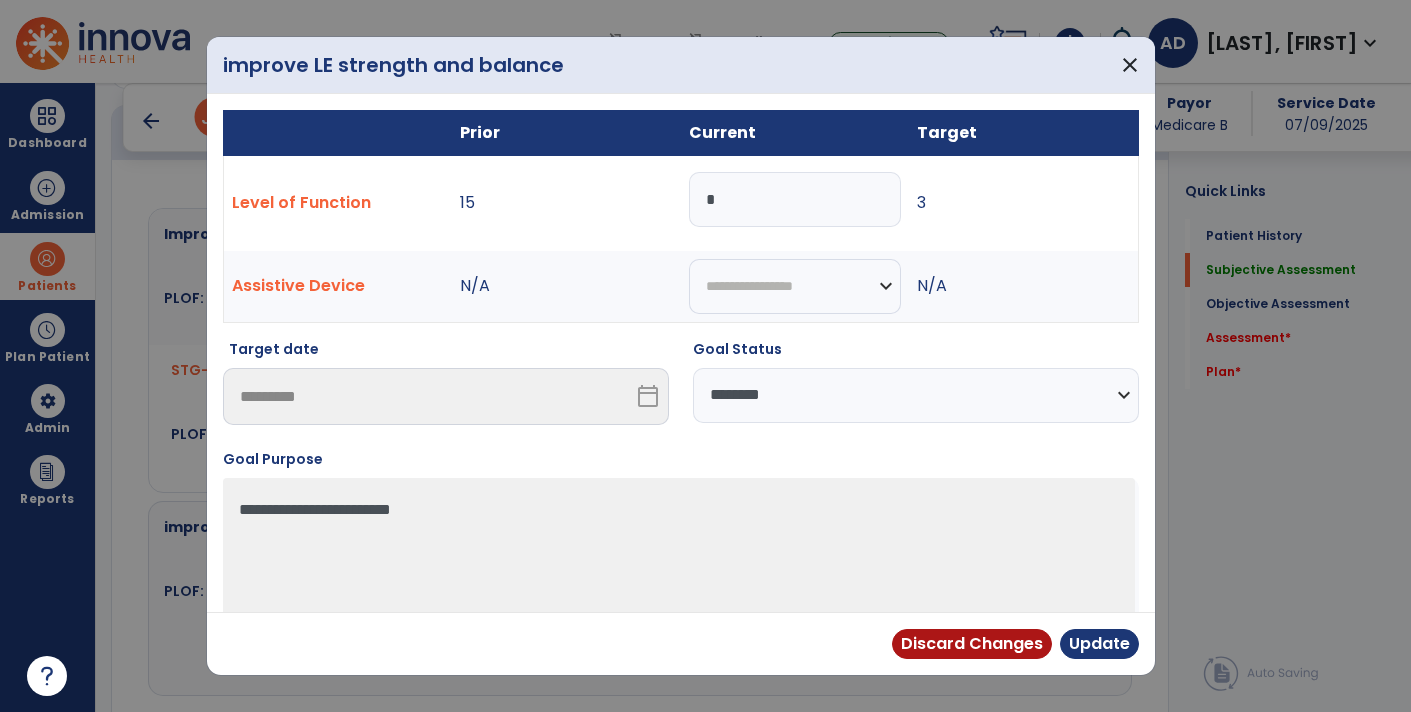 click on "**********" at bounding box center [916, 395] 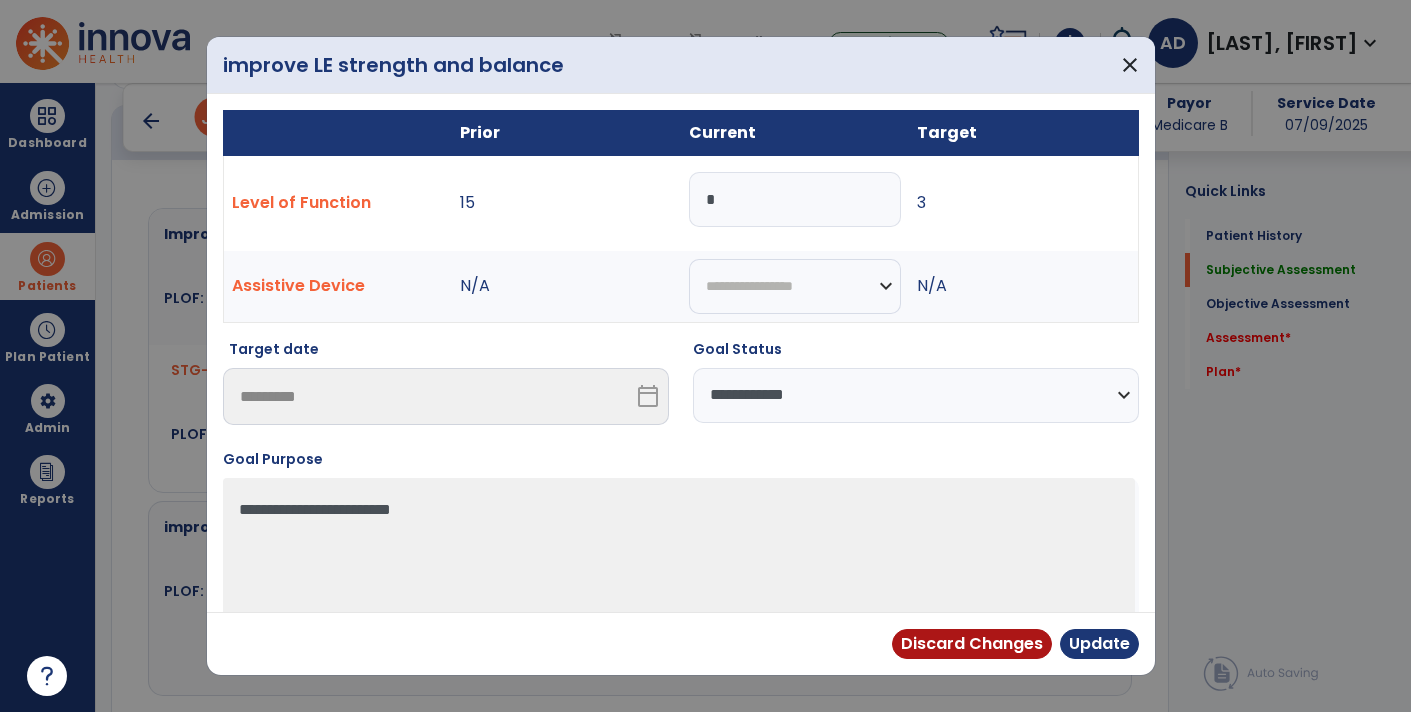 click on "**********" at bounding box center [916, 395] 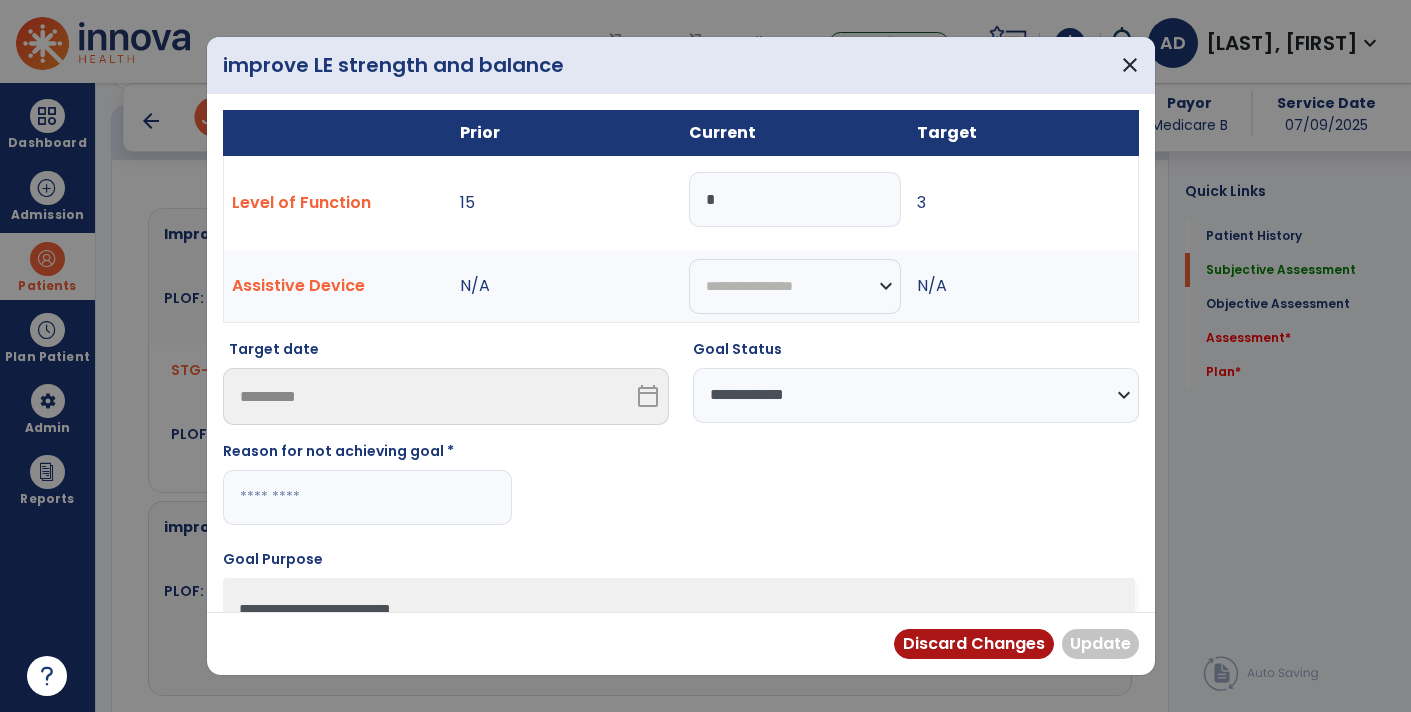 click at bounding box center (367, 497) 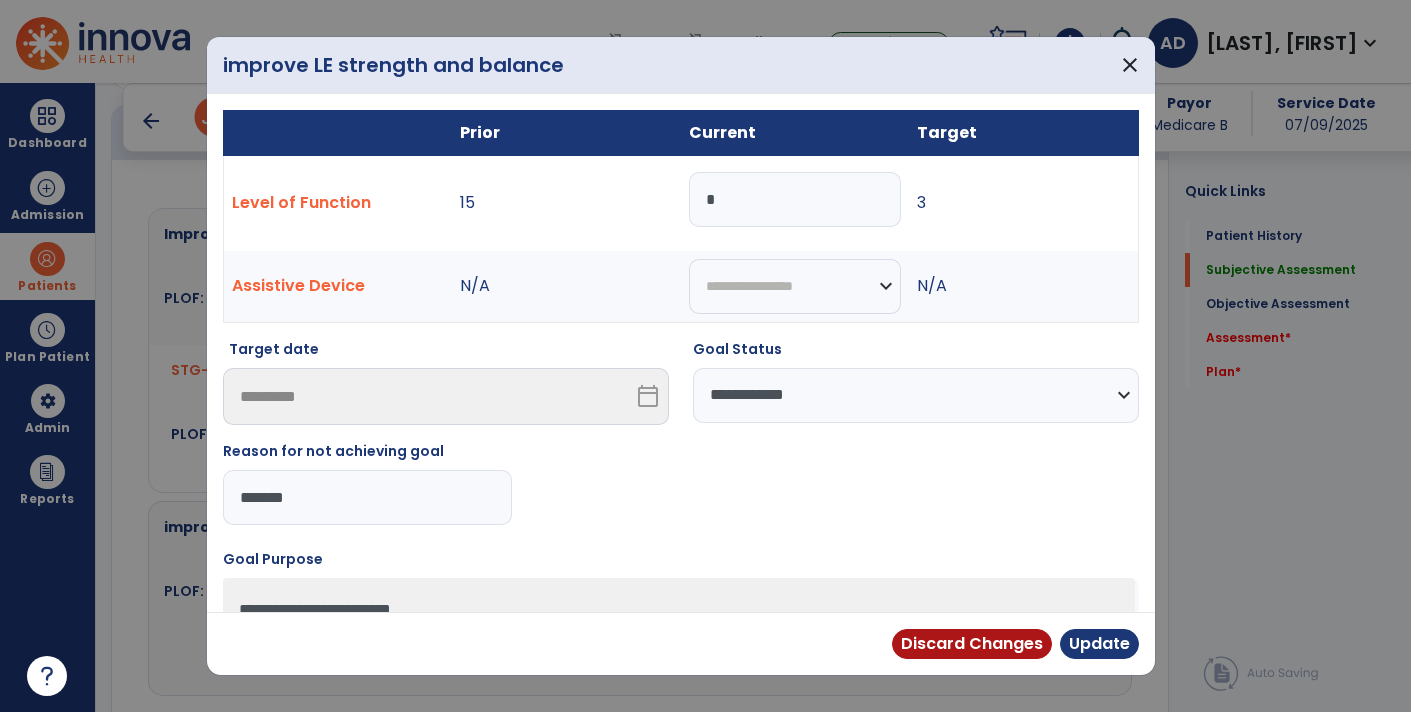 type on "********" 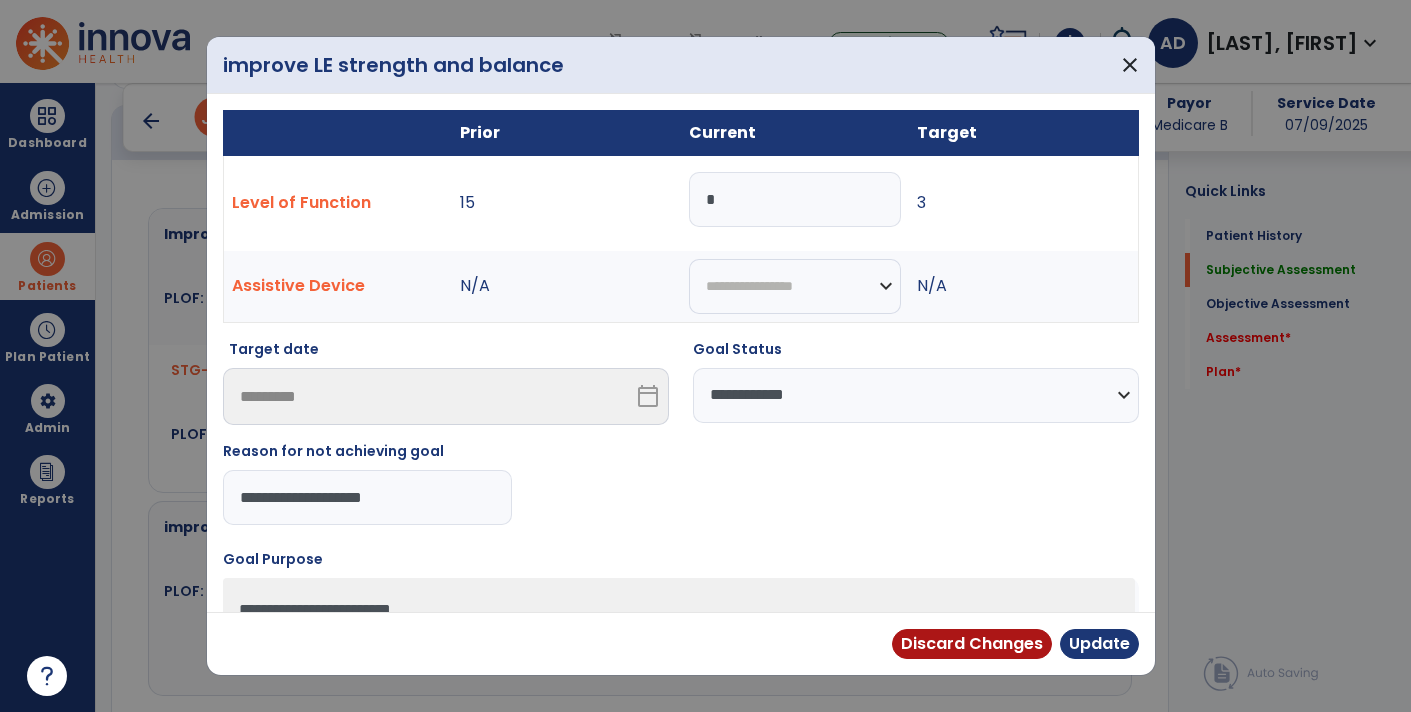 type on "**********" 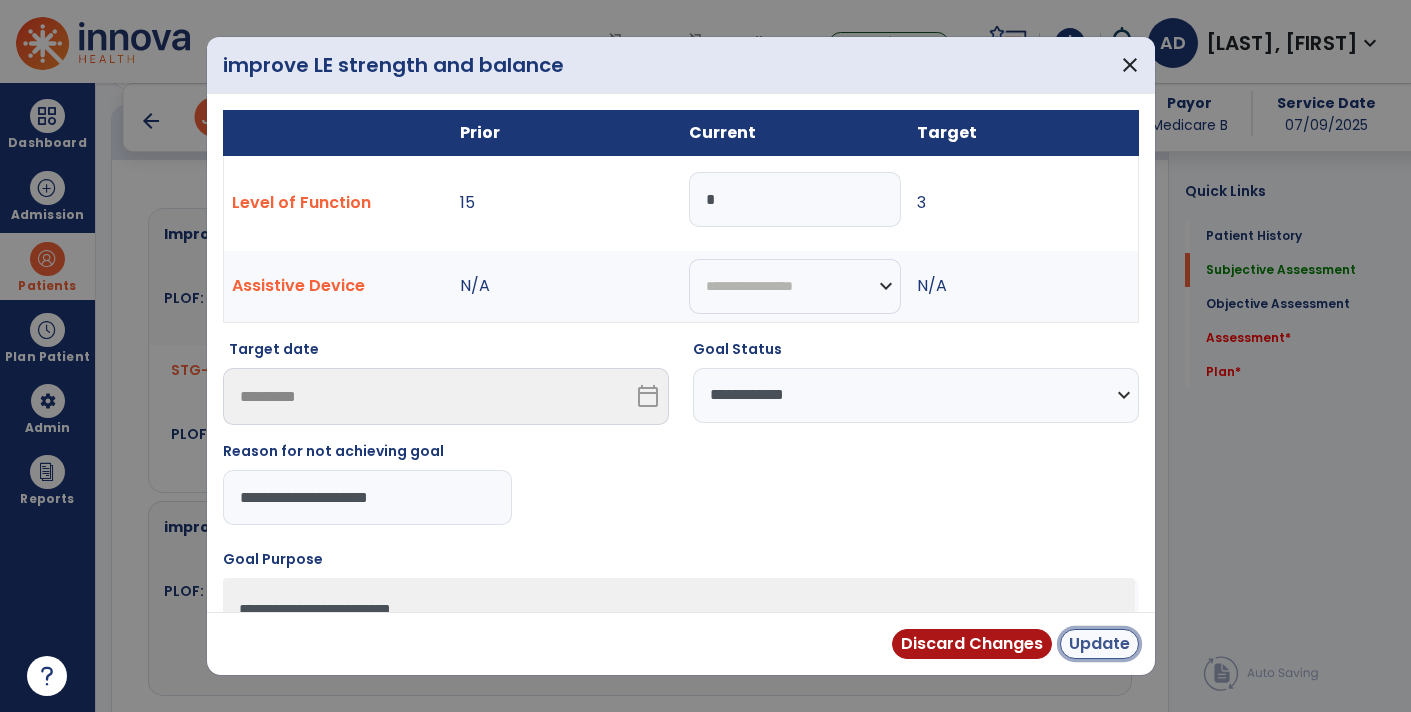 click on "Update" at bounding box center (1099, 644) 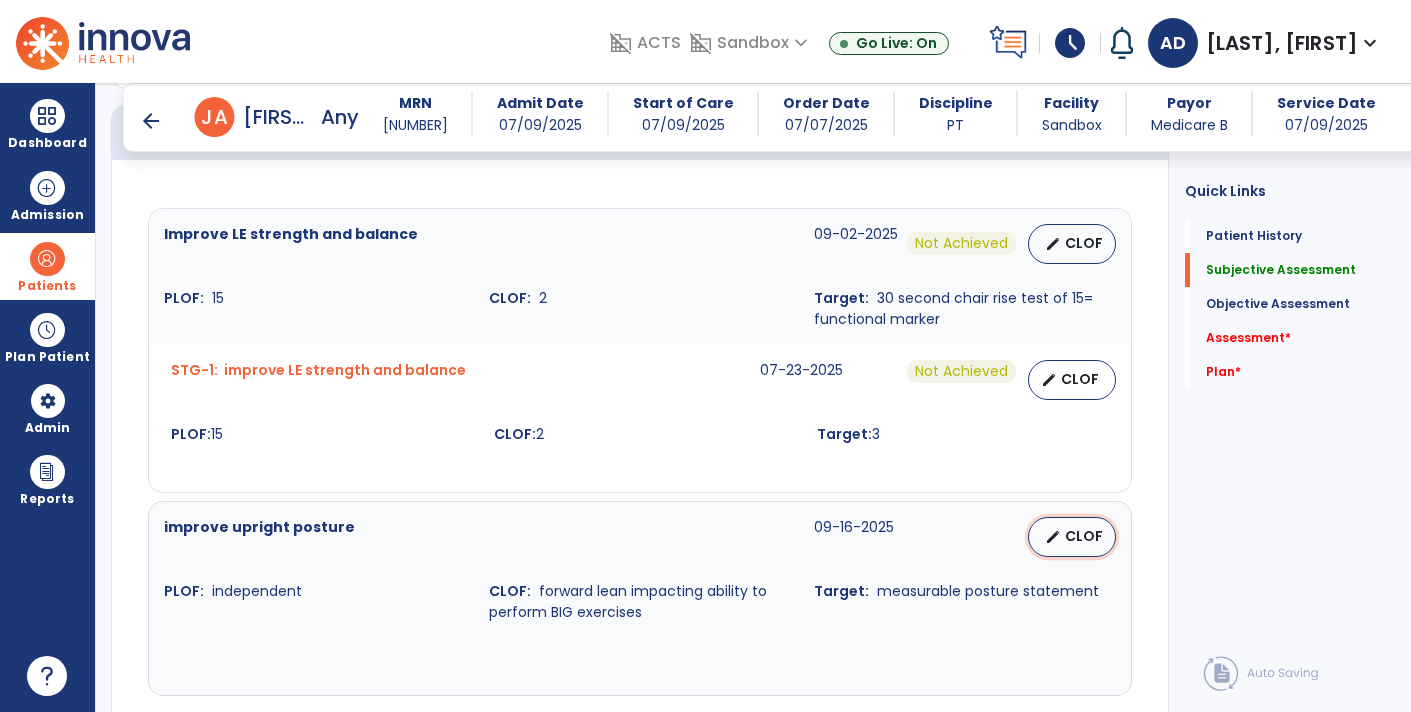 click on "CLOF" at bounding box center (1084, 536) 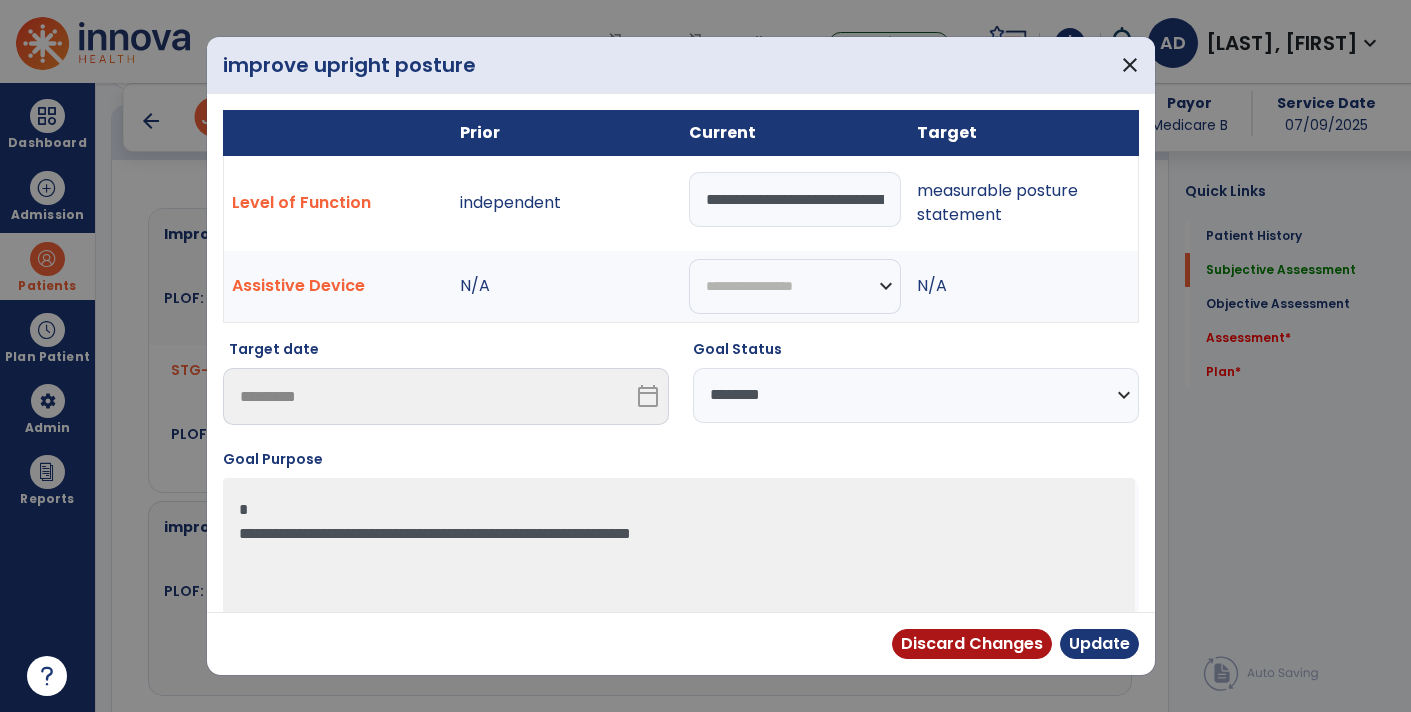 click on "**********" at bounding box center (916, 395) 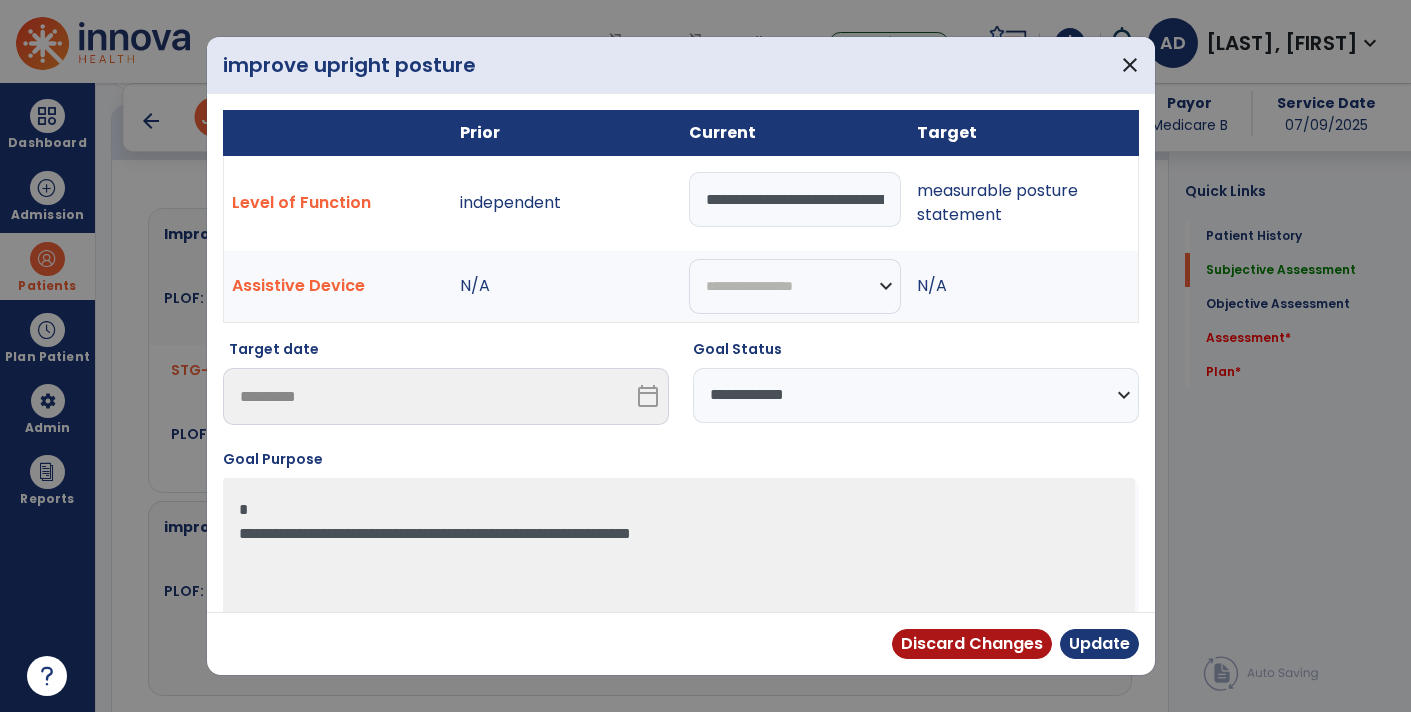 click on "**********" at bounding box center [916, 395] 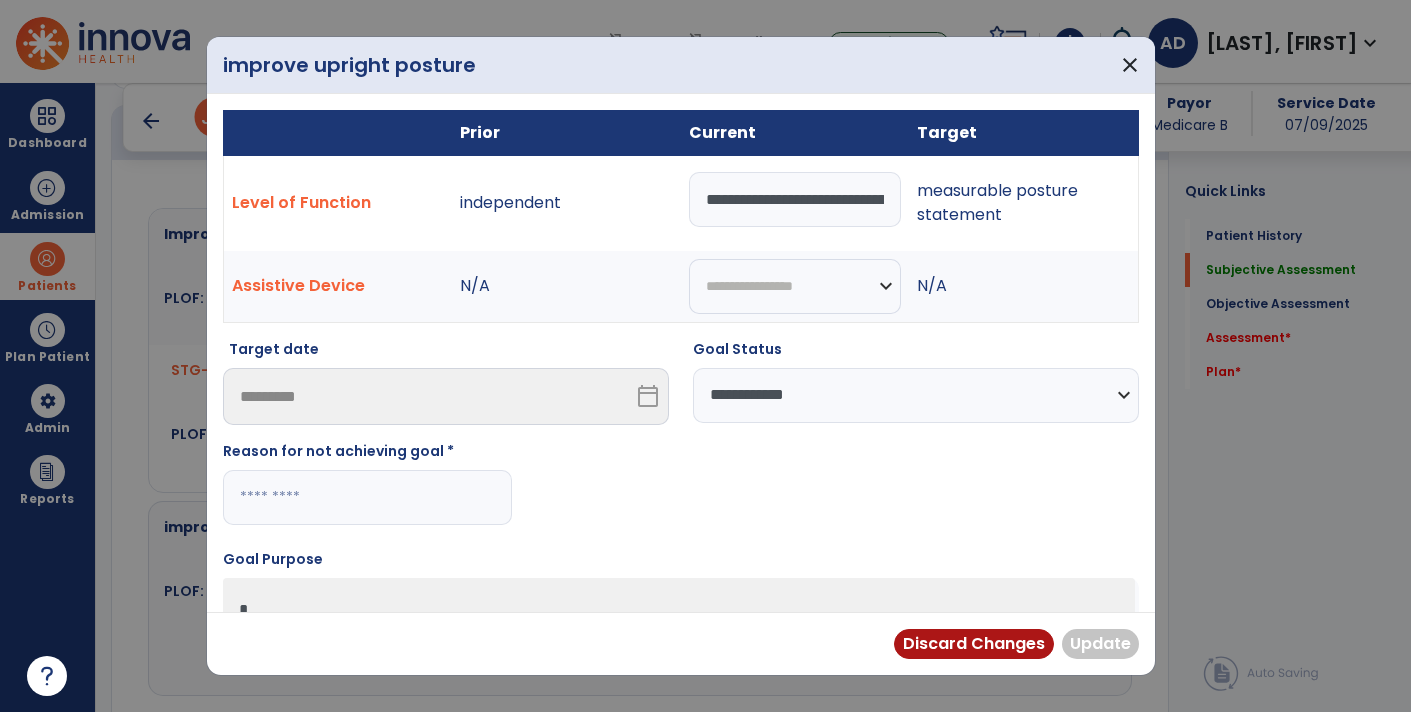 click at bounding box center (367, 497) 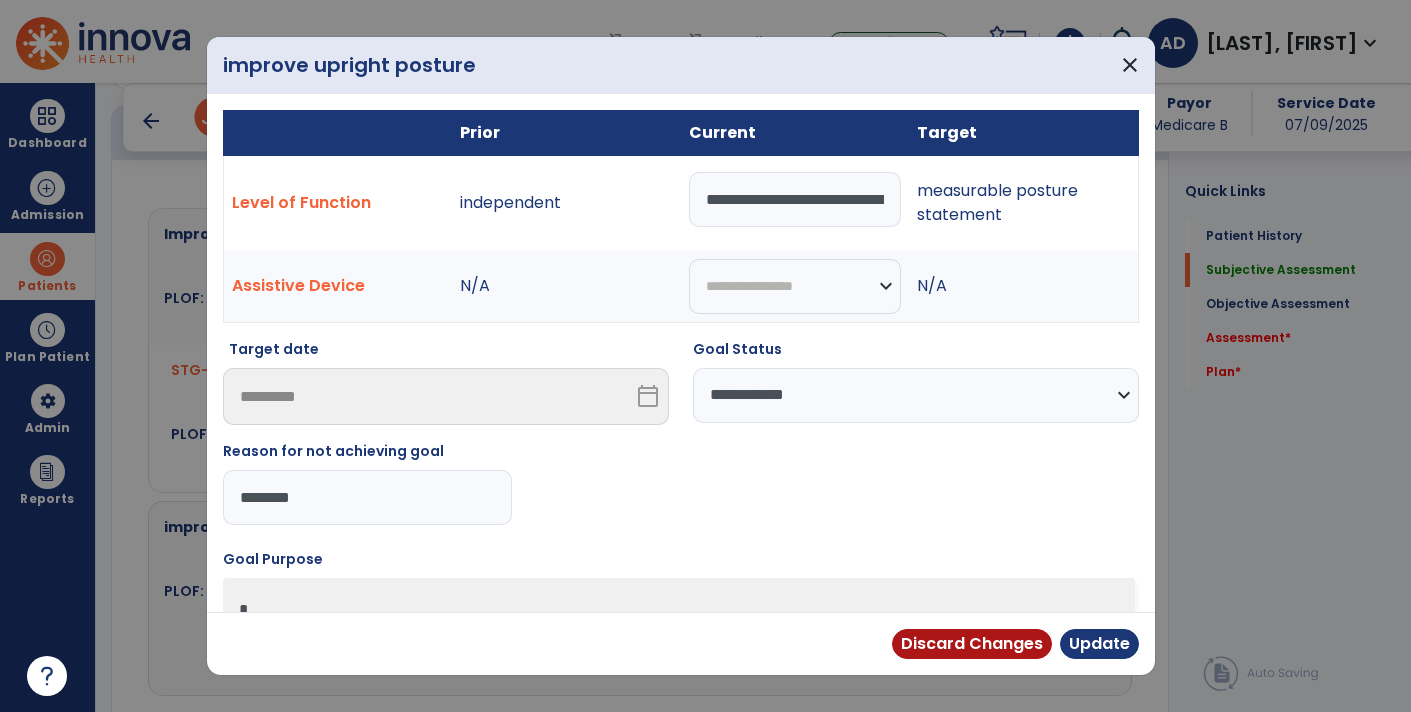 type on "********" 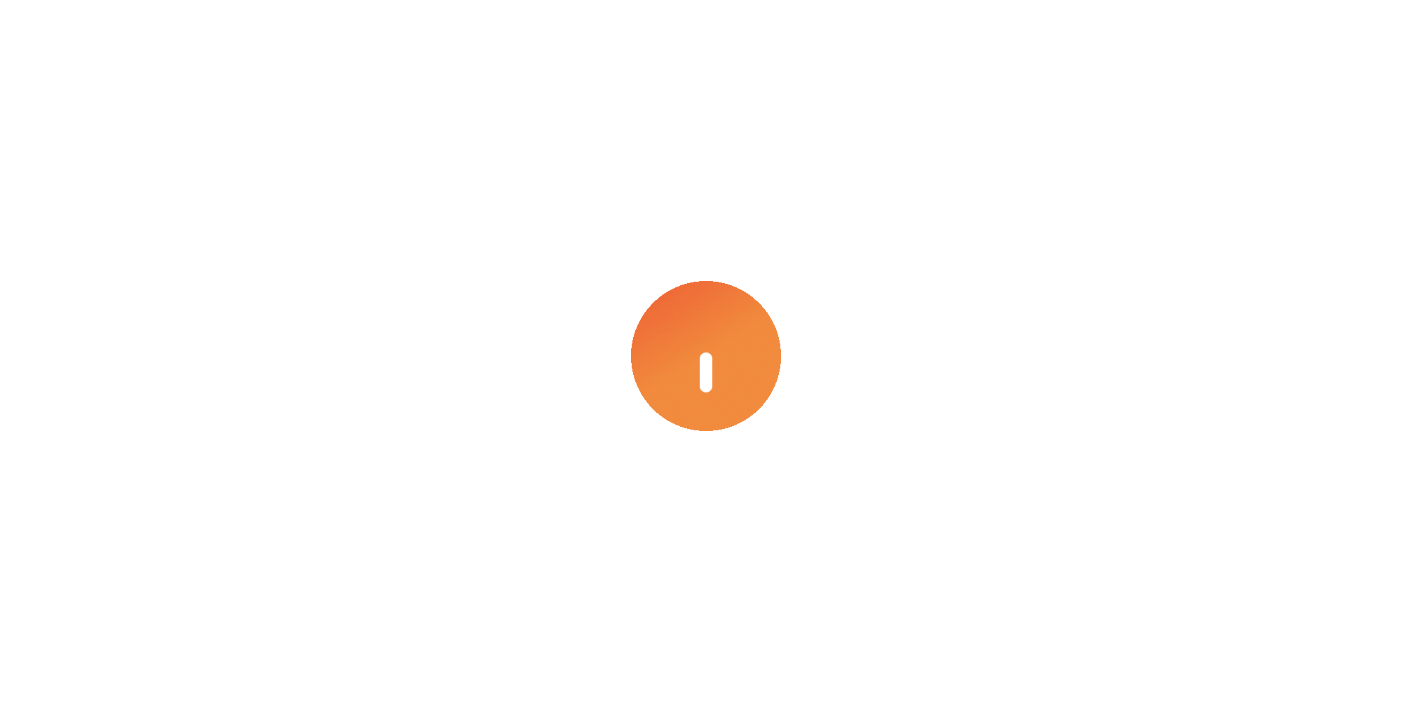 scroll, scrollTop: 0, scrollLeft: 0, axis: both 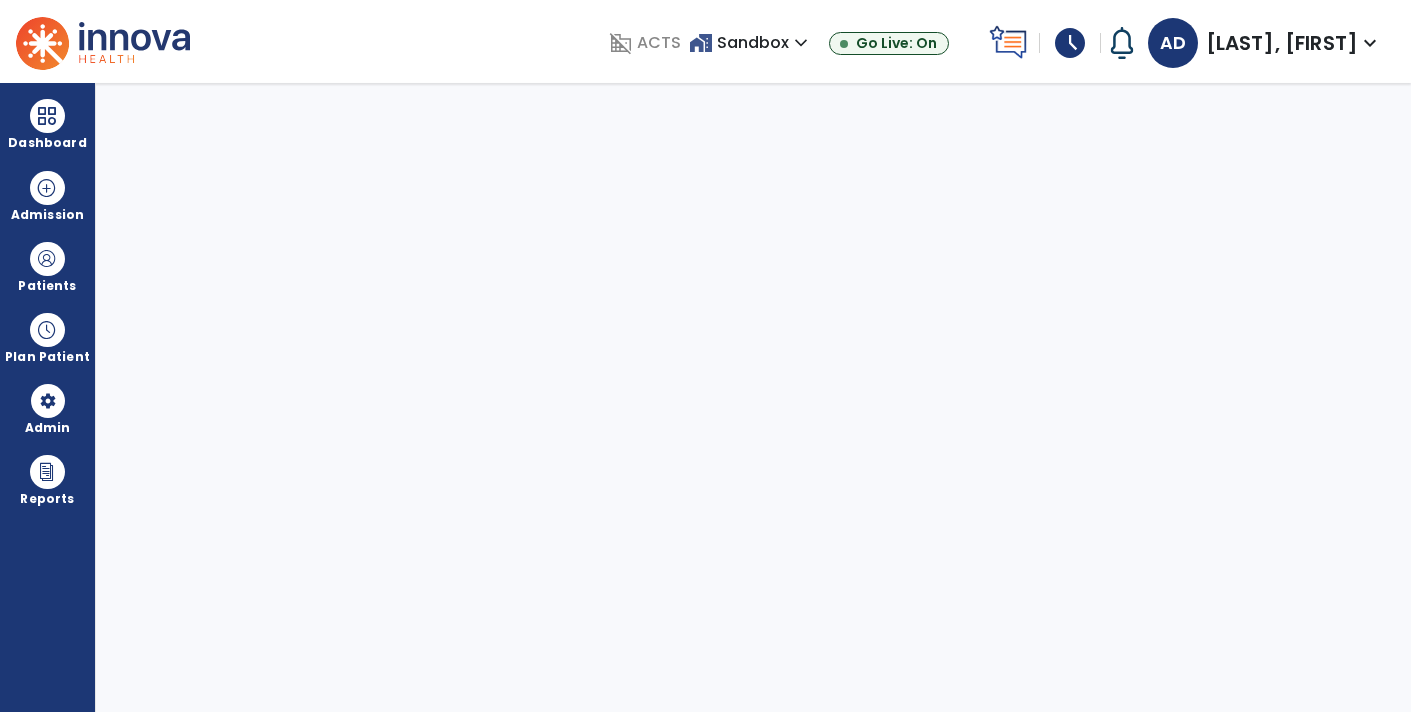 select on "****" 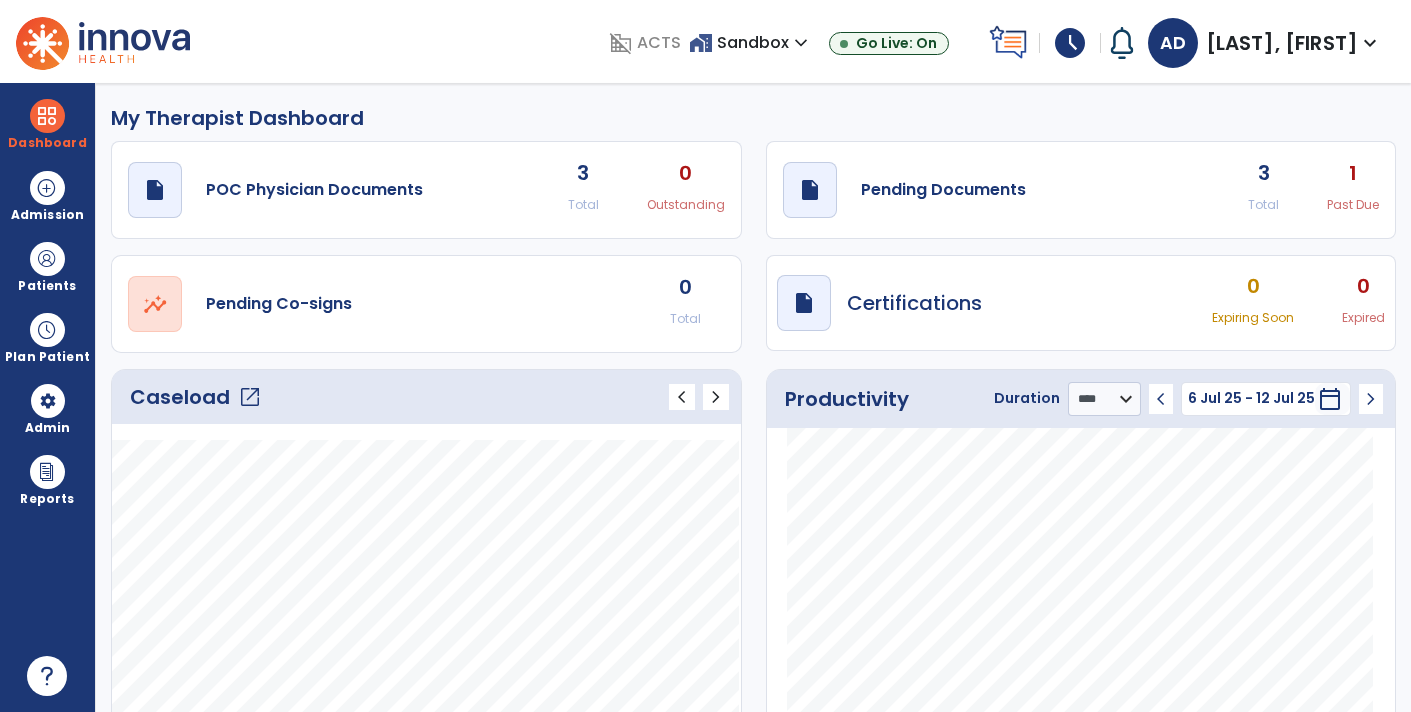 type on "*****" 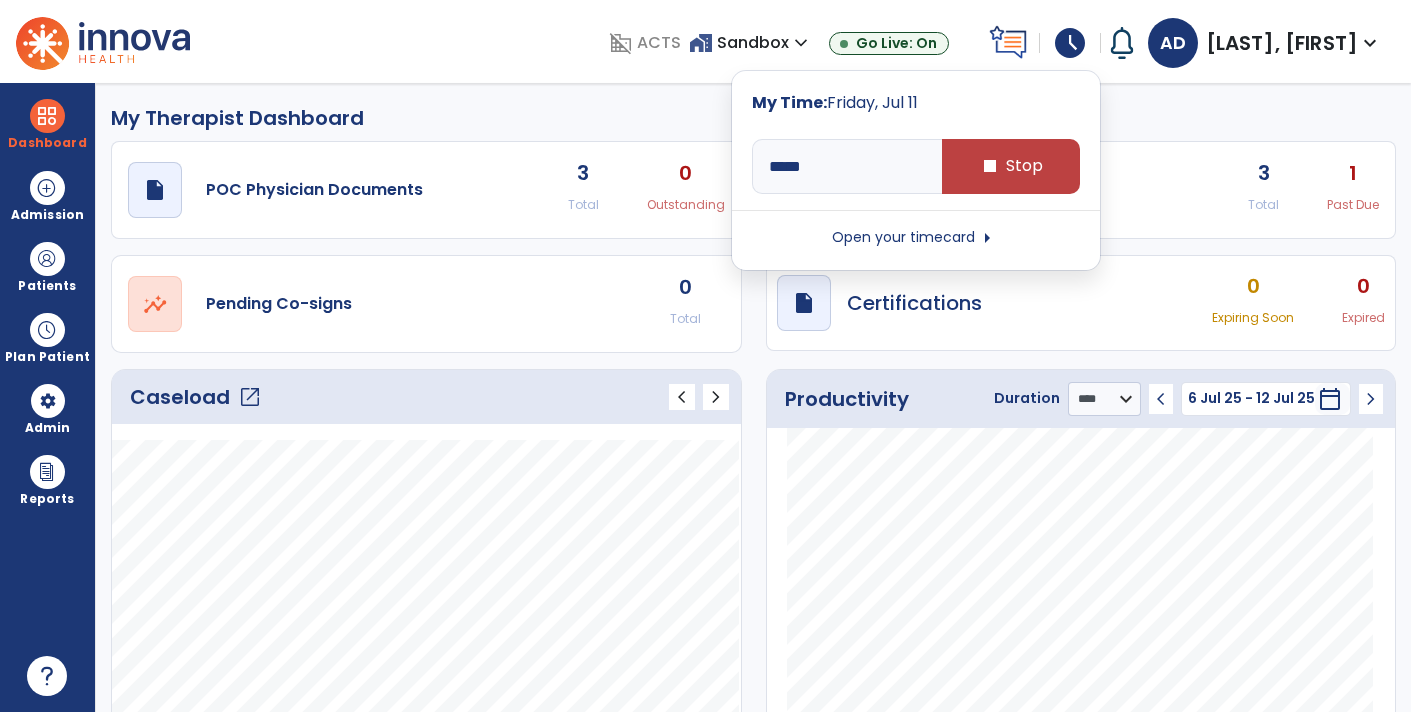 click on "schedule" at bounding box center [1070, 43] 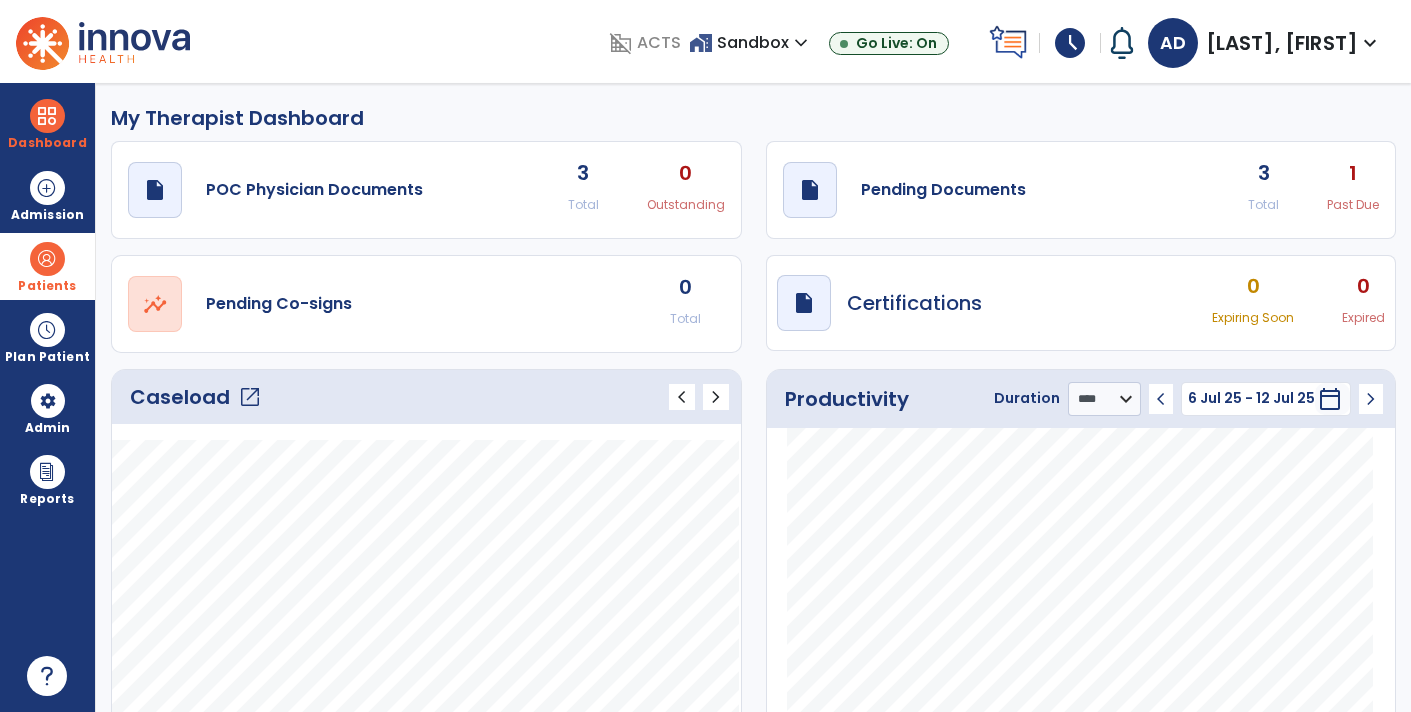 click at bounding box center (47, 259) 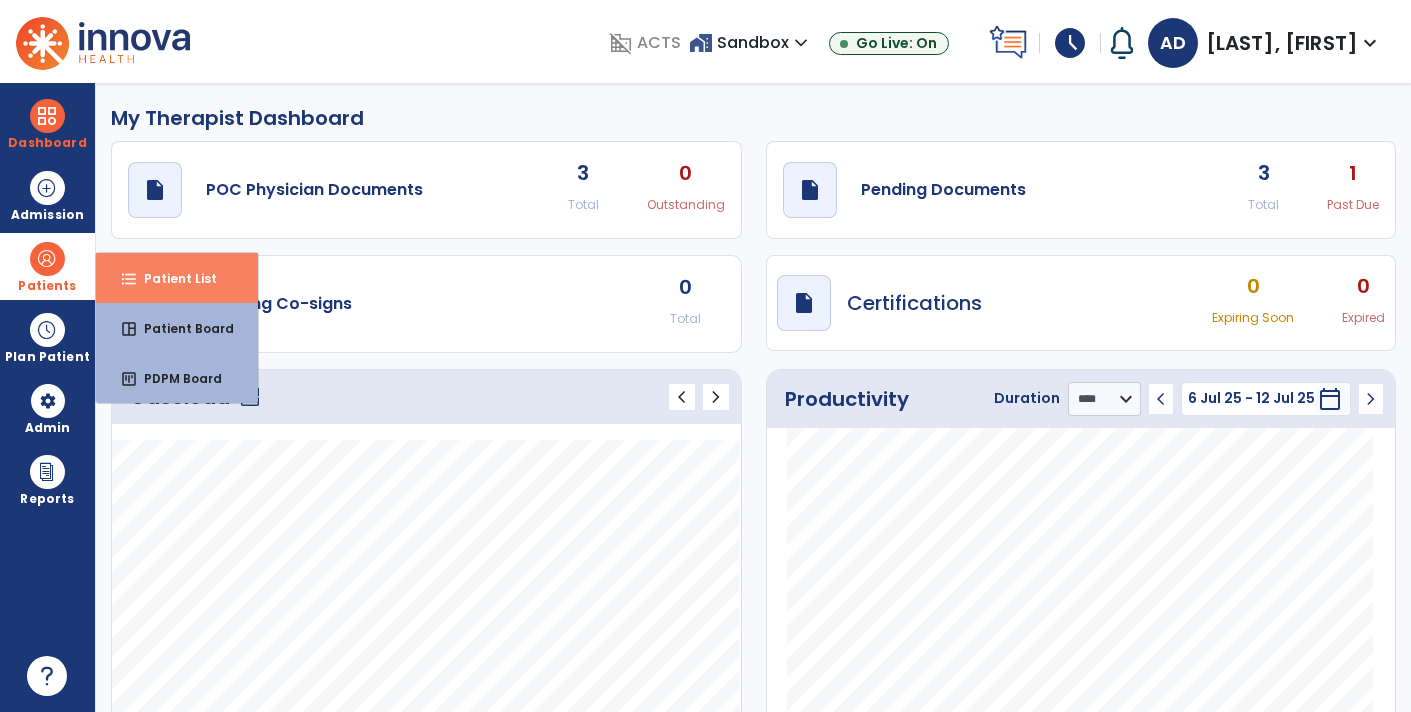 click on "format_list_bulleted  Patient List" at bounding box center [177, 278] 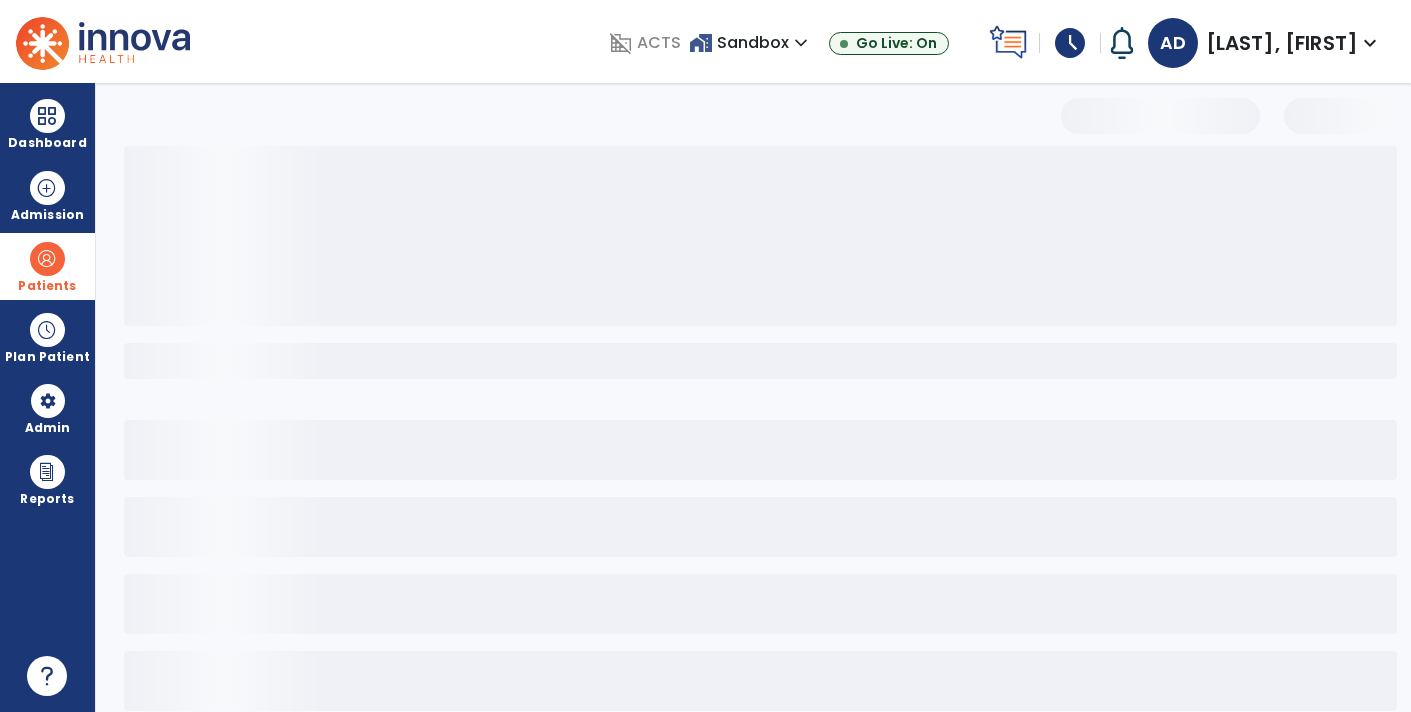 select on "***" 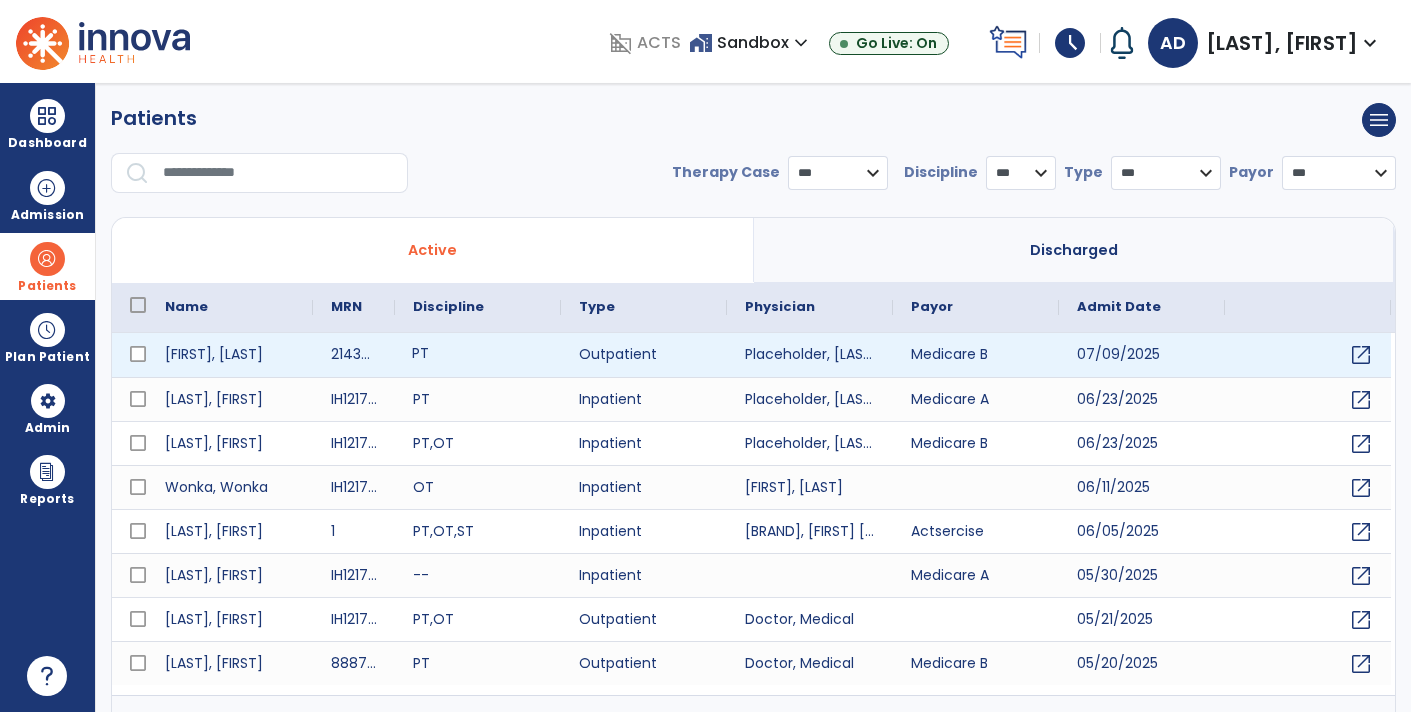click on "PT" at bounding box center [478, 355] 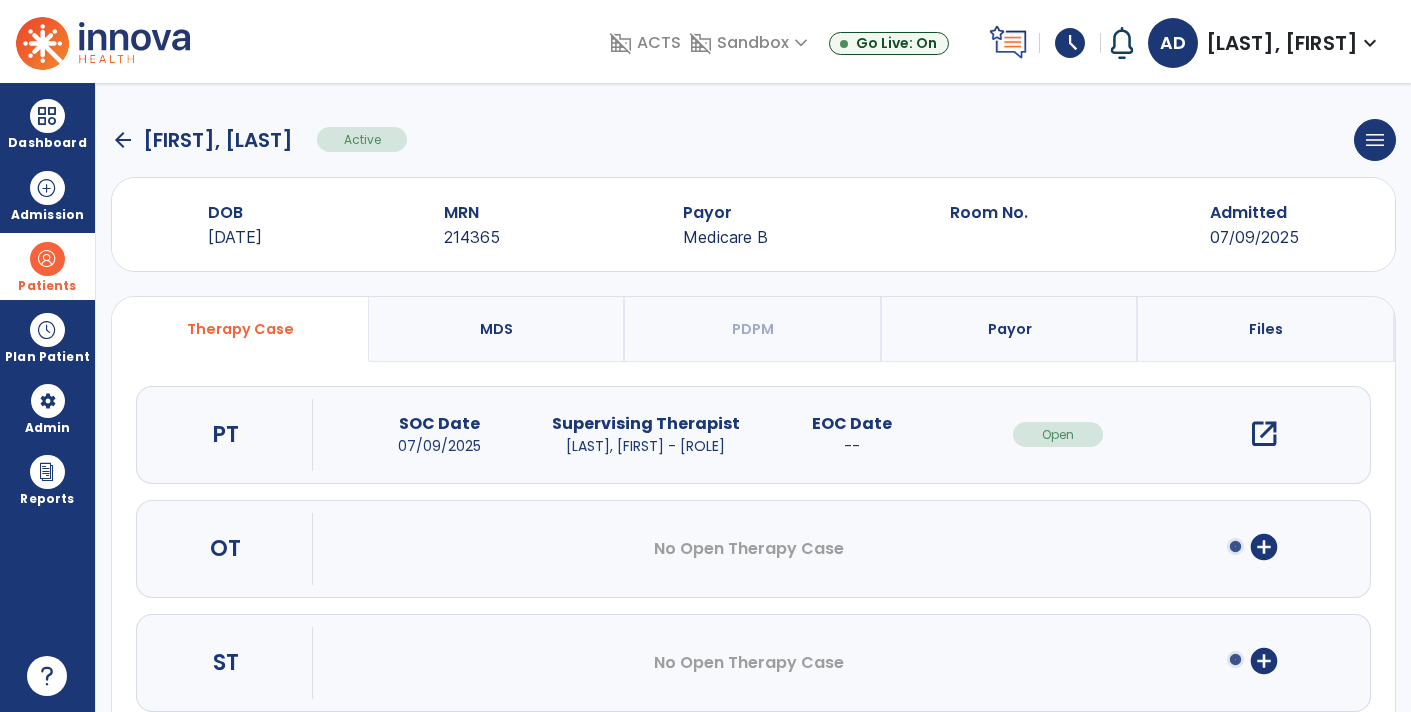 click on "open_in_new" at bounding box center (1264, 434) 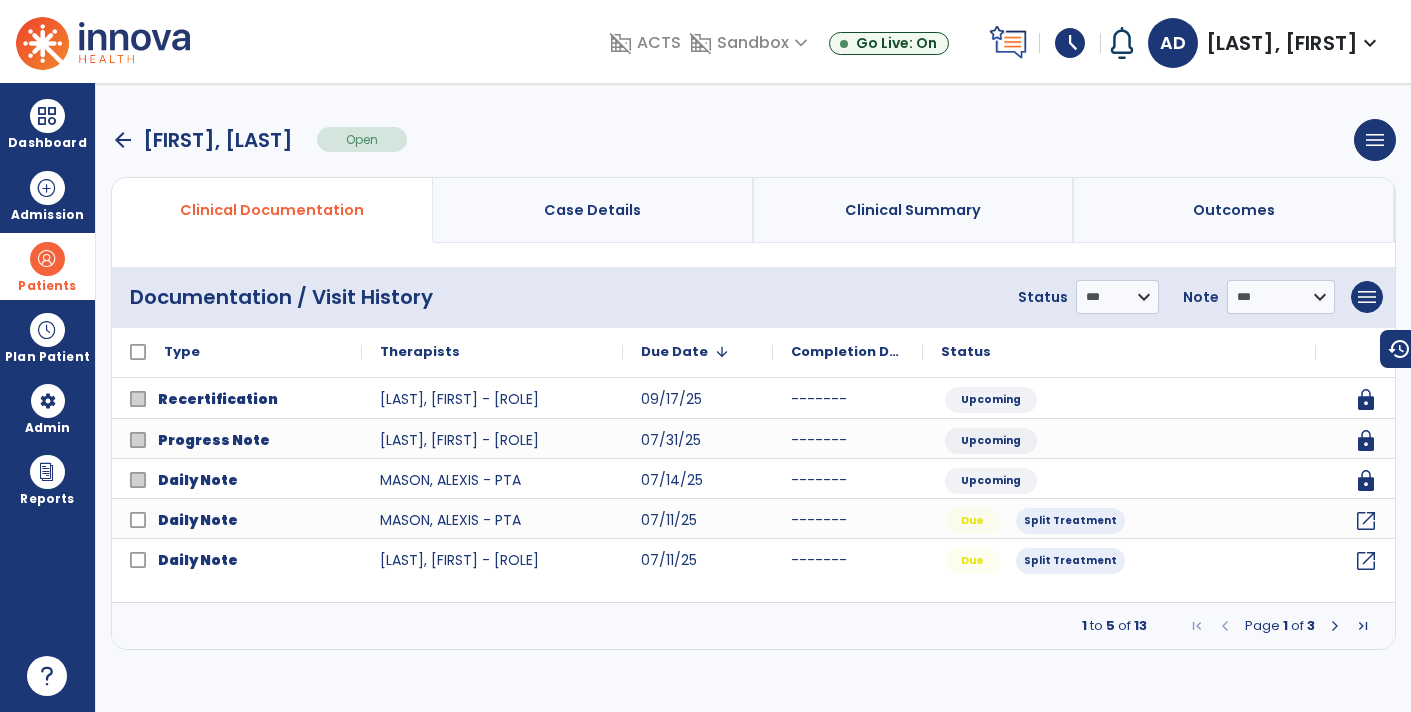 click at bounding box center [1335, 626] 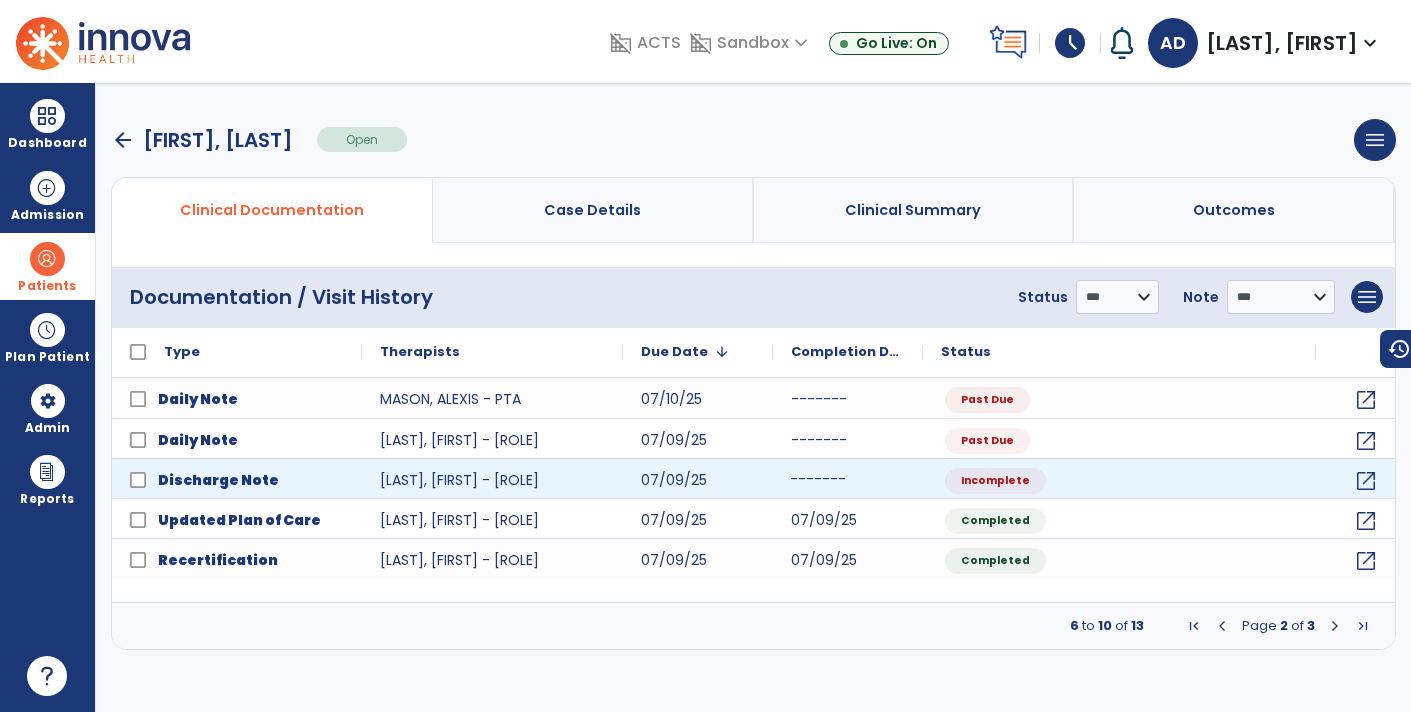 click on "-------" 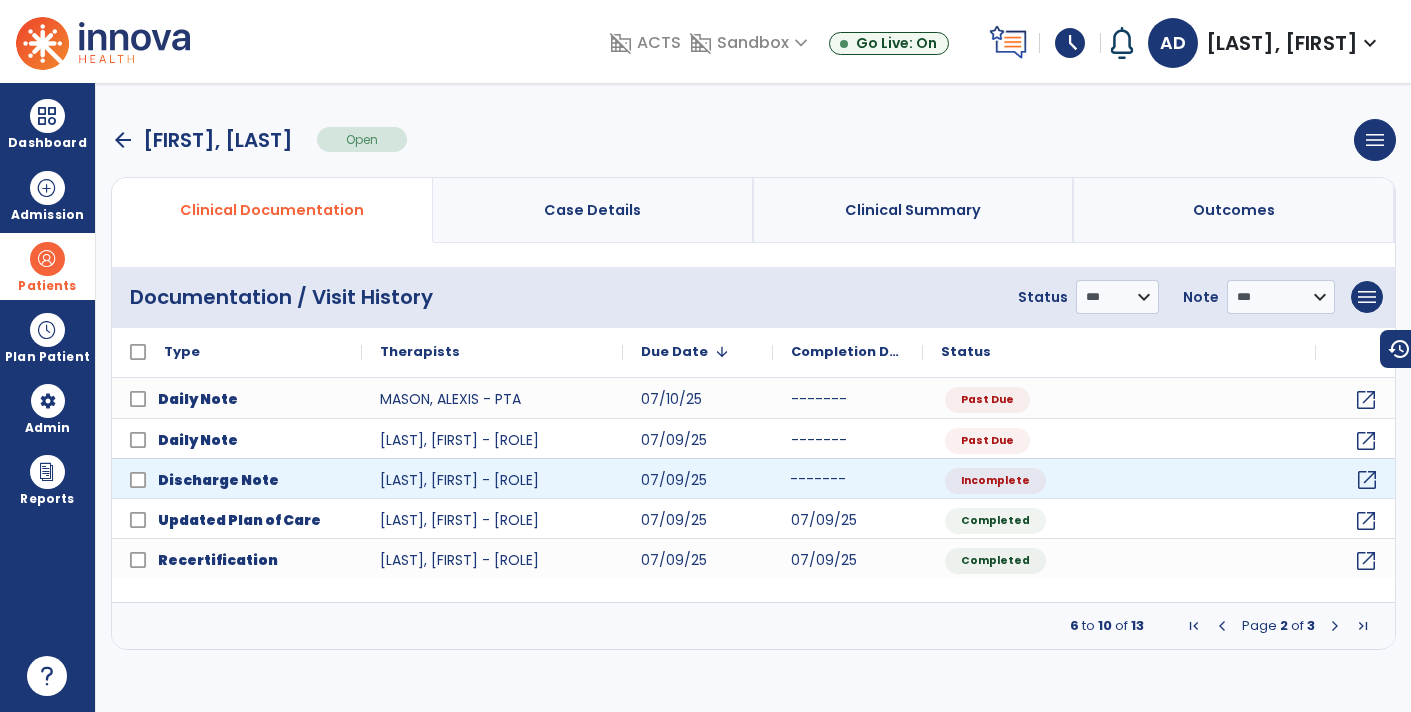 click on "open_in_new" 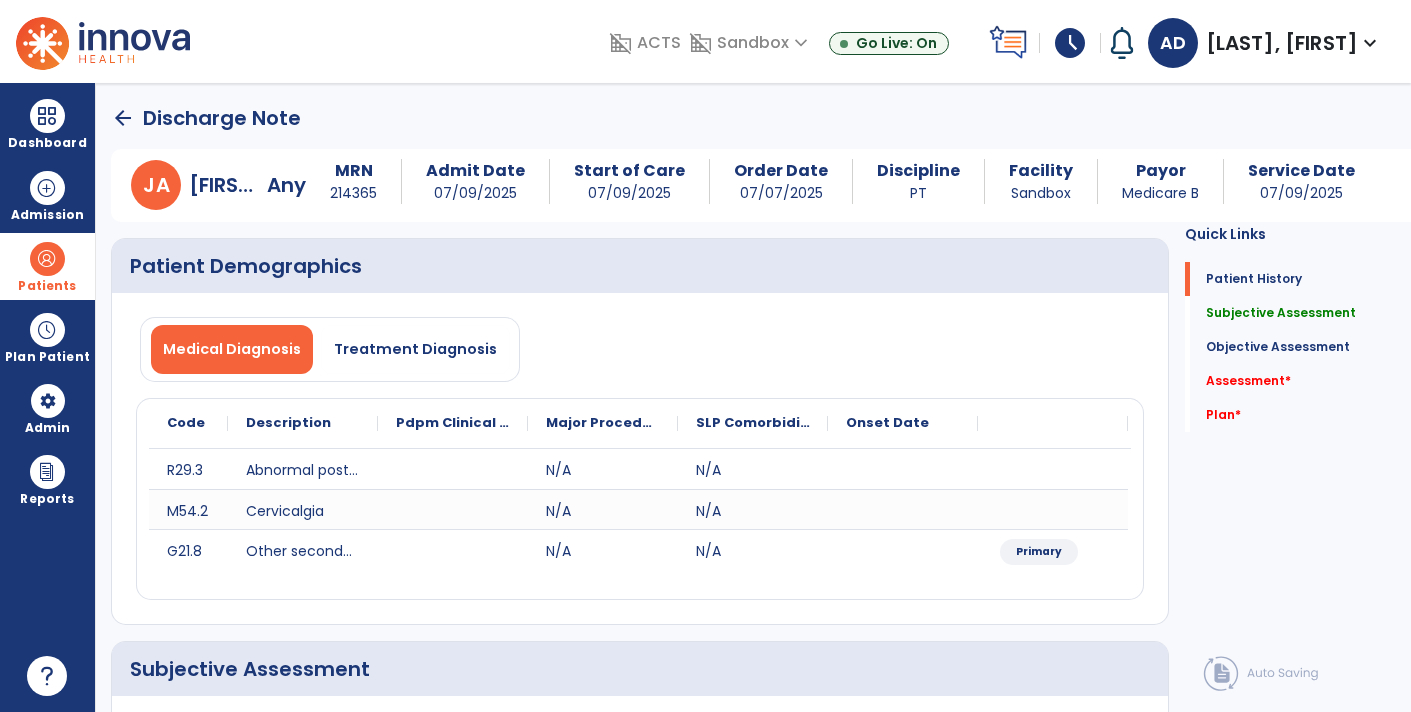 click 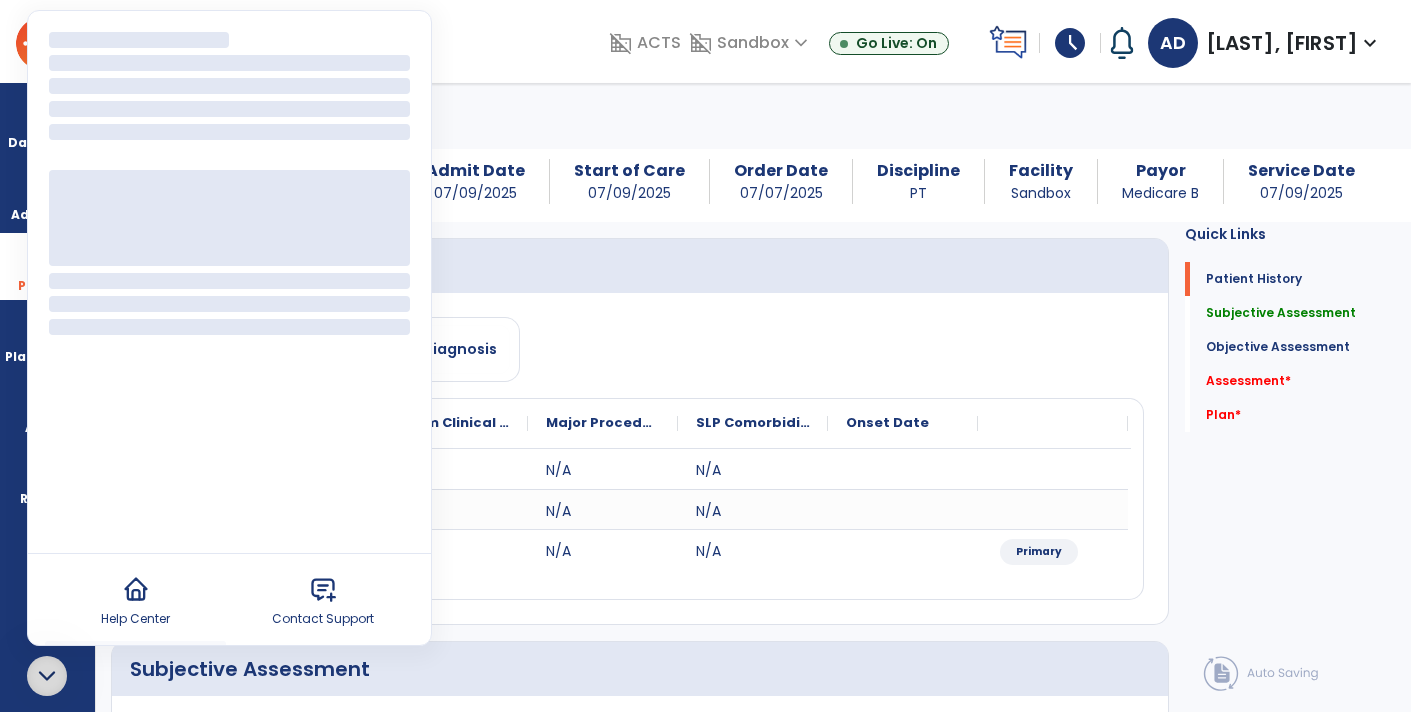 click 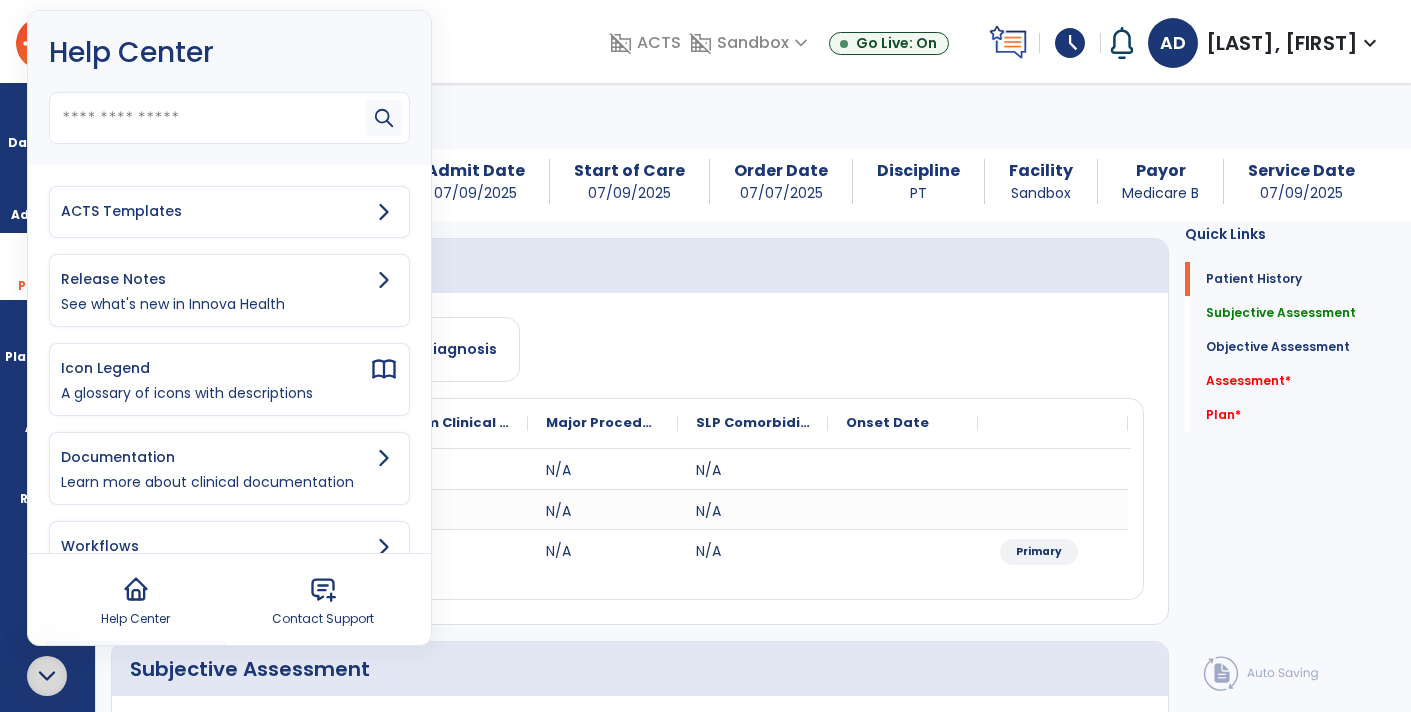 click on "ACTS Templates" at bounding box center [215, 211] 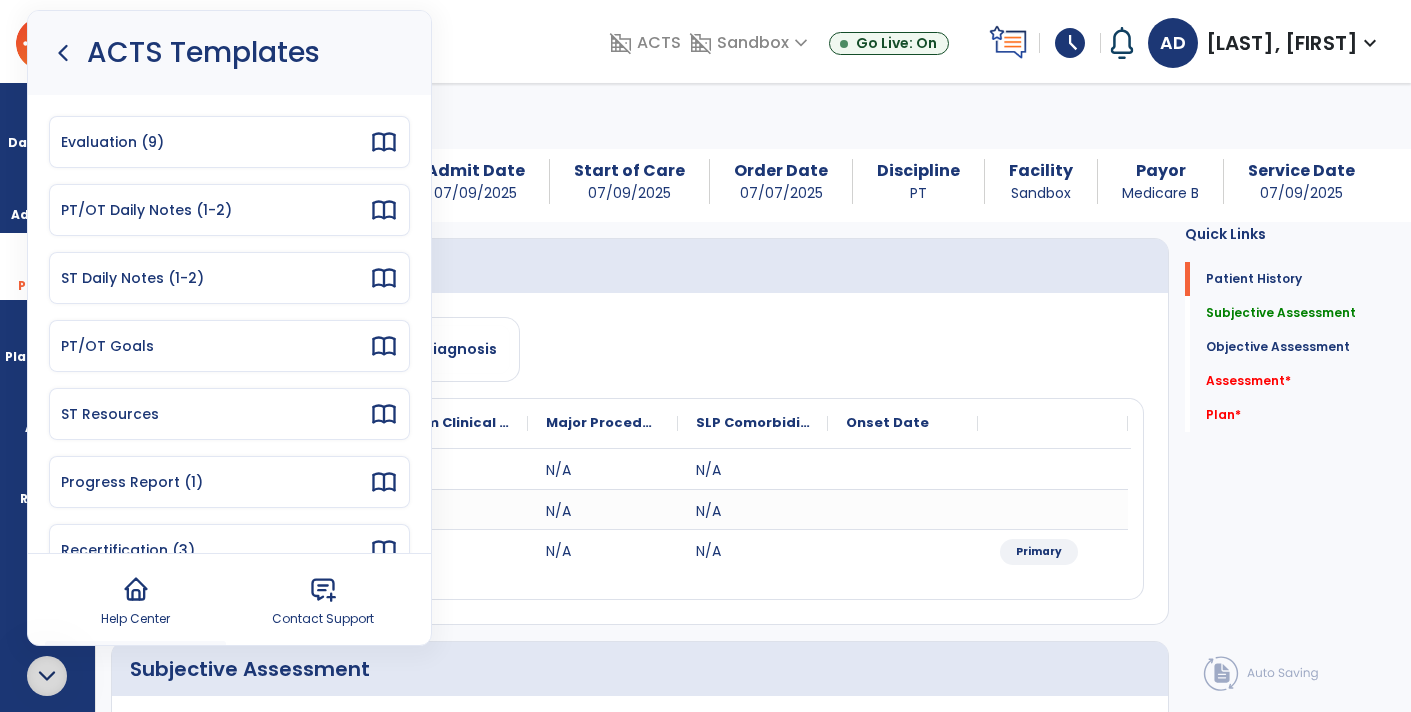 scroll, scrollTop: 179, scrollLeft: 0, axis: vertical 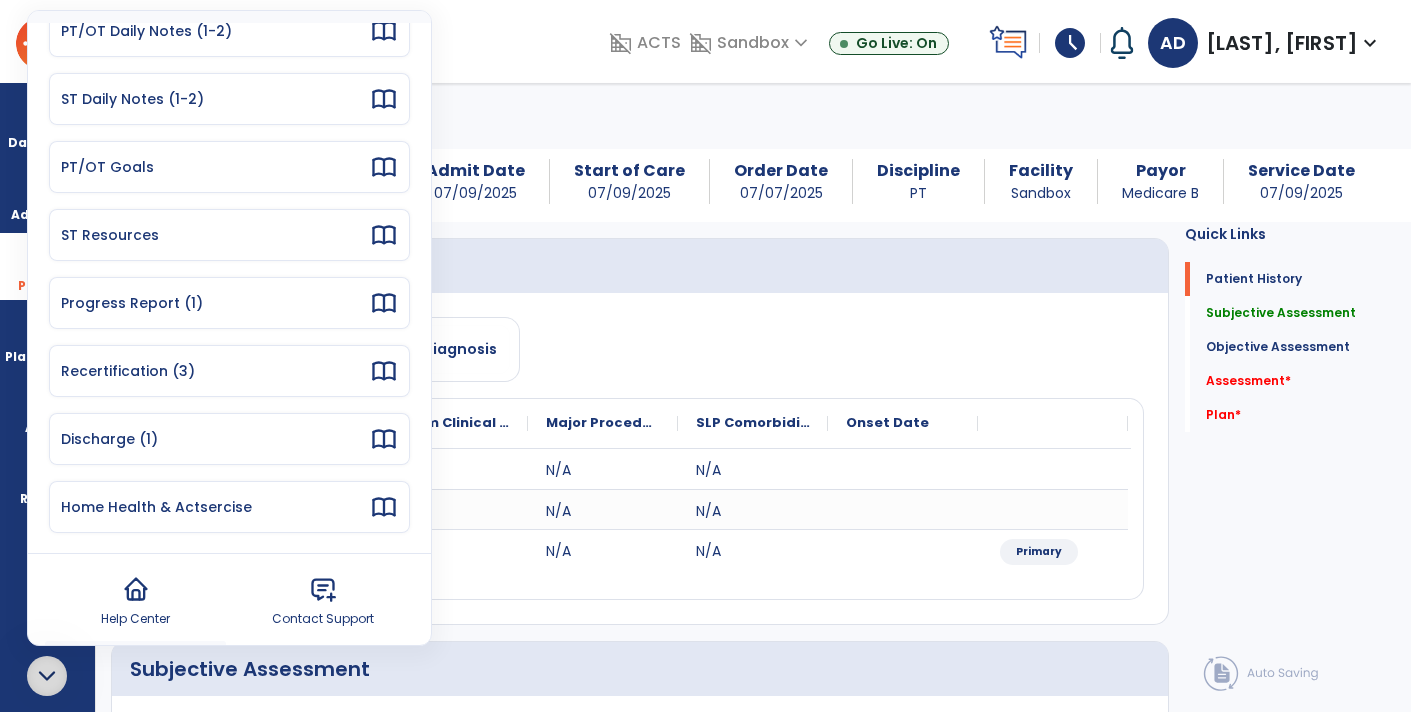 click on "Discharge (1)" at bounding box center (229, 439) 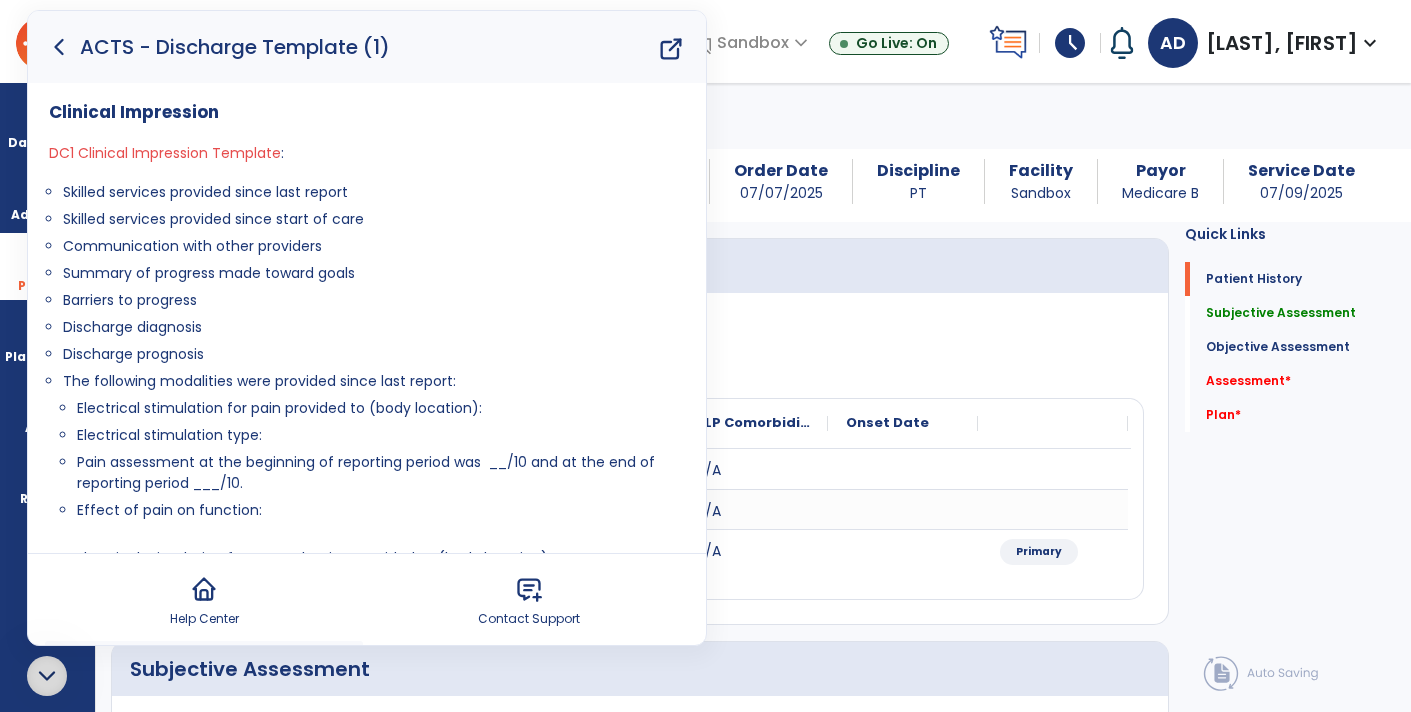 click 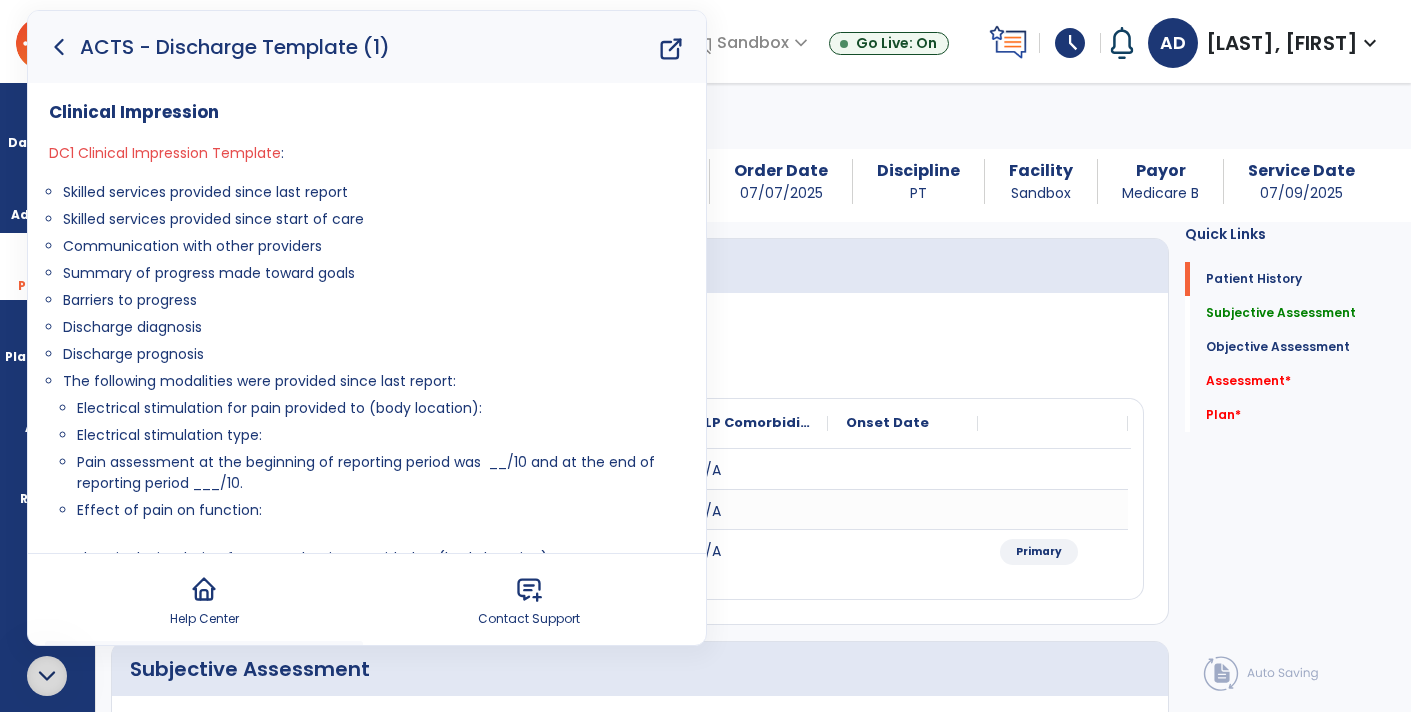 click 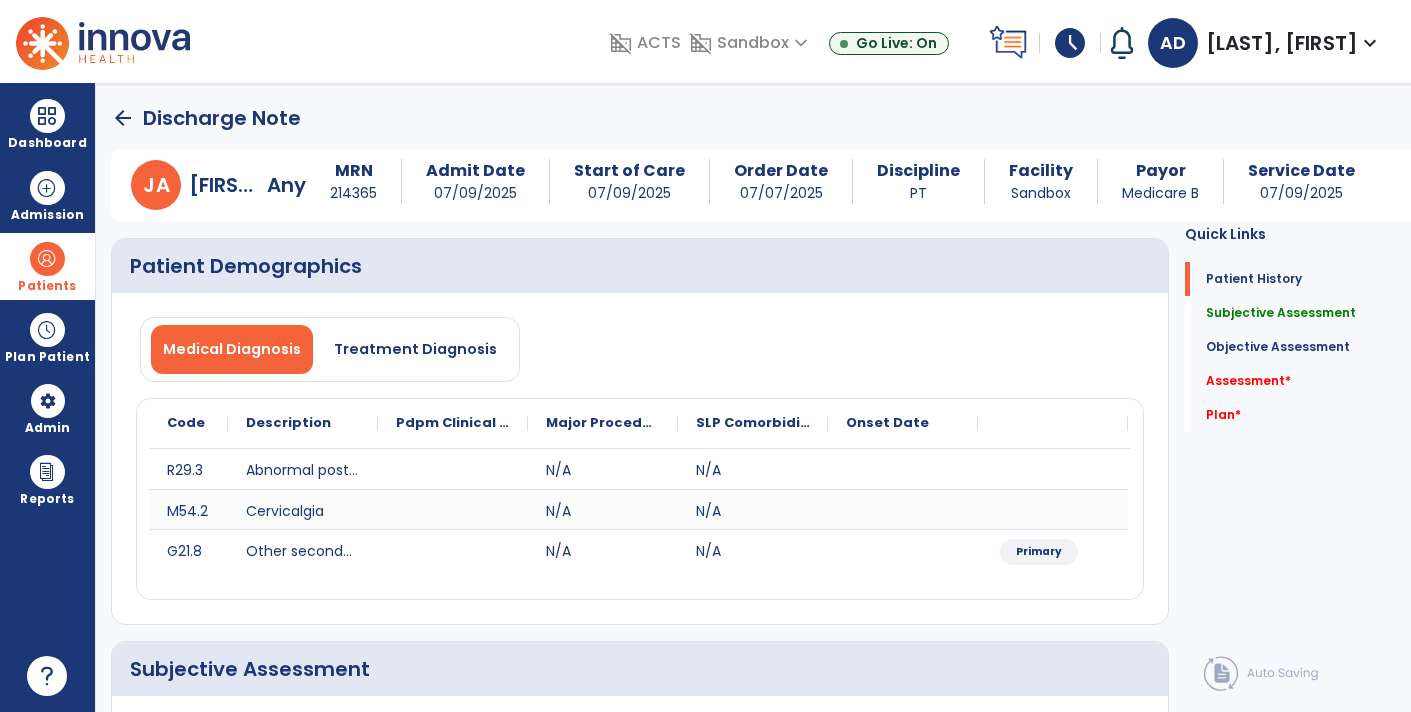 click on "Medical Diagnosis   Treatment Diagnosis
Code
Description
Pdpm Clinical Category
R29.3" 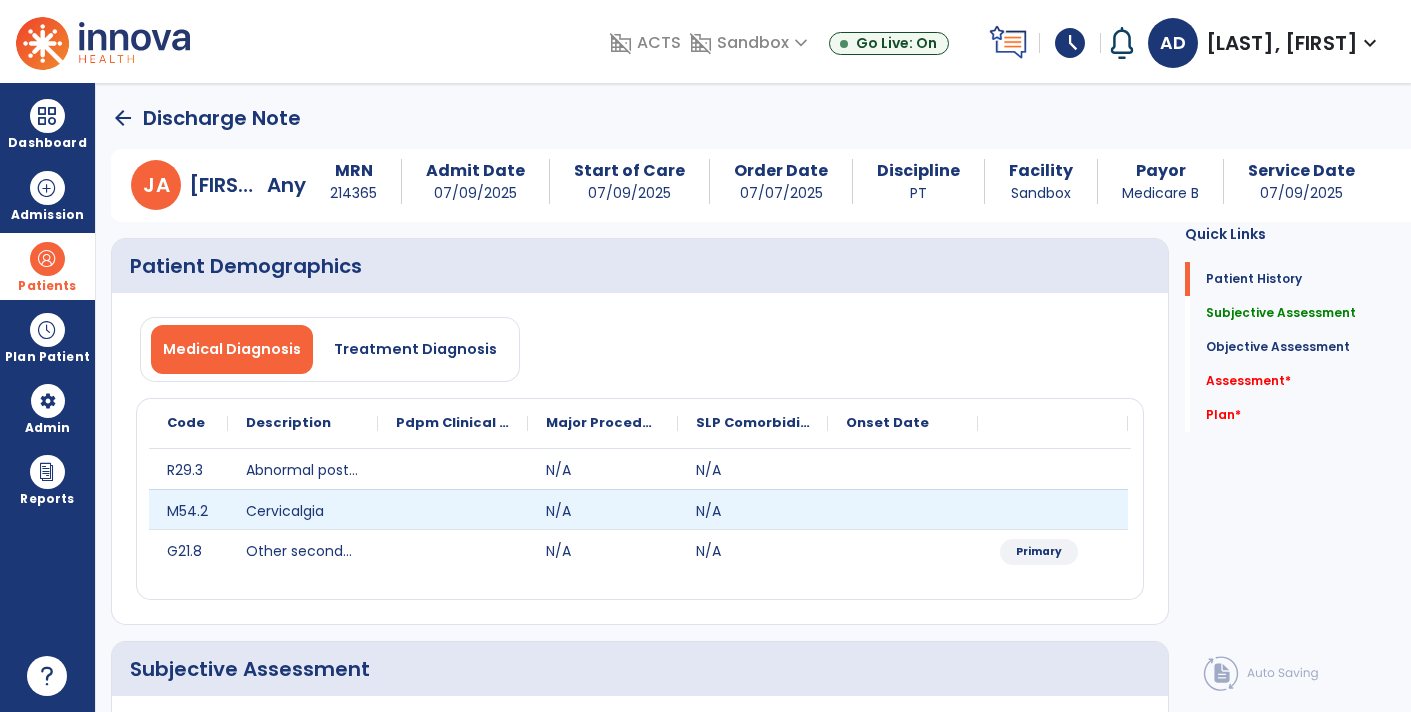 click 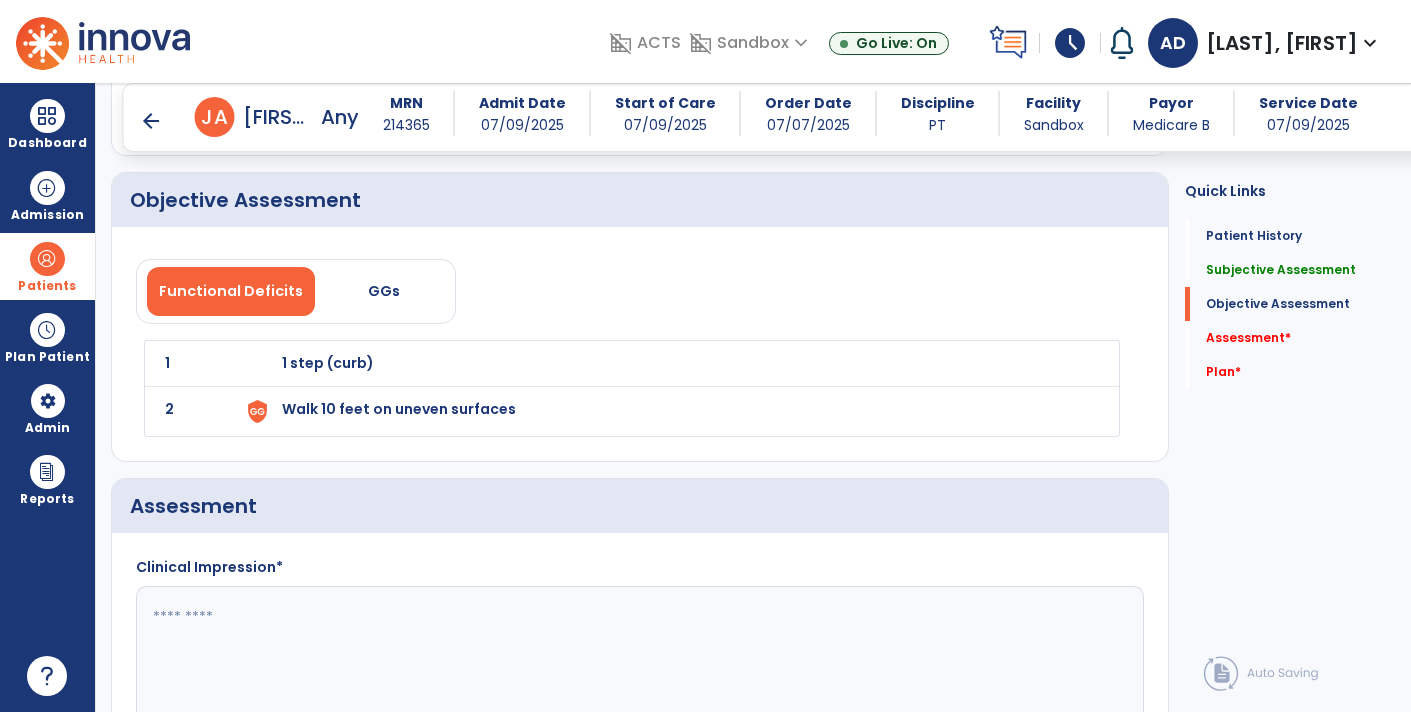 scroll, scrollTop: 1414, scrollLeft: 0, axis: vertical 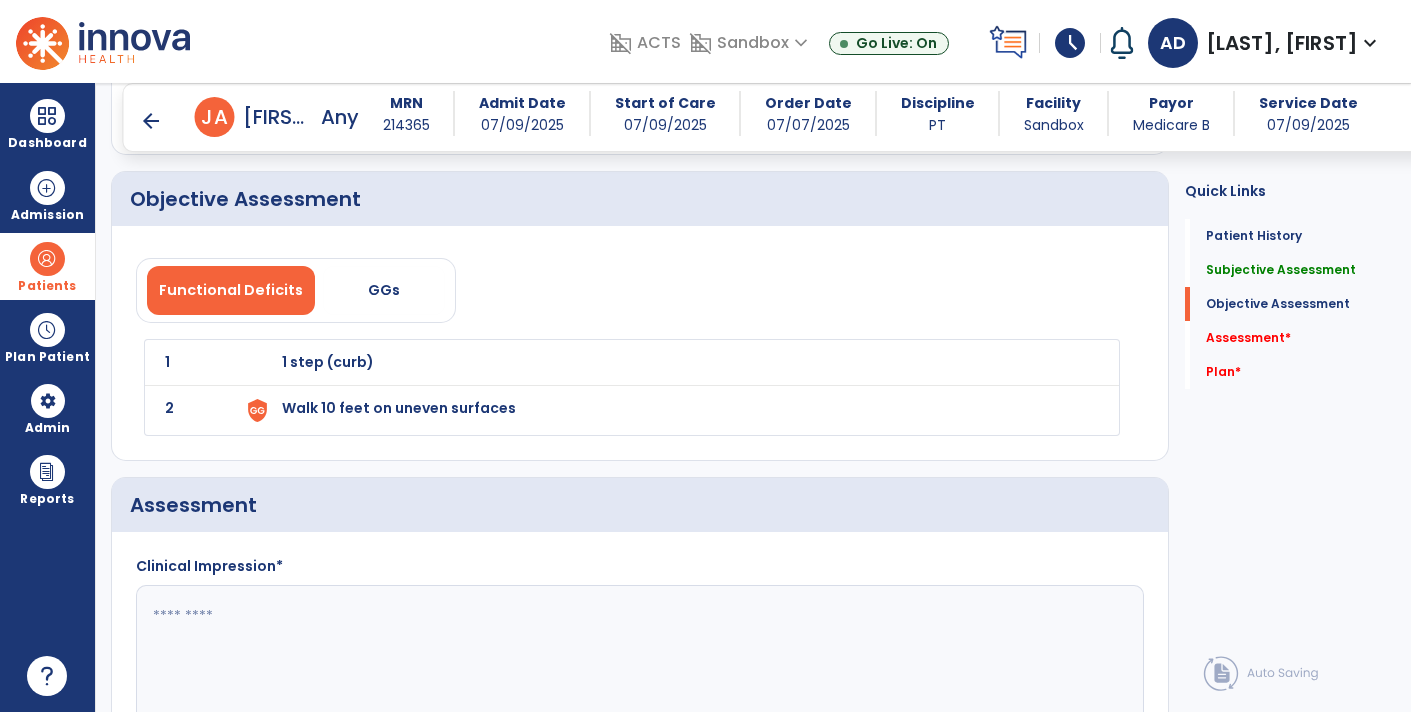 click 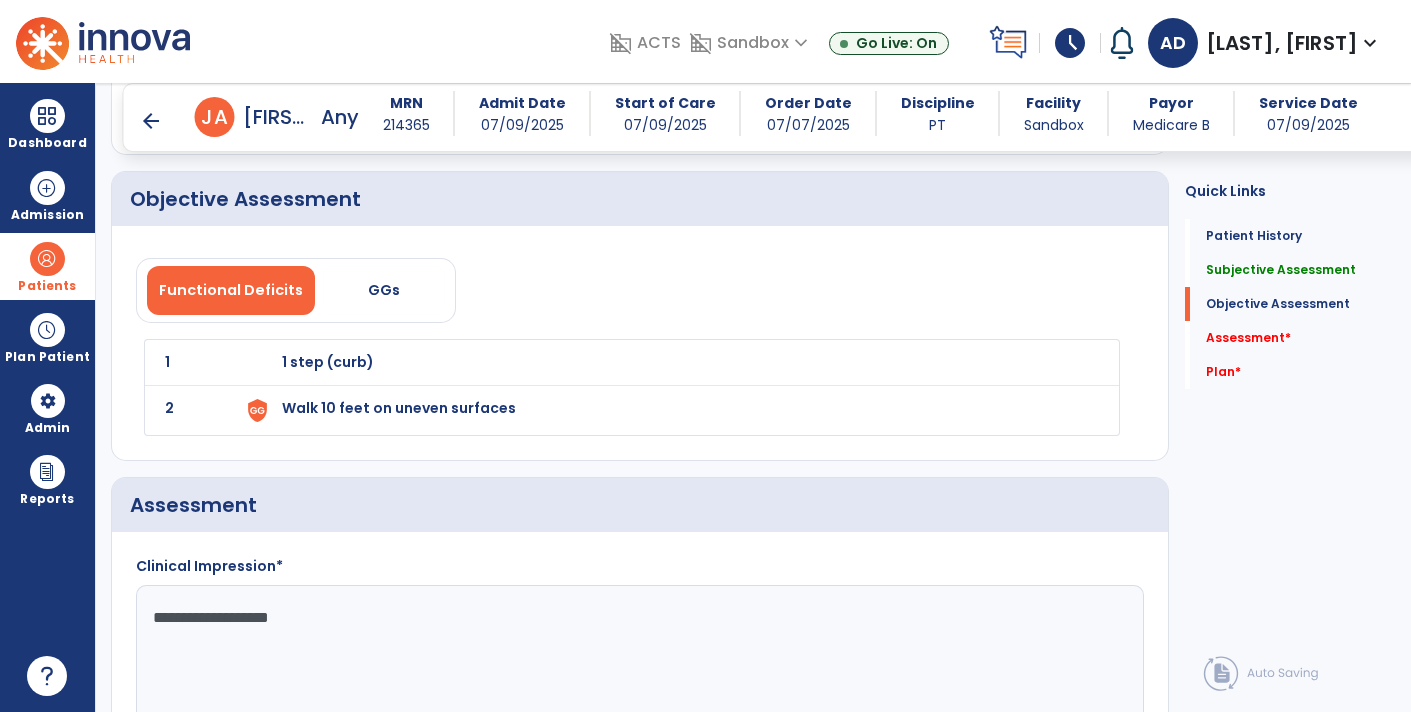 paste on "**********" 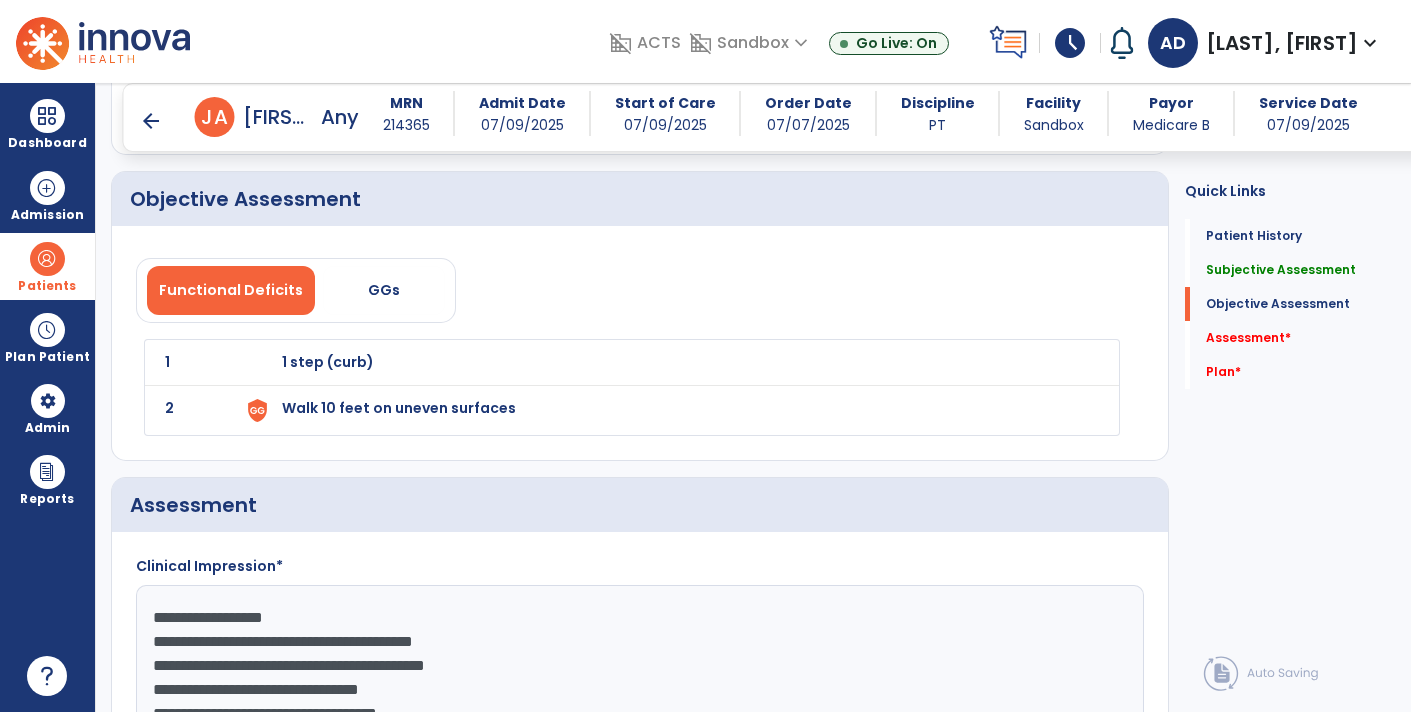 scroll, scrollTop: 62, scrollLeft: 0, axis: vertical 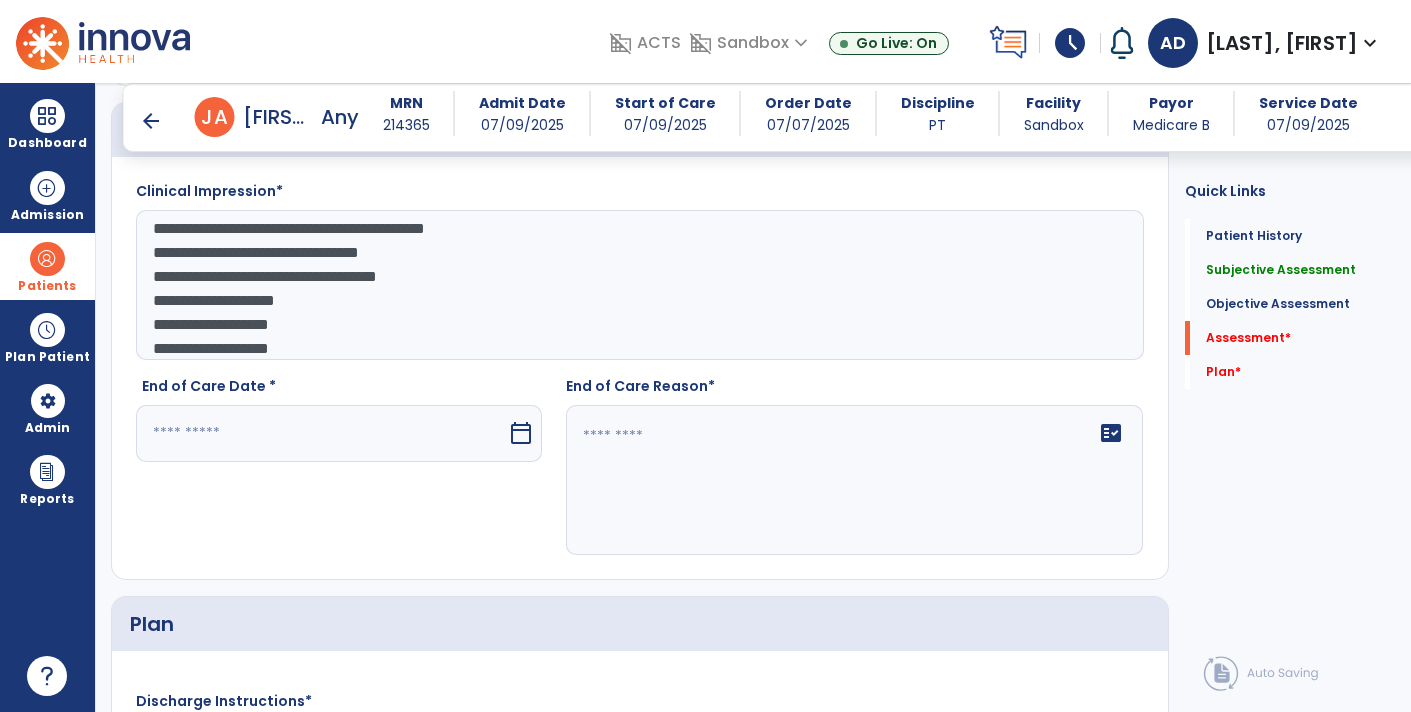 click on "**********" 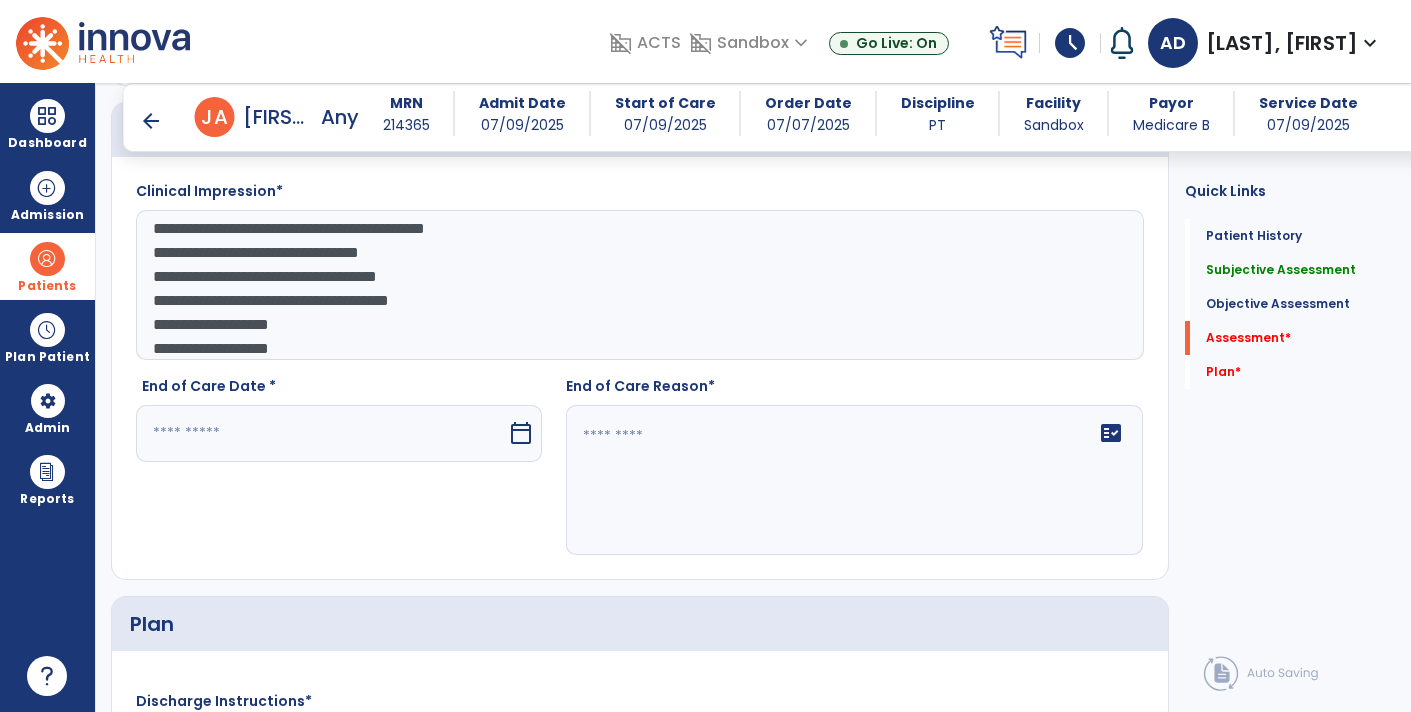 scroll, scrollTop: 72, scrollLeft: 0, axis: vertical 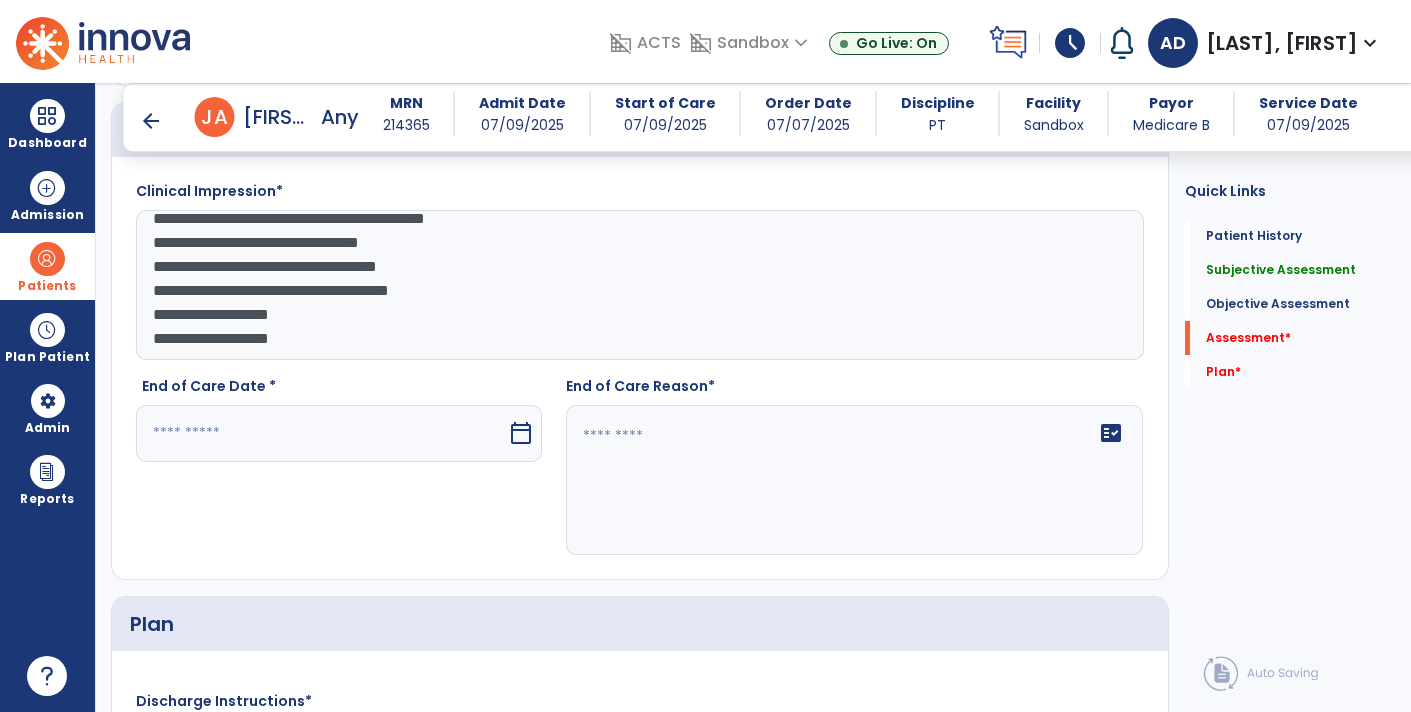 type on "**********" 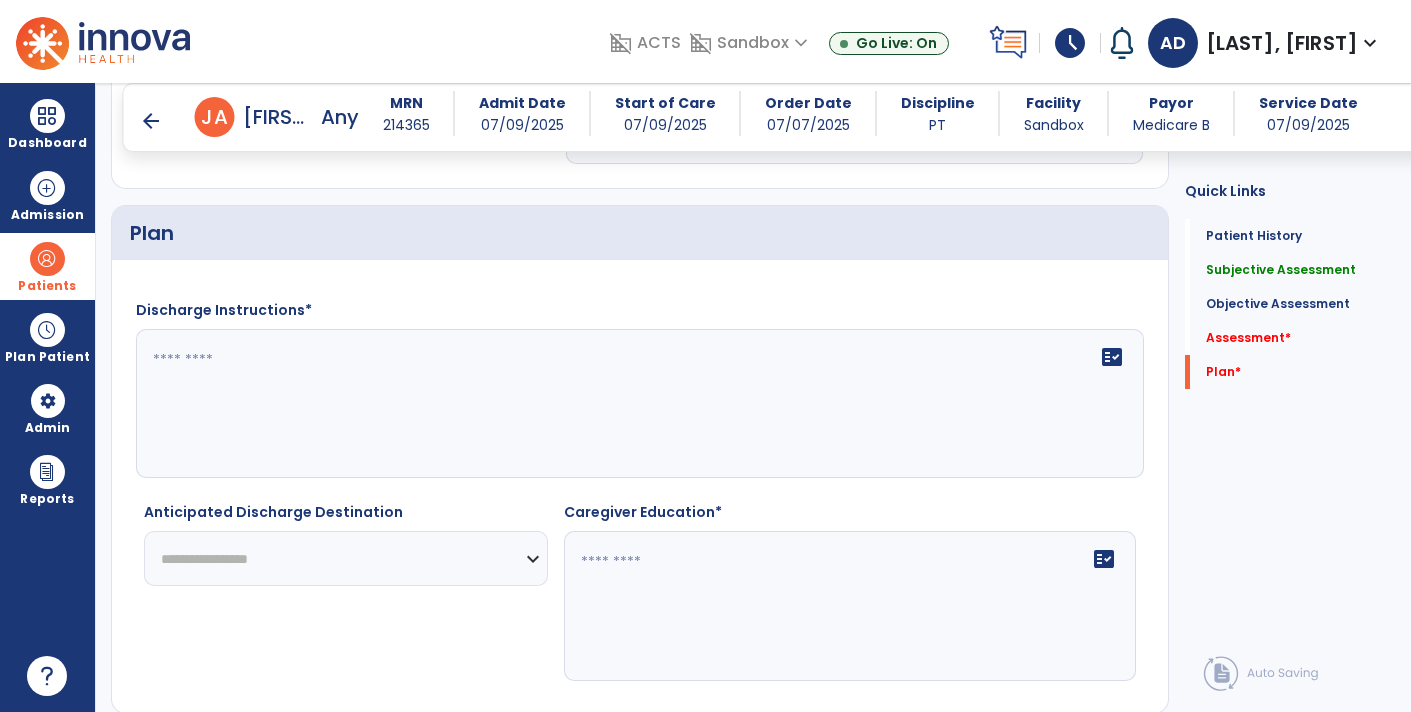 scroll, scrollTop: 2245, scrollLeft: 0, axis: vertical 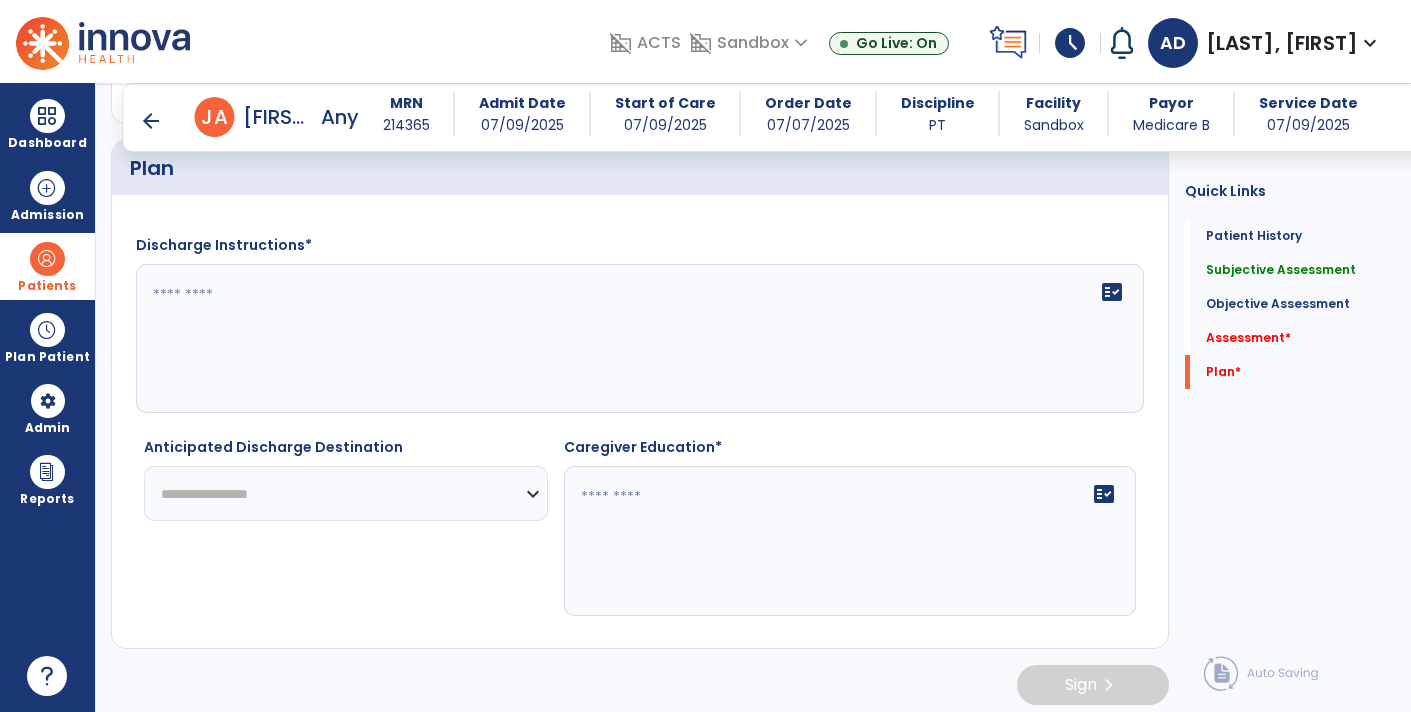 click on "fact_check" 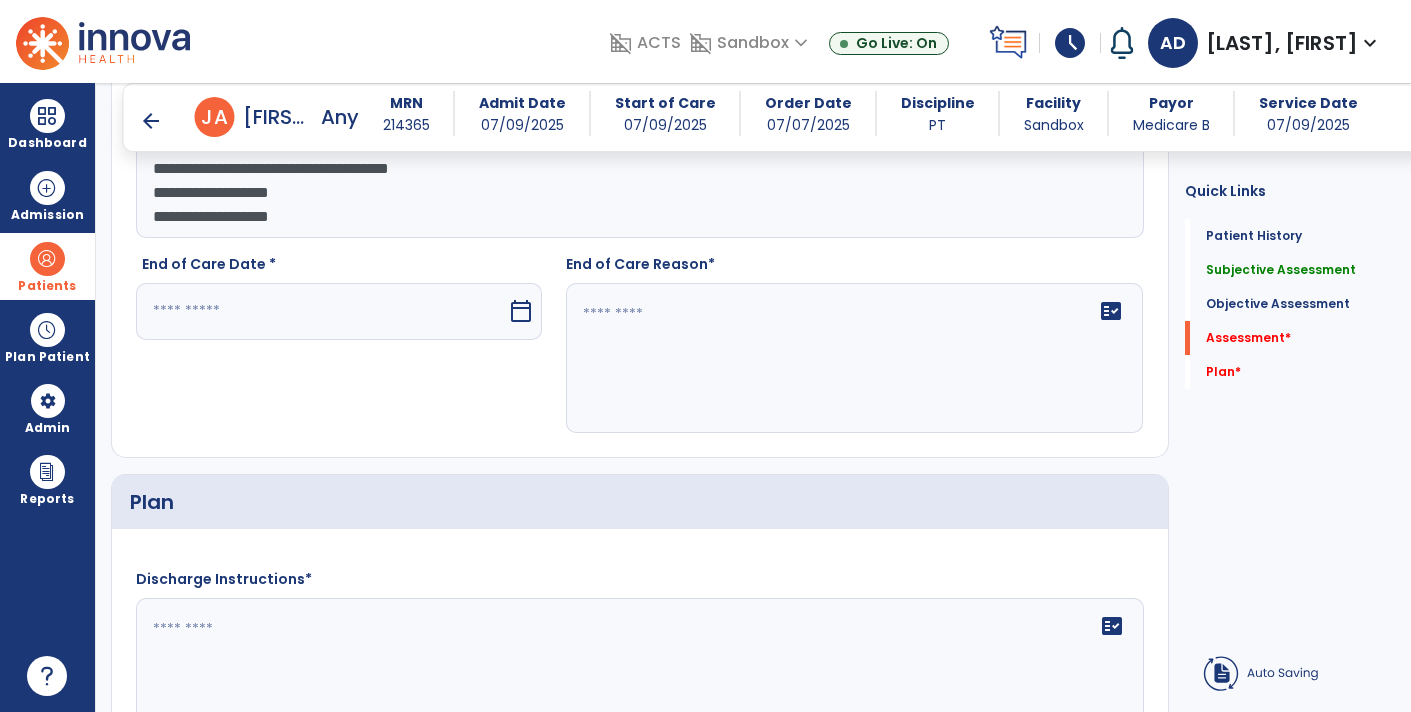 scroll, scrollTop: 1832, scrollLeft: 0, axis: vertical 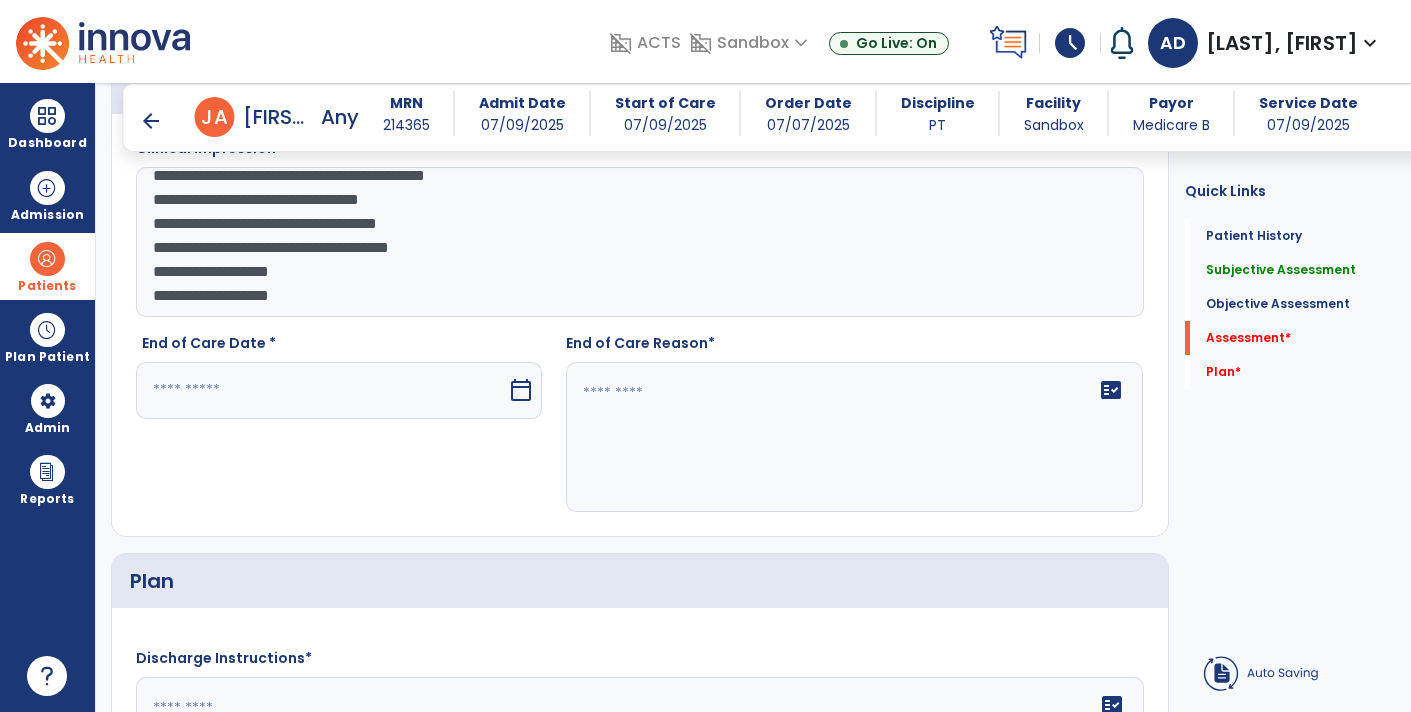 type on "**********" 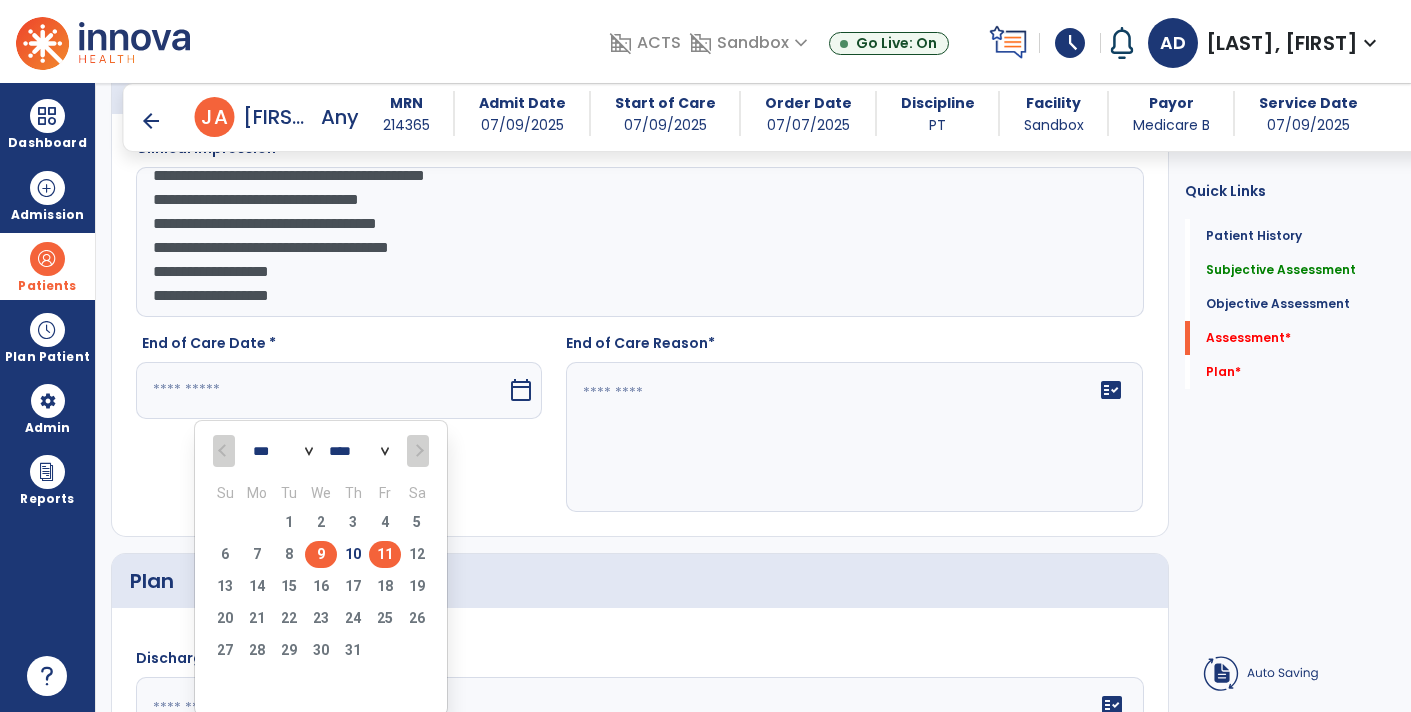 click on "9" at bounding box center (321, 554) 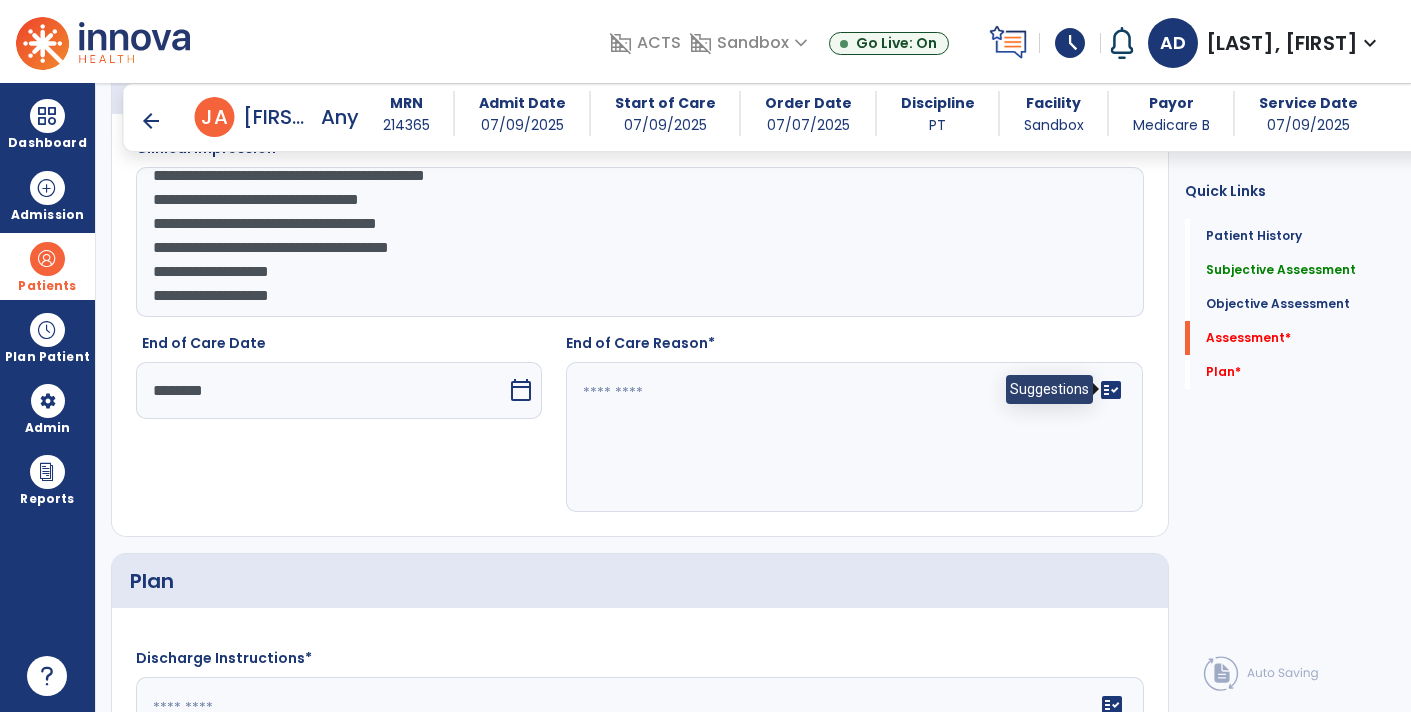 click on "fact_check" 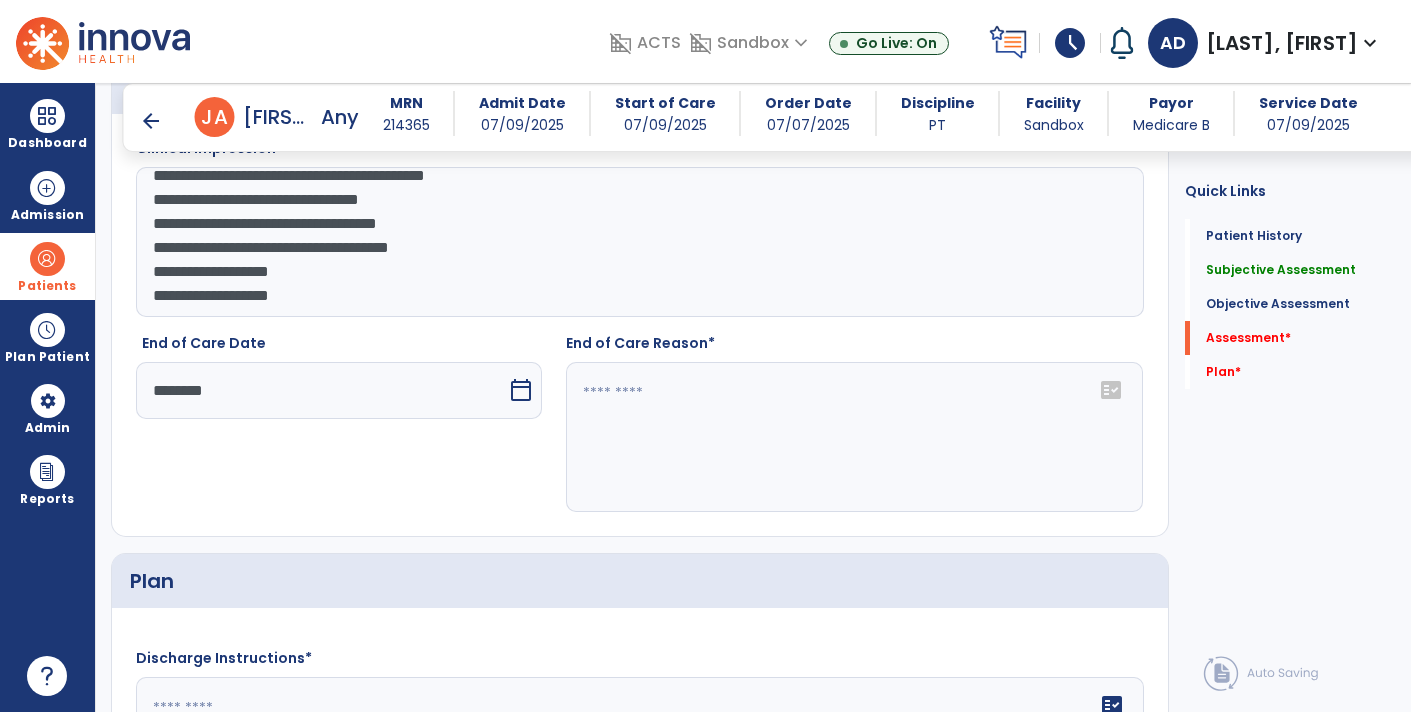 click 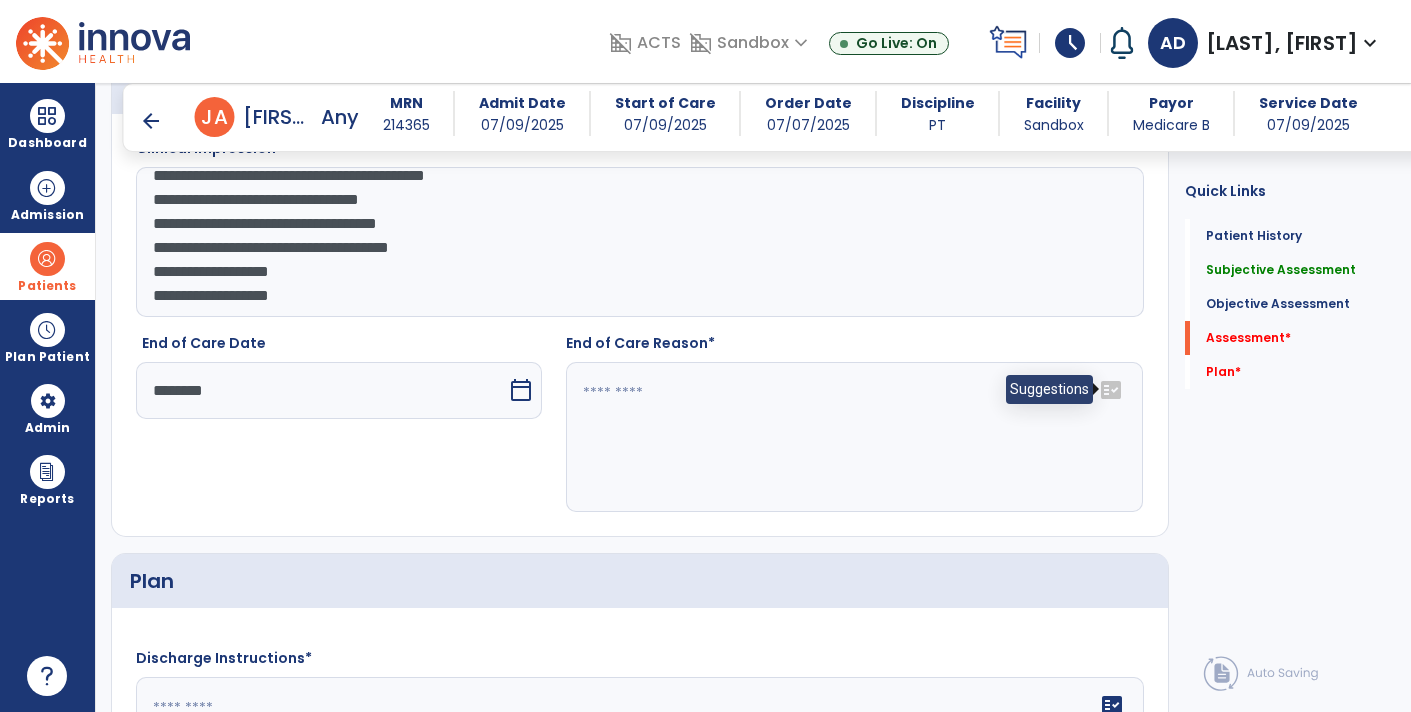 click on "fact_check" 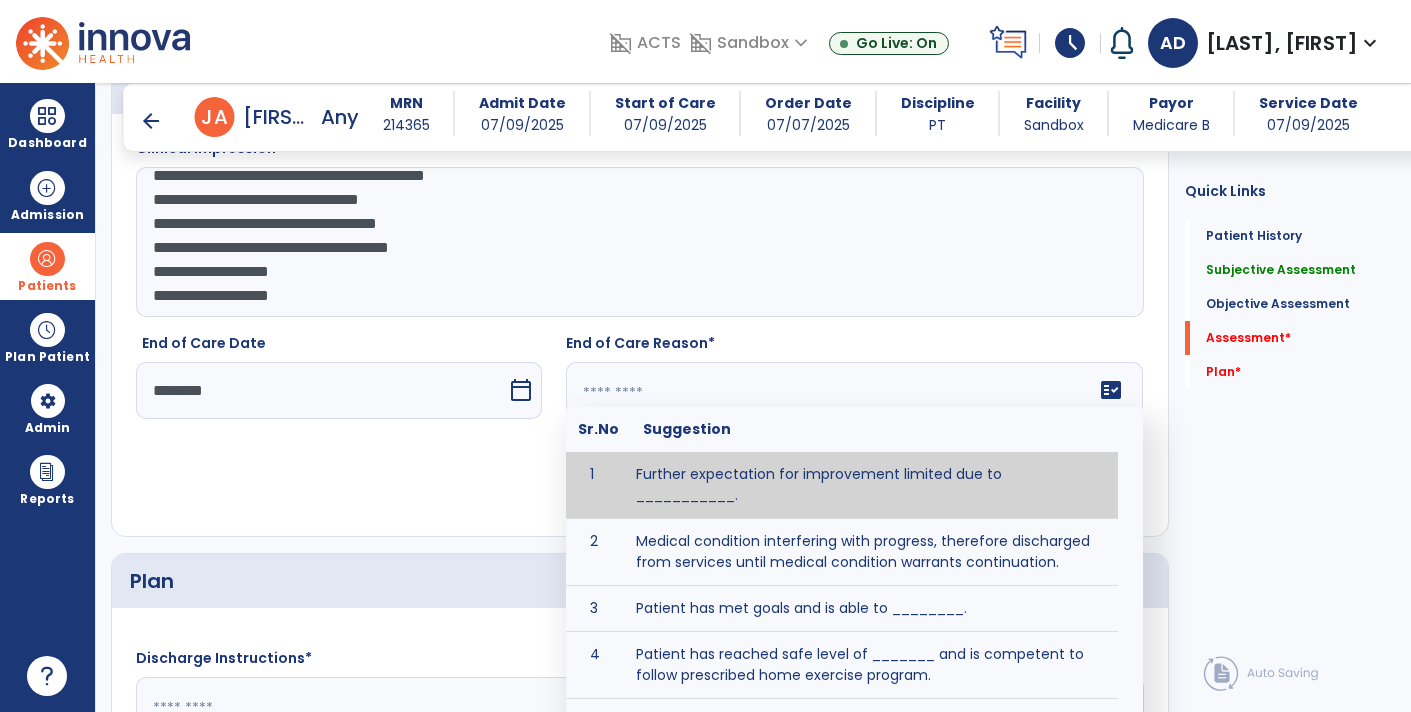 click on "fact_check" 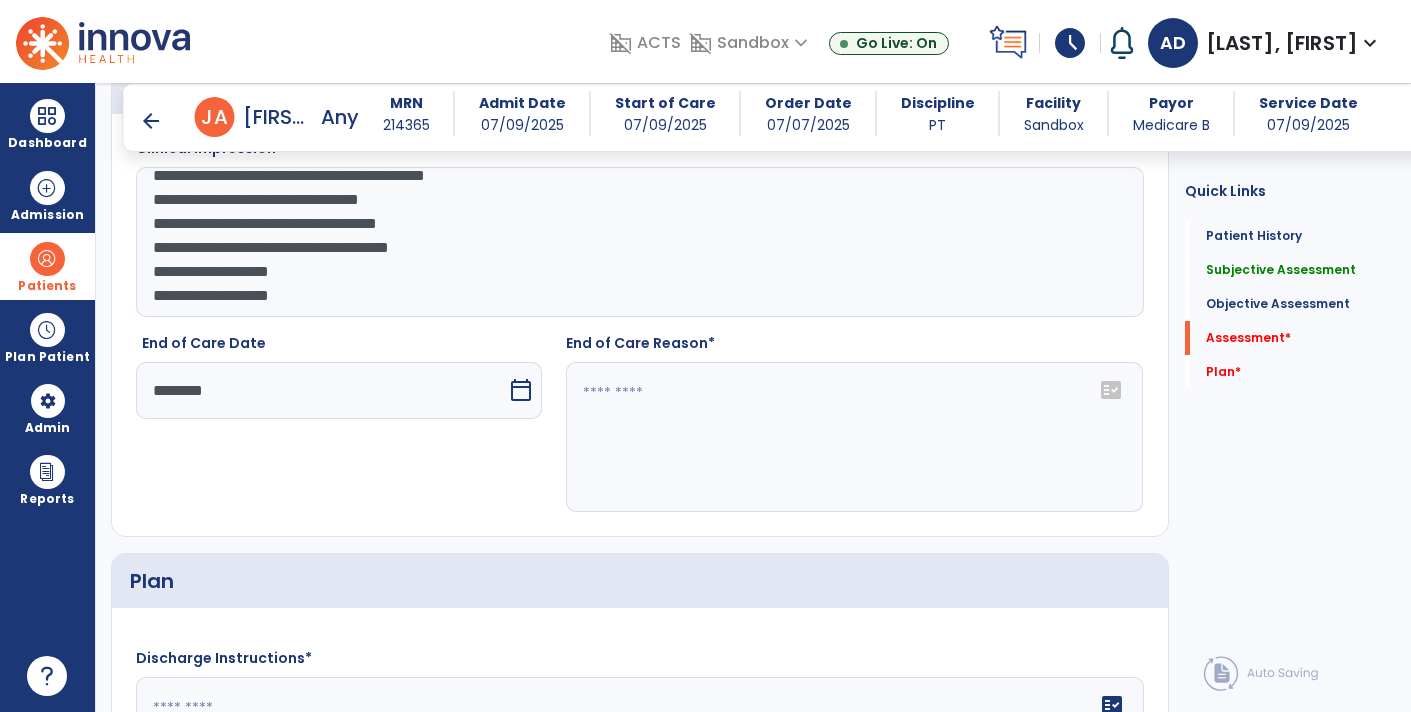 click on "fact_check" 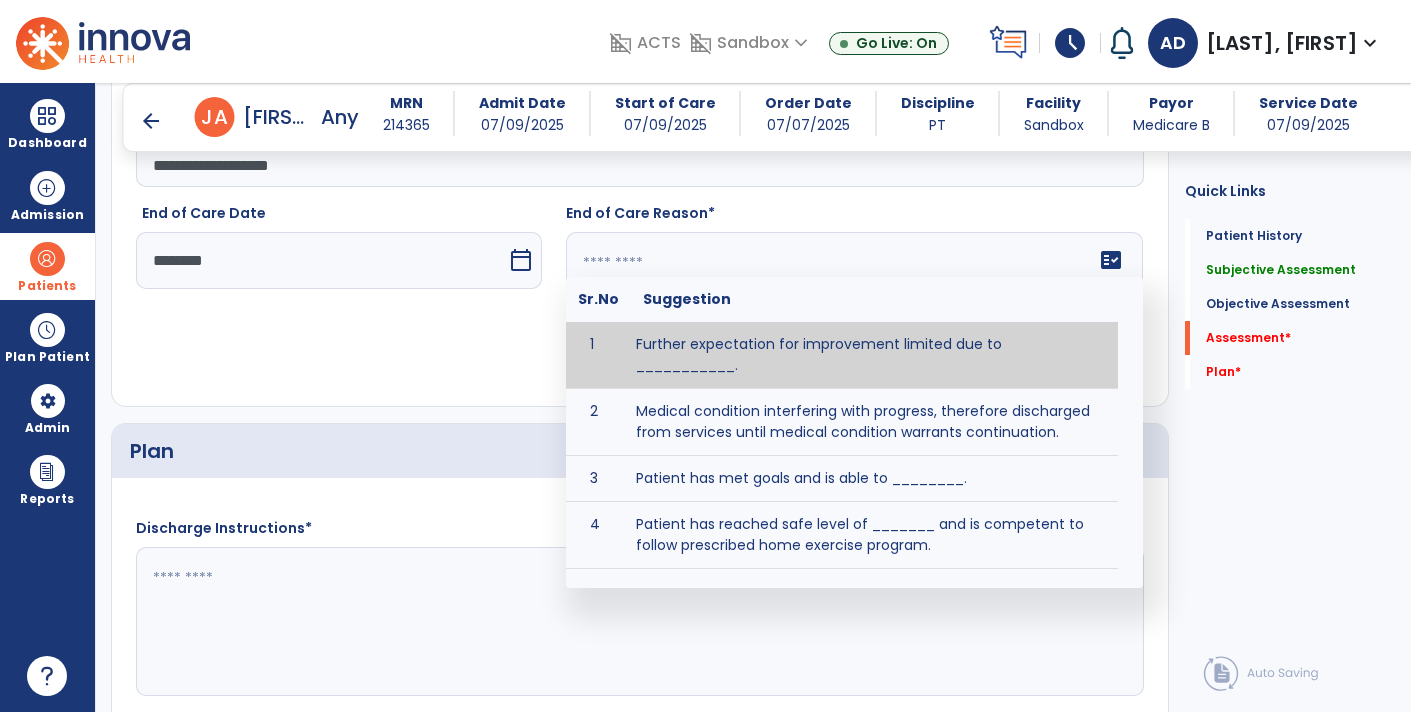 scroll, scrollTop: 1963, scrollLeft: 0, axis: vertical 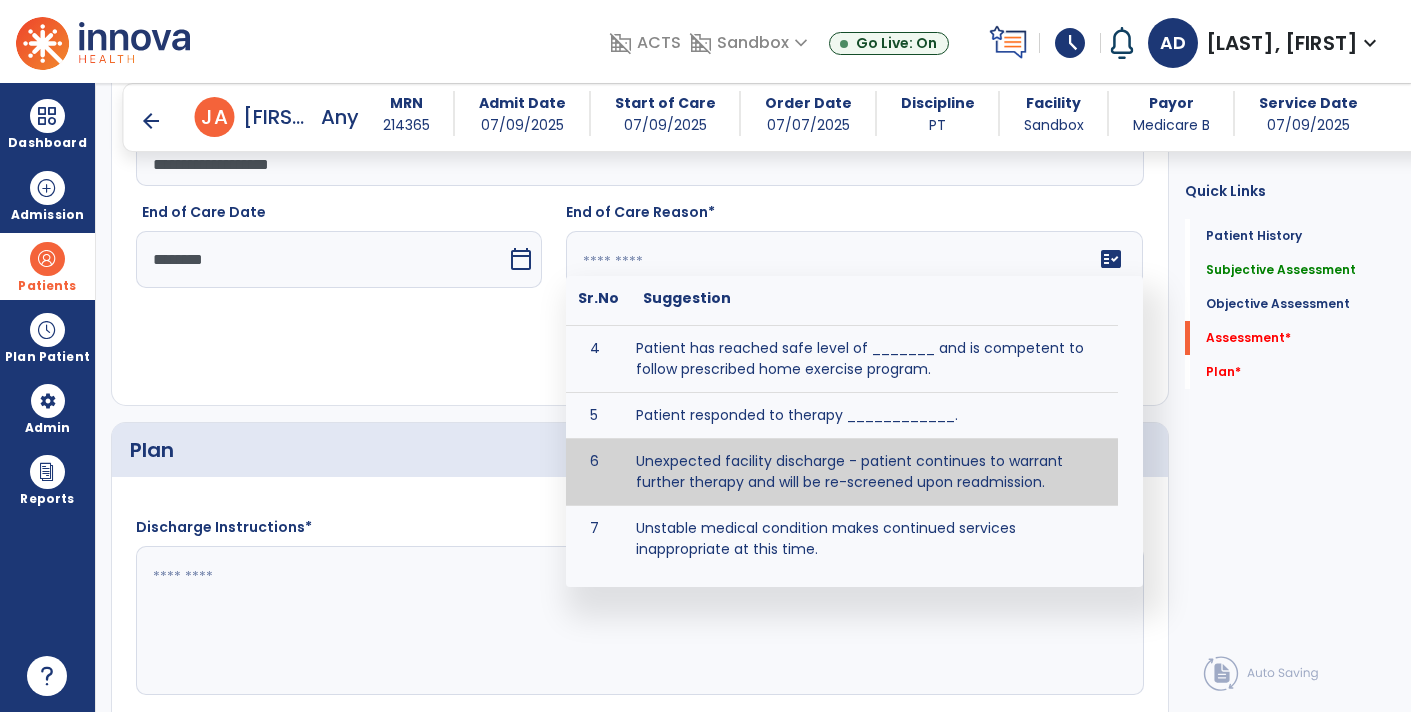 type on "**********" 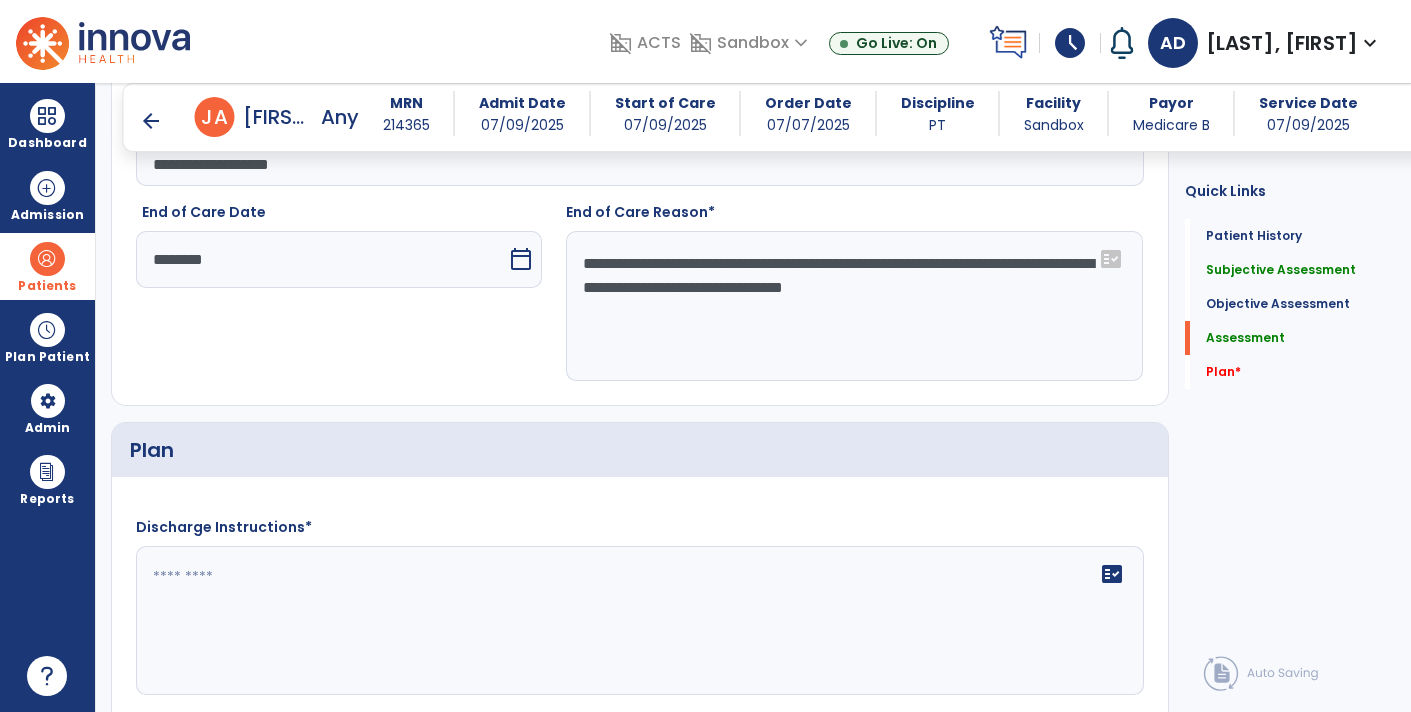 click on "fact_check" 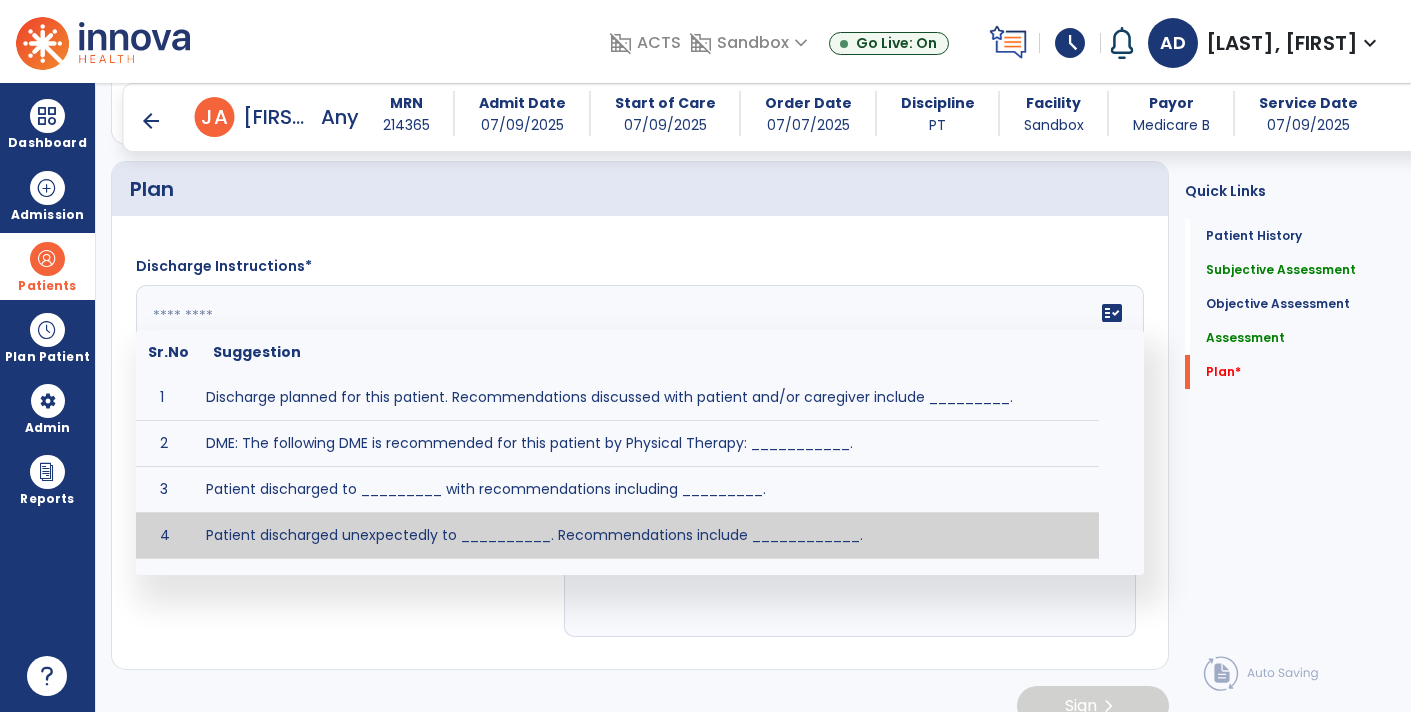 scroll, scrollTop: 2245, scrollLeft: 0, axis: vertical 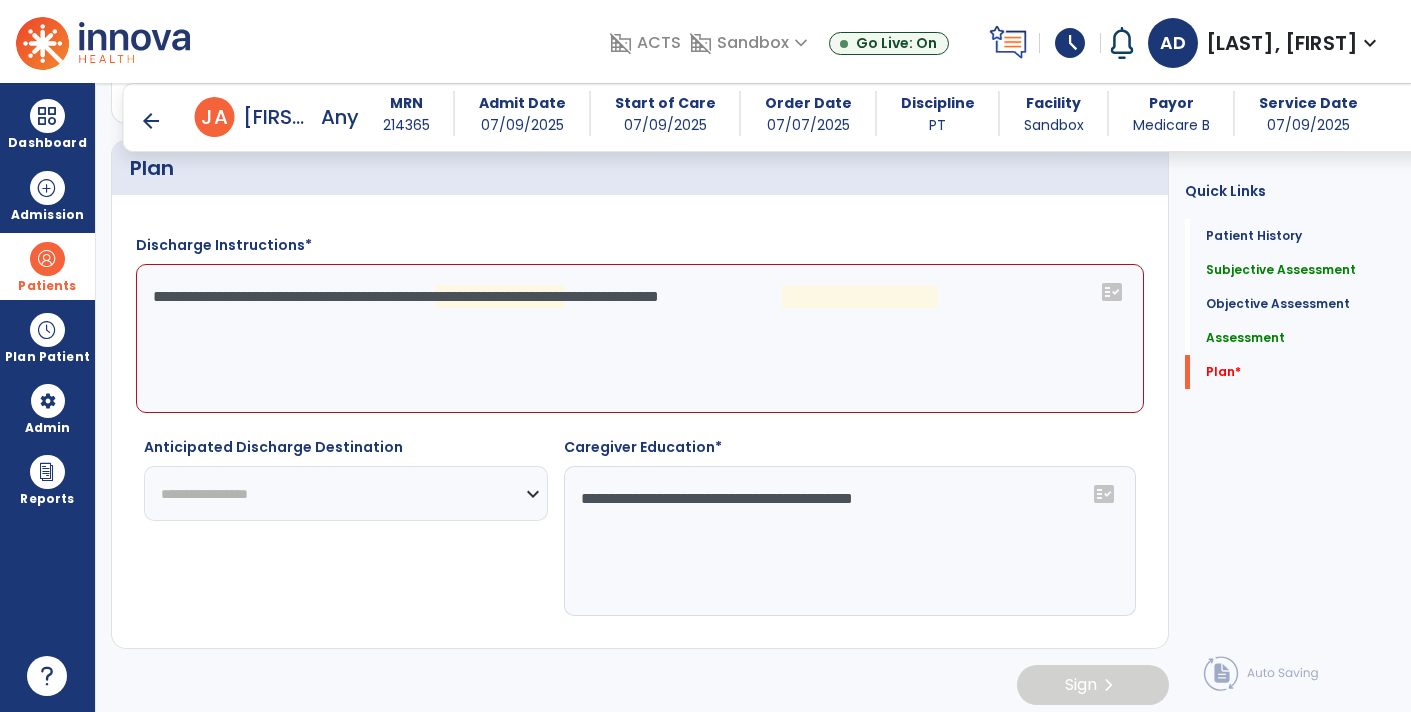 click on "**********" 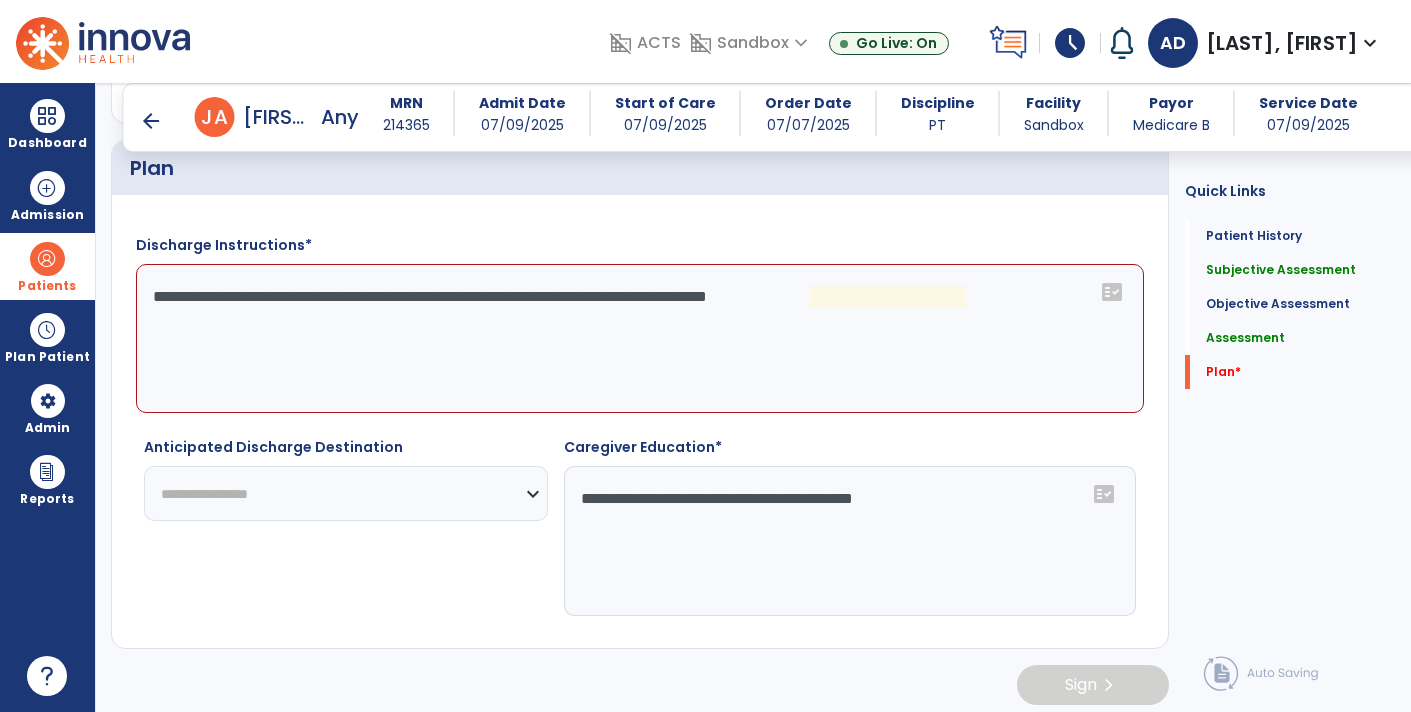click on "**********" 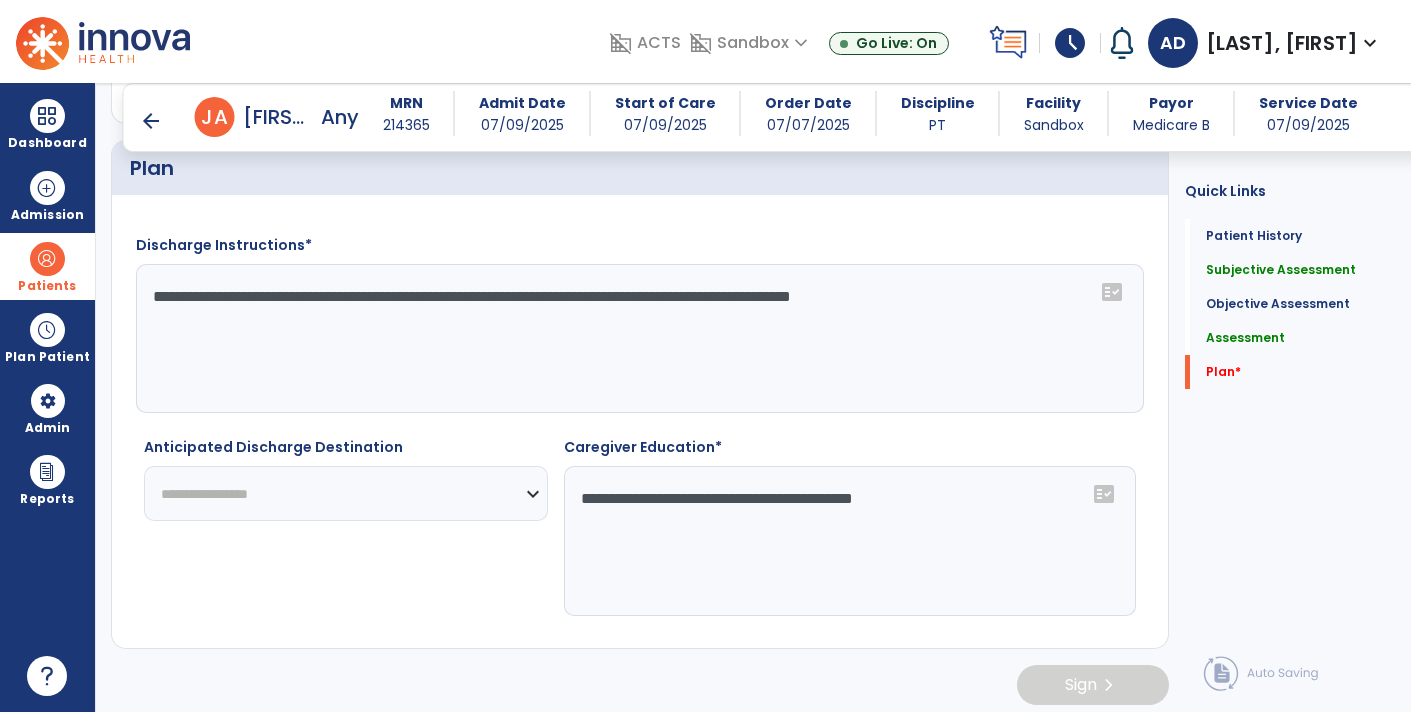 click on "**********" 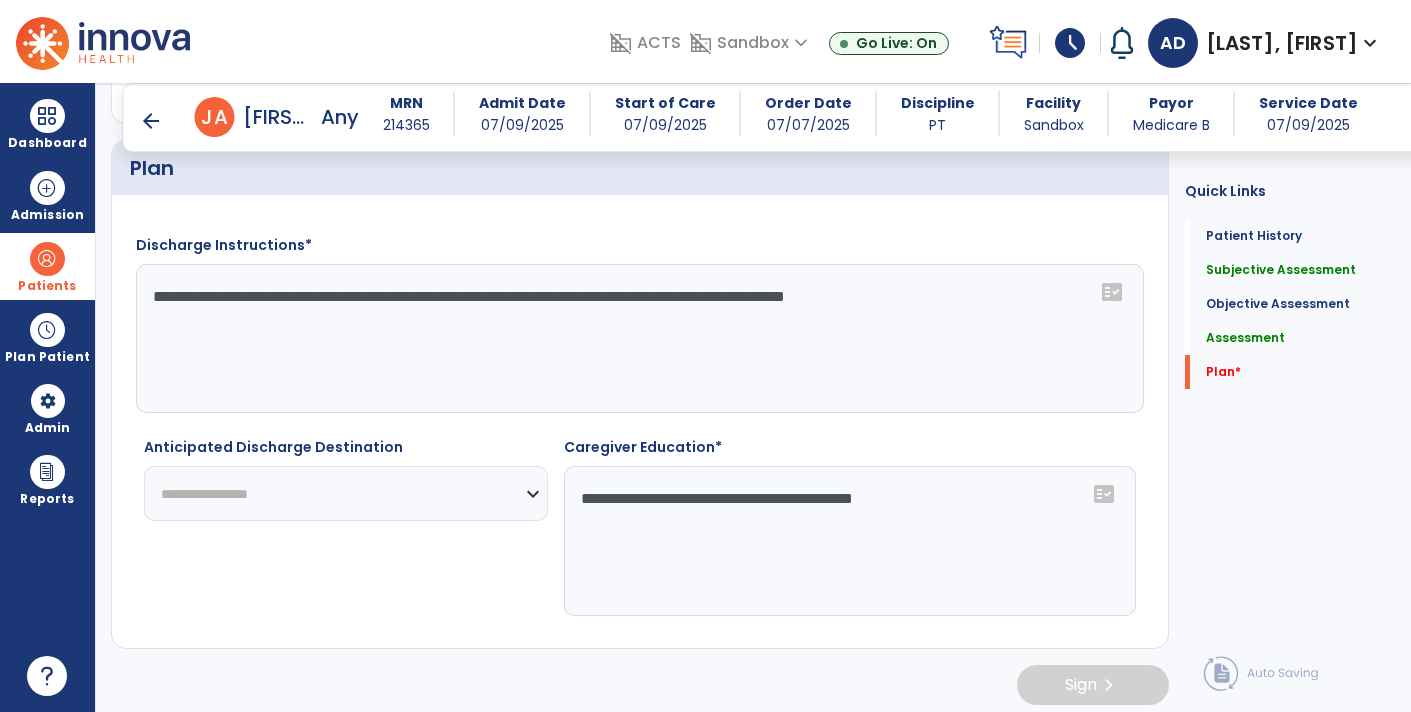 type on "**********" 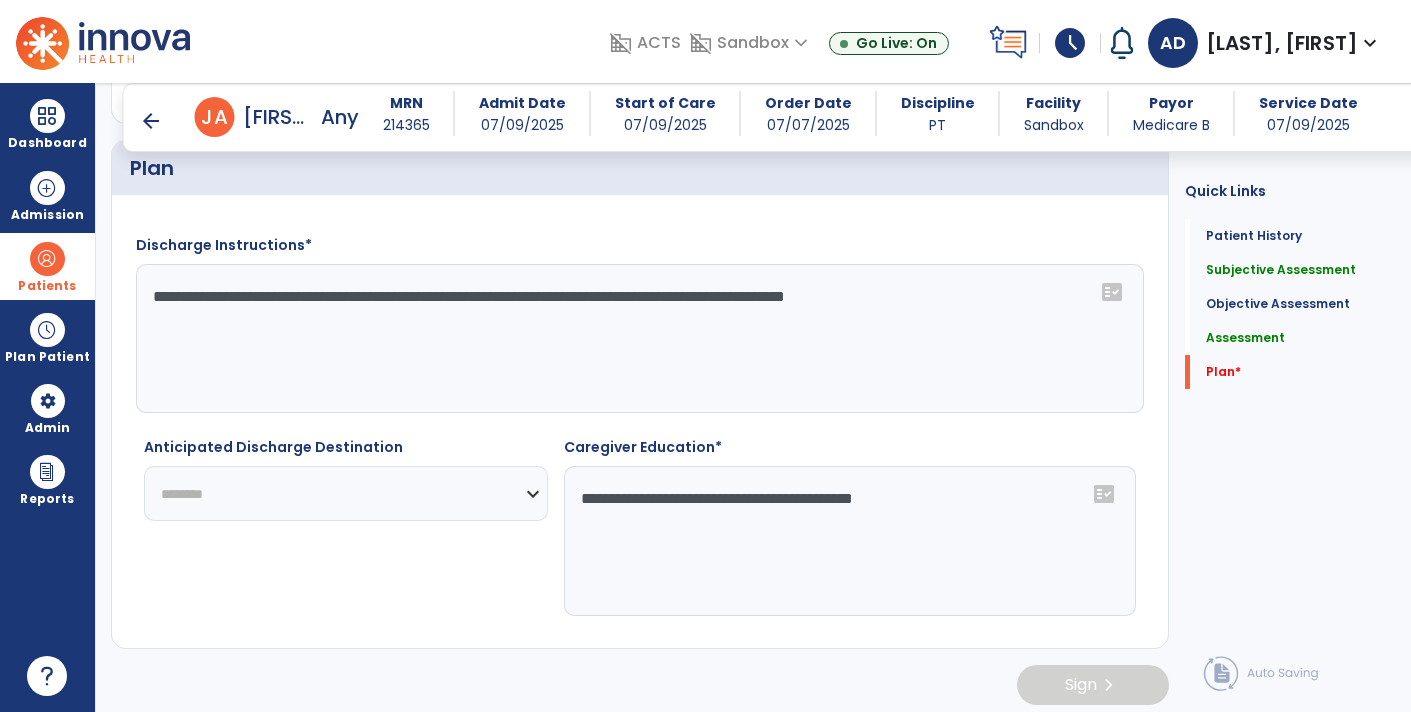 click on "**********" 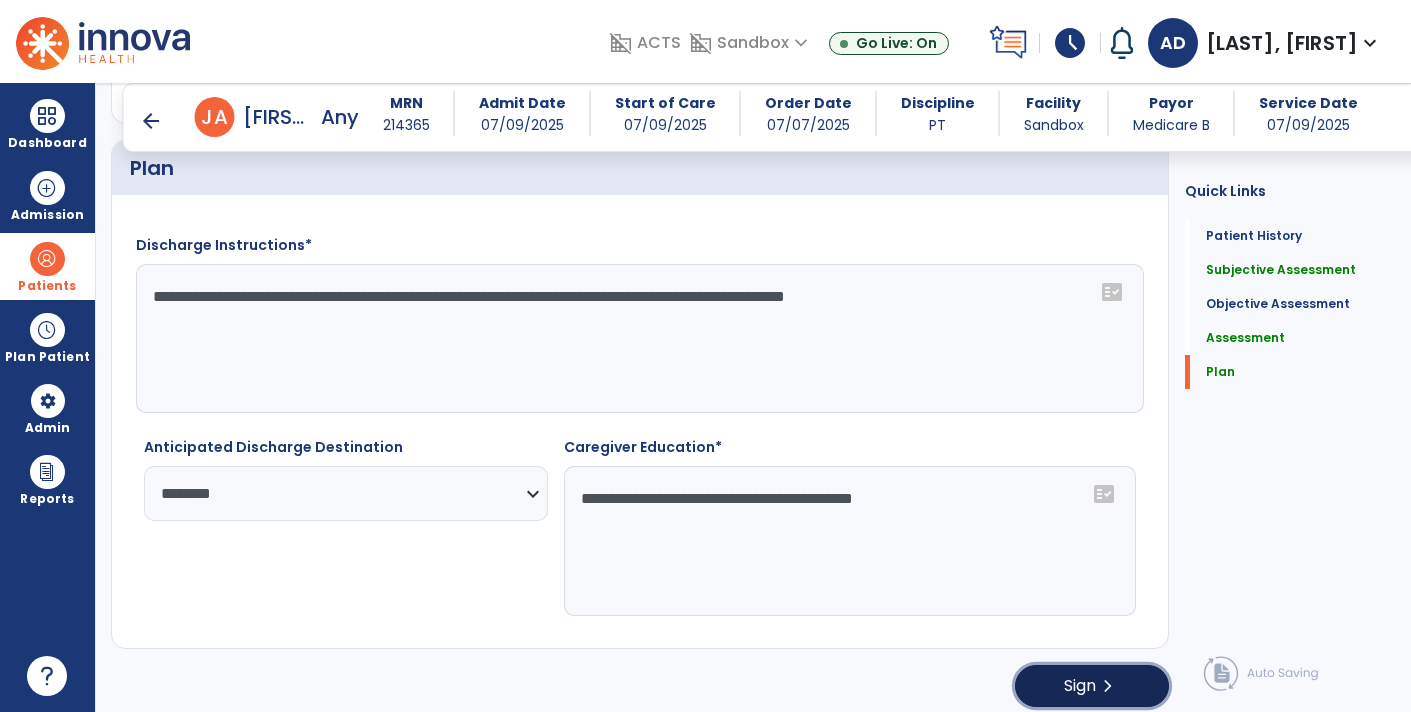 click on "Sign" 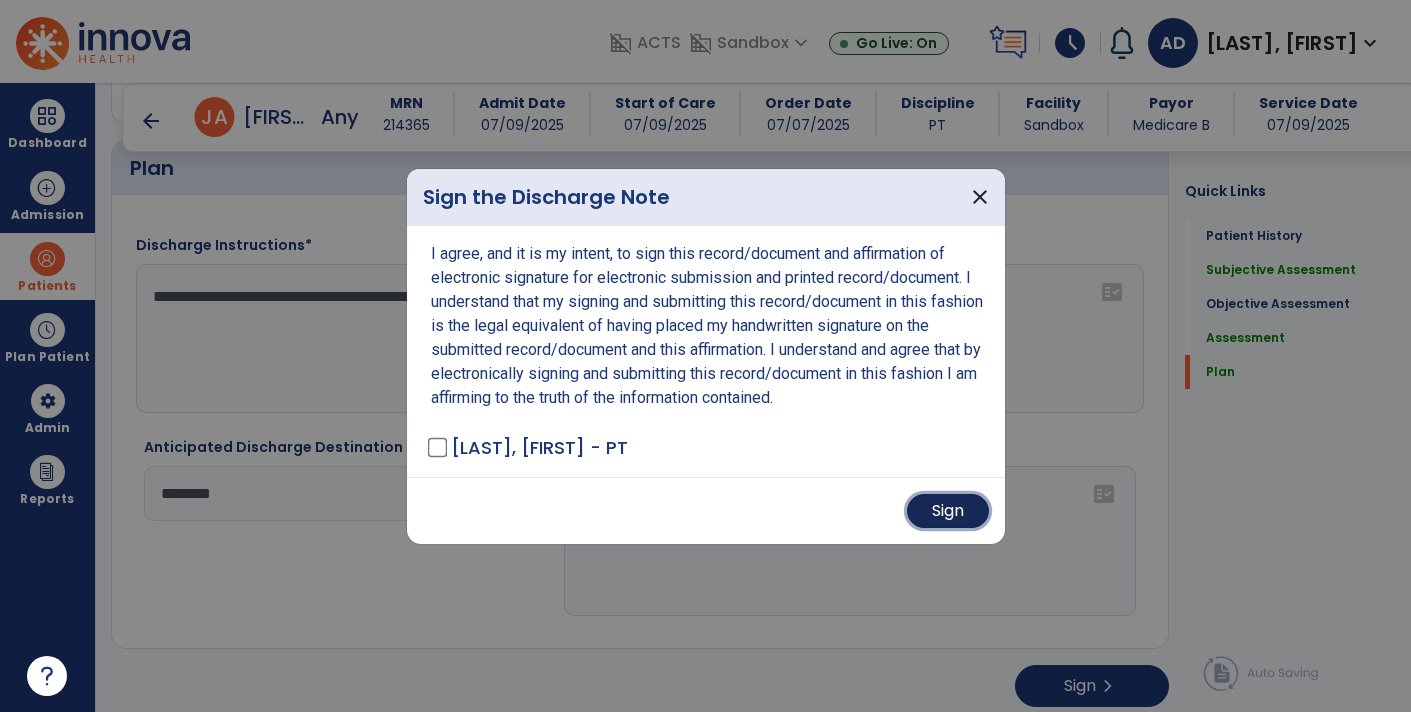 click on "Sign" at bounding box center (948, 511) 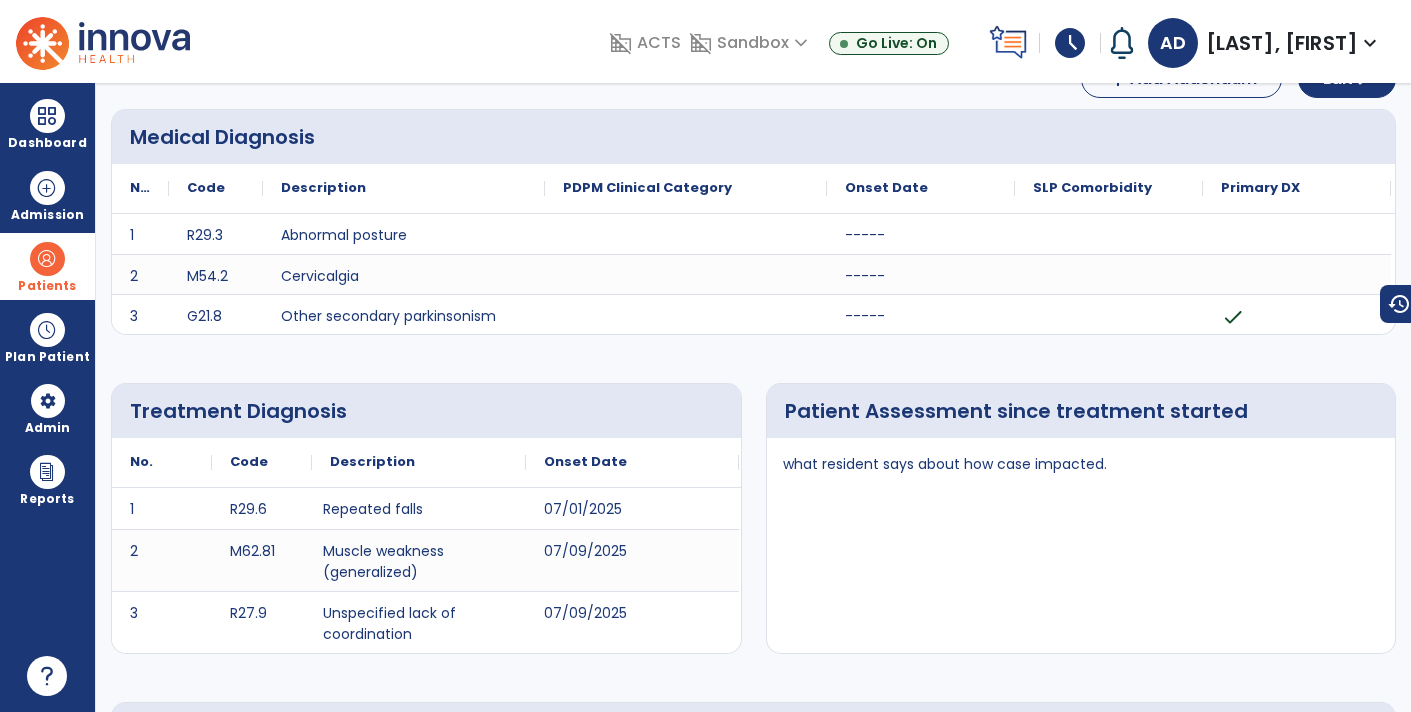 scroll, scrollTop: 0, scrollLeft: 0, axis: both 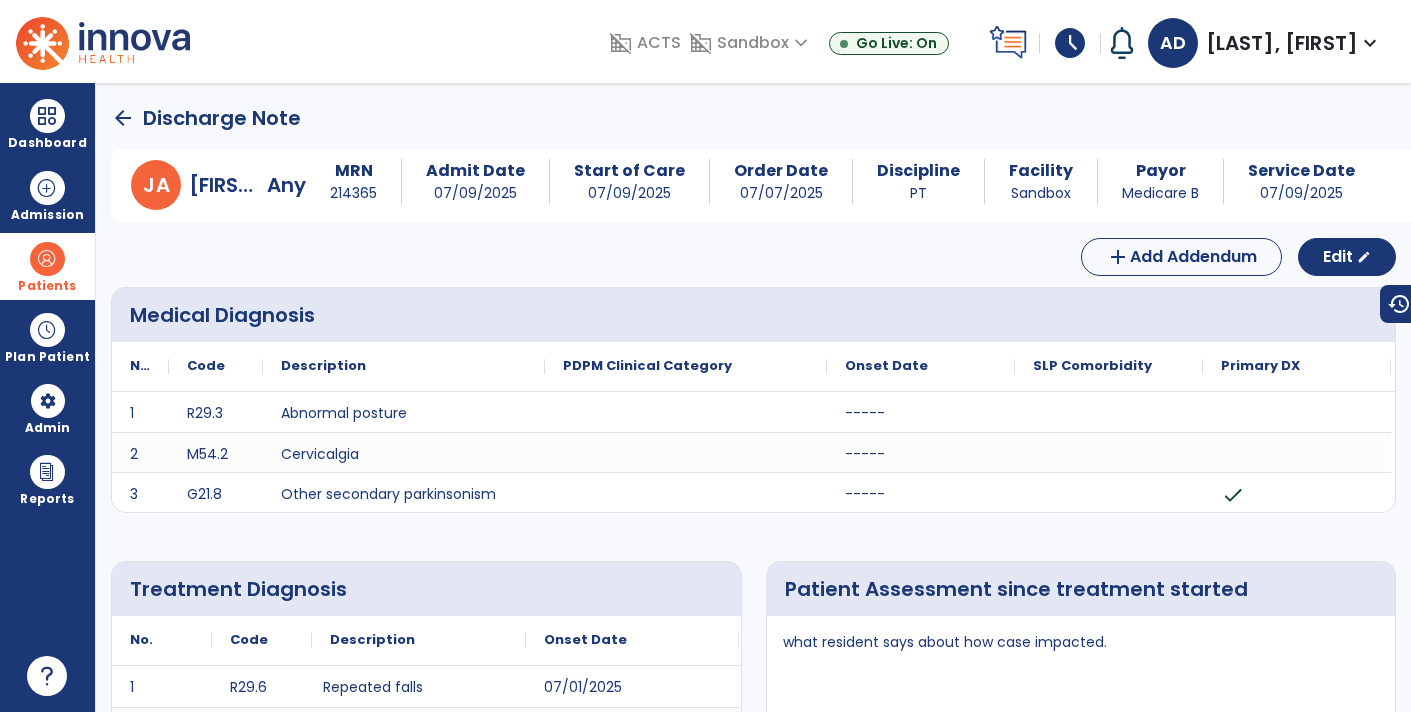 click on "arrow_back" 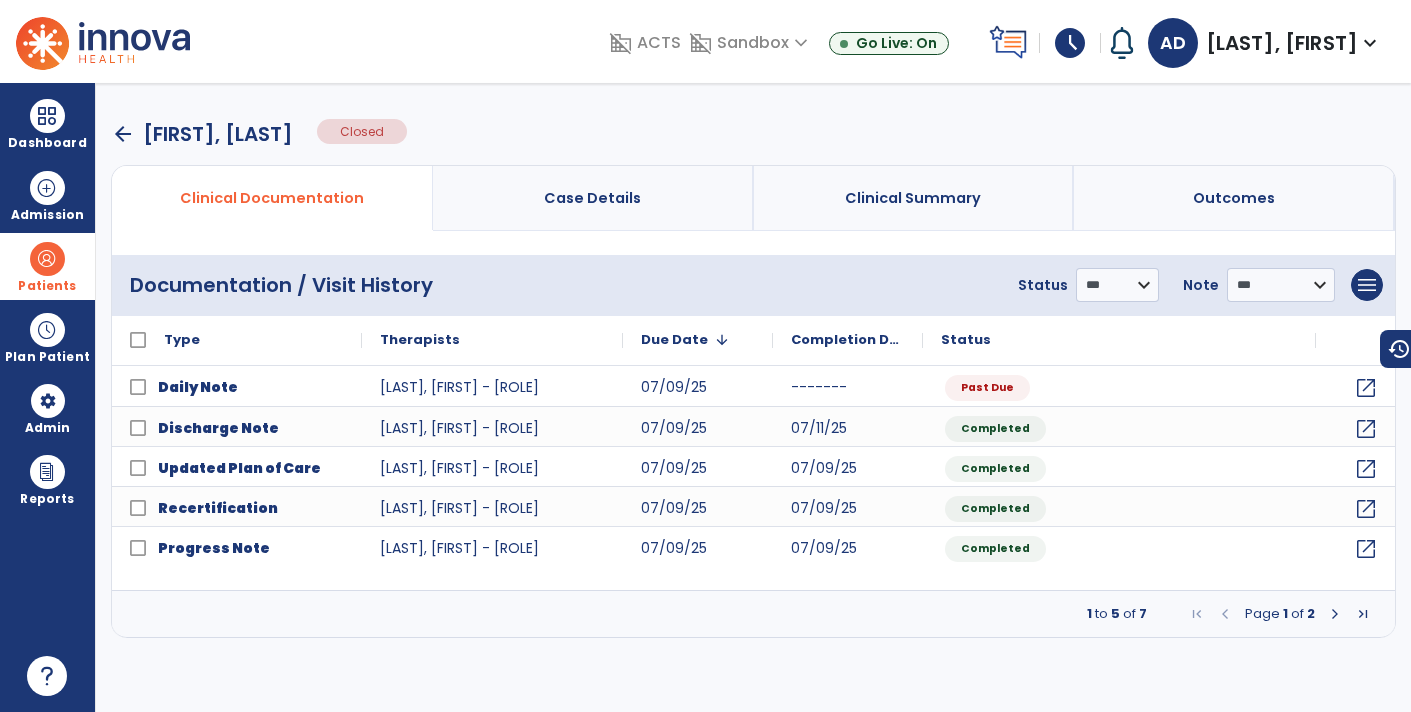 click at bounding box center [1335, 614] 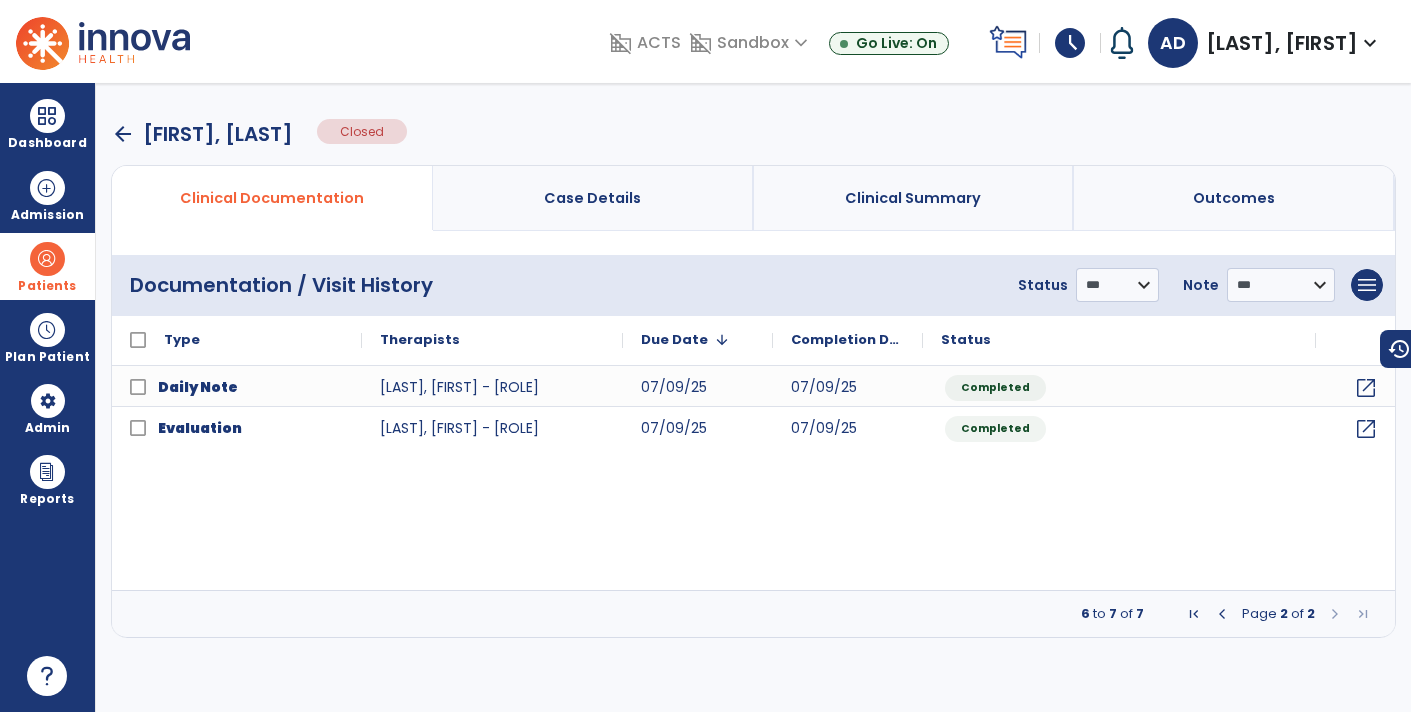 click at bounding box center [1222, 614] 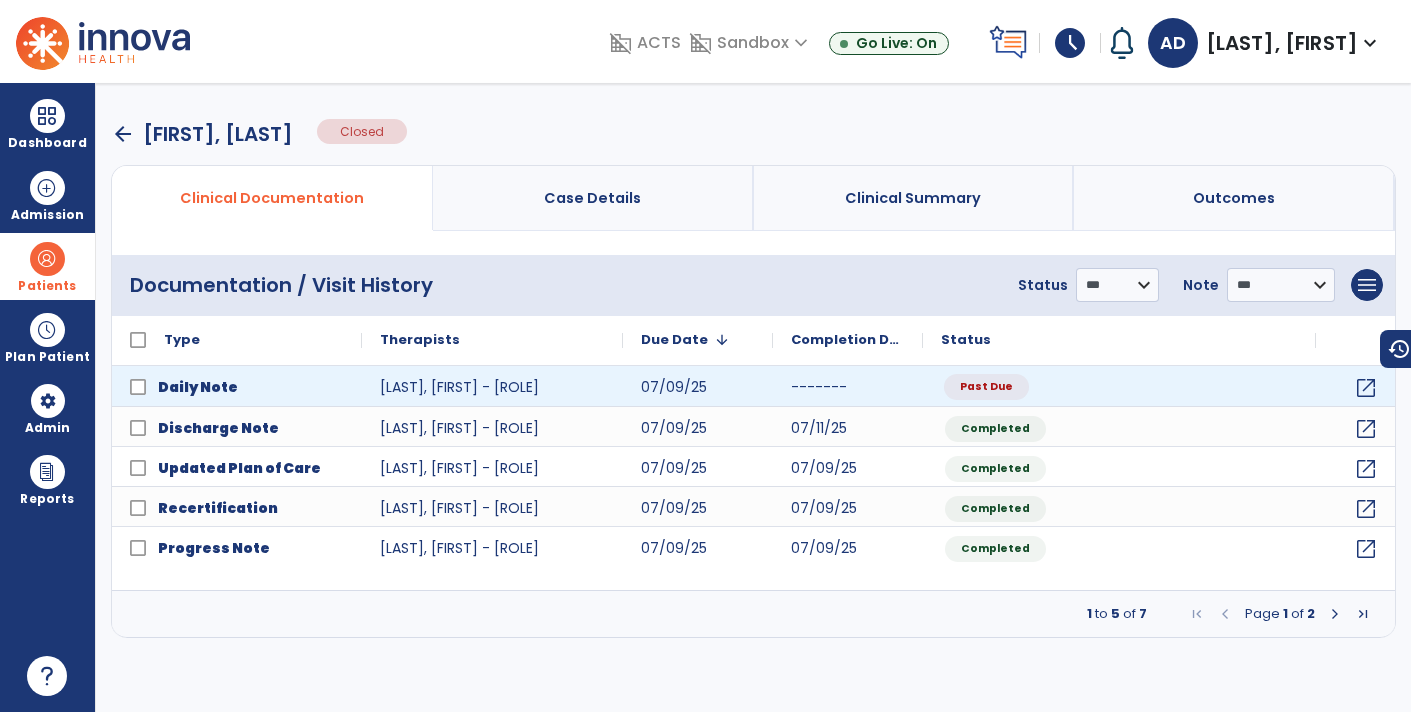 click on "Past Due" 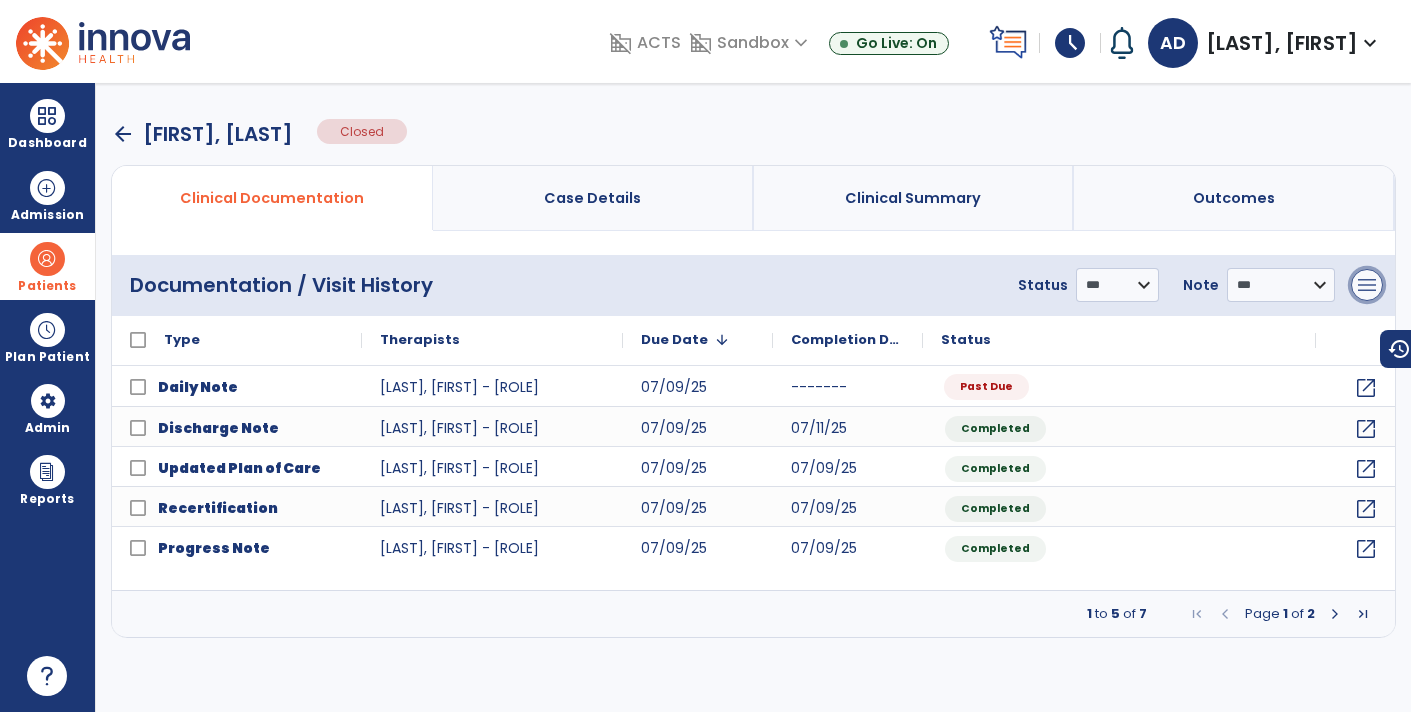 click on "menu" at bounding box center (1367, 285) 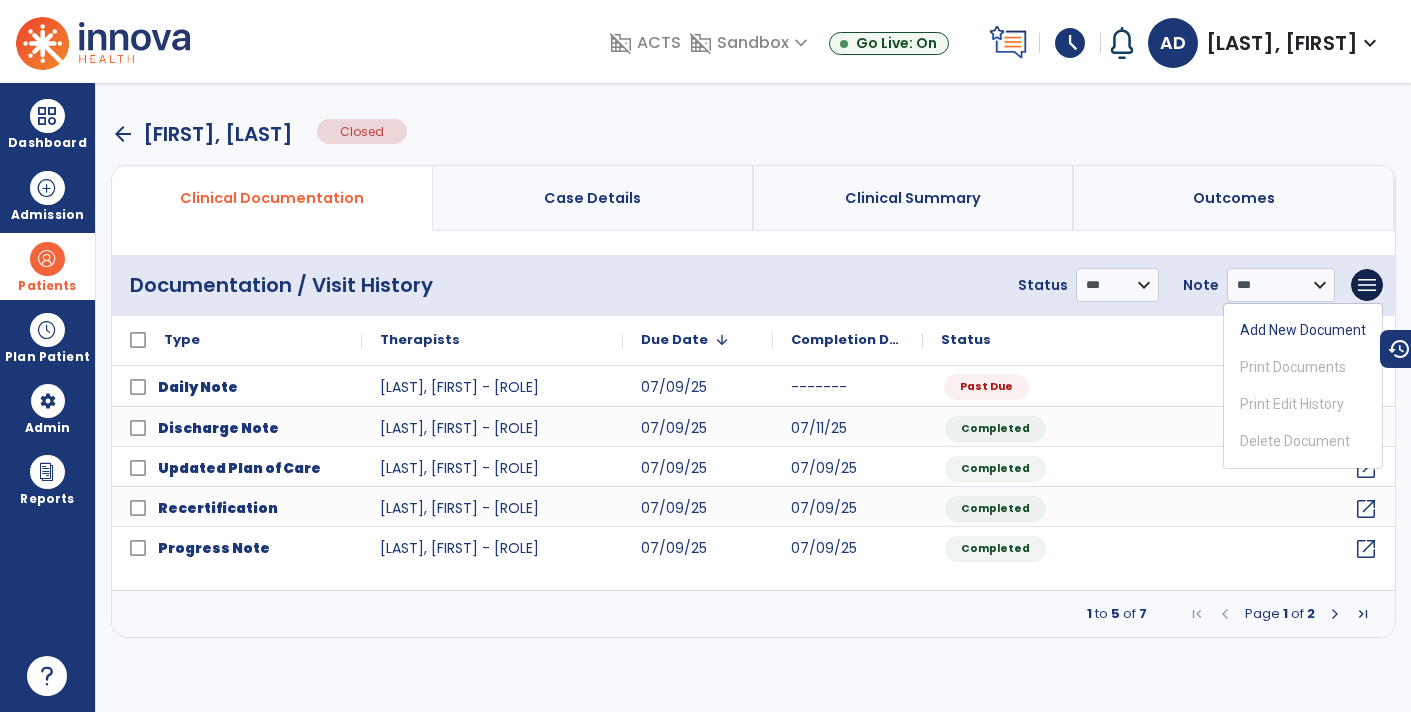 click on "**********" 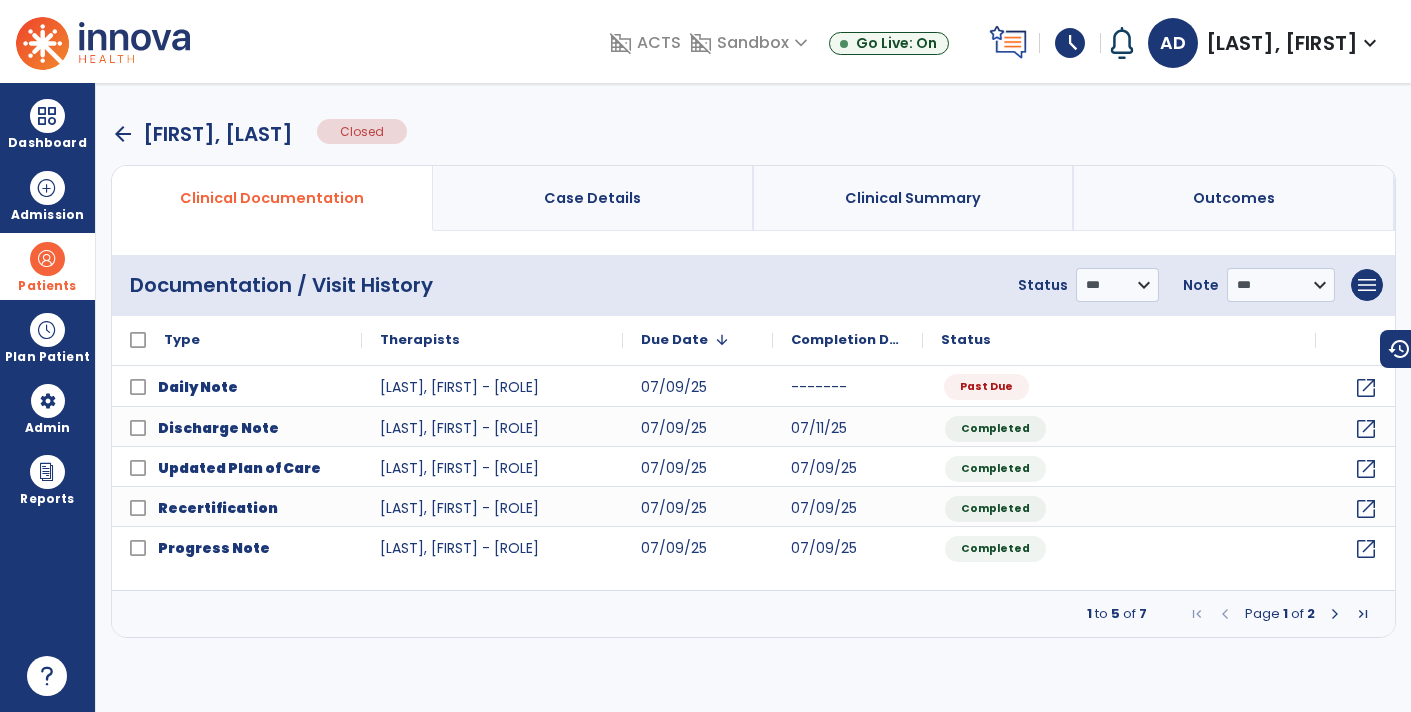 click on "arrow_back" at bounding box center [123, 134] 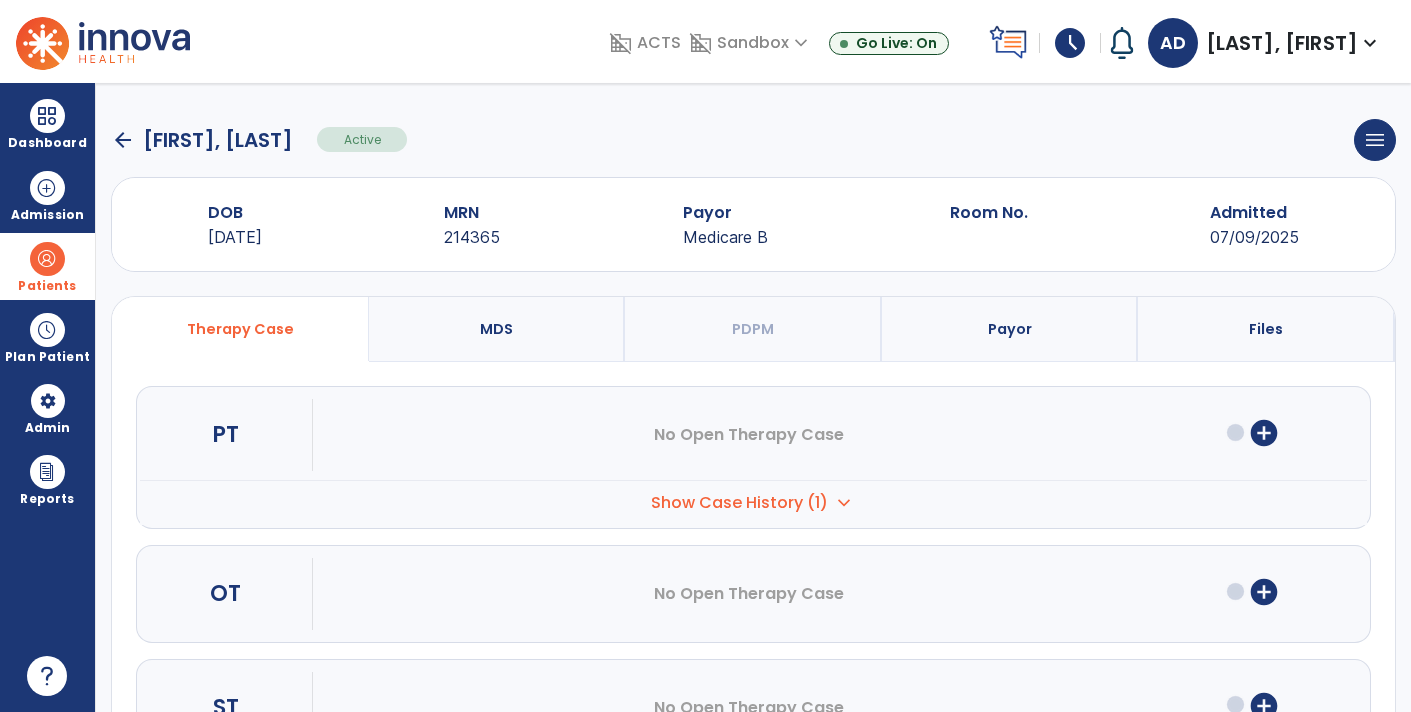 click on "Show Case History (1)     expand_more" at bounding box center [753, 502] 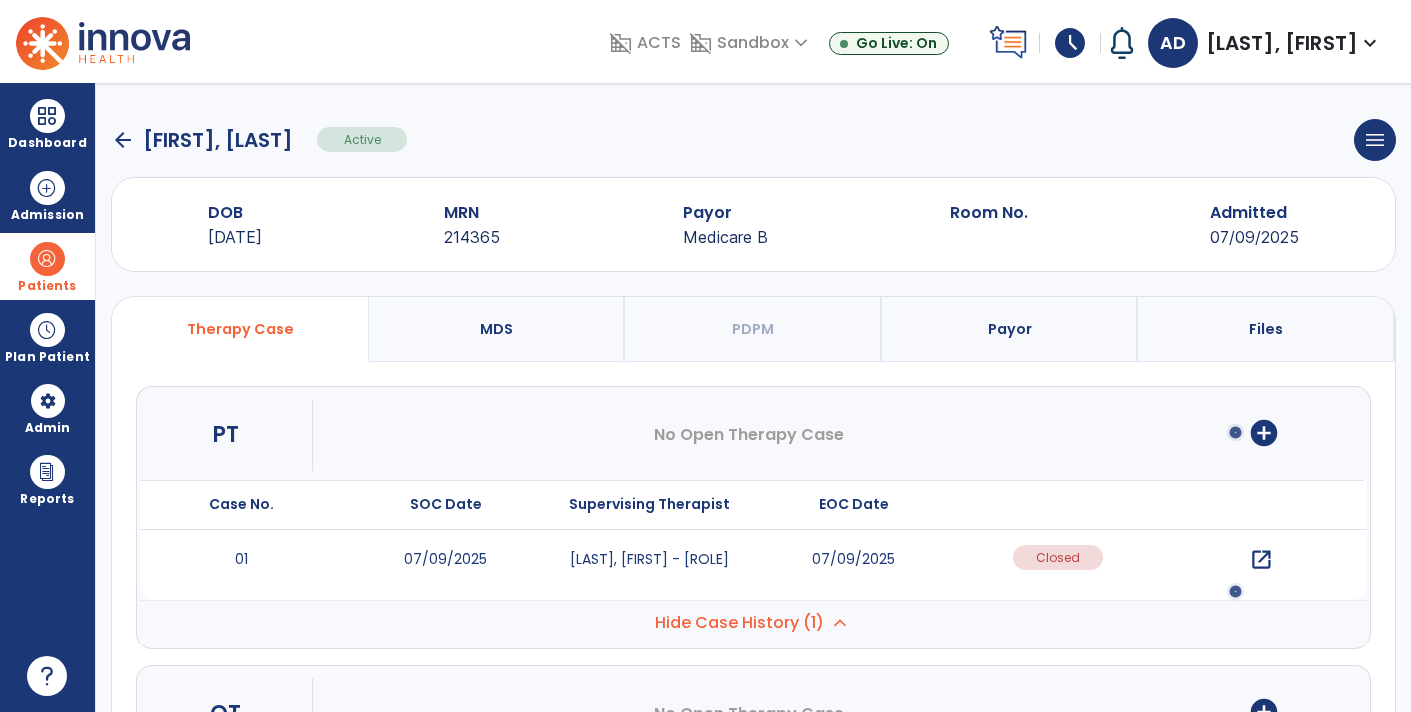 click on "open_in_new" at bounding box center (1261, 560) 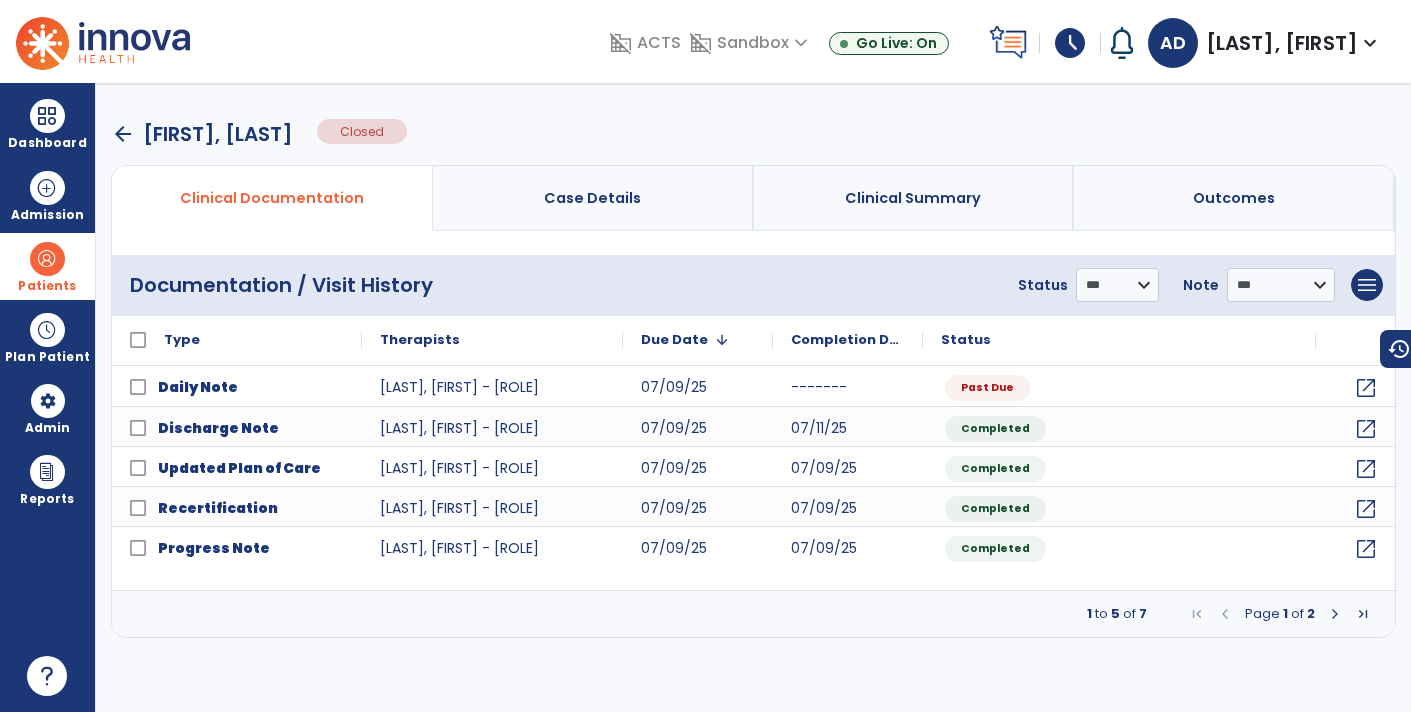 click on "arrow_back" at bounding box center (123, 134) 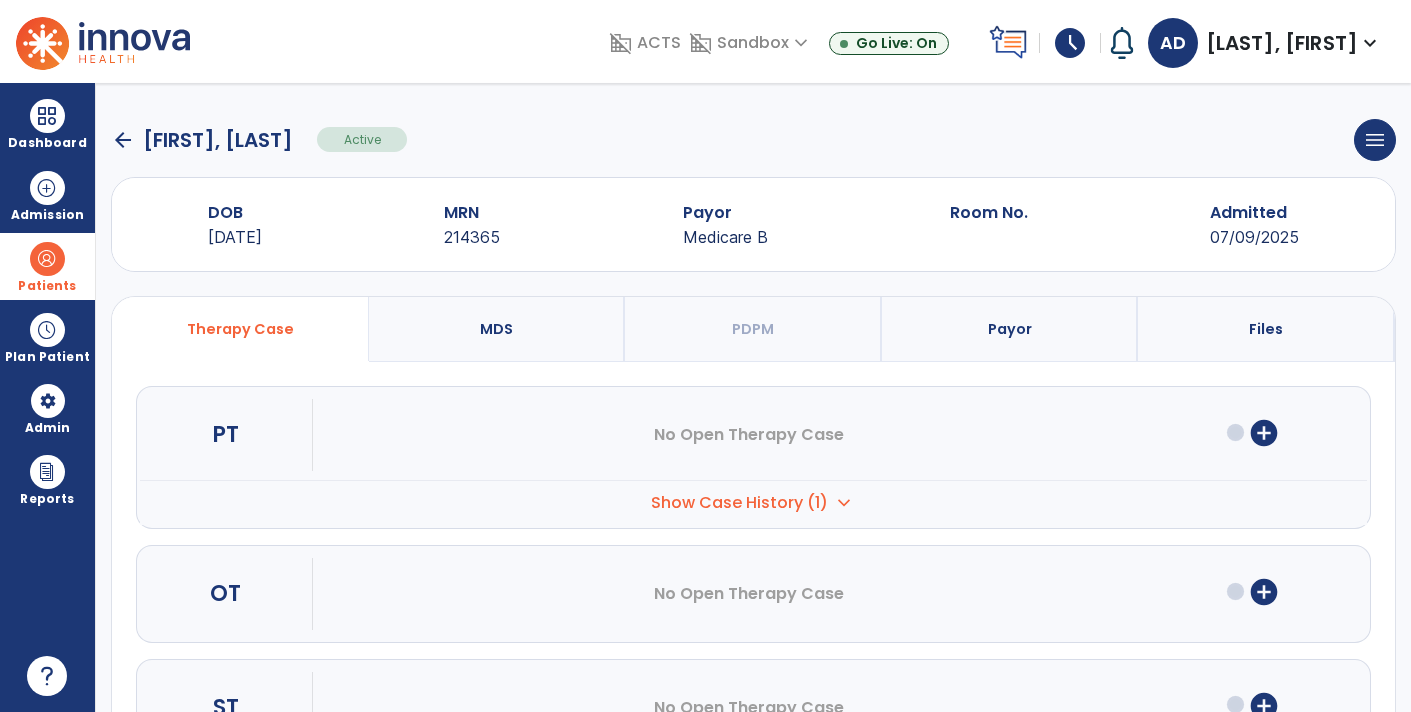 click on "Show Case History (1)" at bounding box center (739, 503) 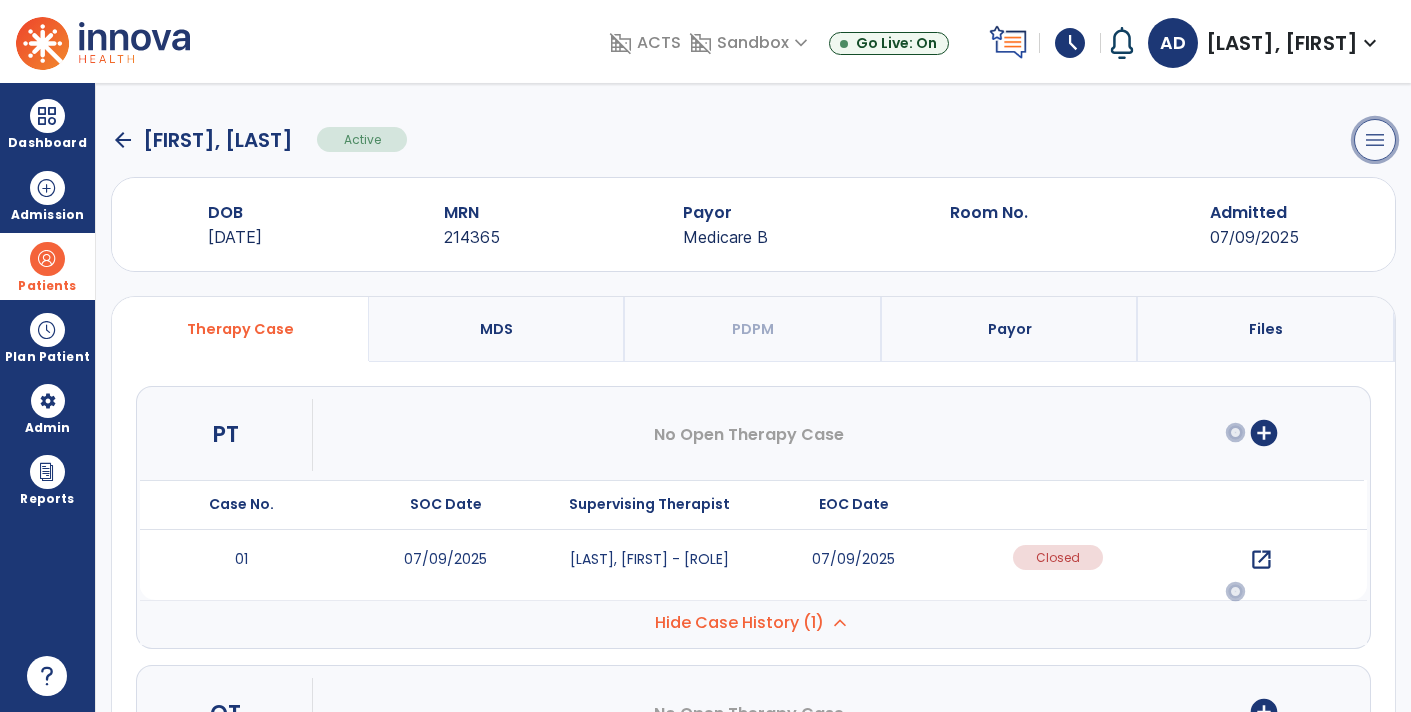 click on "menu" at bounding box center [1375, 140] 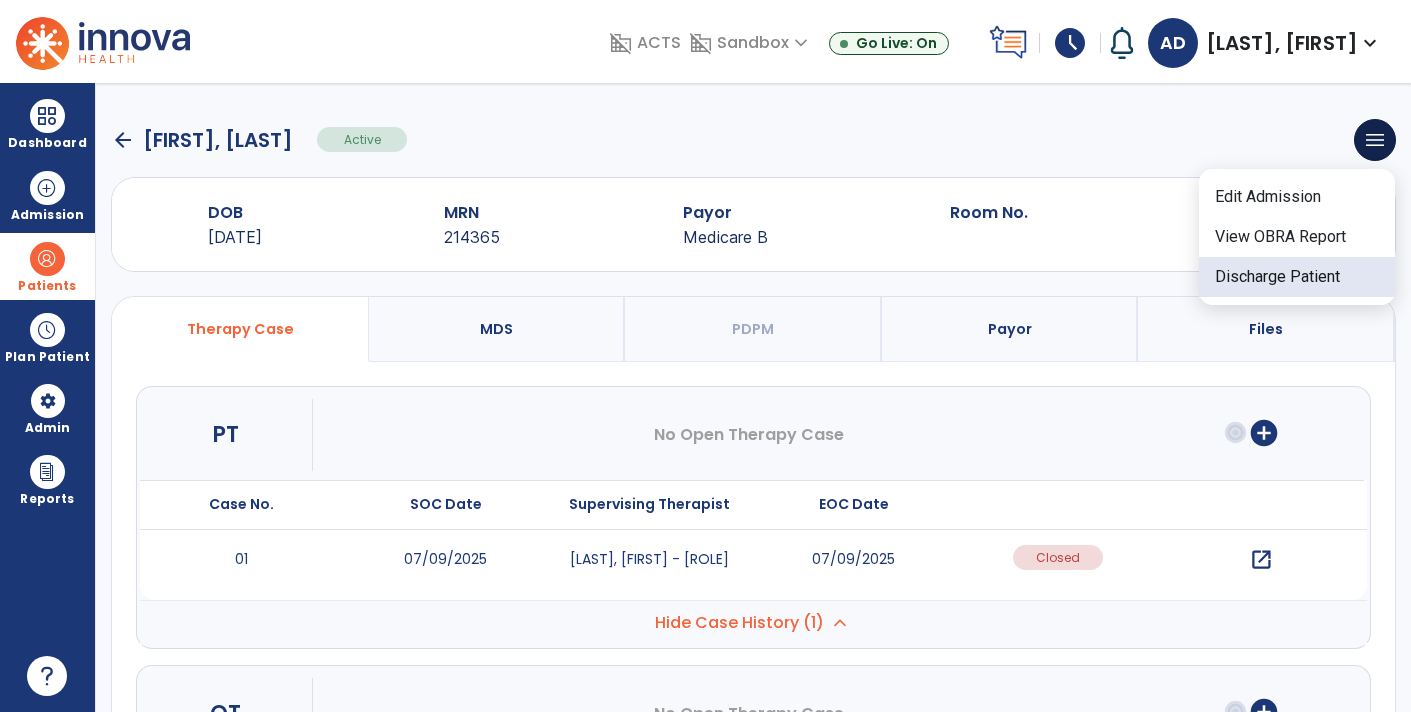 click on "Discharge Patient" 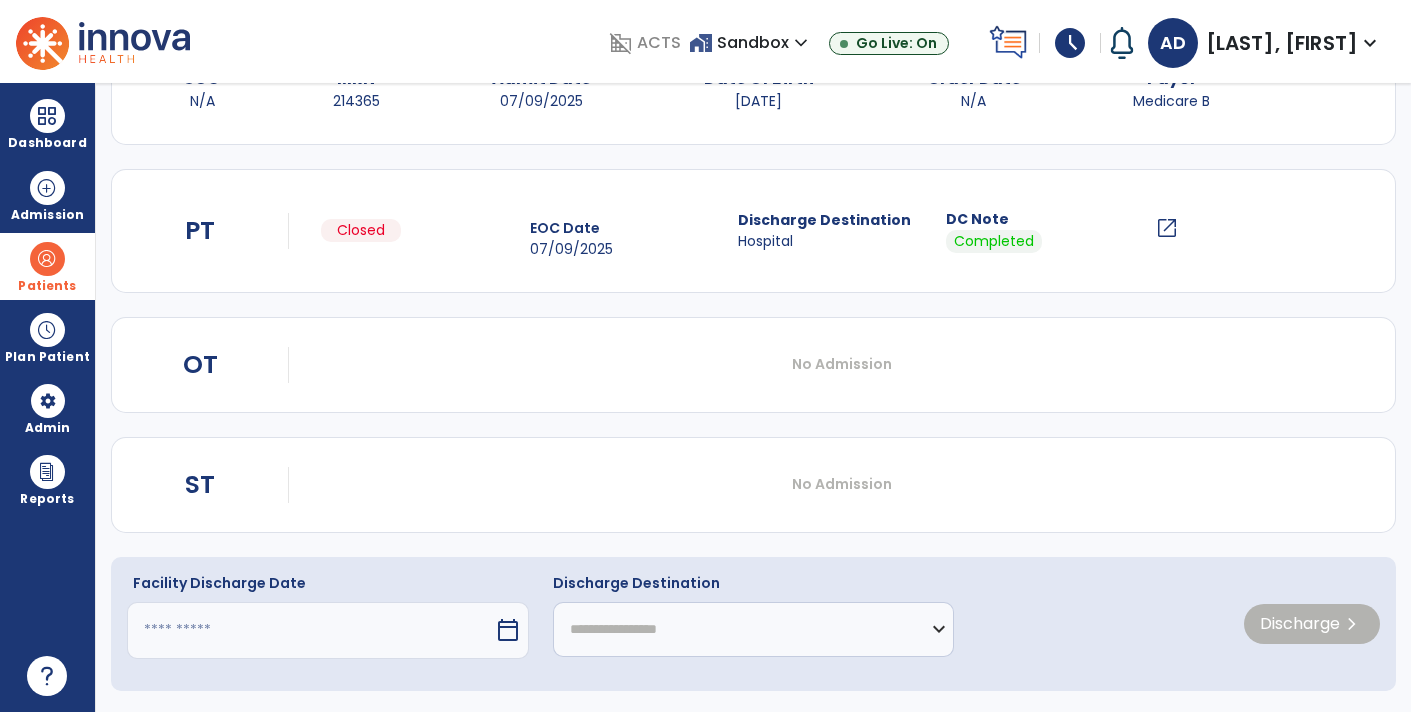 scroll, scrollTop: 169, scrollLeft: 0, axis: vertical 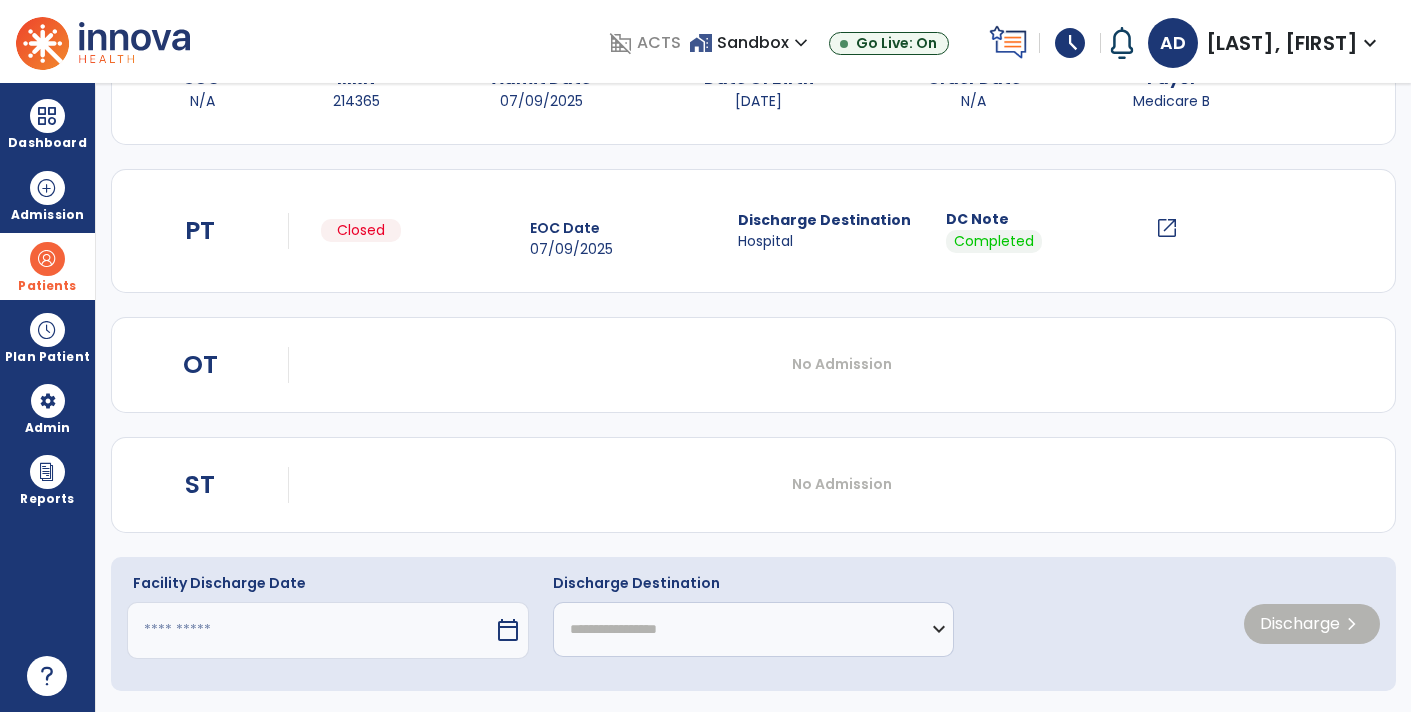 click on "calendar_today" at bounding box center [508, 630] 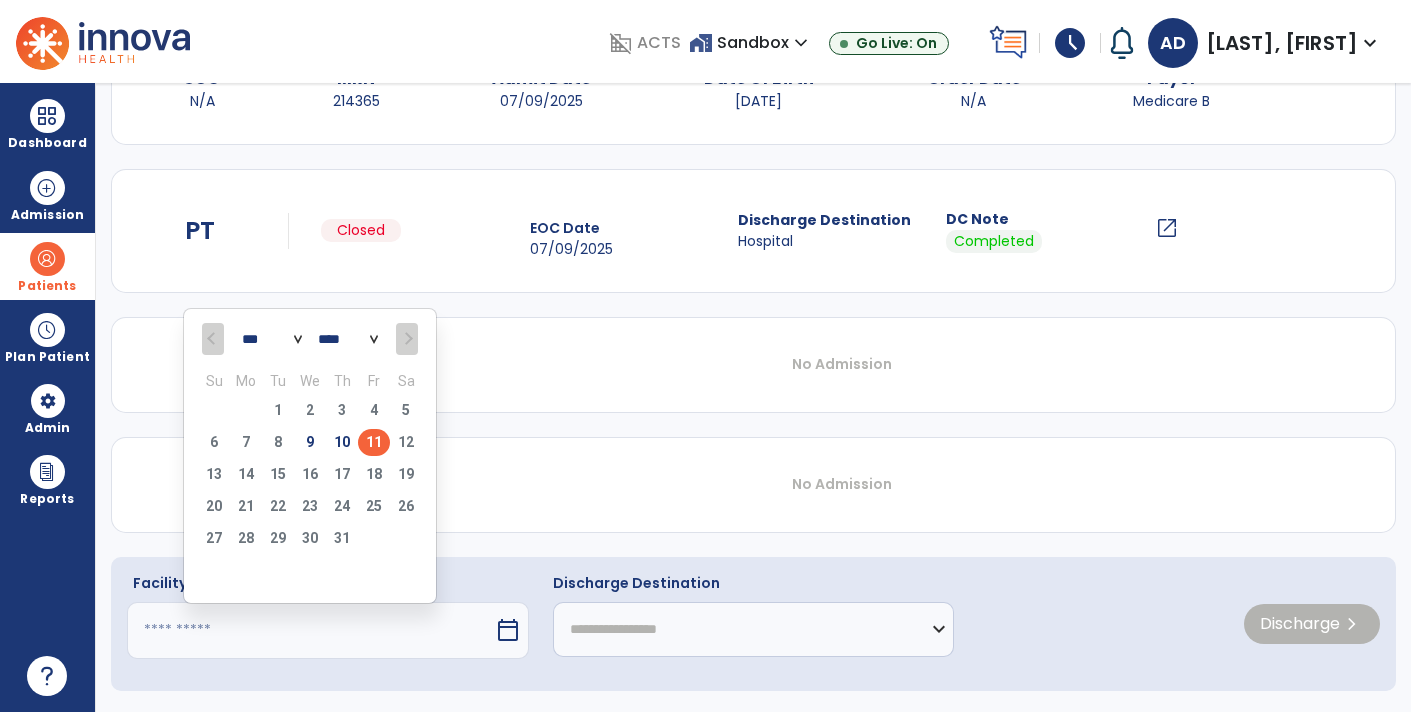click on "No Admission" 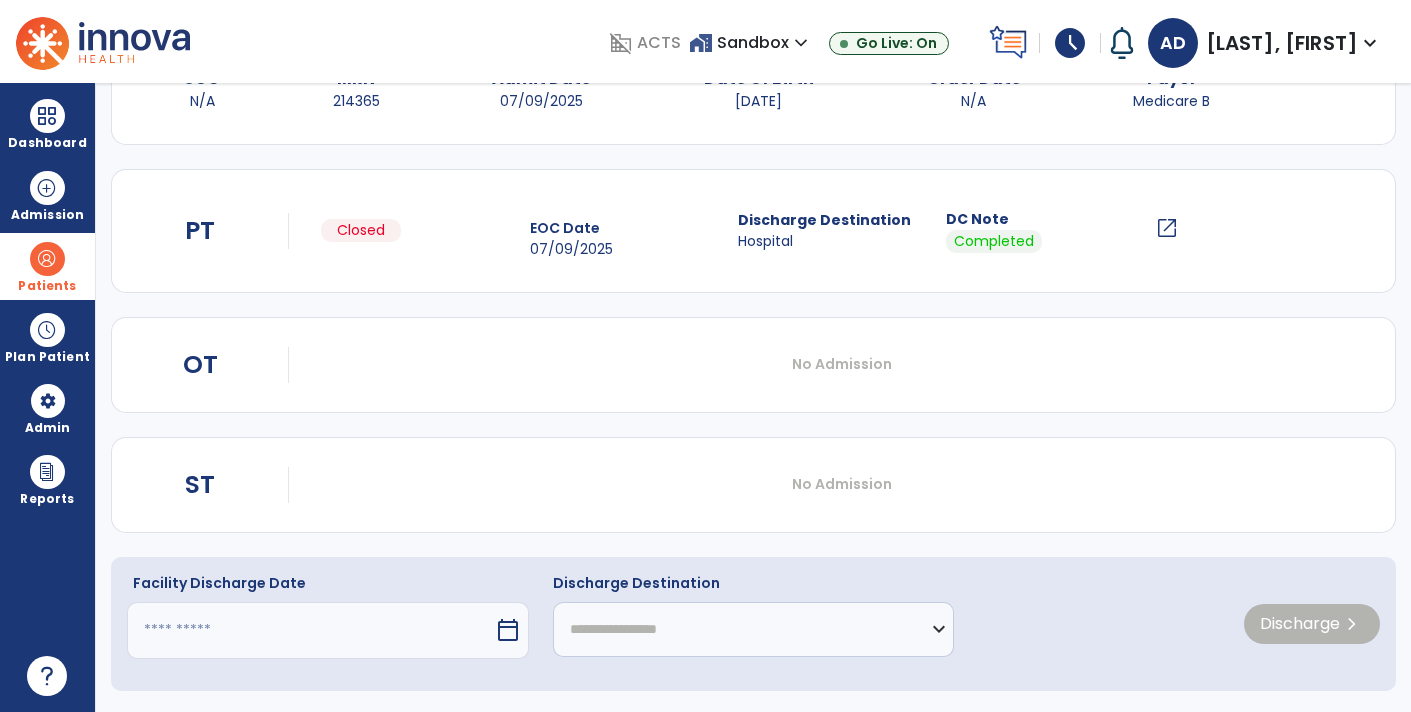 click on "calendar_today" at bounding box center (508, 630) 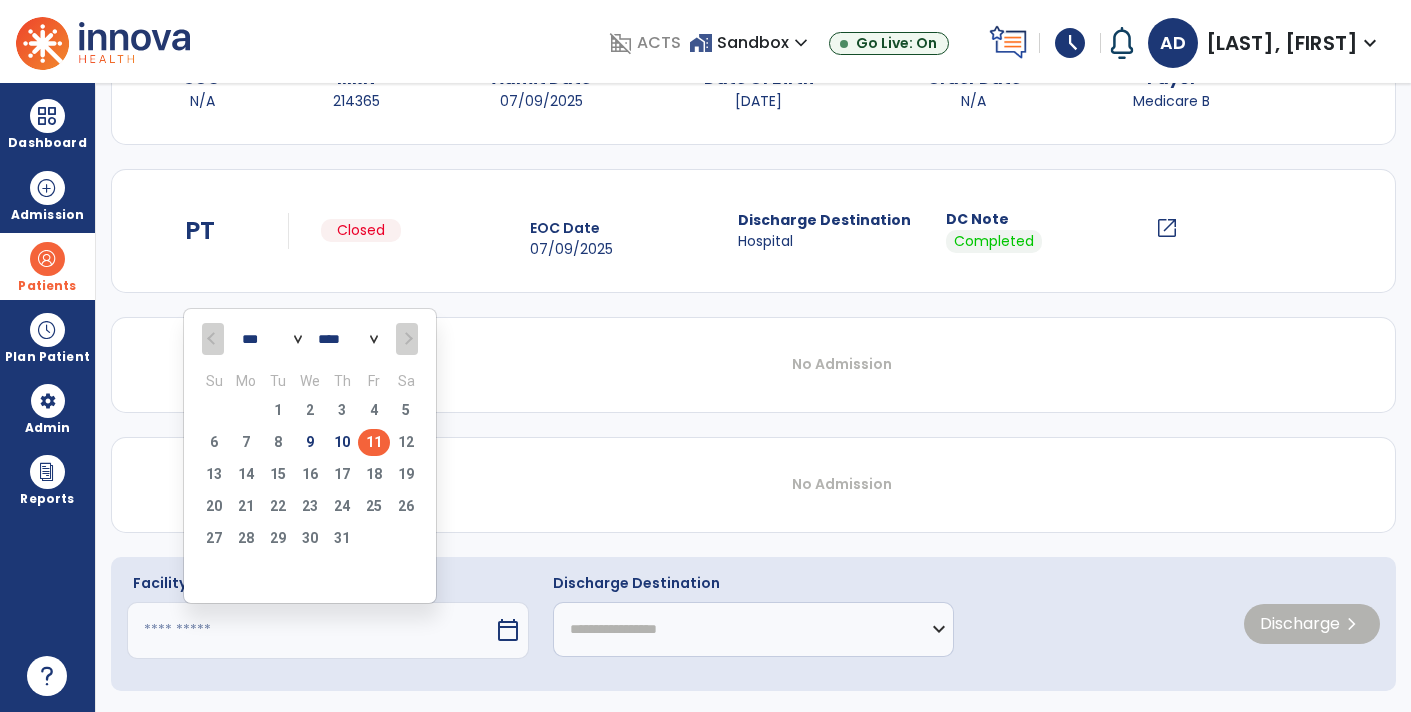 click on "11" at bounding box center [374, 442] 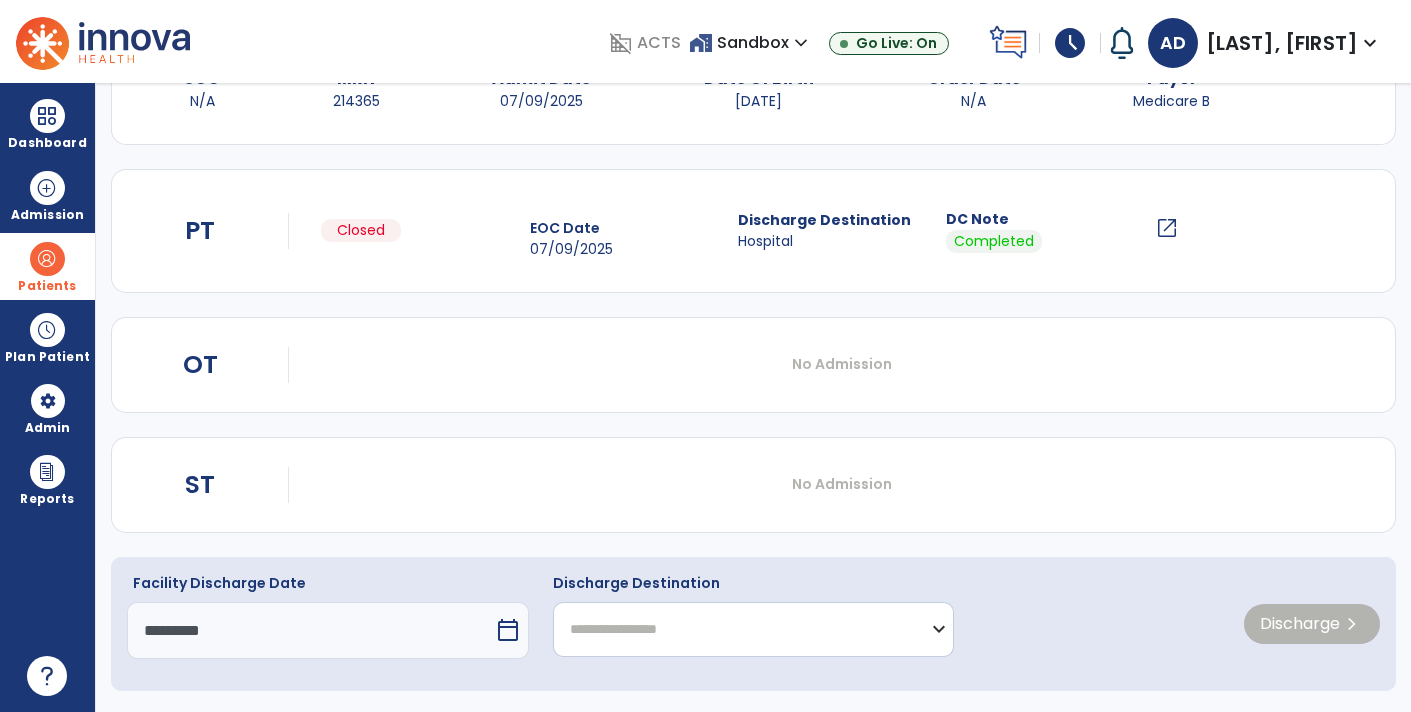 click on "**********" 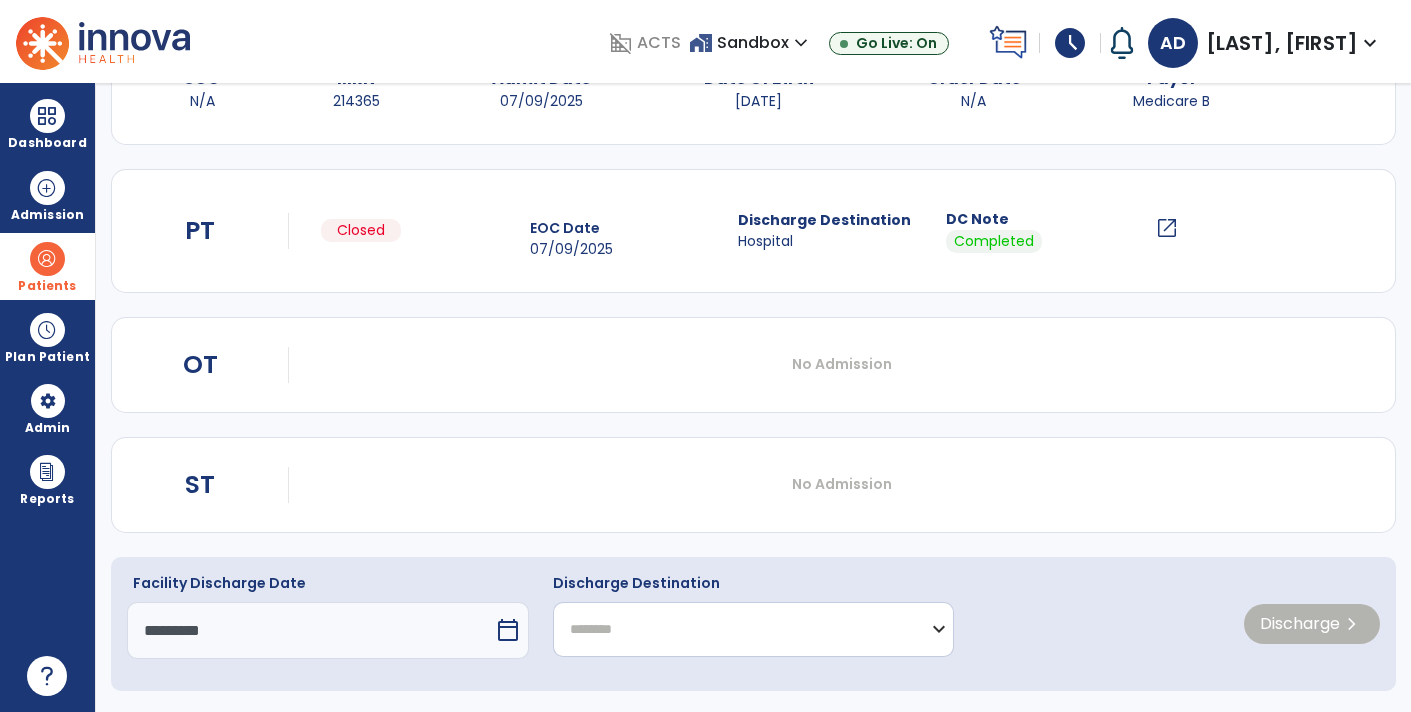 click on "**********" 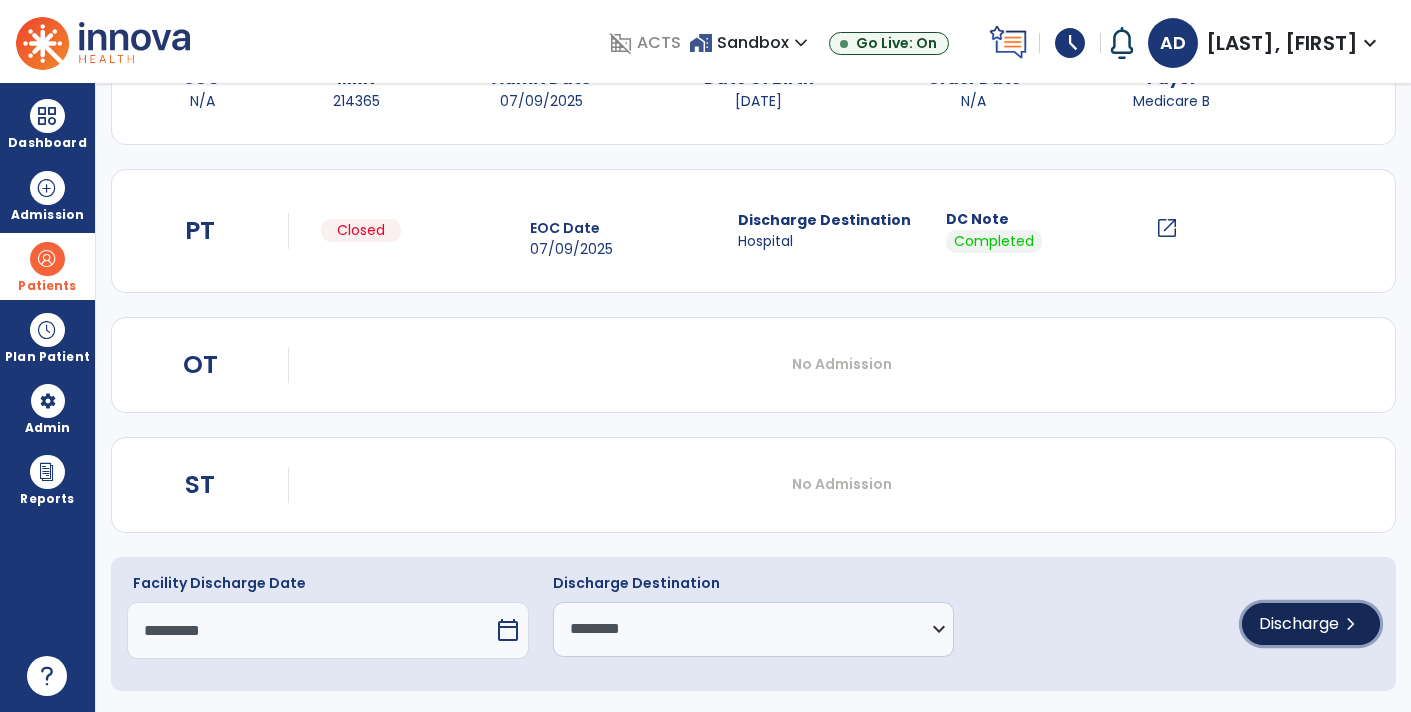 click on "Discharge" 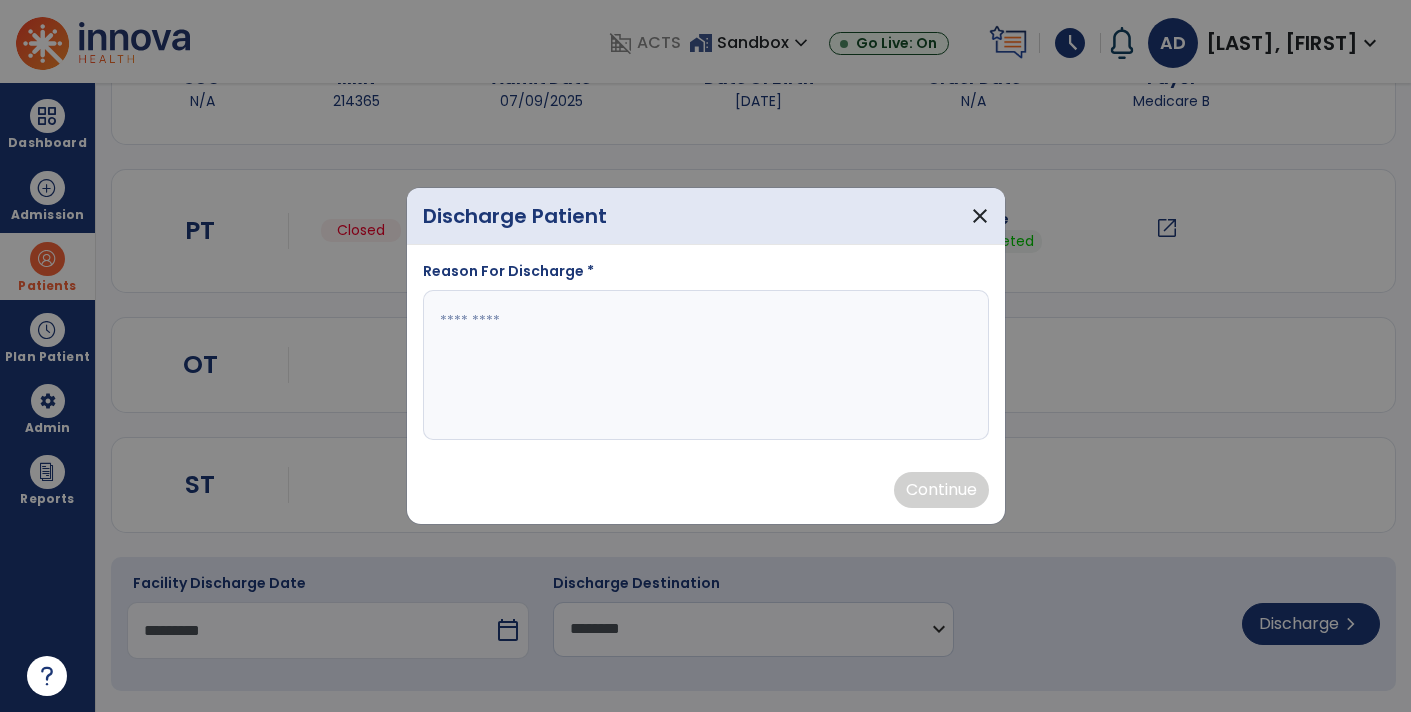 click at bounding box center [706, 365] 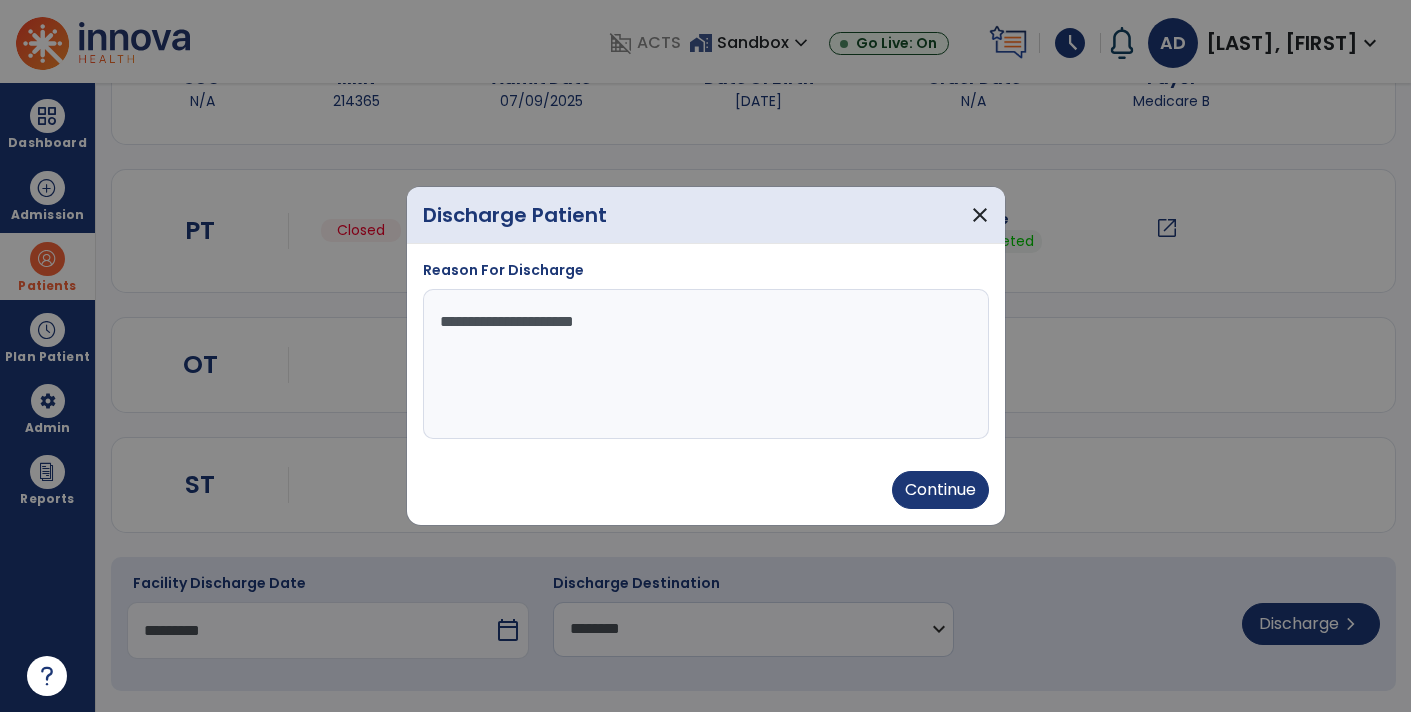 type on "**********" 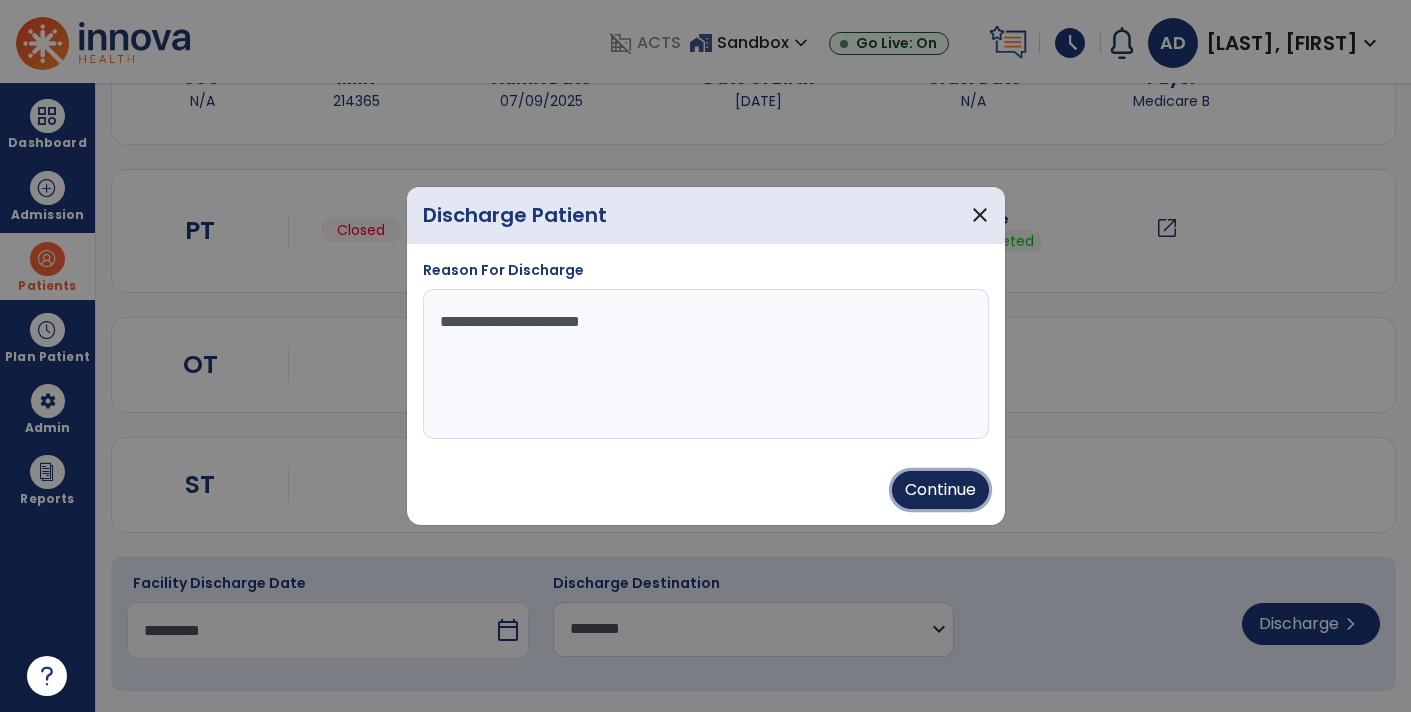 click on "Continue" at bounding box center (940, 490) 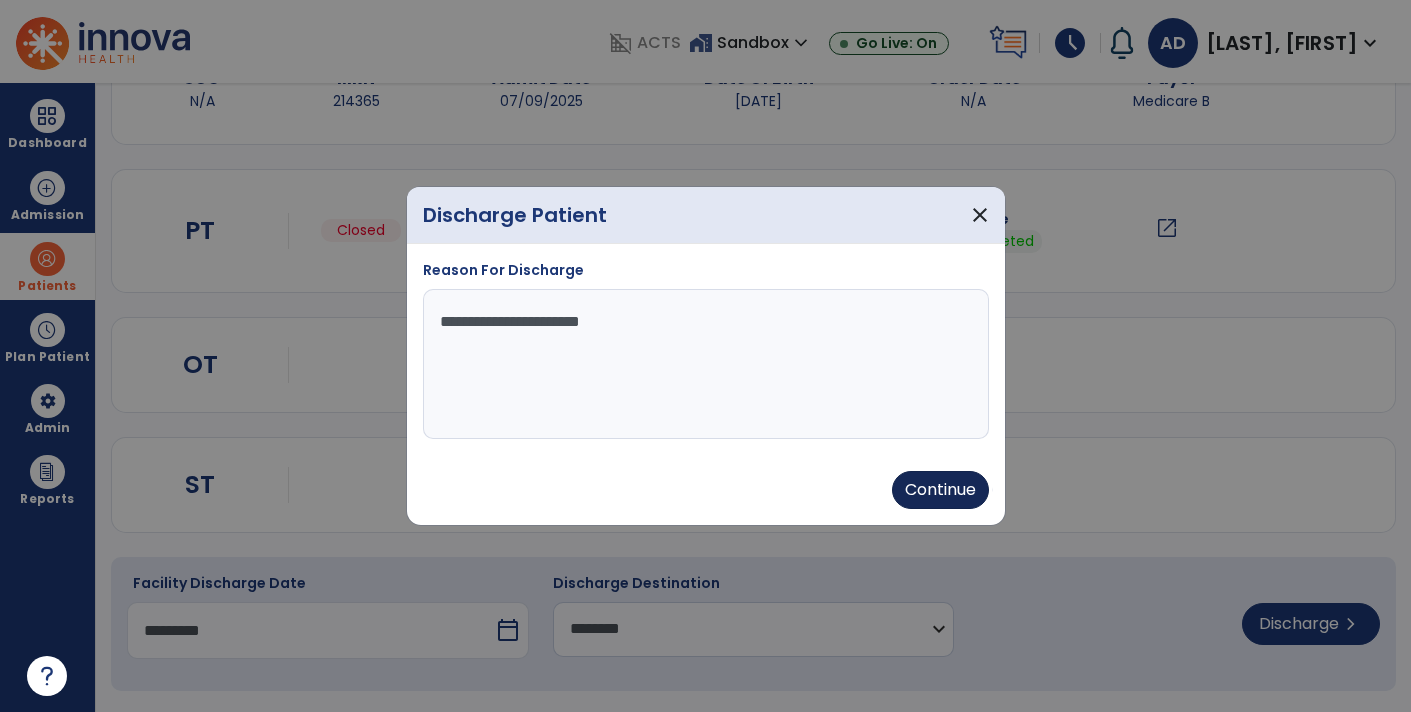 type on "*********" 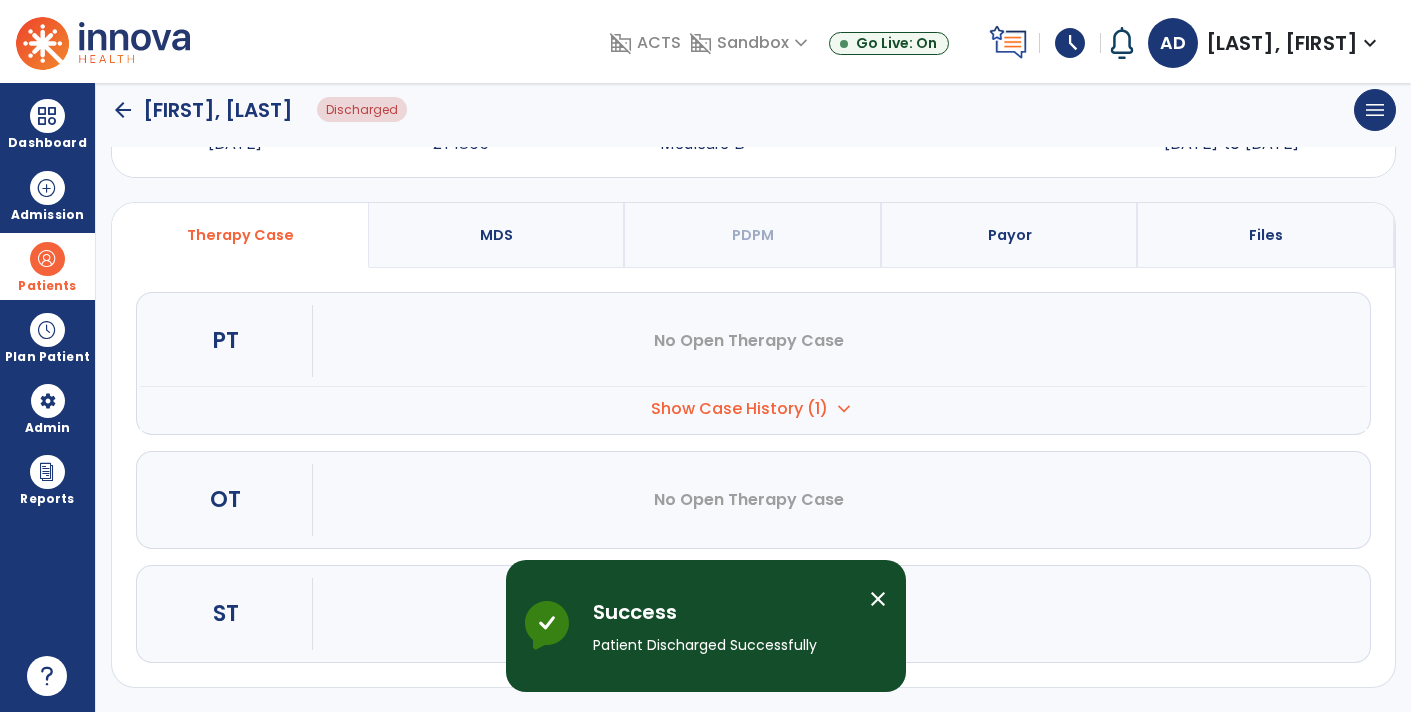 scroll, scrollTop: 90, scrollLeft: 0, axis: vertical 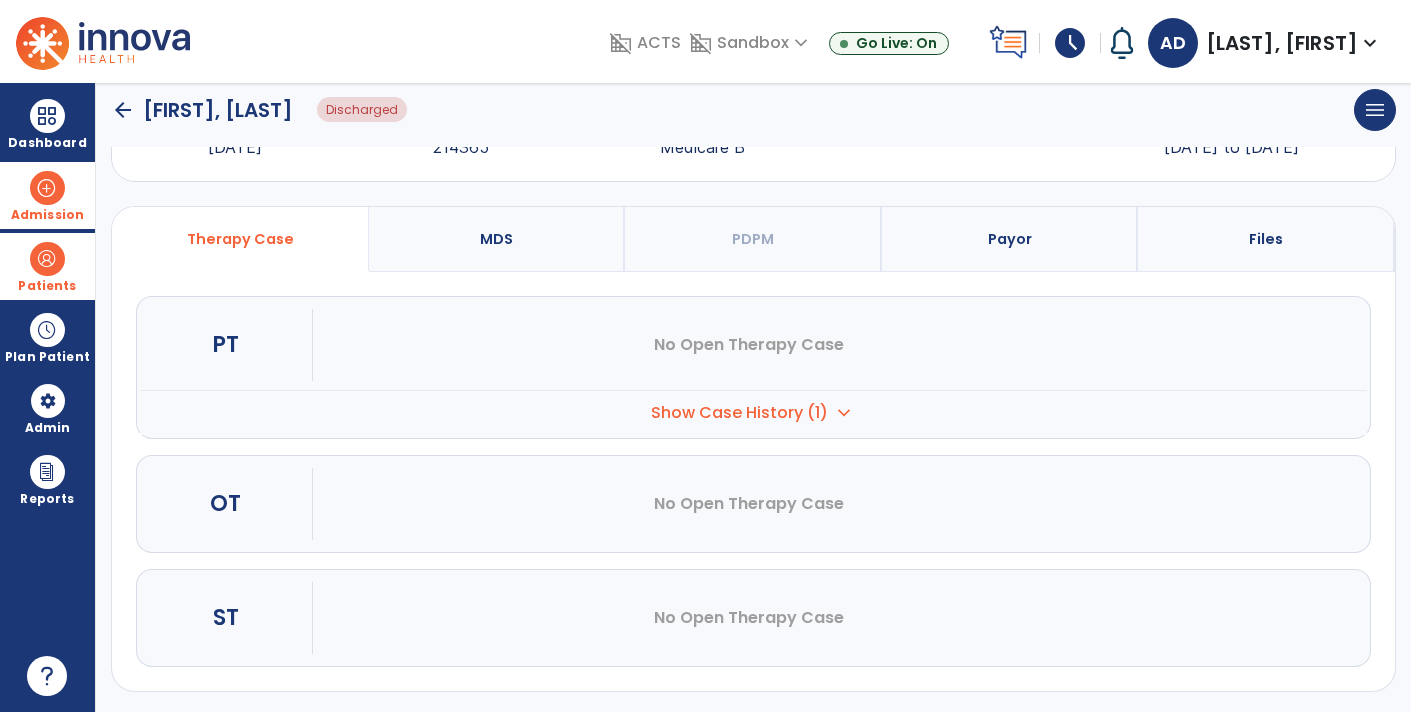 click at bounding box center (47, 188) 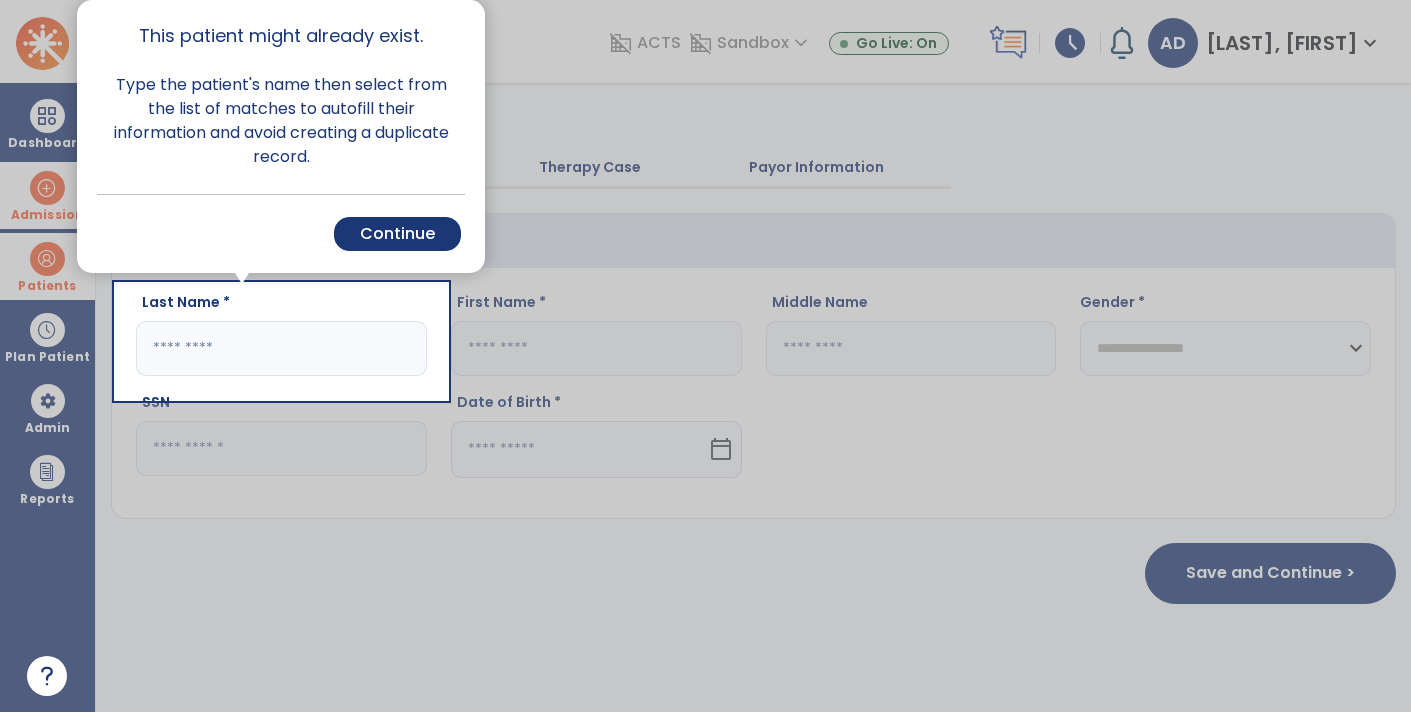 scroll, scrollTop: 0, scrollLeft: 0, axis: both 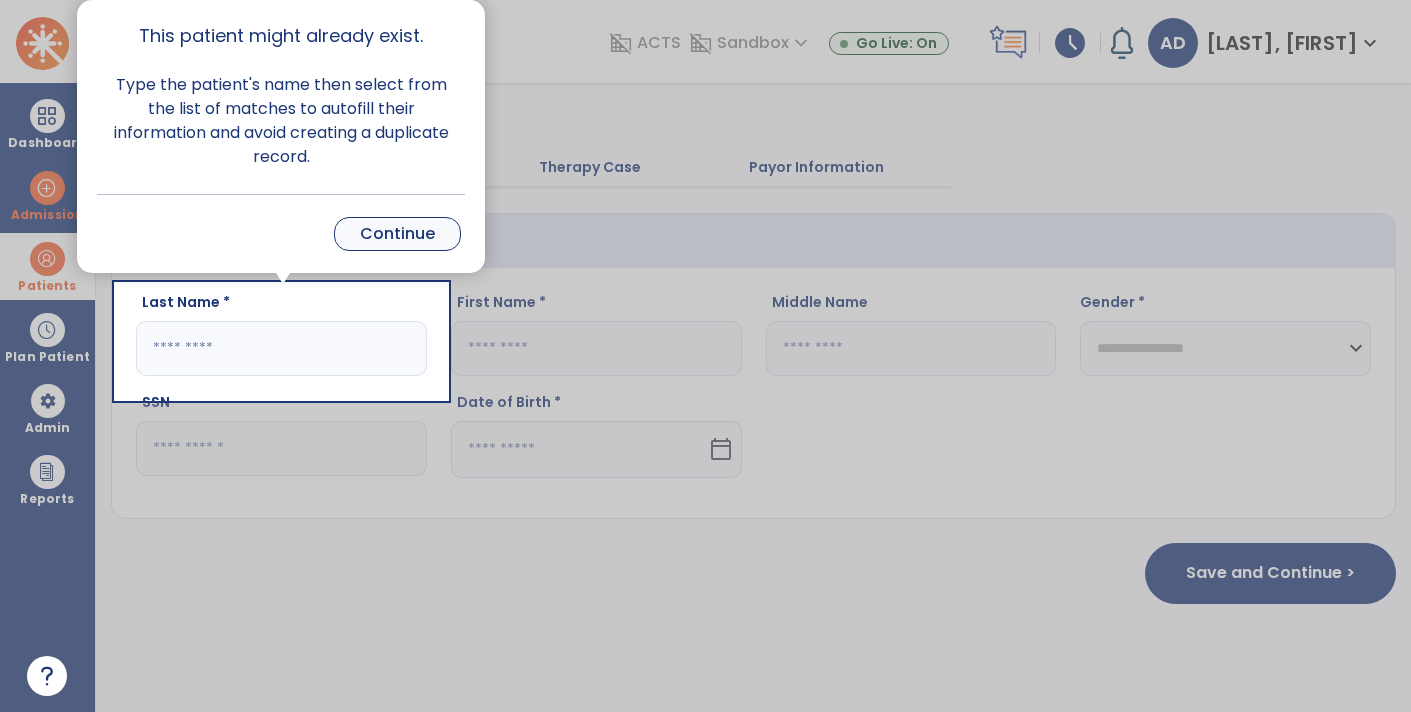 click on "Continue" at bounding box center [397, 234] 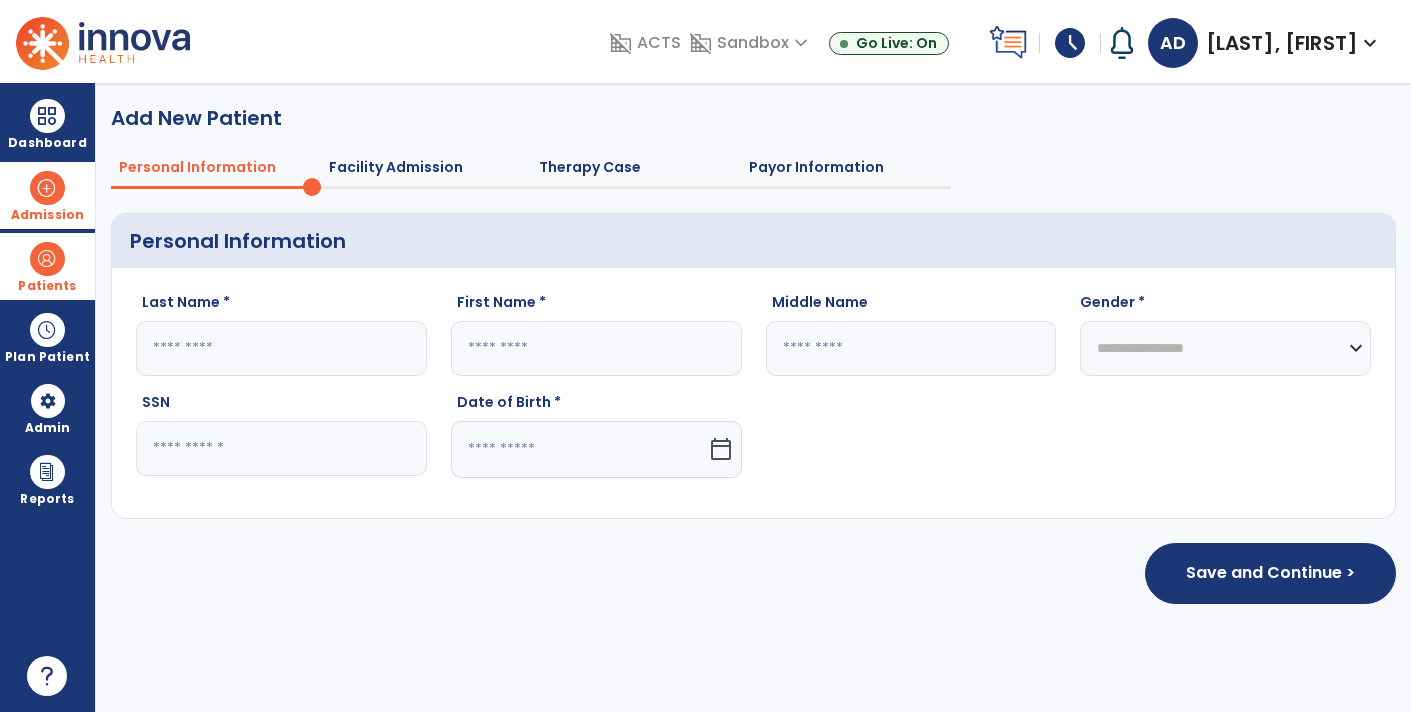 click on "Admission" at bounding box center (47, 215) 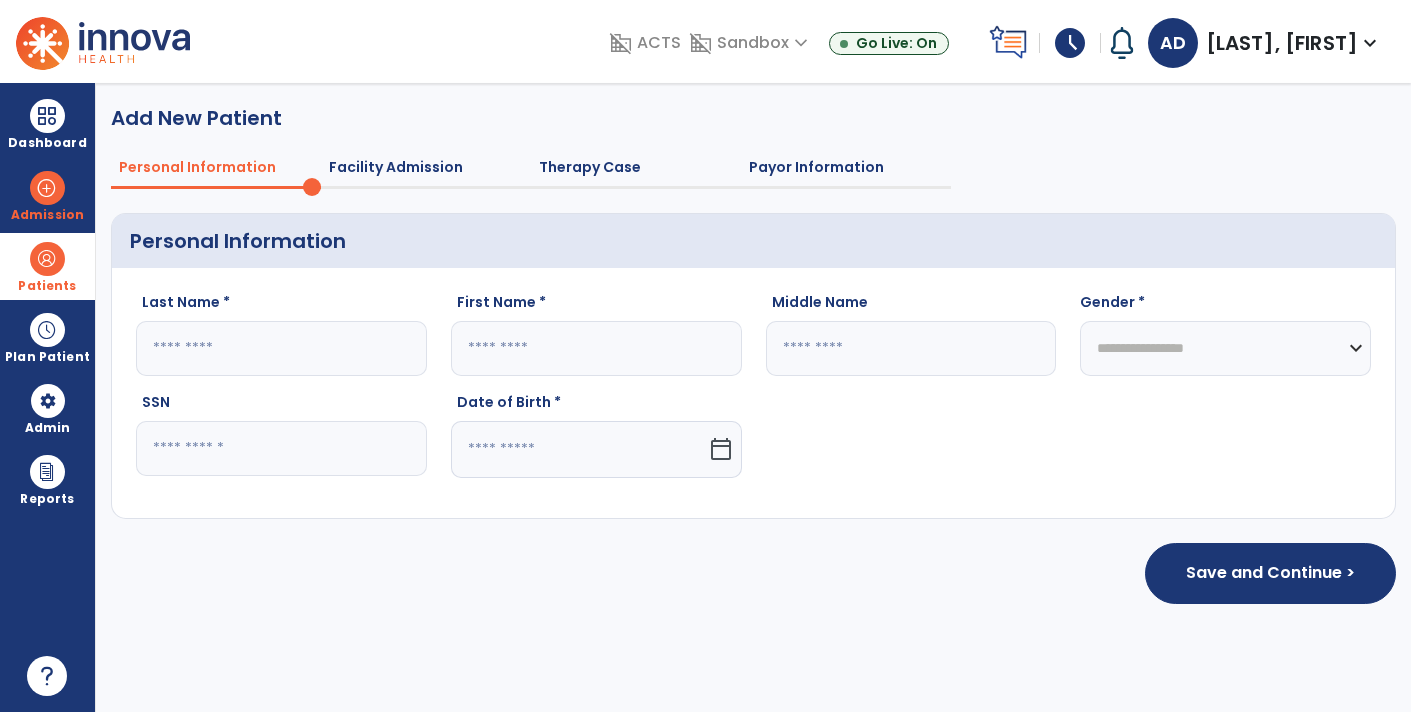 click 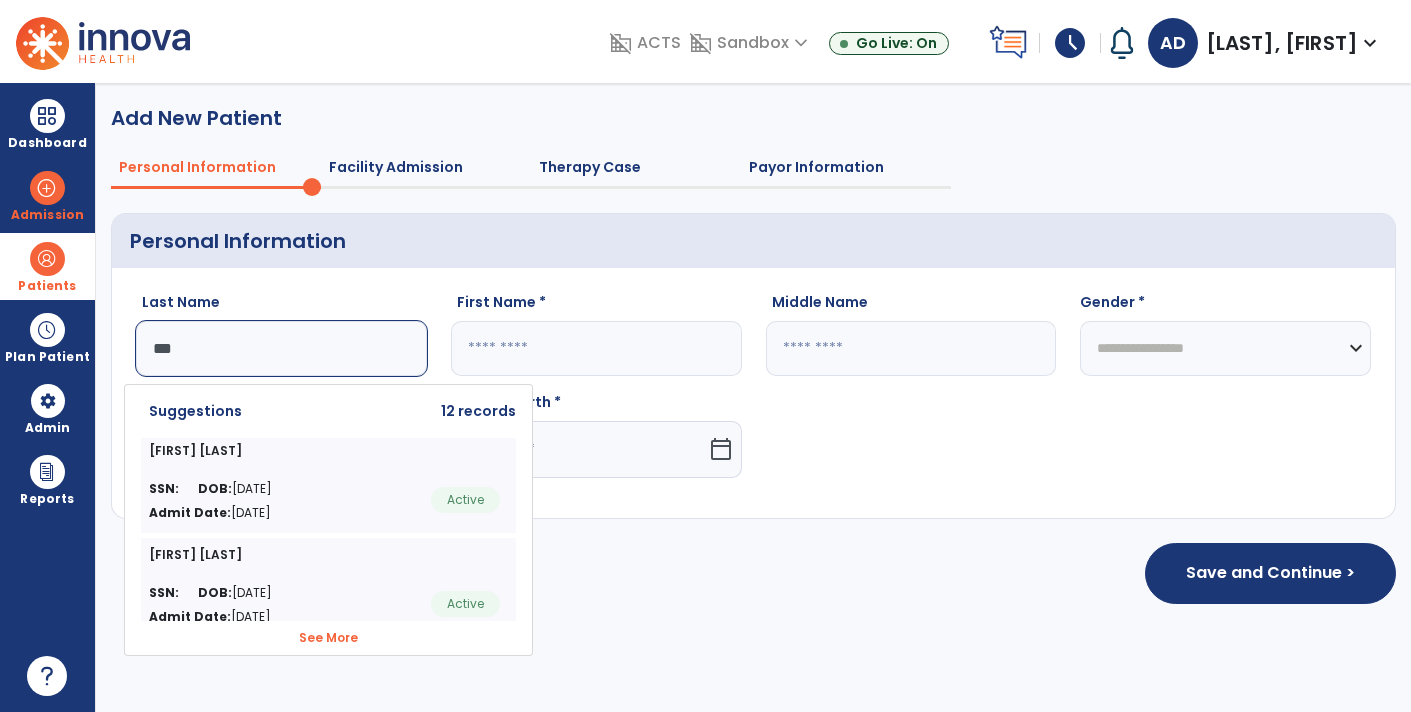 type on "***" 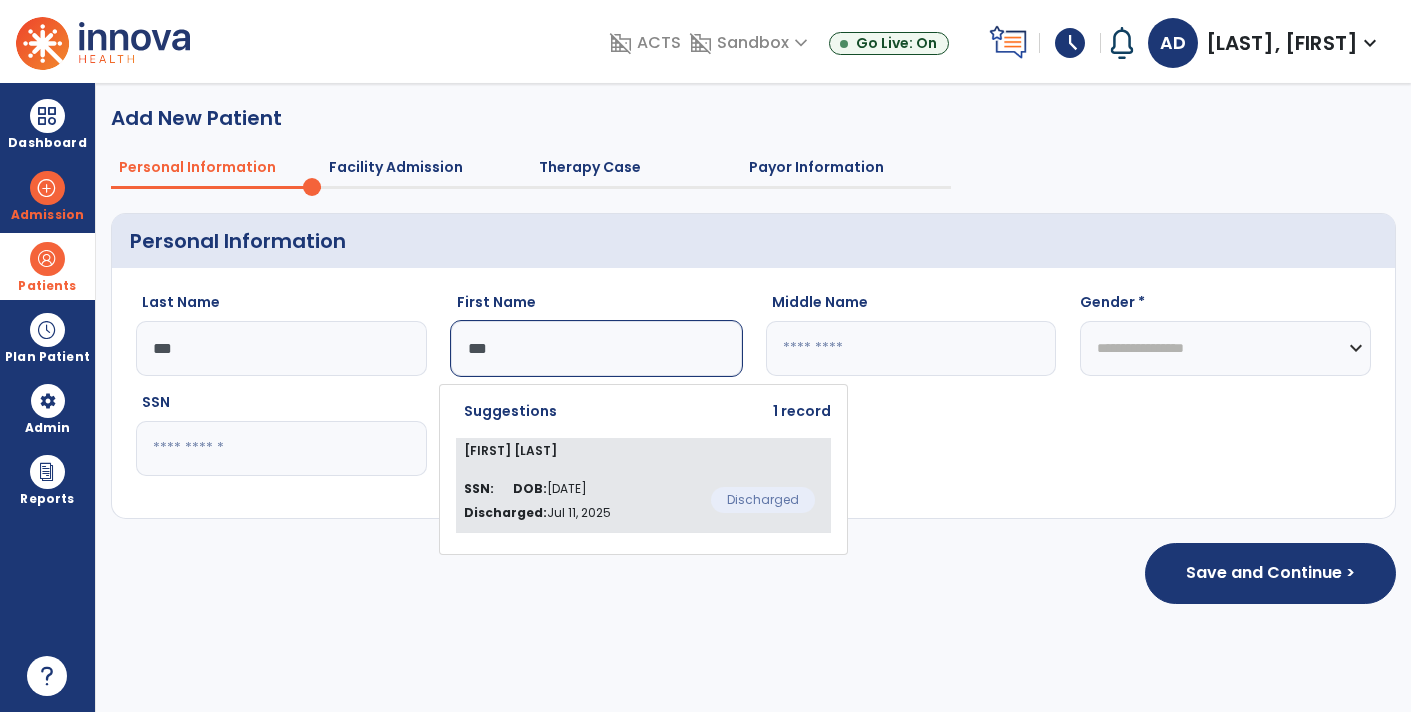 type on "***" 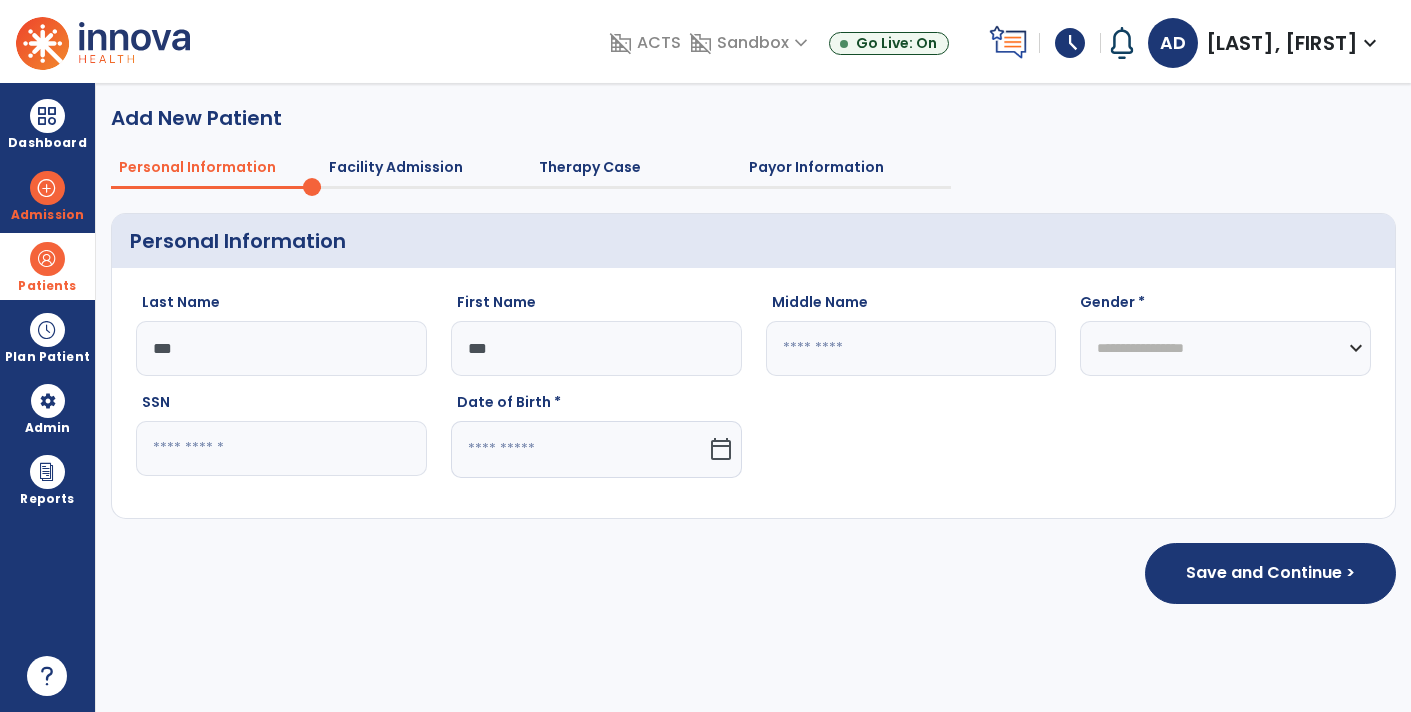 type on "***" 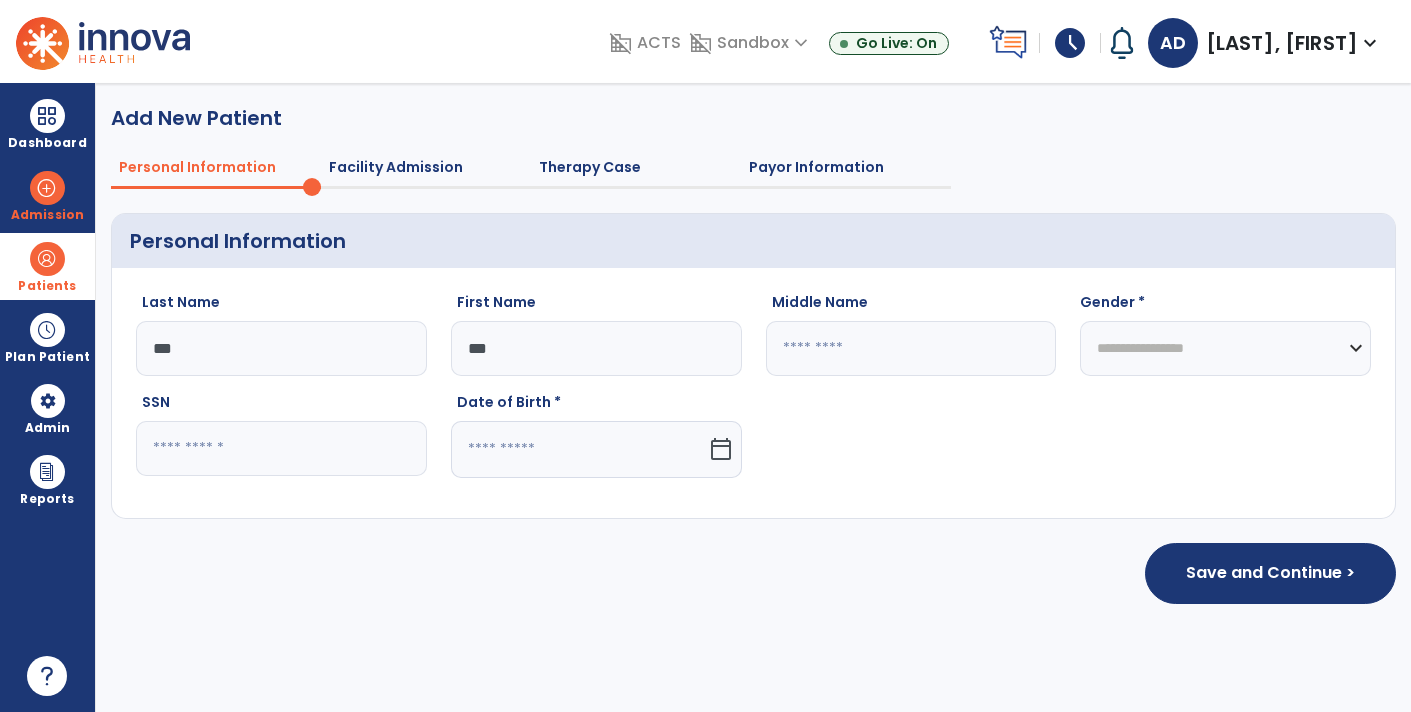 type on "***" 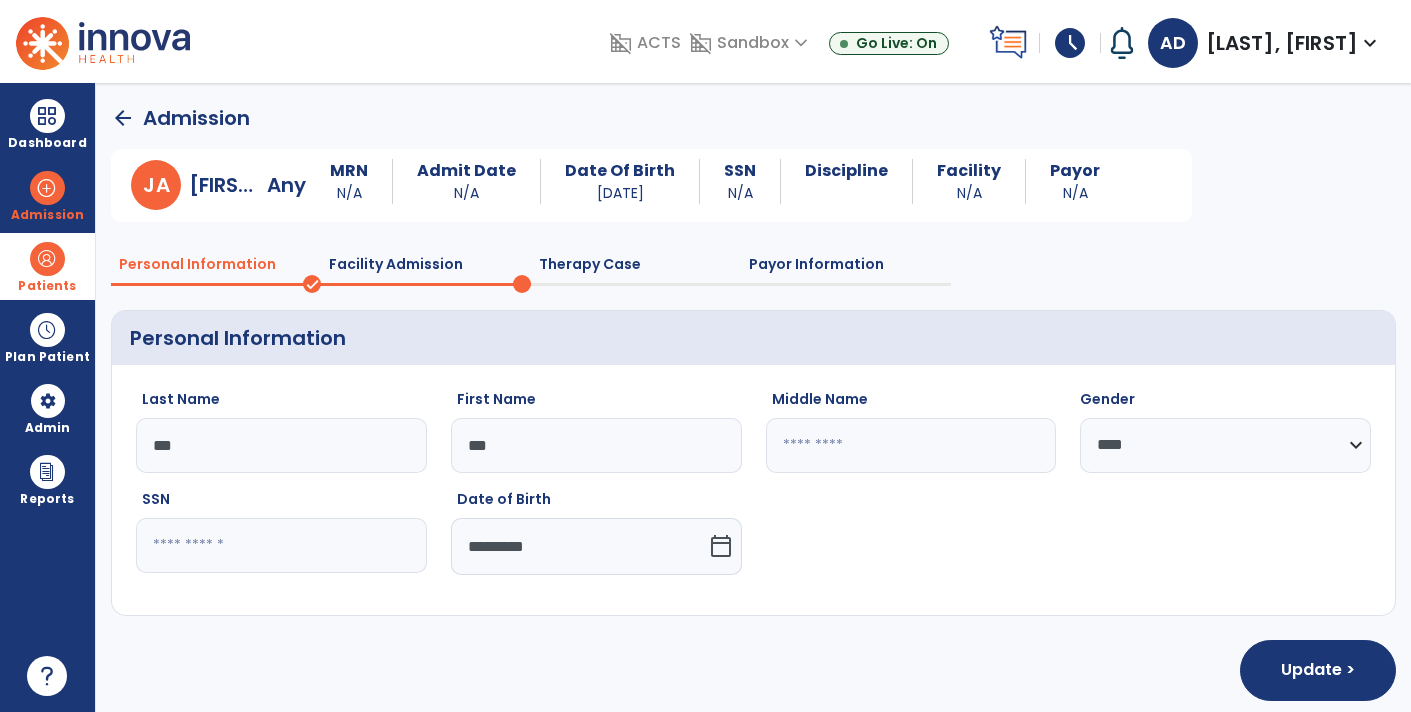 click on "**********" 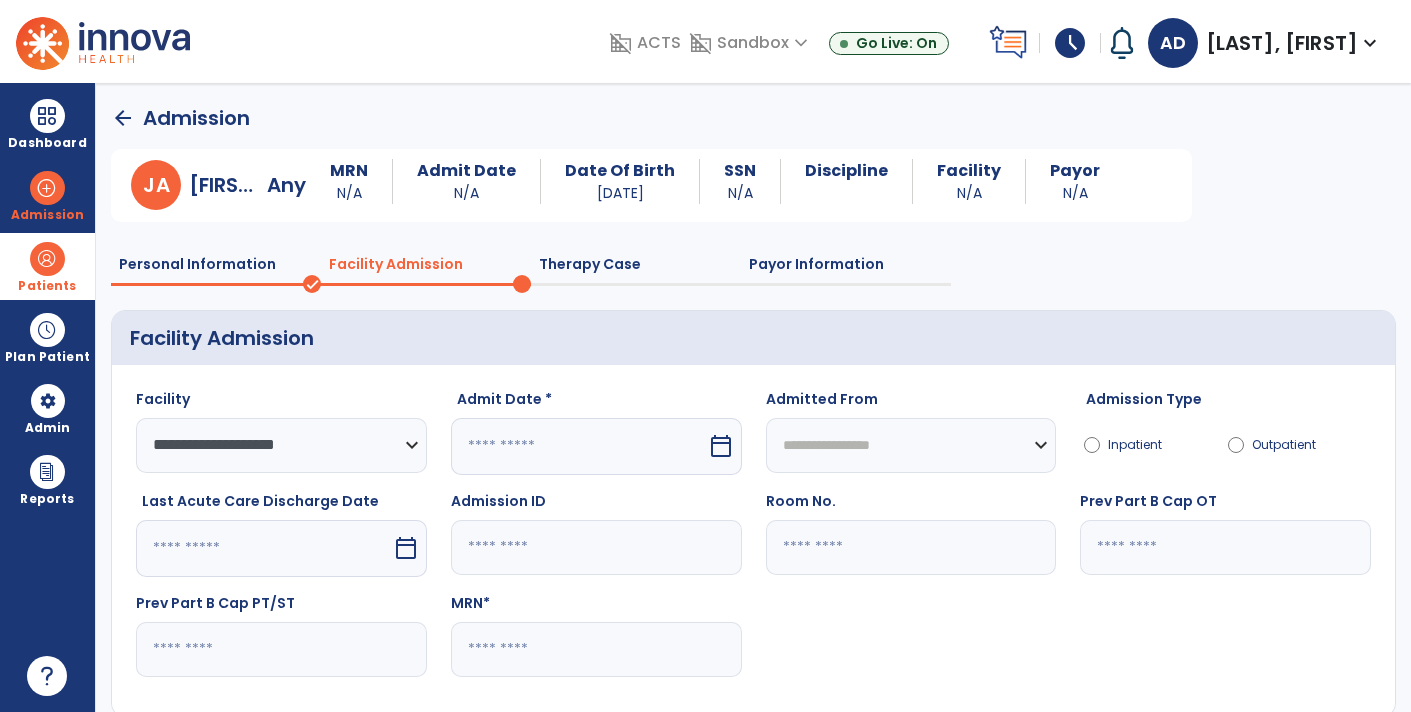 click on "calendar_today" at bounding box center (721, 446) 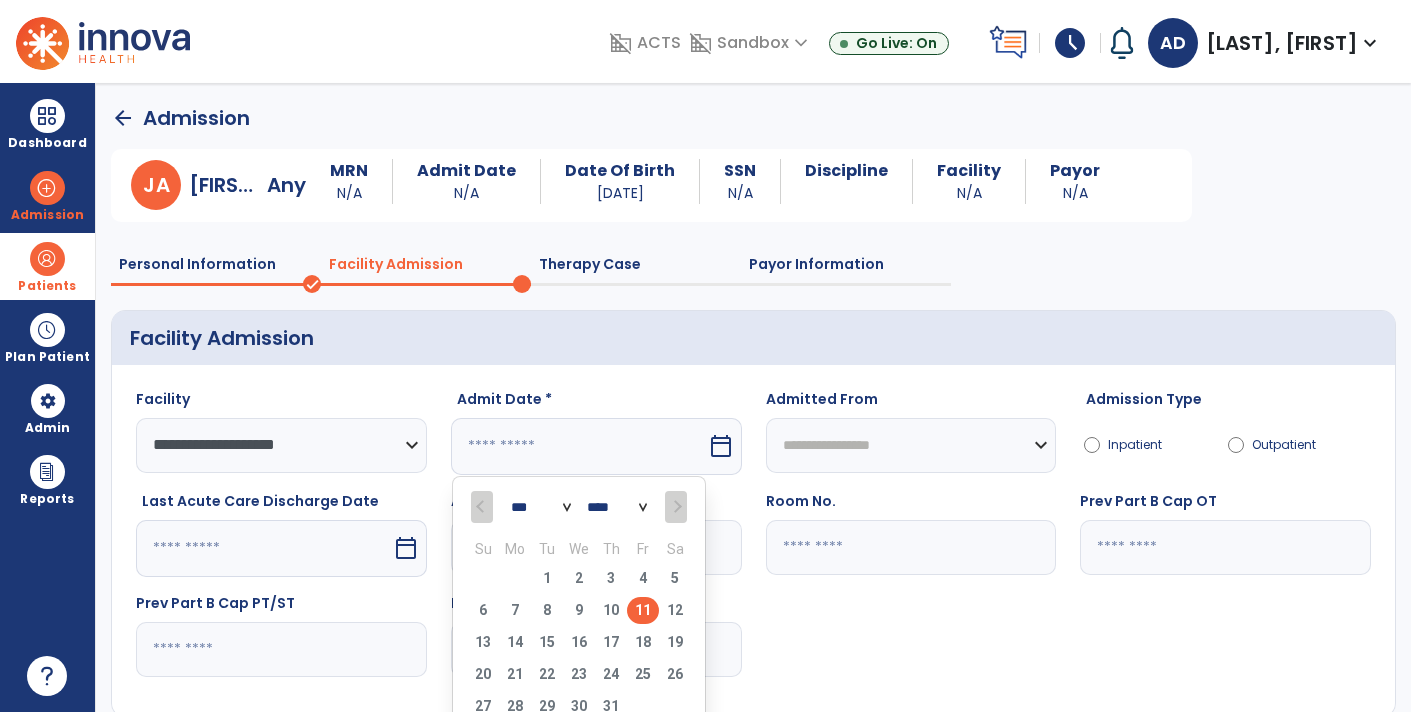 click on "**********" 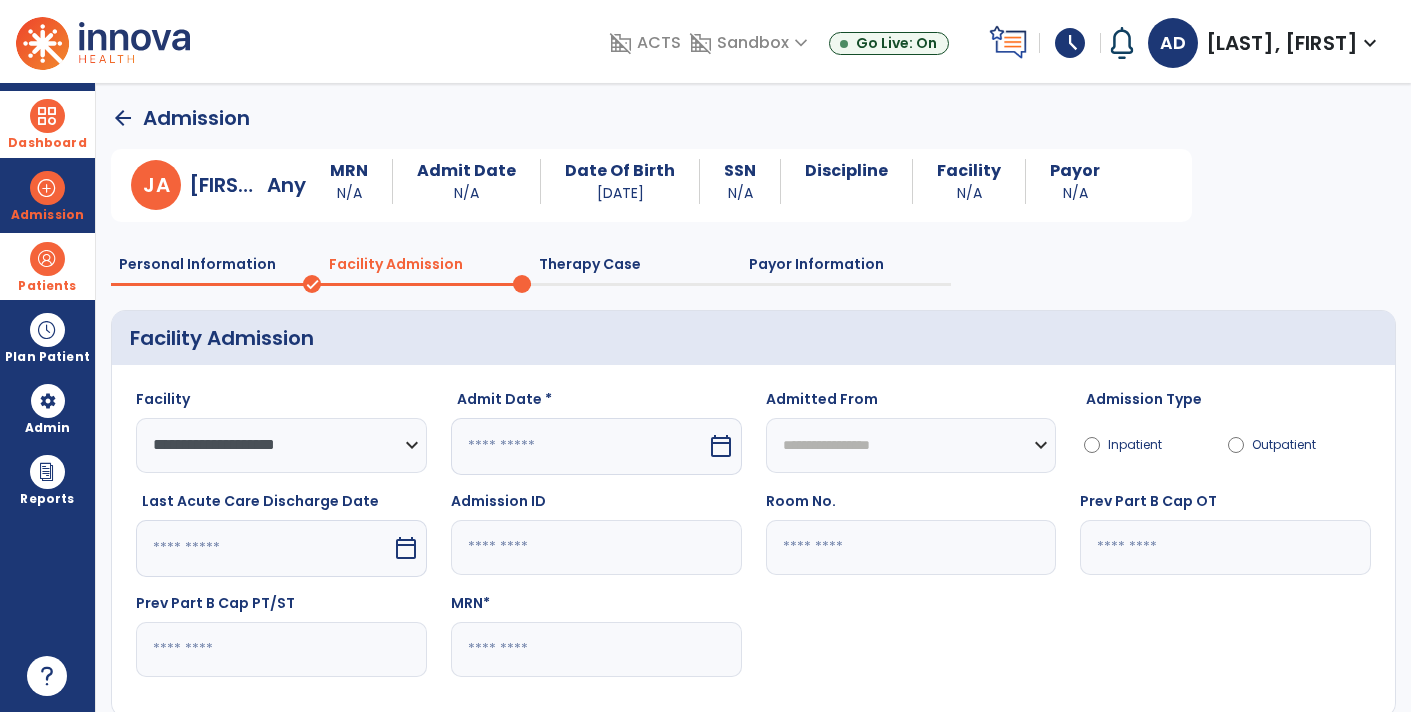 click at bounding box center (47, 116) 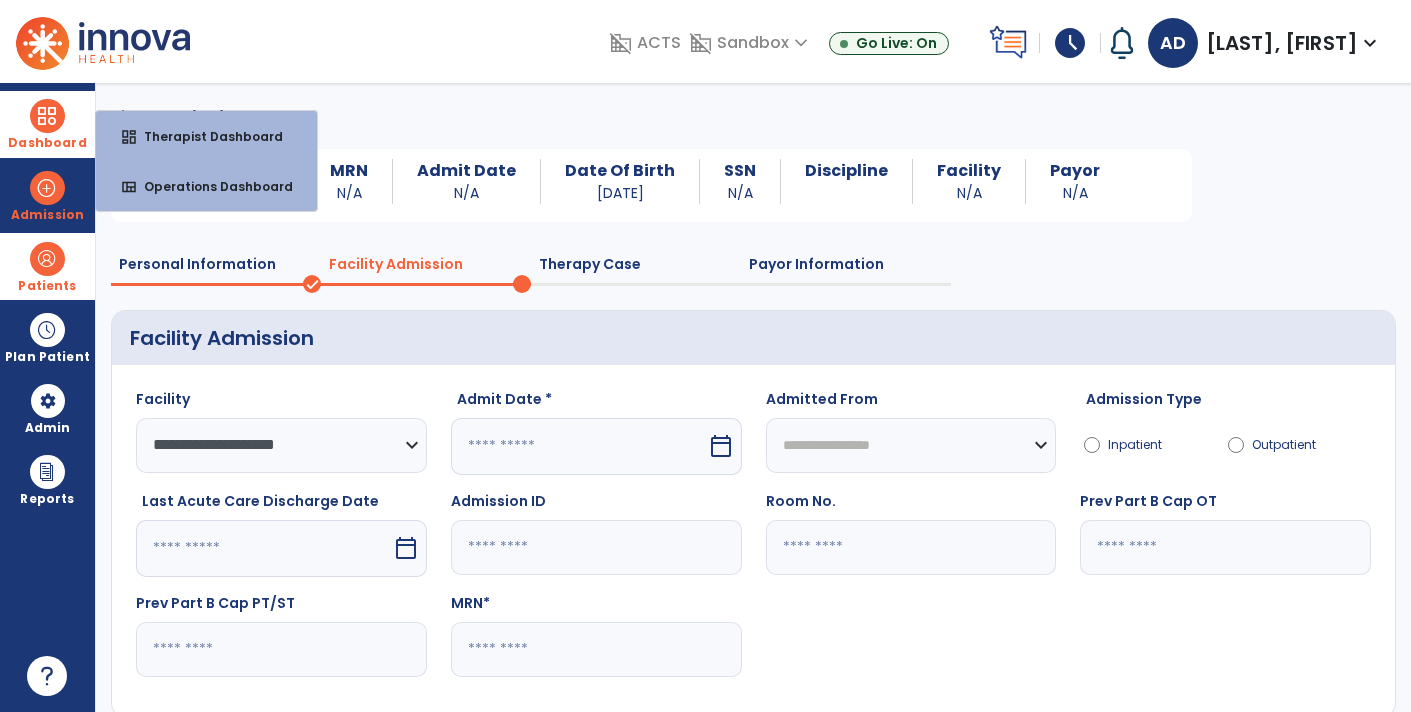 click at bounding box center [47, 116] 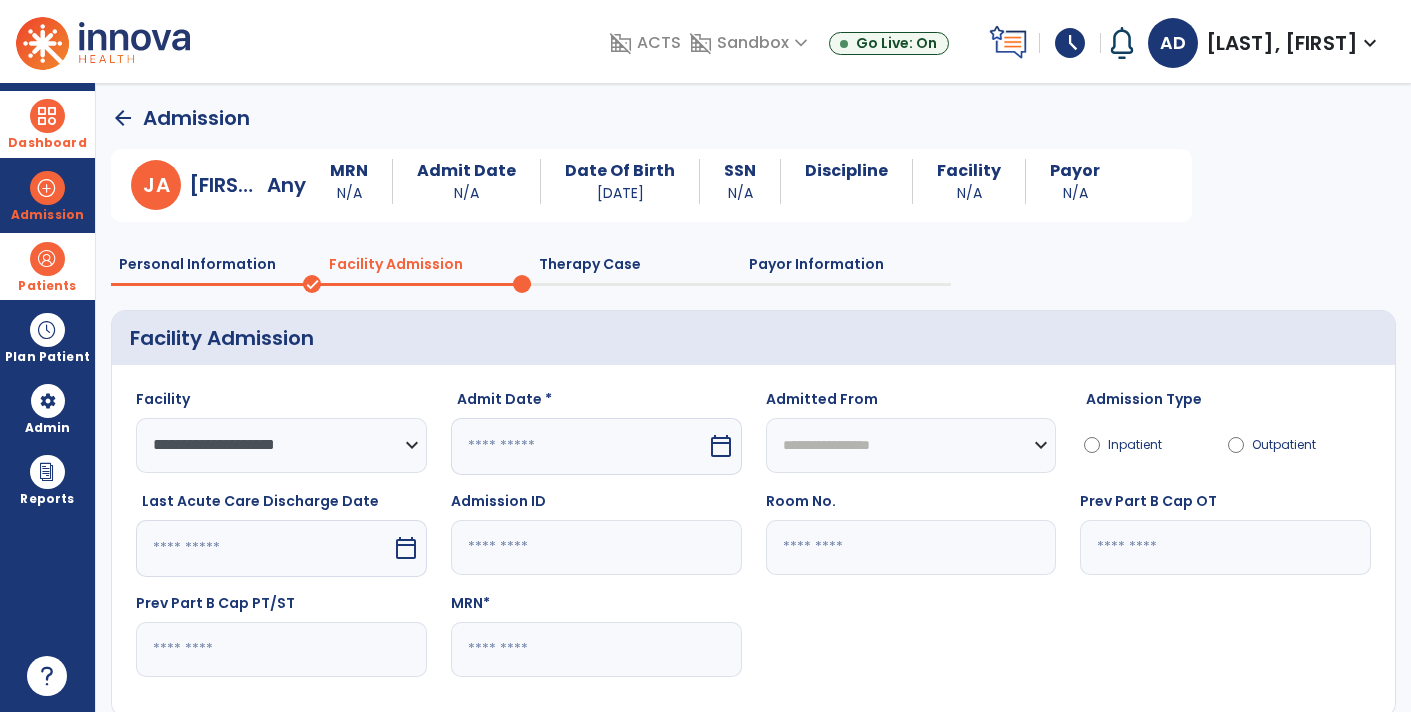 click at bounding box center (47, 116) 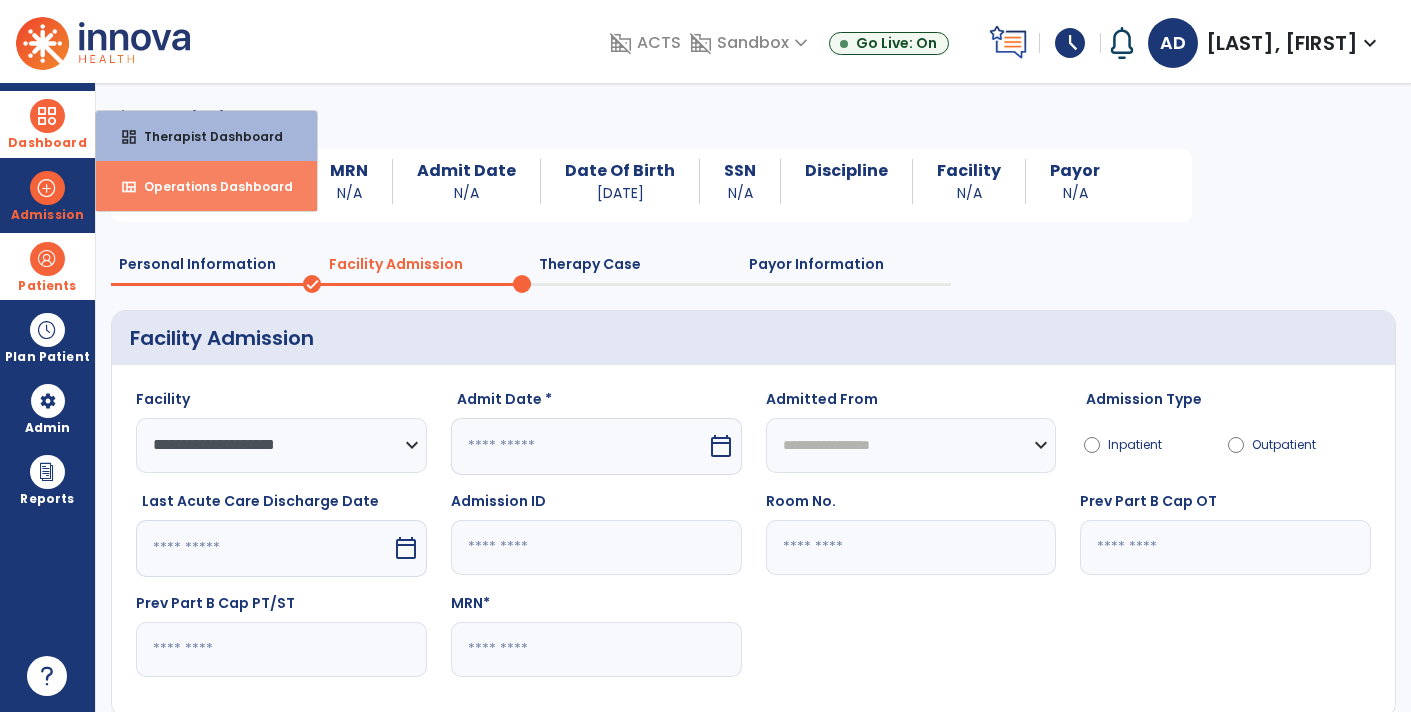 click on "view_quilt" at bounding box center (129, 187) 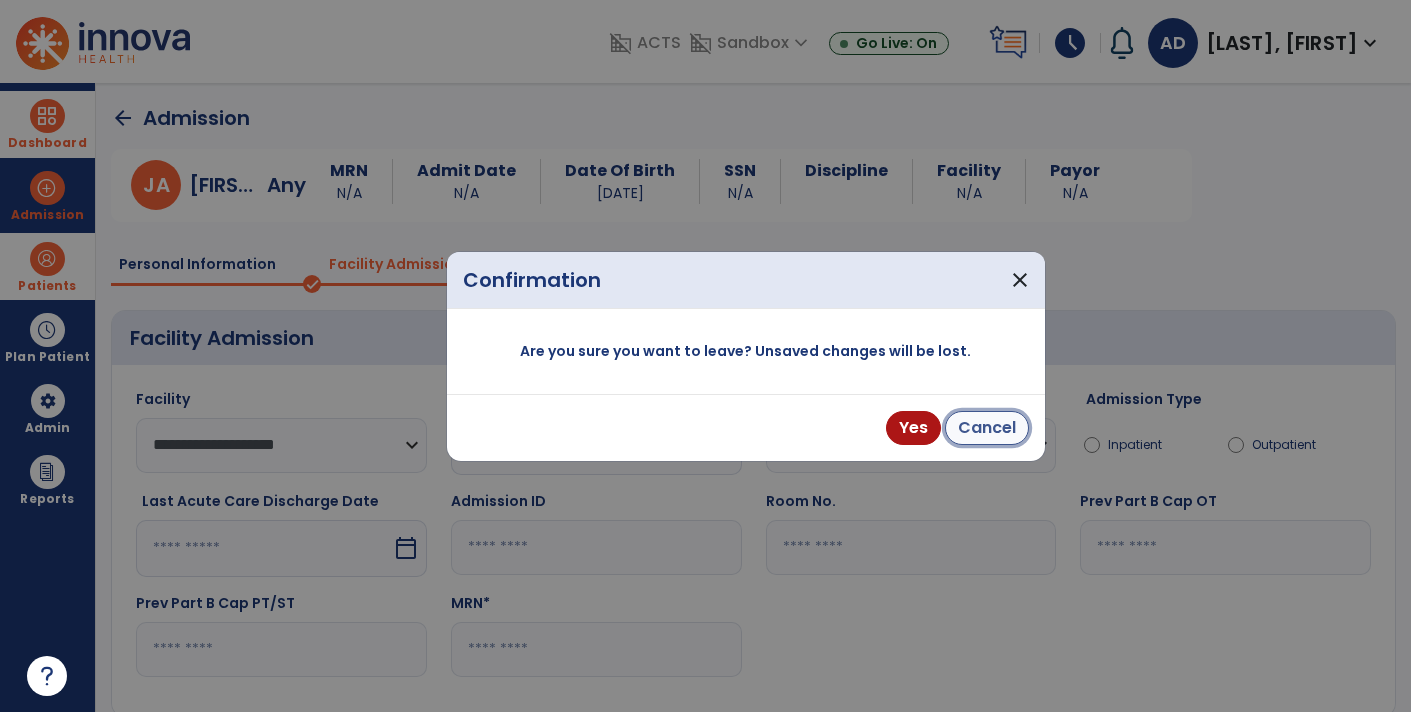 click on "Cancel" at bounding box center (987, 428) 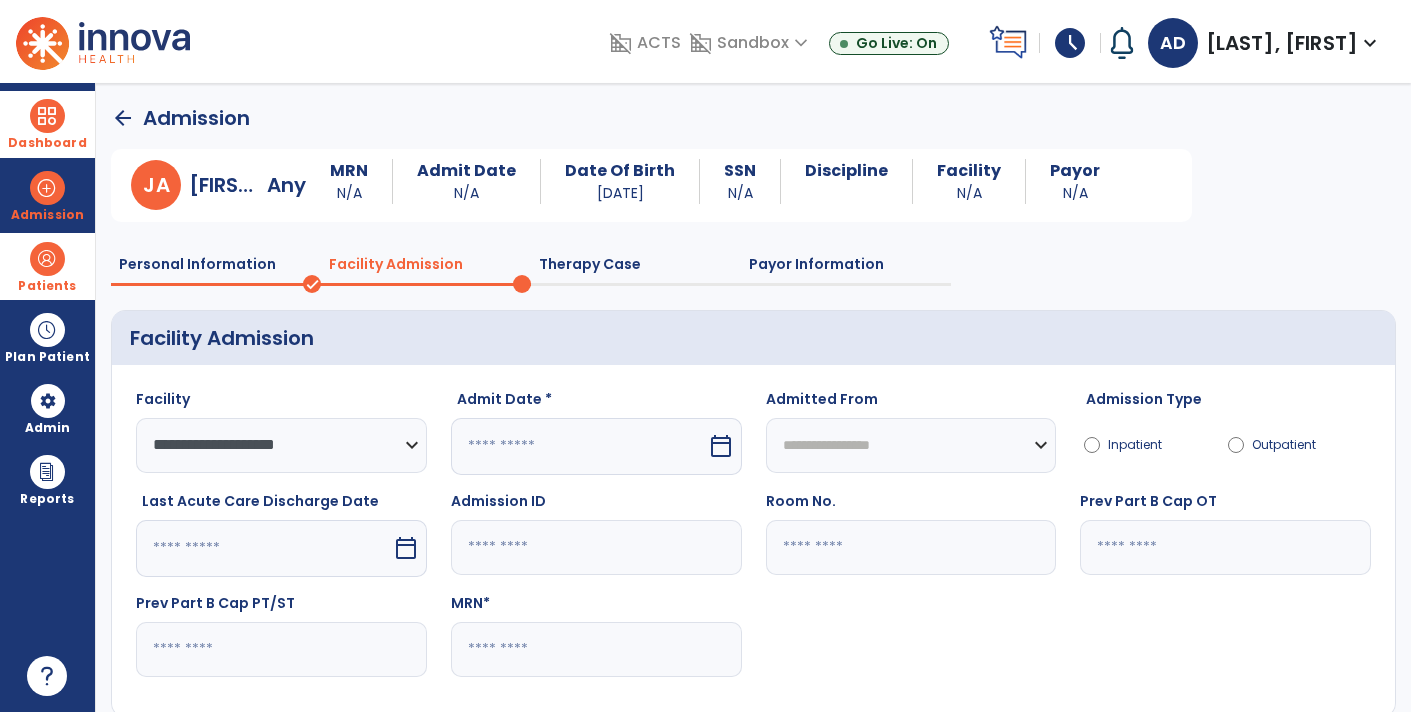 click on "arrow_back" 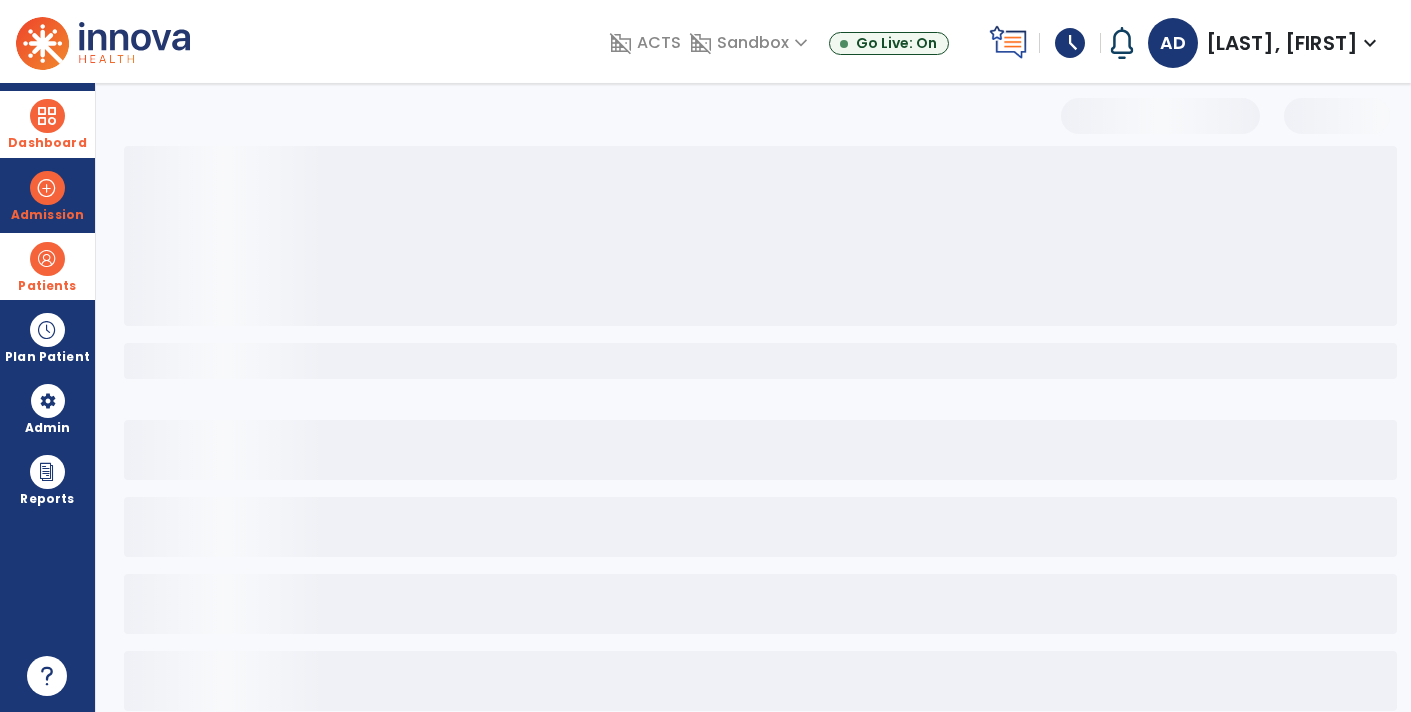 select on "**********" 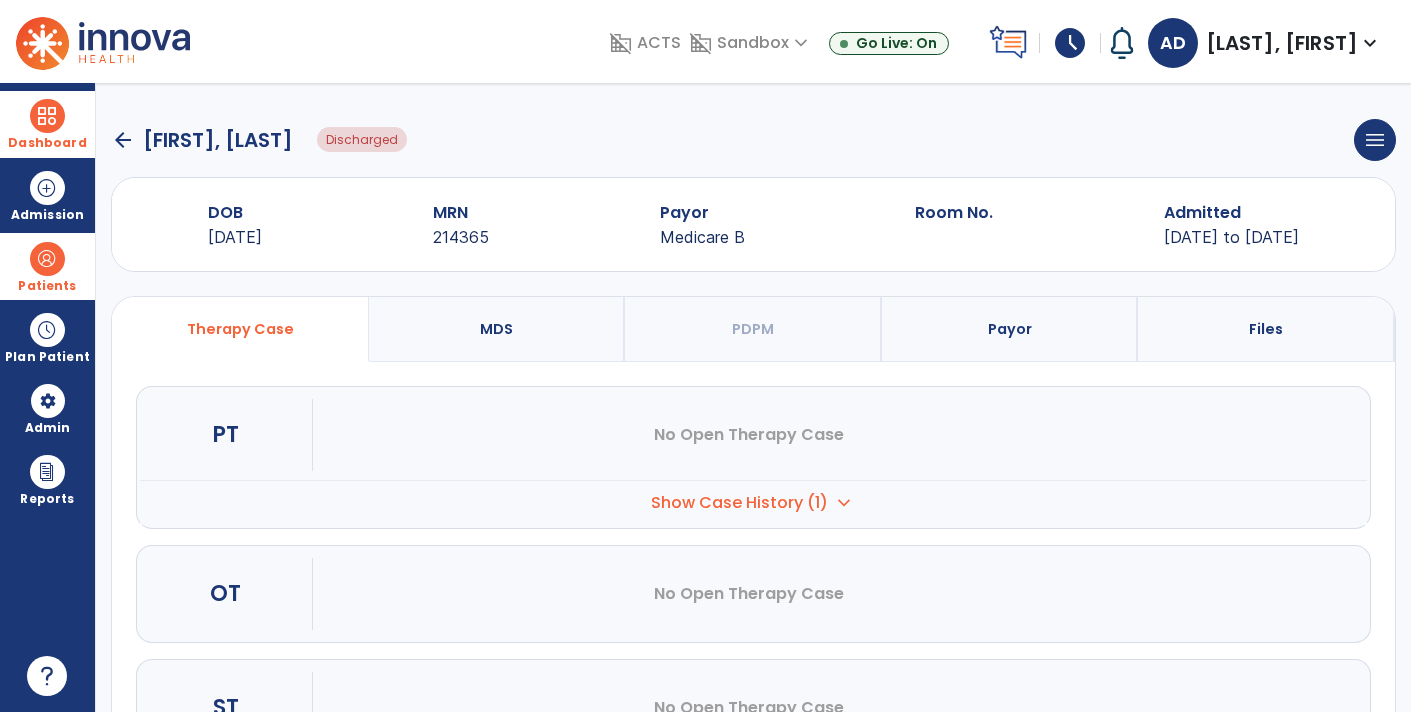 click on "arrow_back   [FIRST], [FIRST]  Discharged  menu   Edit Admission   View OBRA Report   Discharge Patient   Undo Discharge Patient" 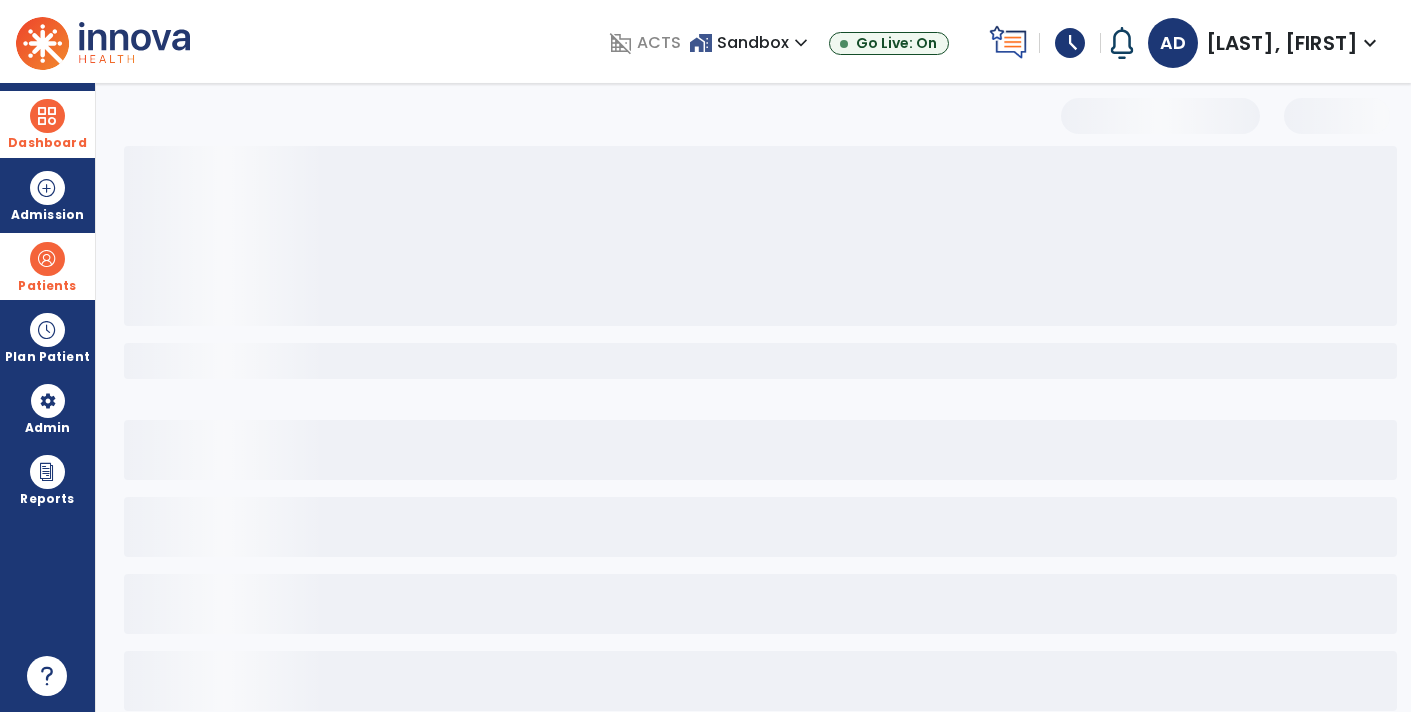select on "***" 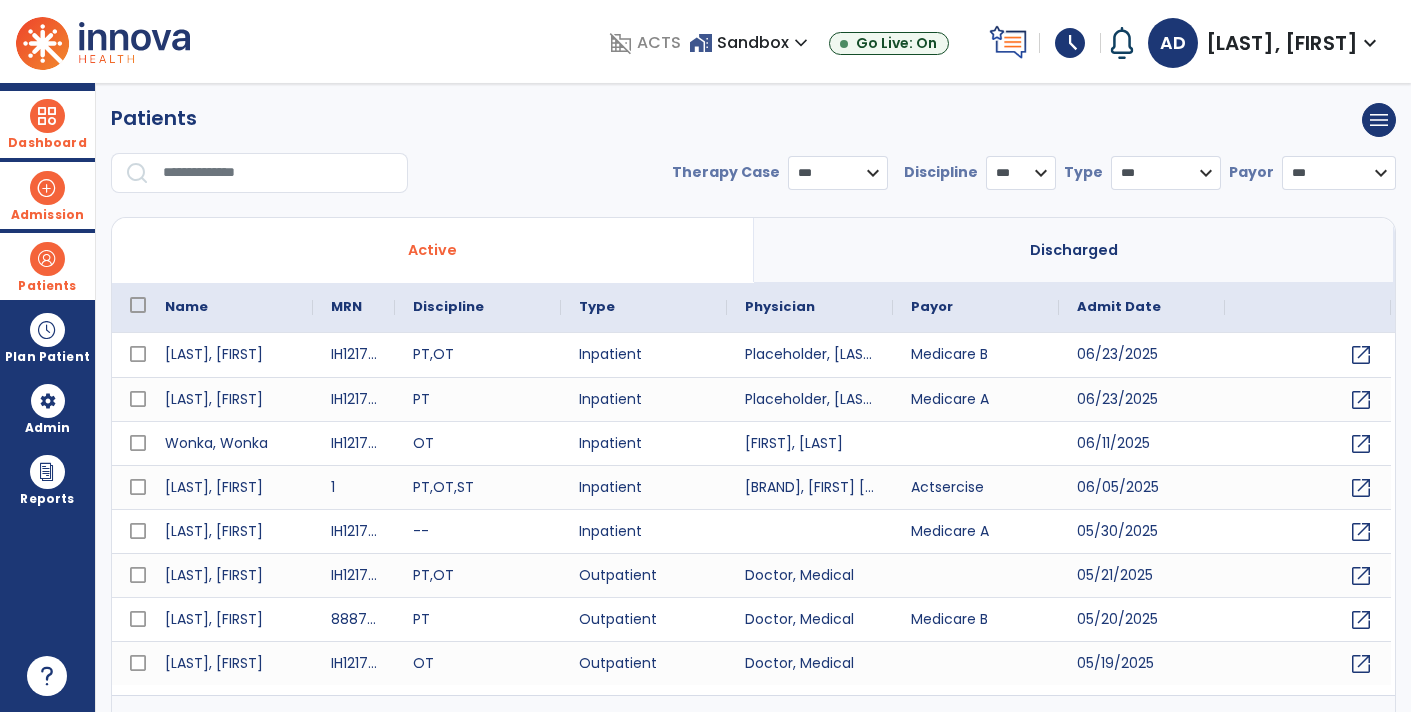 click at bounding box center [47, 188] 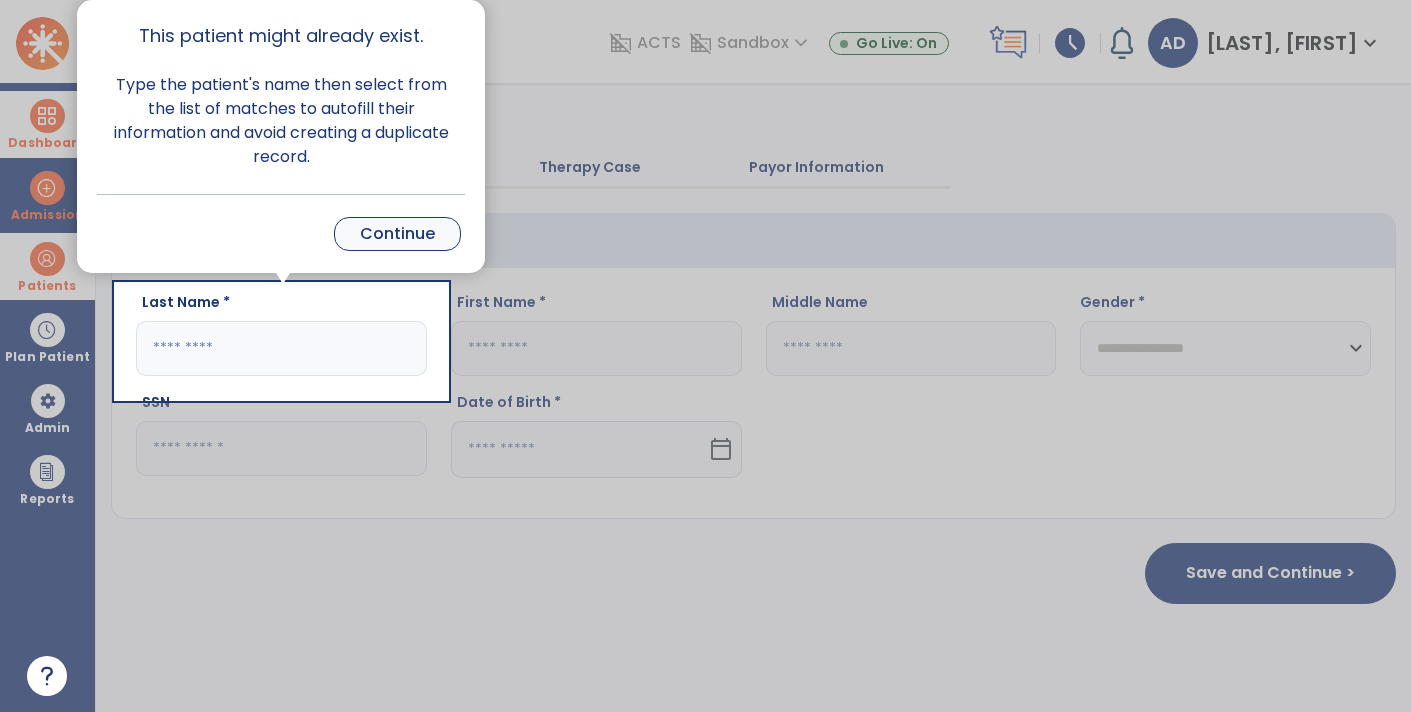 click on "Continue" at bounding box center (397, 234) 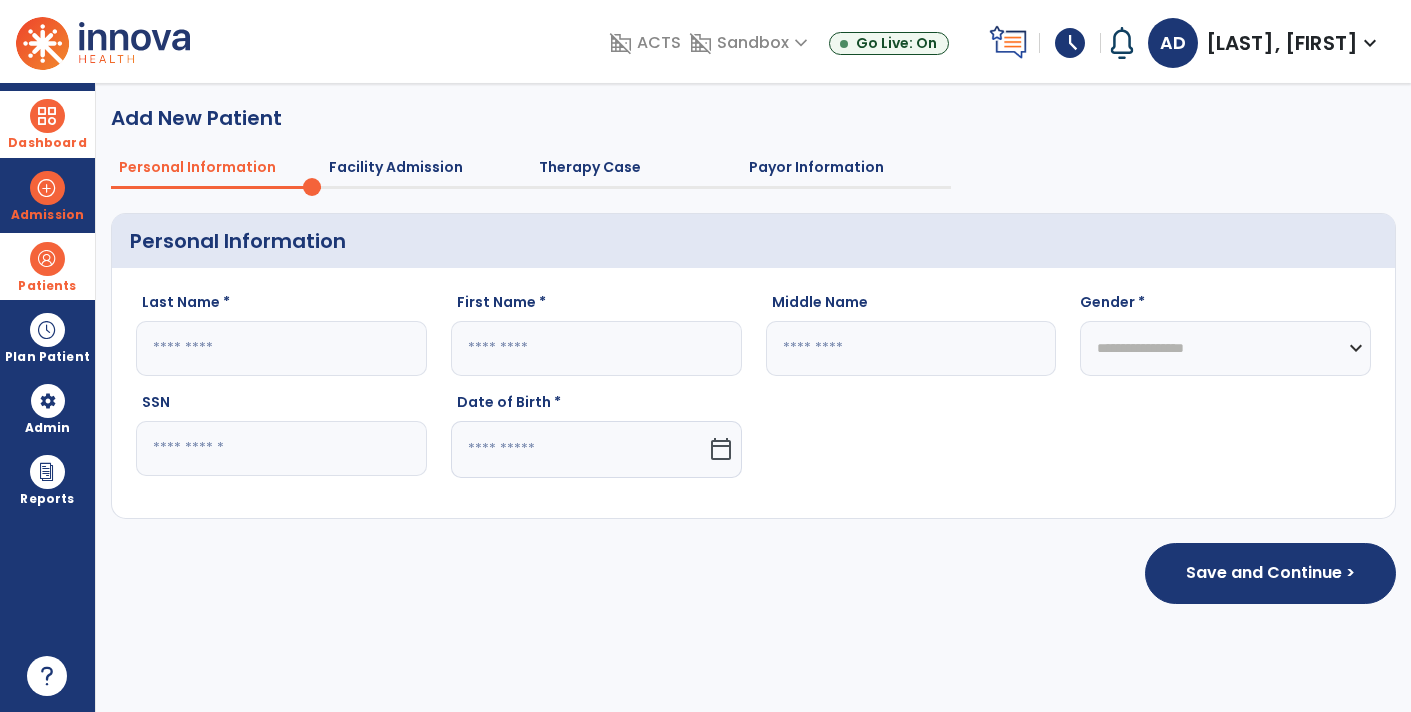 click on "Therapy Case" 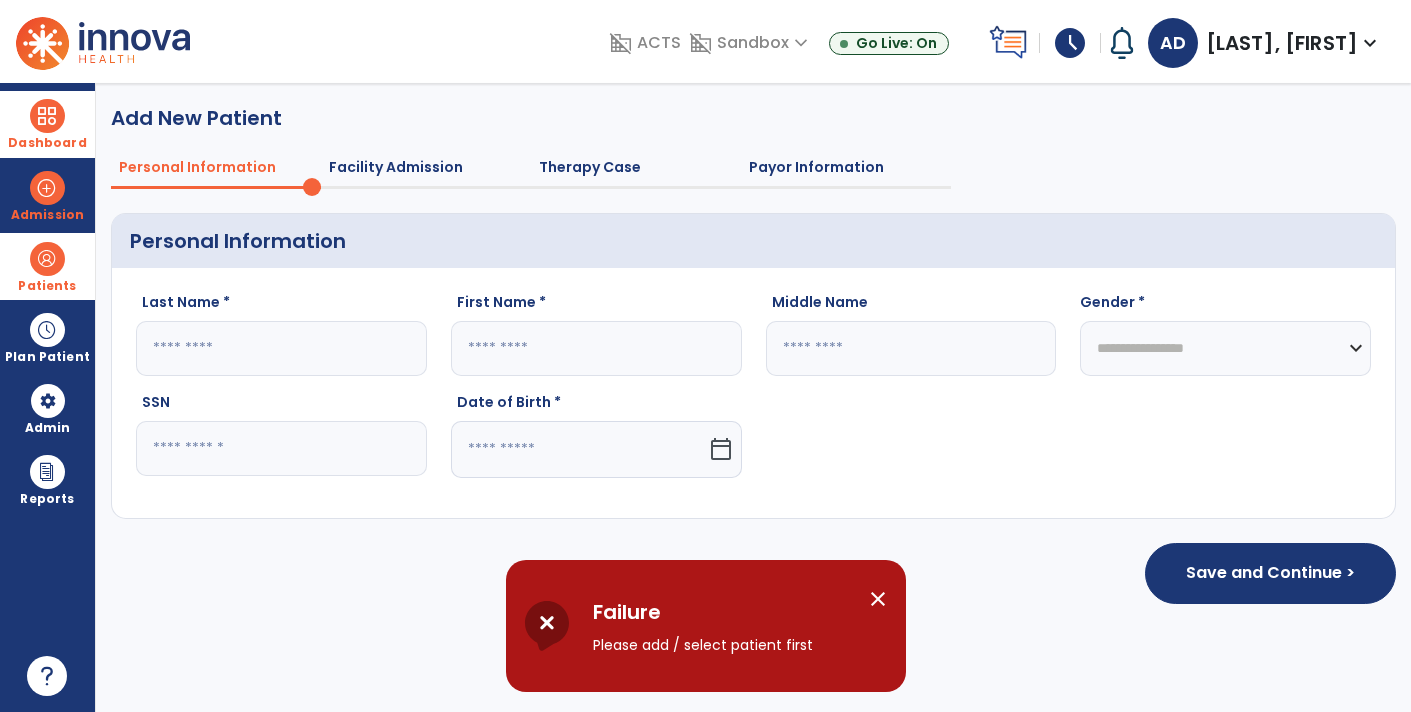 click on "Facility Admission" 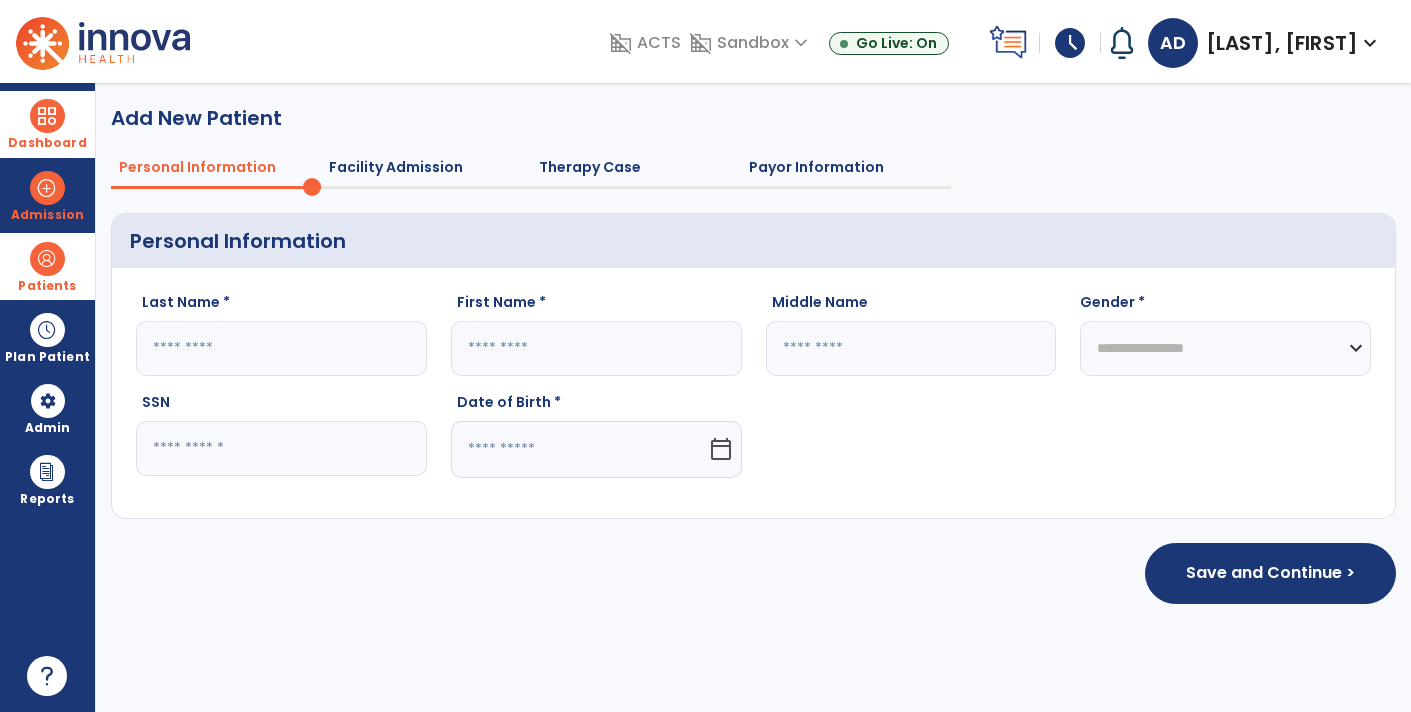 click 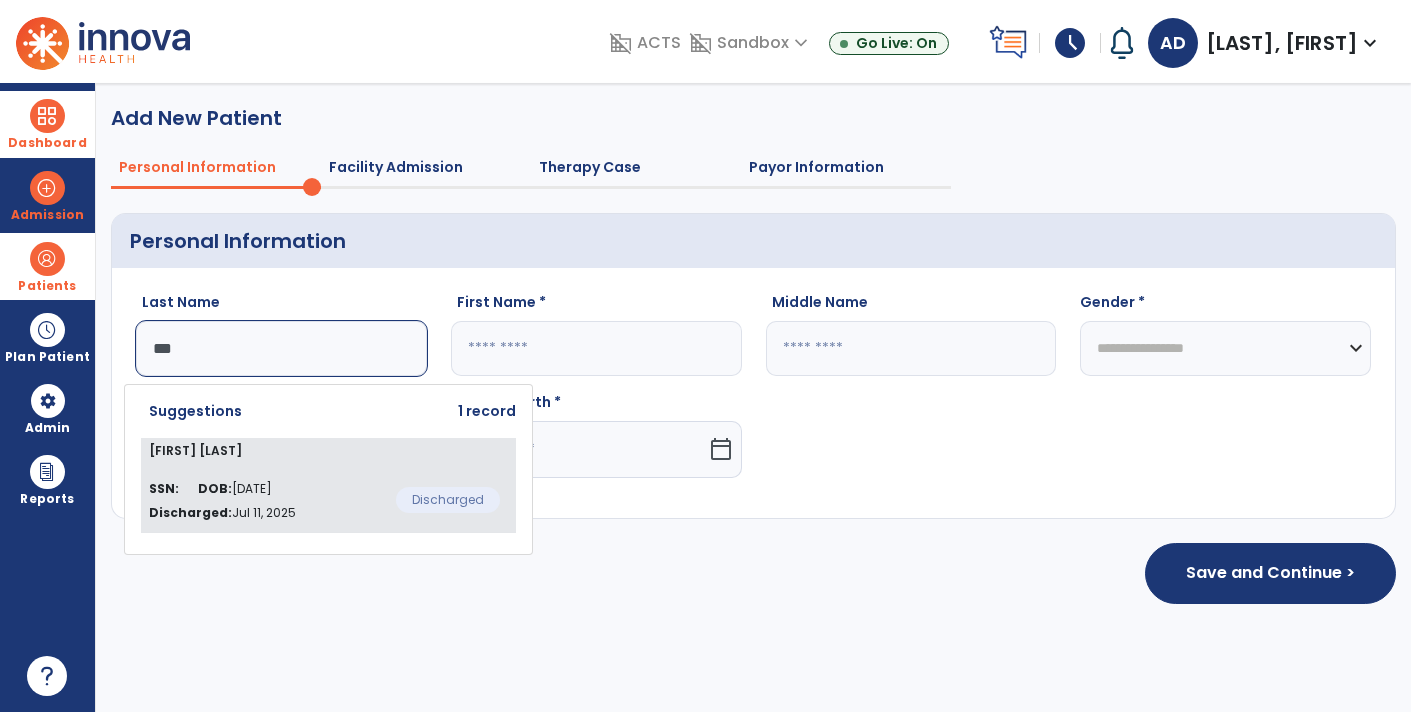 click on "[FIRST] [LAST] SSN: [SSN] DOB: [DATE] Discharged: [DATE] Discharged" 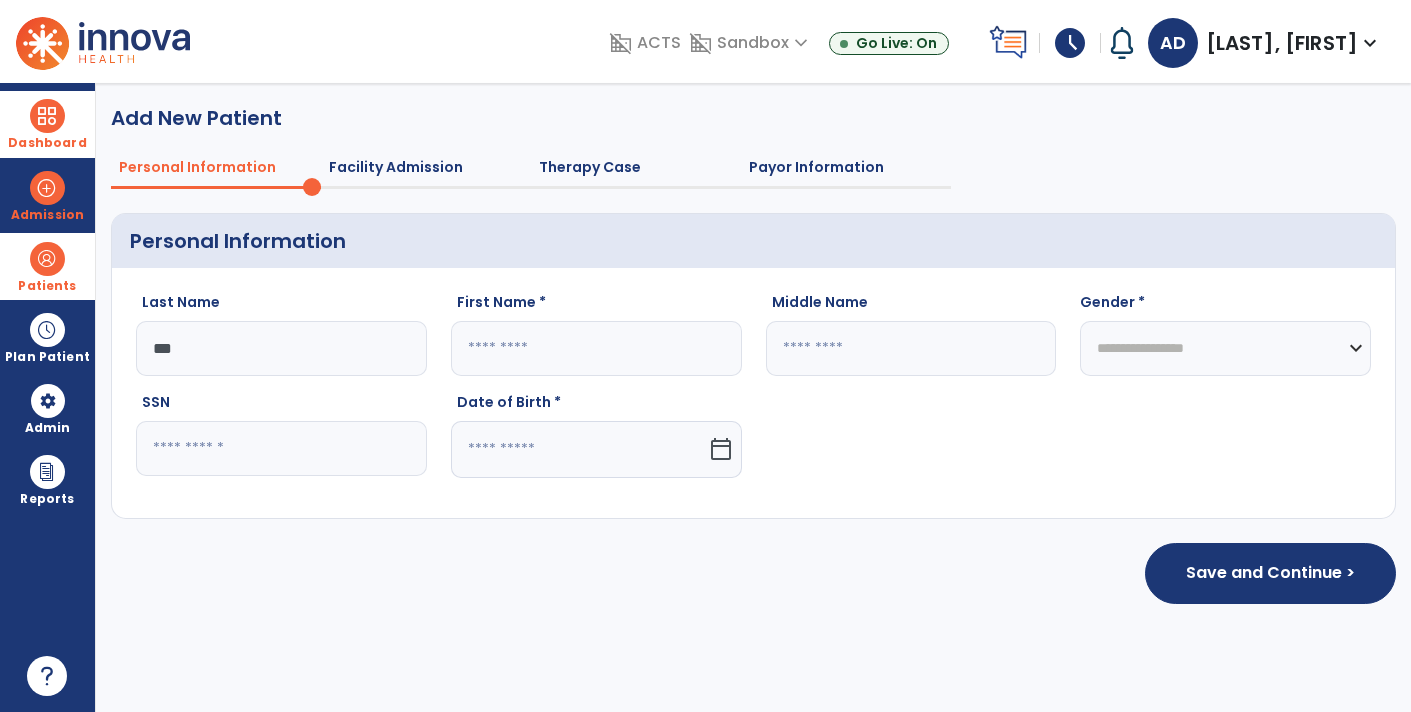 type on "***" 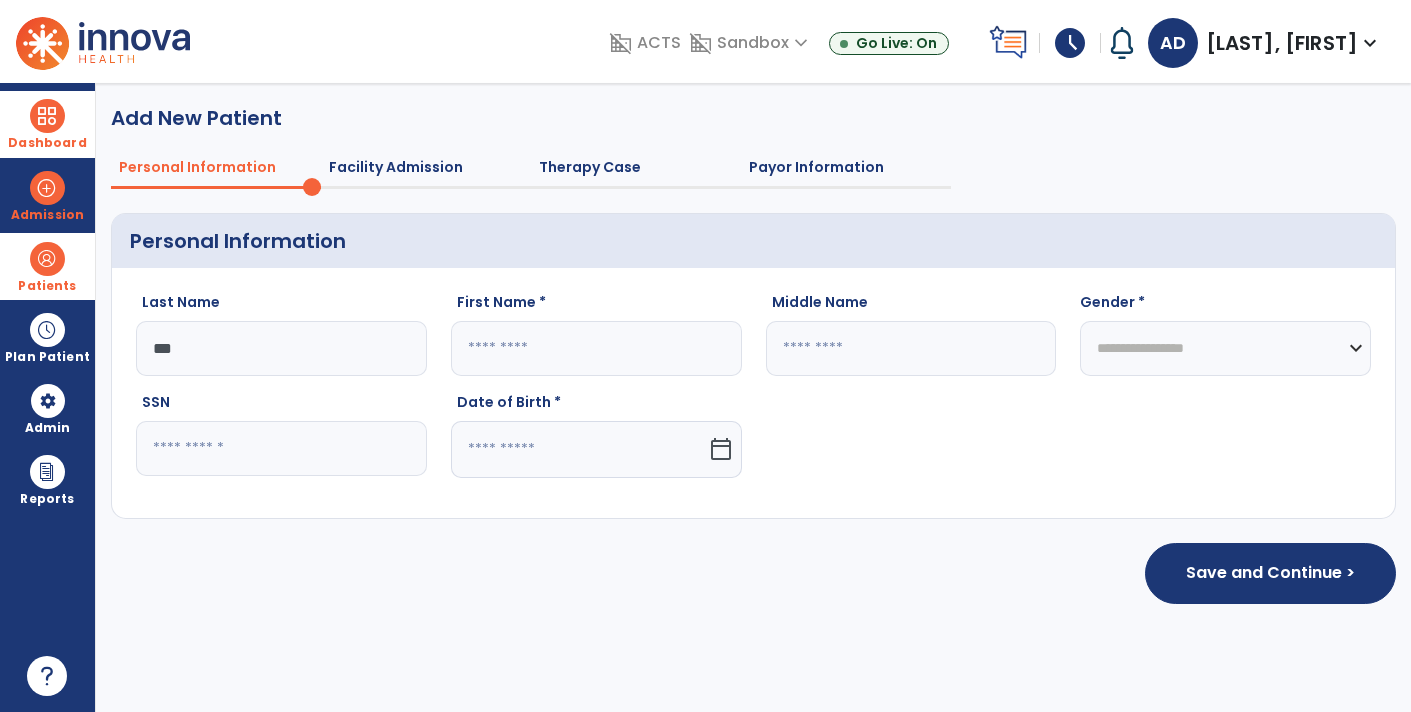 type on "***" 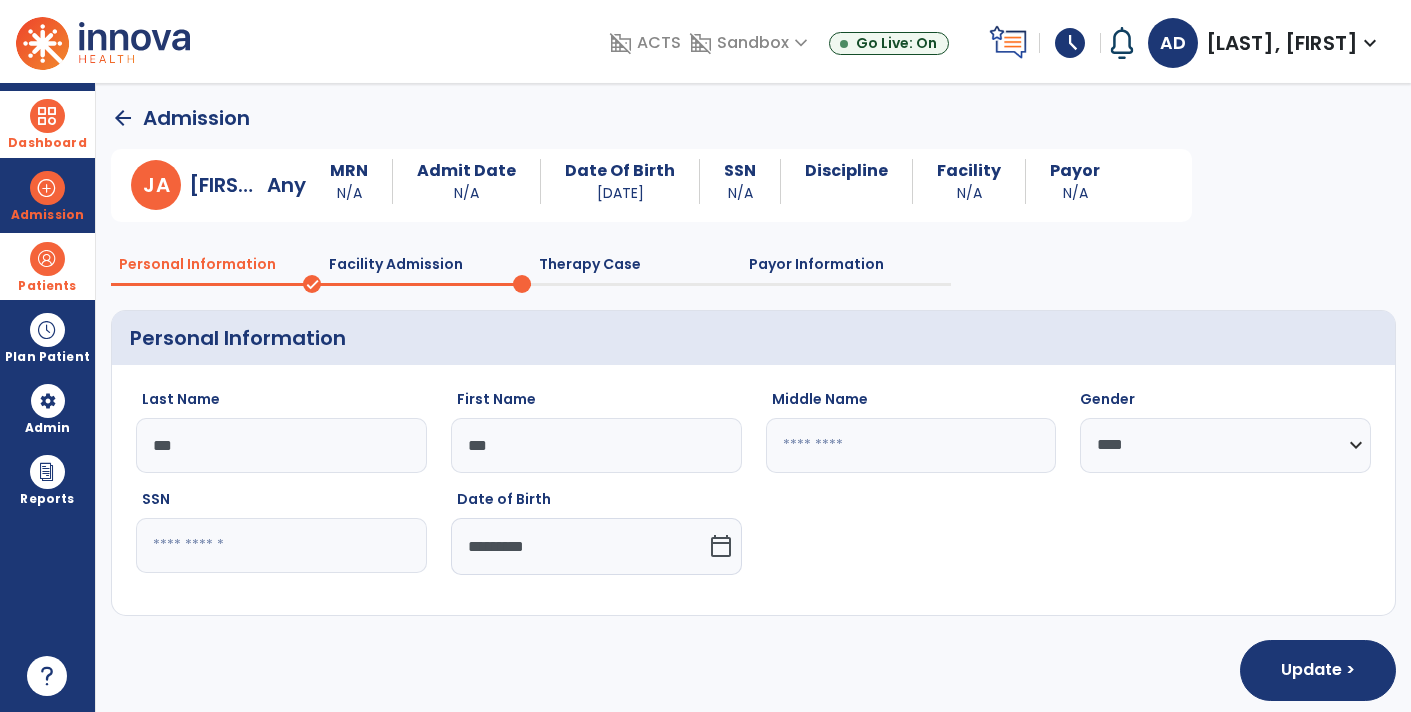 click 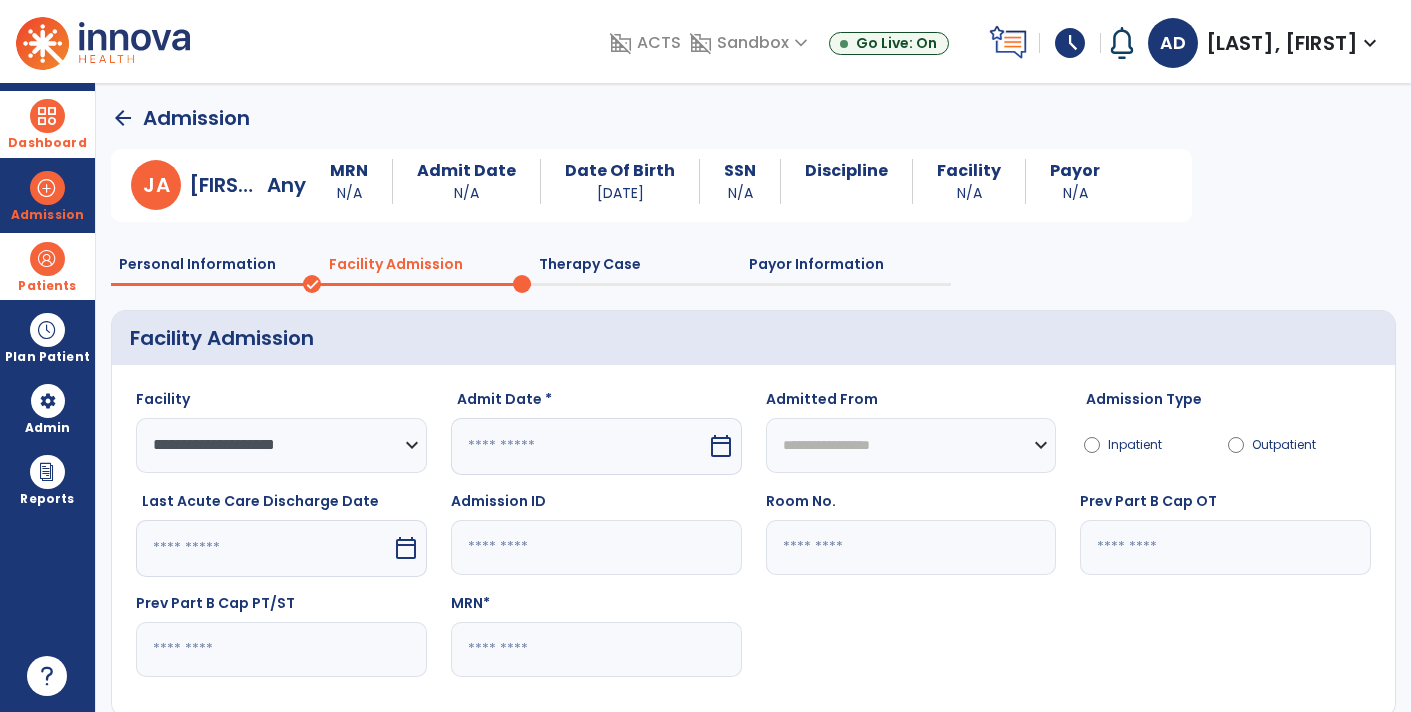 click on "Therapy Case" 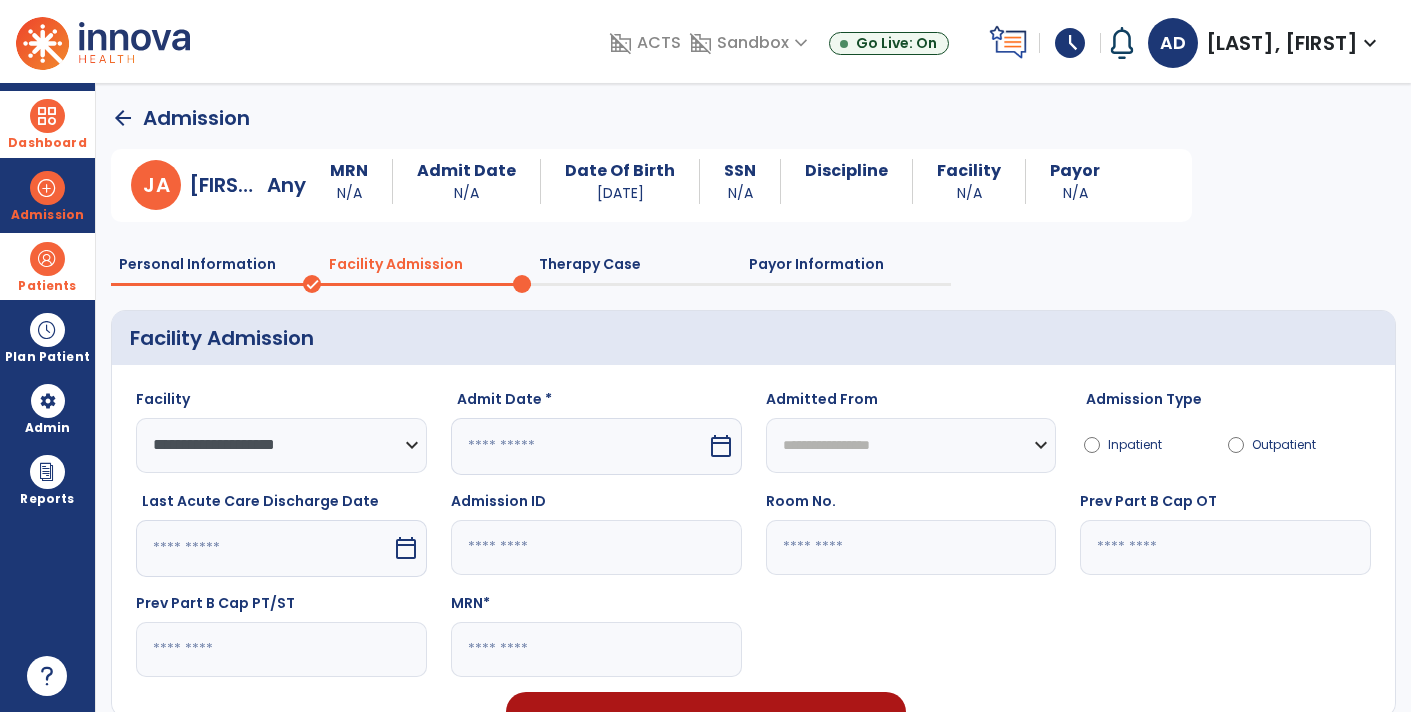 click on "**********" 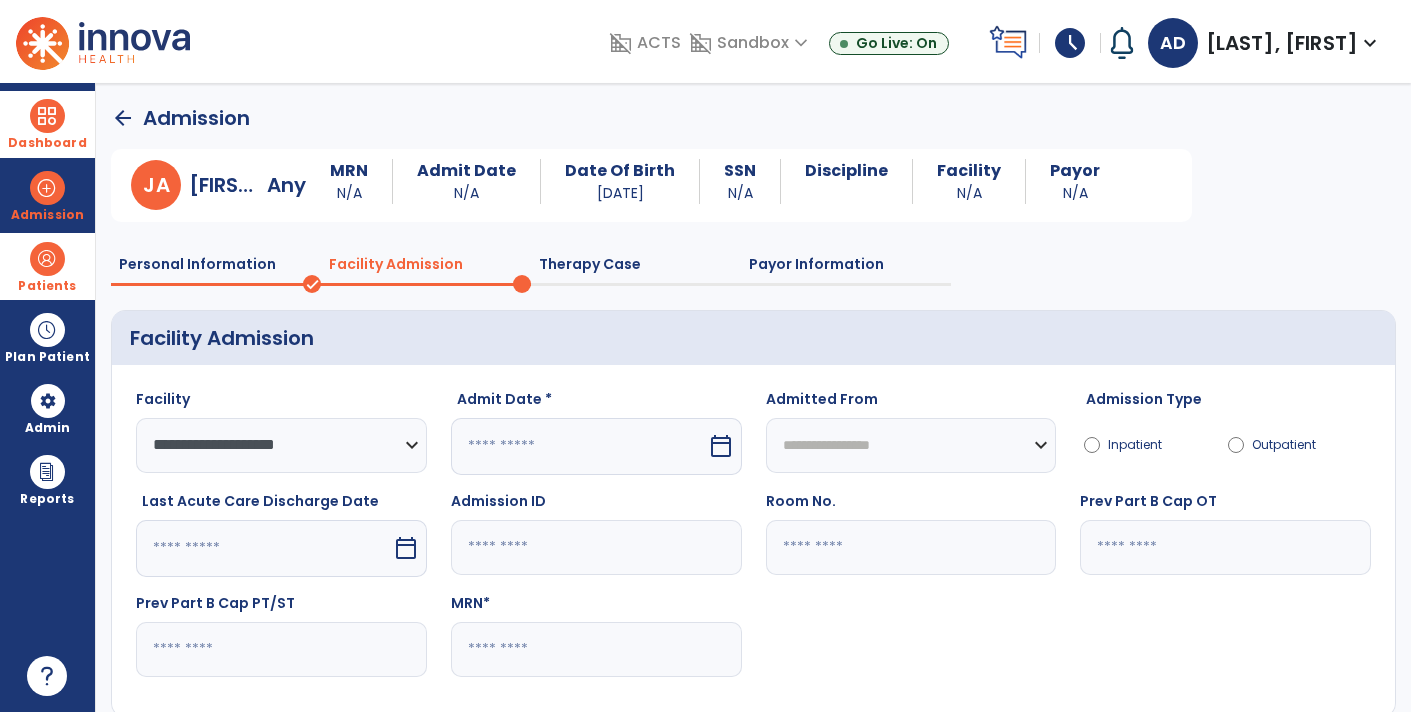 click on "**********" at bounding box center [753, 397] 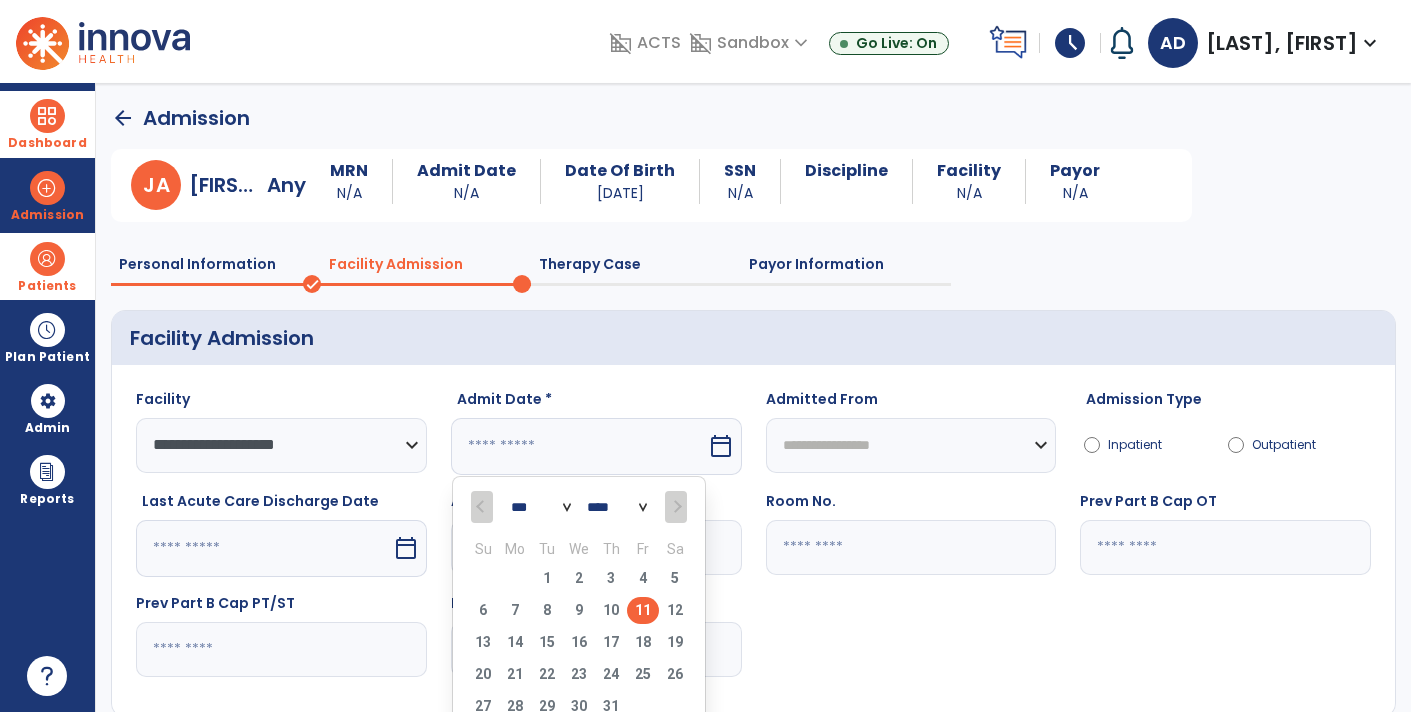 click on "11" at bounding box center (643, 610) 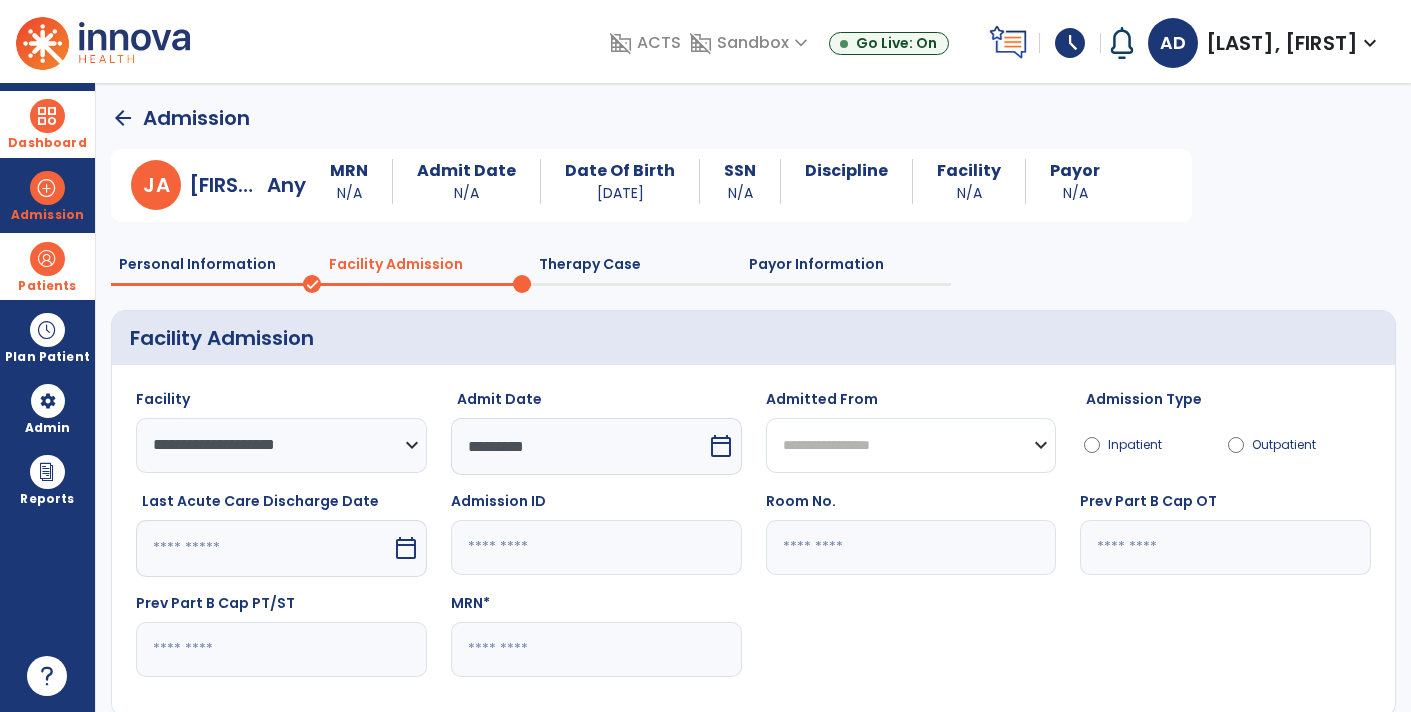 click on "**********" 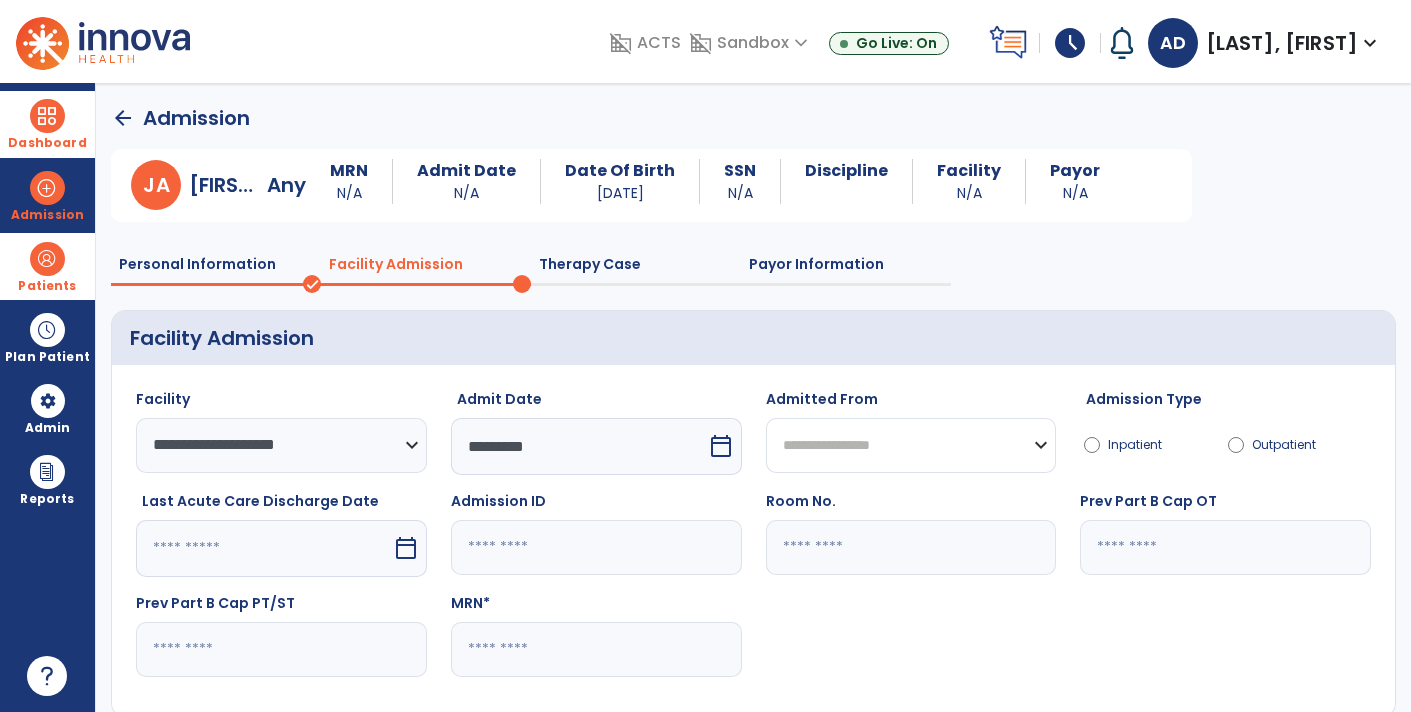 select on "********" 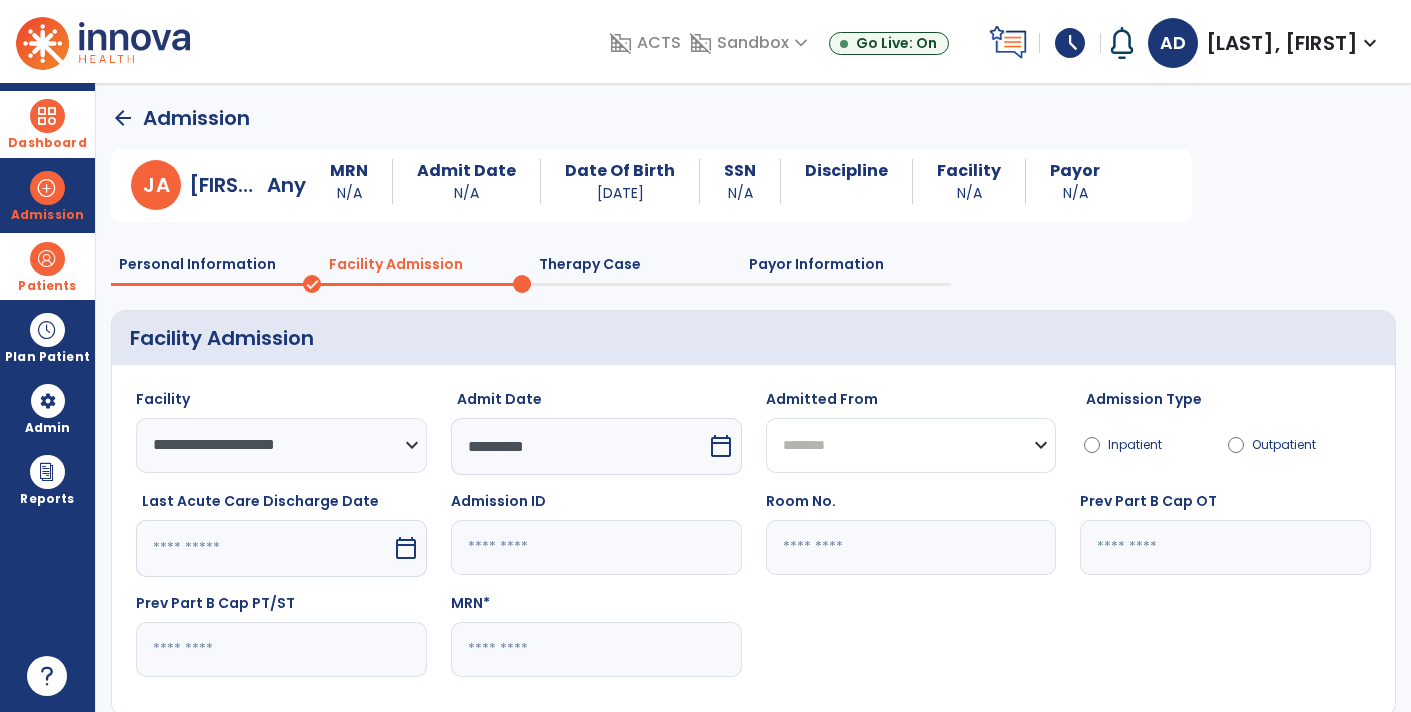 click on "**********" 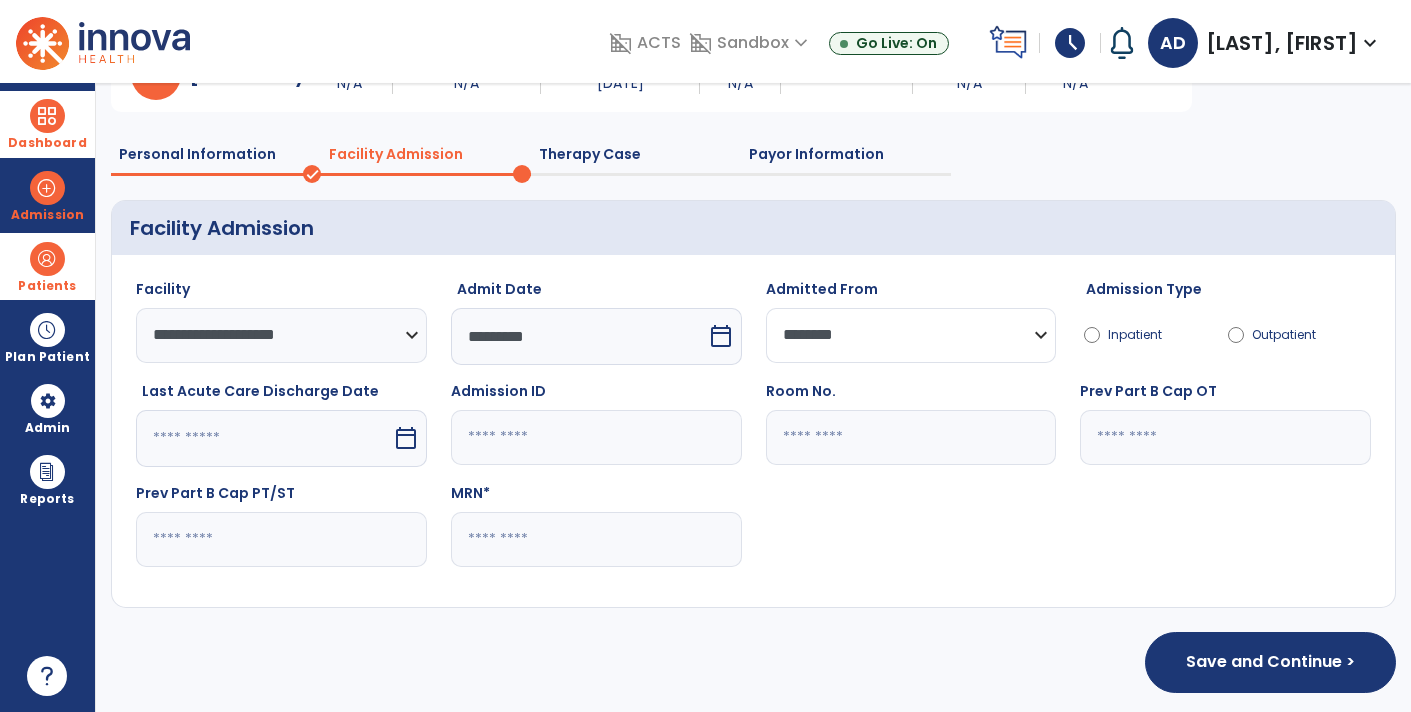 scroll, scrollTop: 113, scrollLeft: 0, axis: vertical 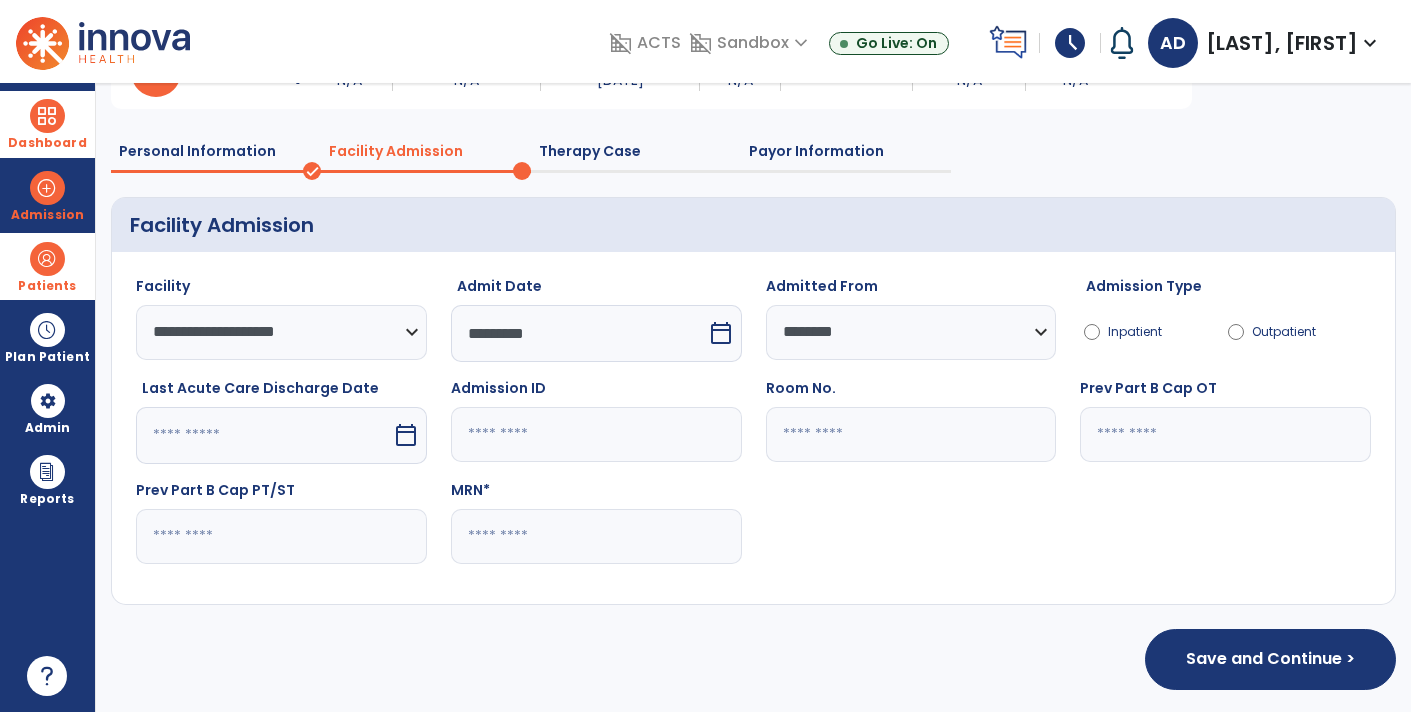 click on "calendar_today" at bounding box center [406, 435] 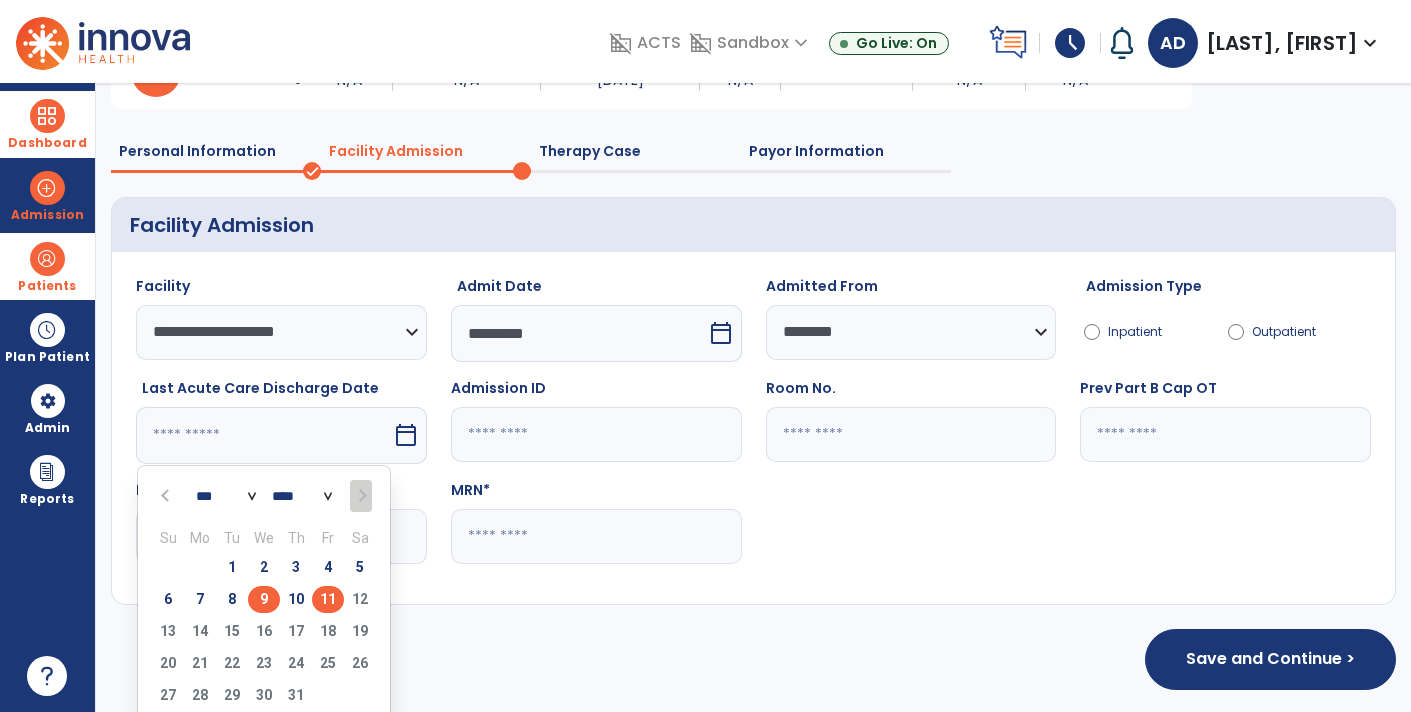 click on "9" at bounding box center [264, 599] 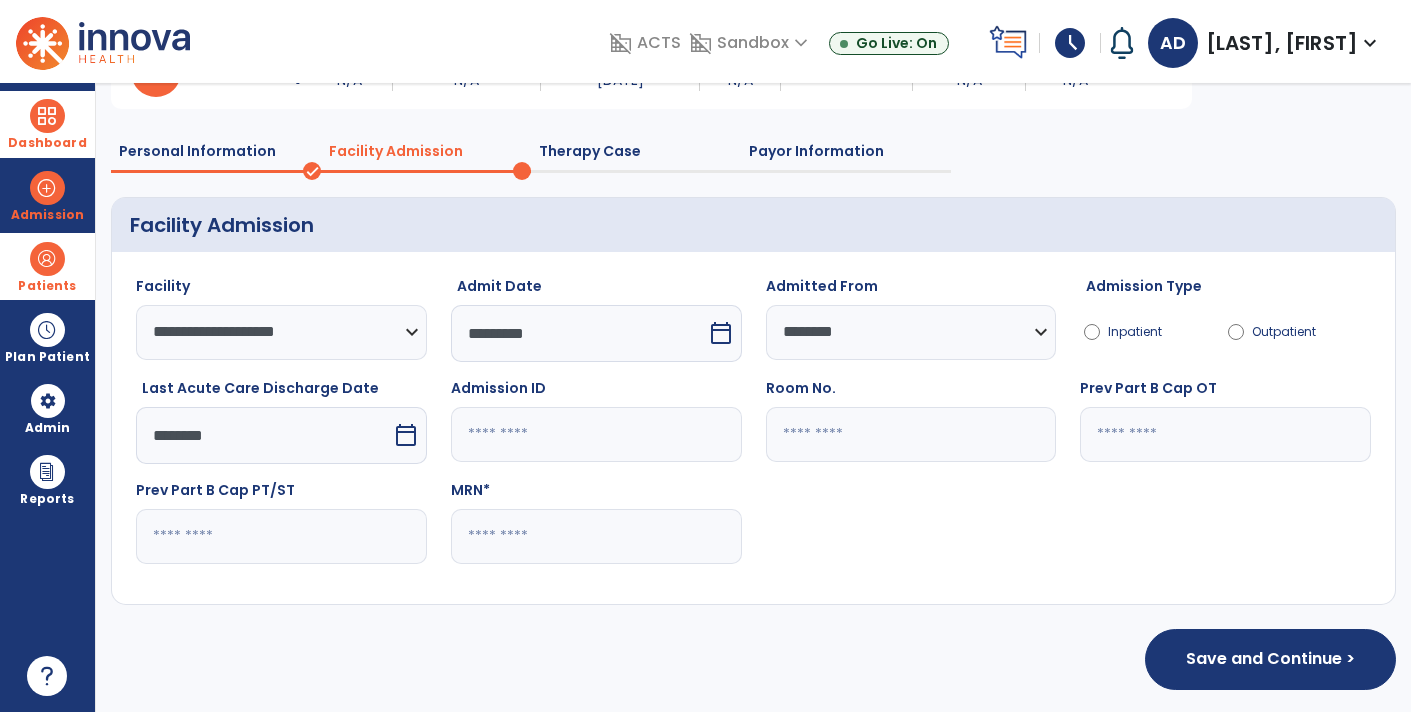click 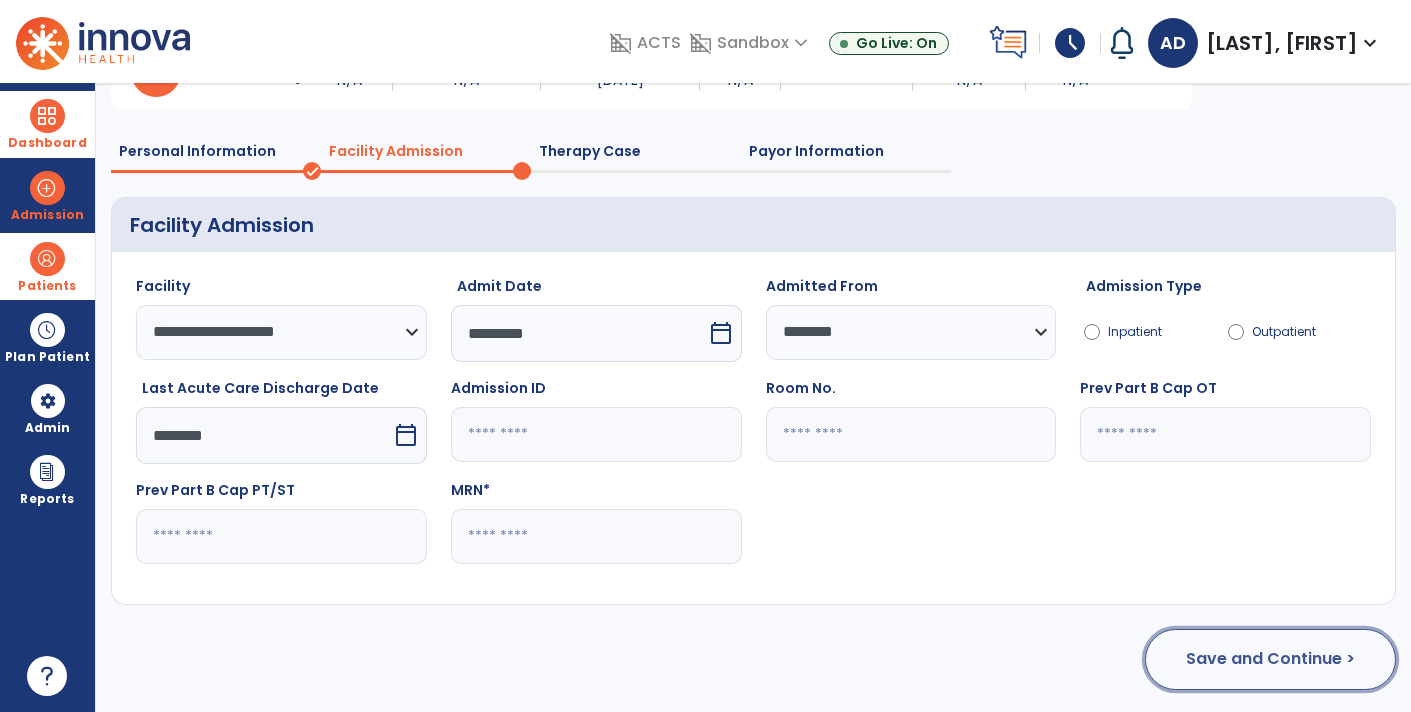 click on "Save and Continue >" 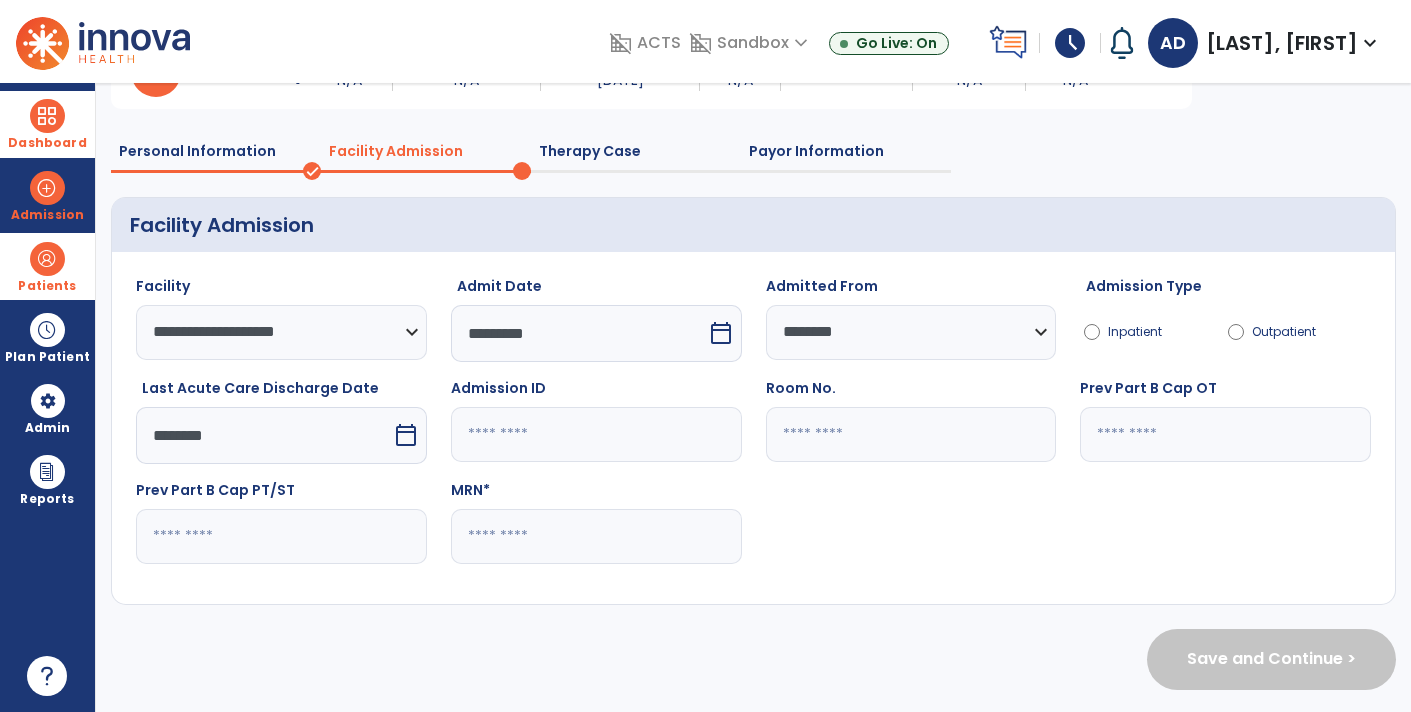 scroll, scrollTop: 0, scrollLeft: 0, axis: both 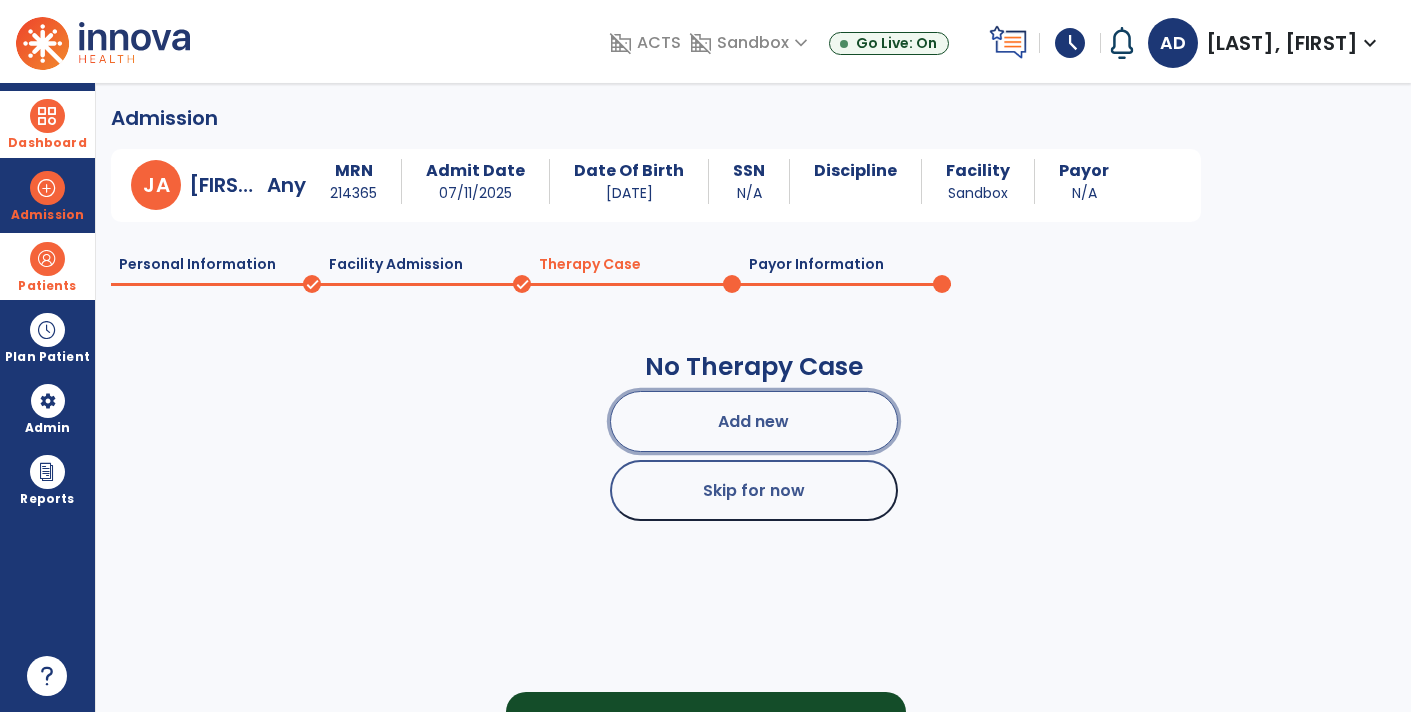 click on "Add new" at bounding box center [754, 421] 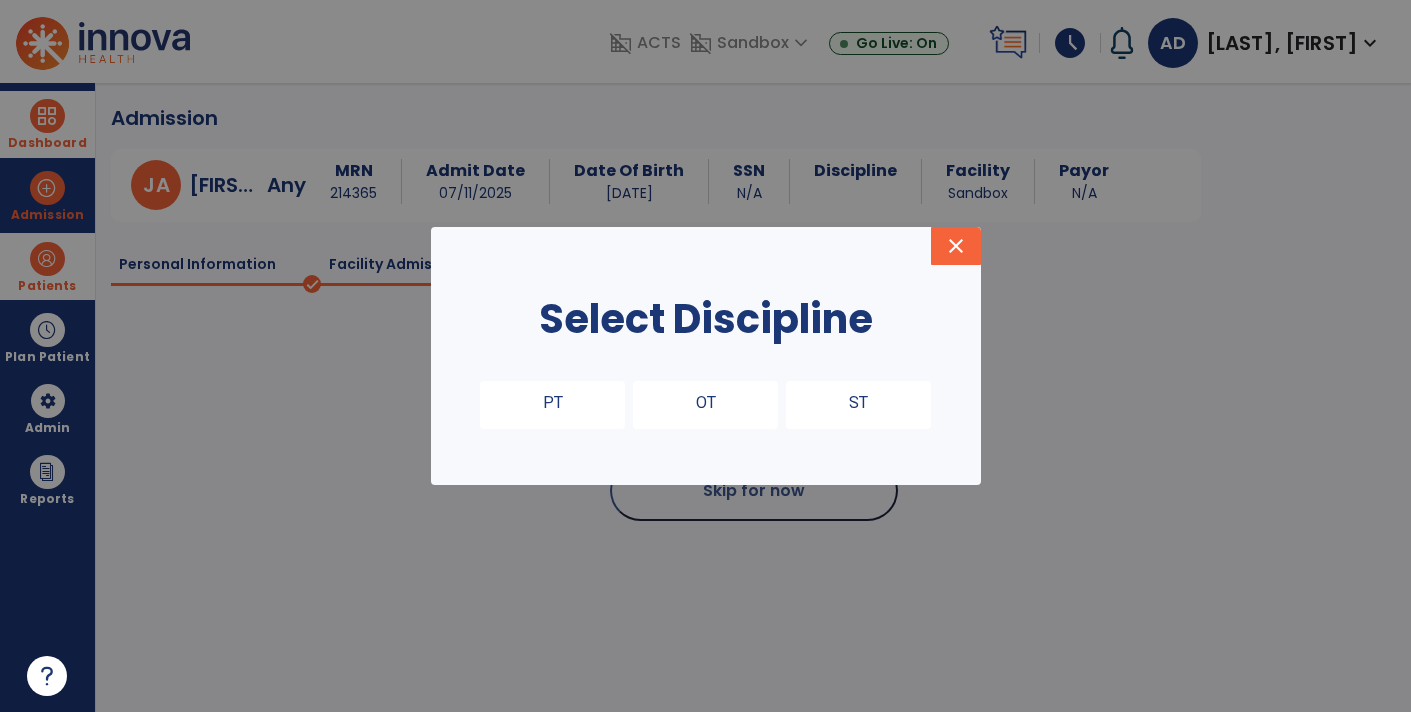 click on "PT" at bounding box center (552, 405) 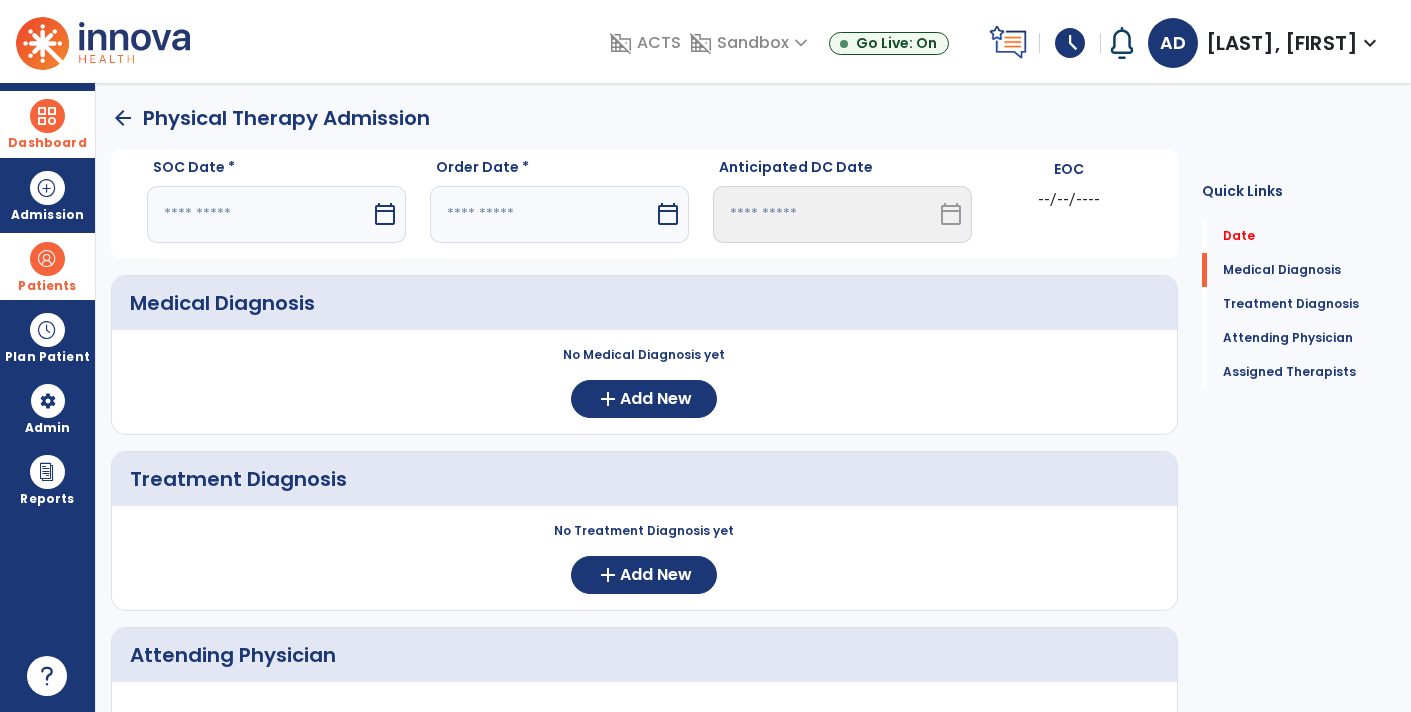 click on "calendar_today" at bounding box center [385, 214] 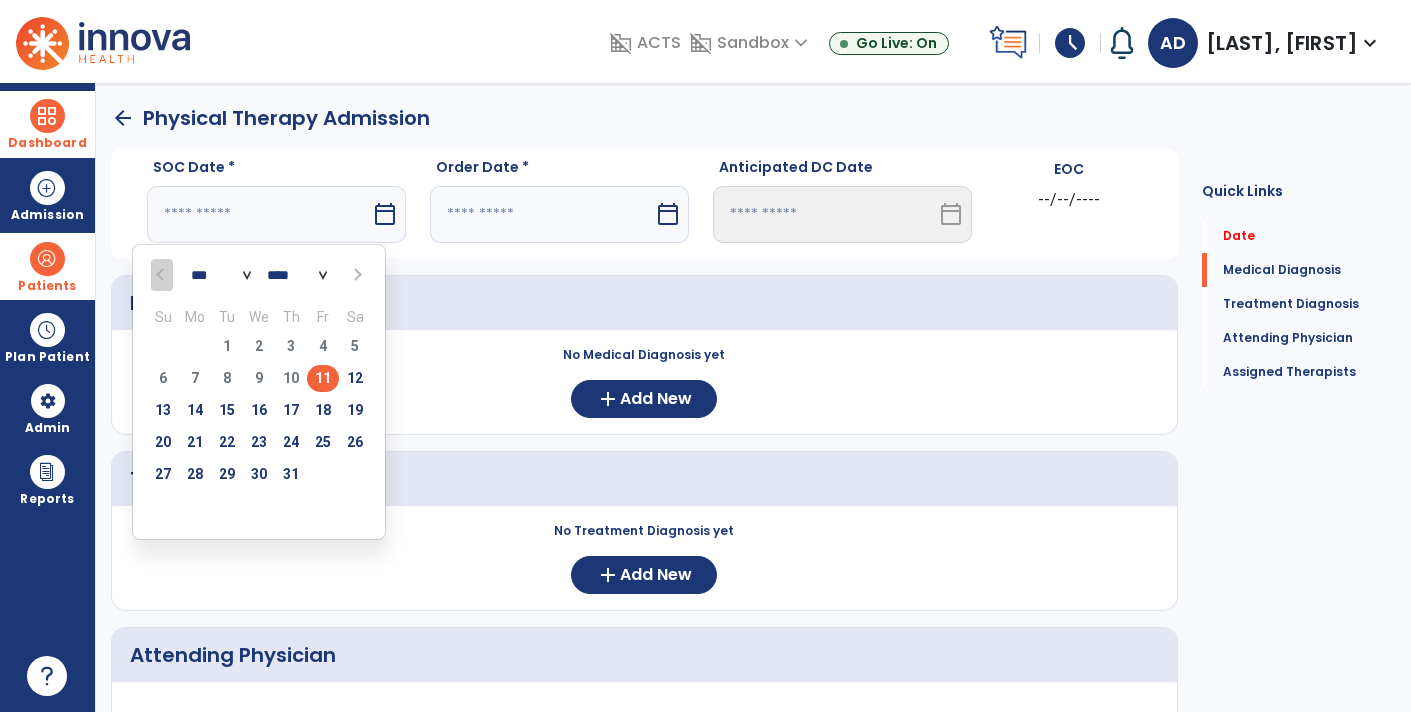 click on "11" at bounding box center [323, 378] 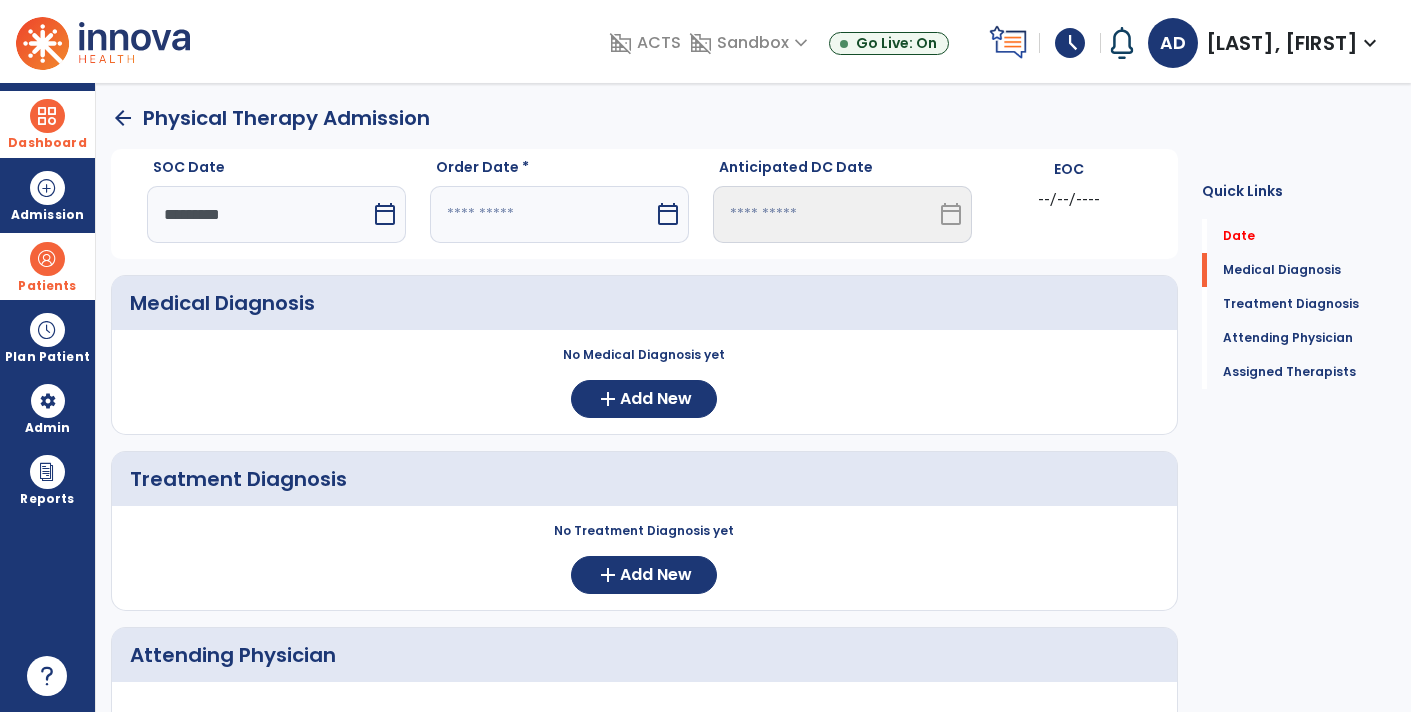 click on "calendar_today" at bounding box center [668, 214] 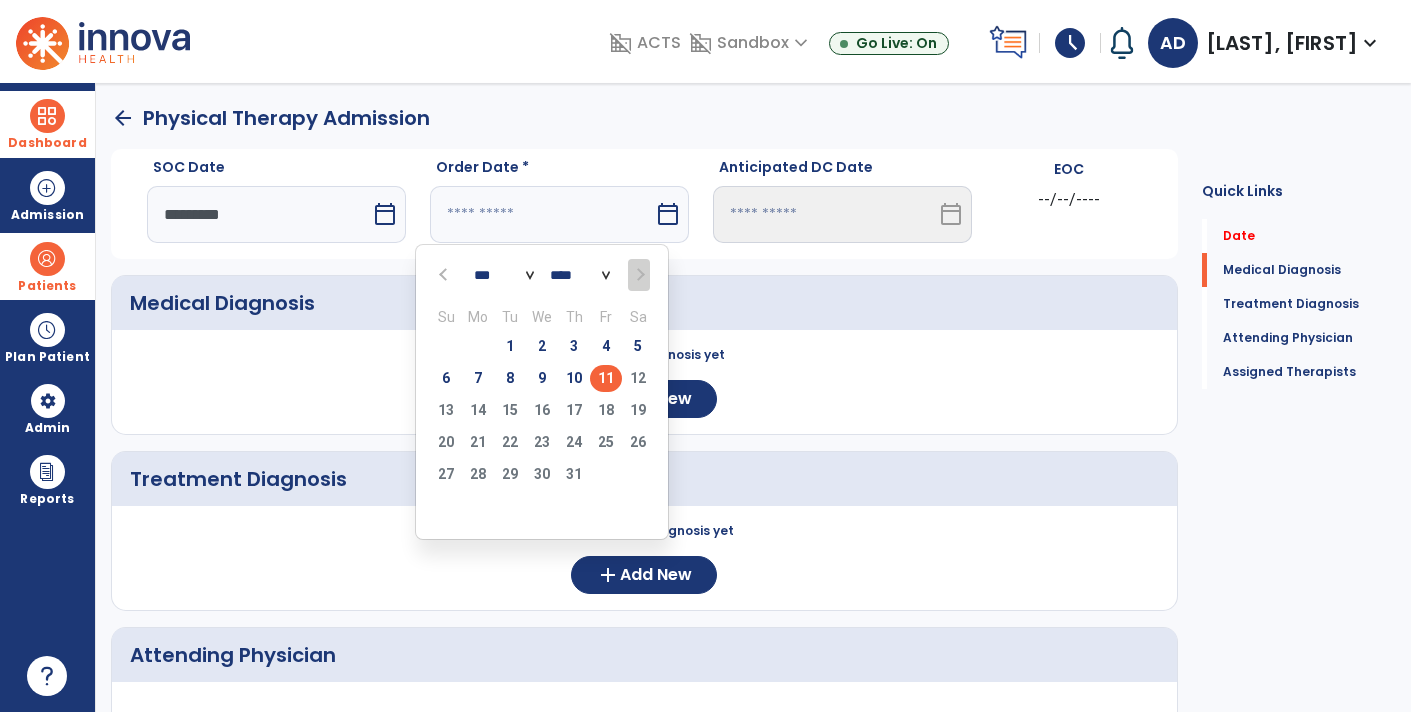 click on "11" at bounding box center [606, 378] 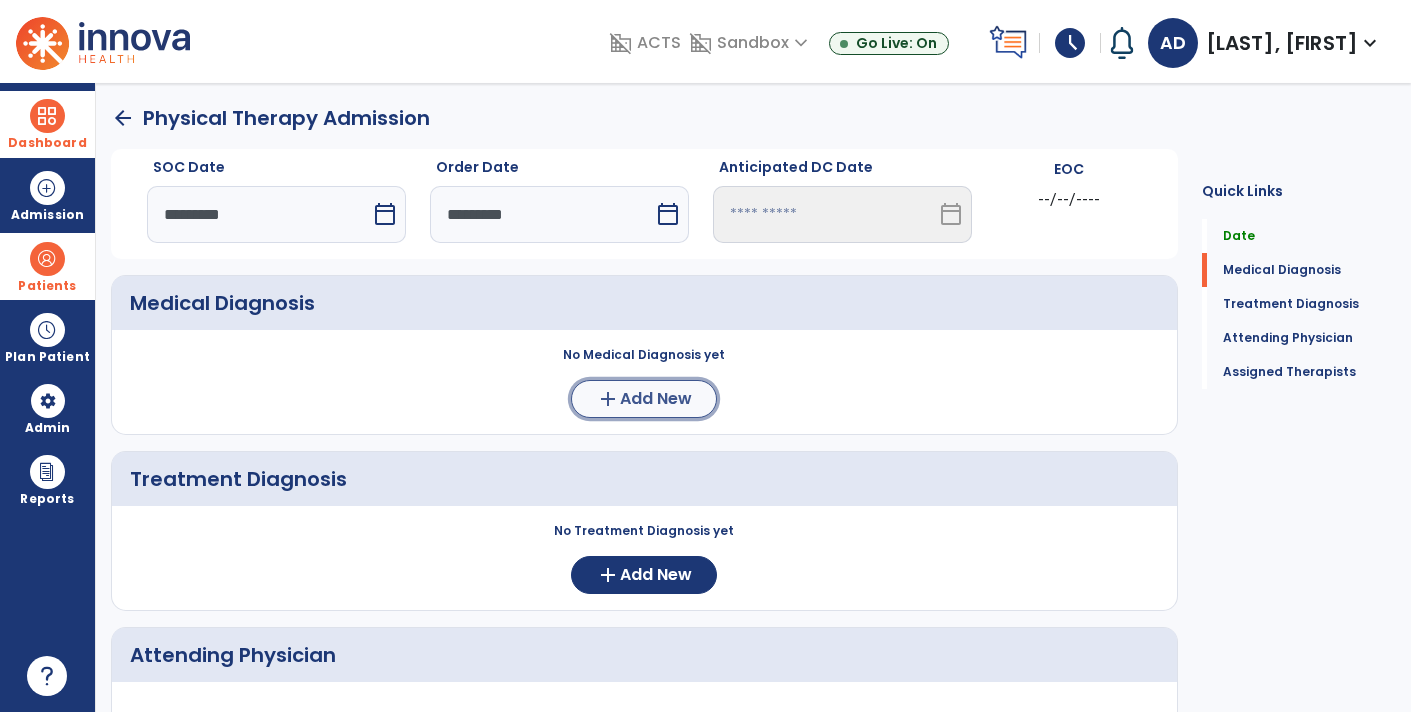 click on "Add New" 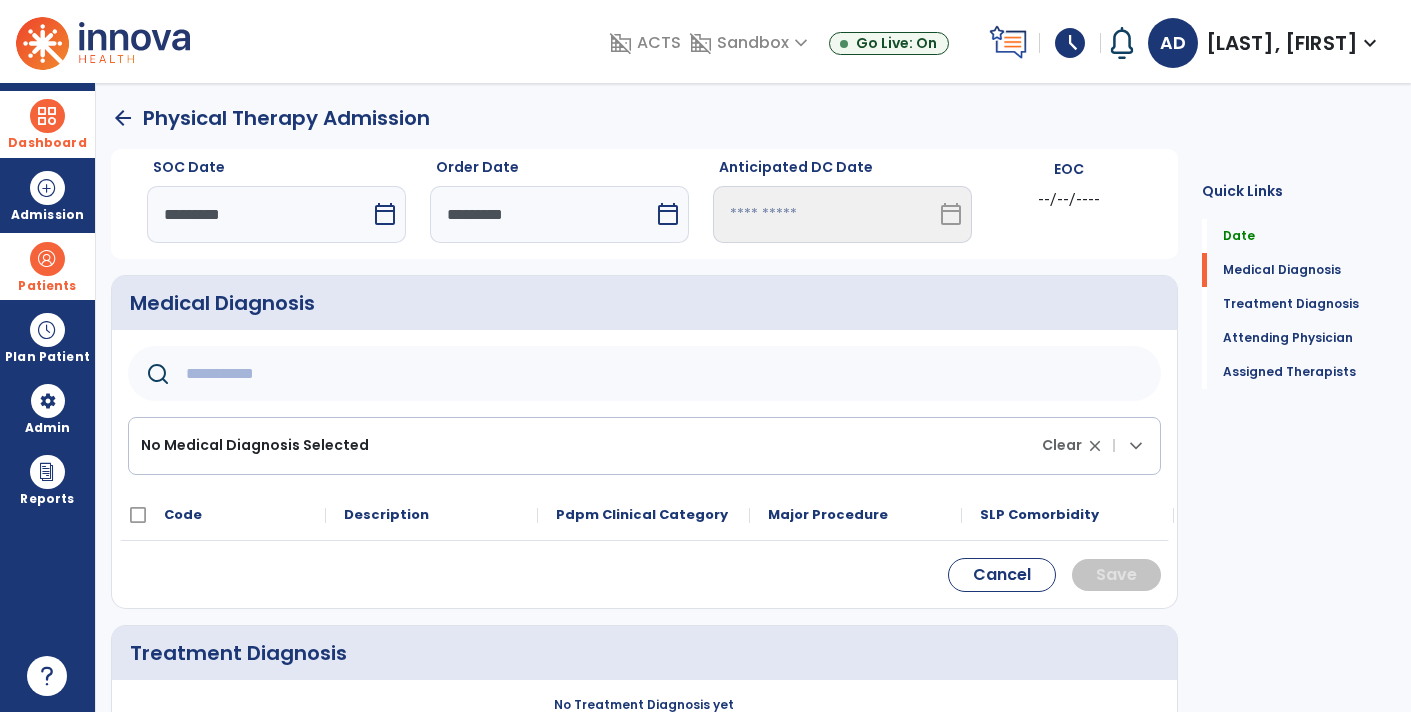 click 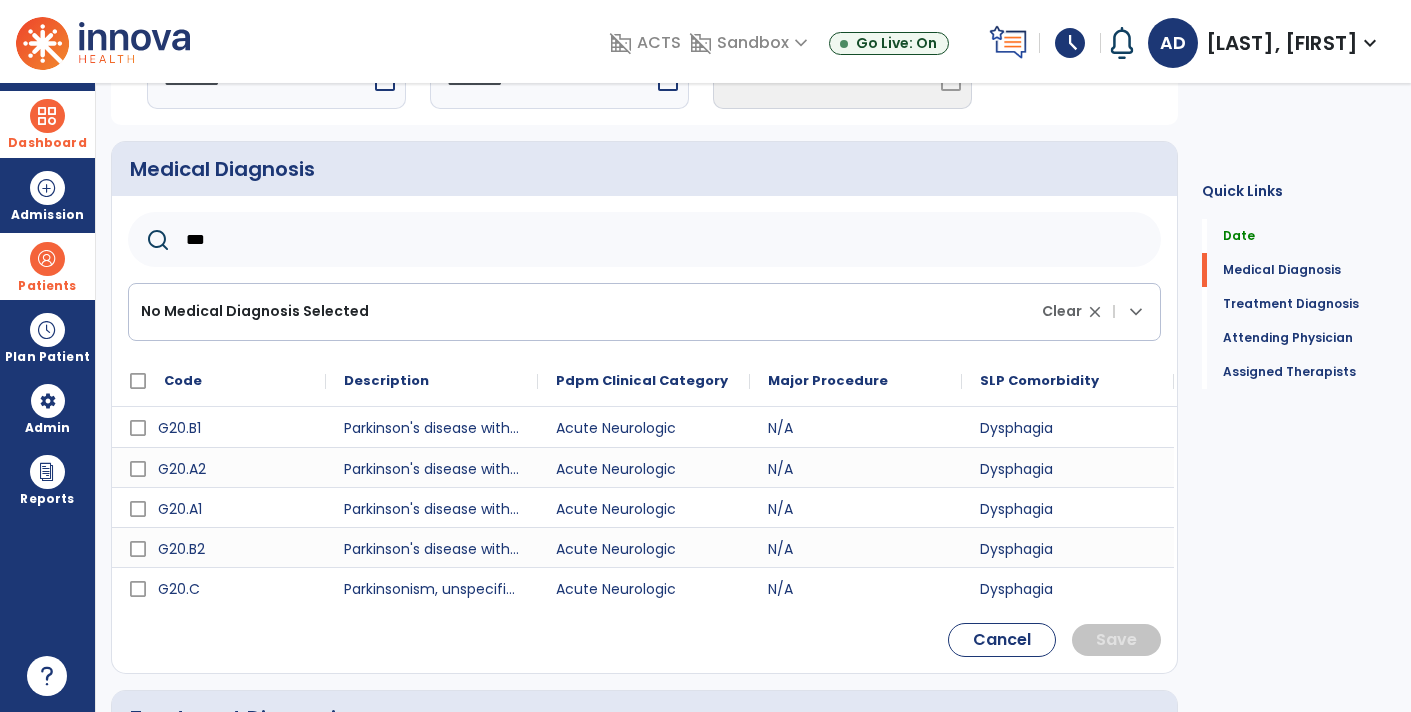 scroll, scrollTop: 135, scrollLeft: 0, axis: vertical 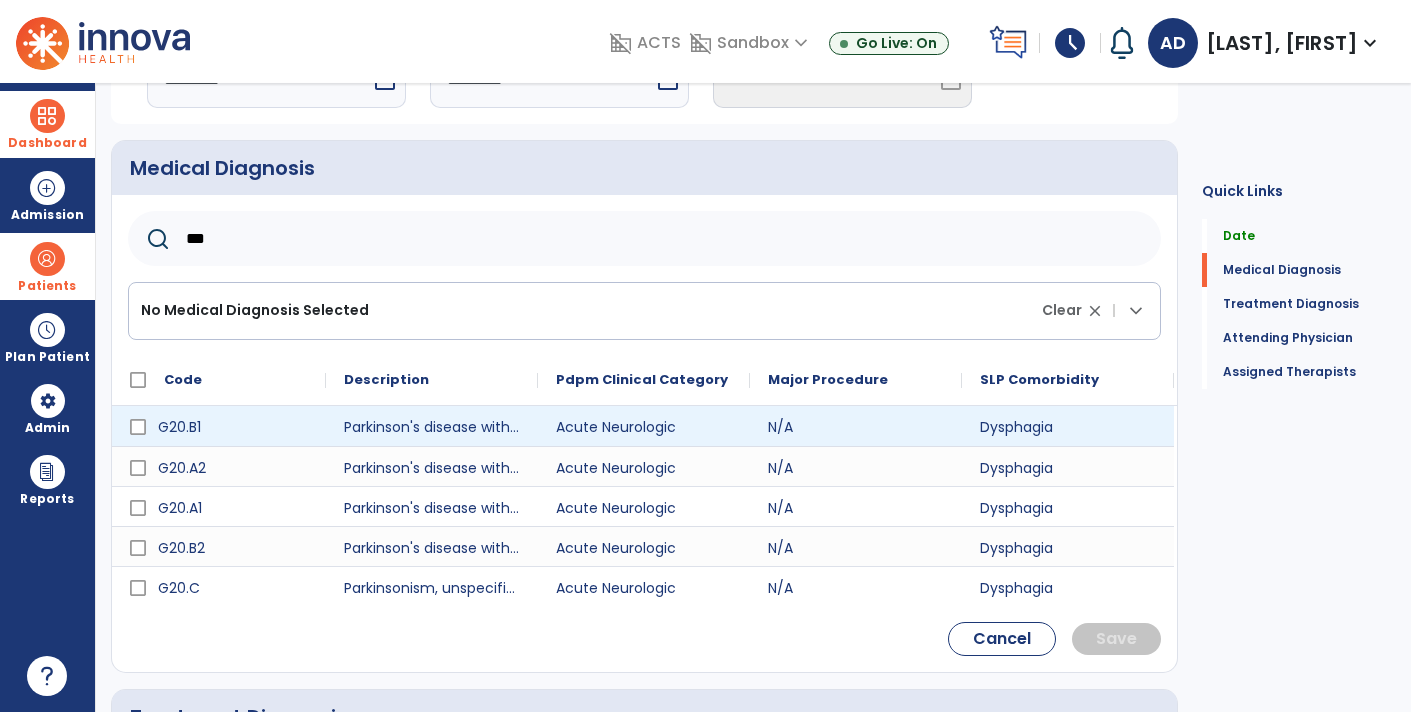 type on "***" 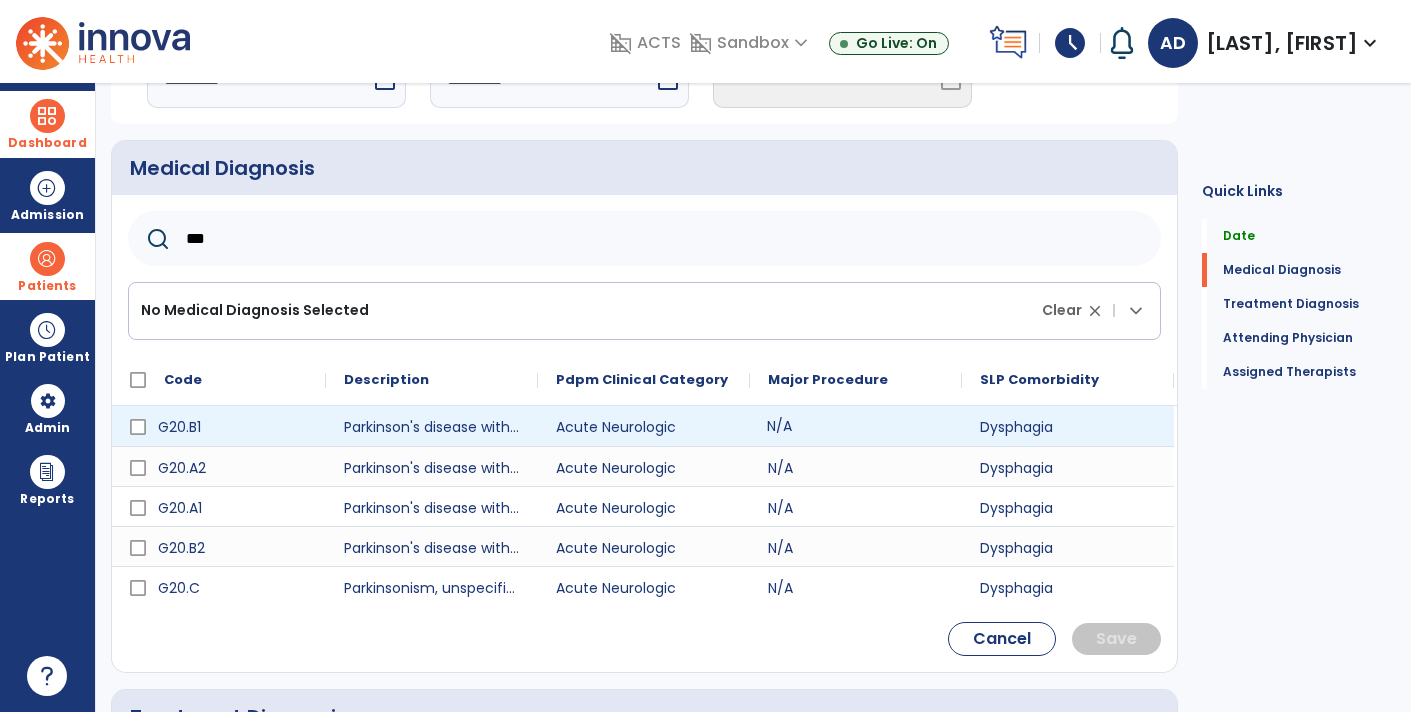 click on "N/A" 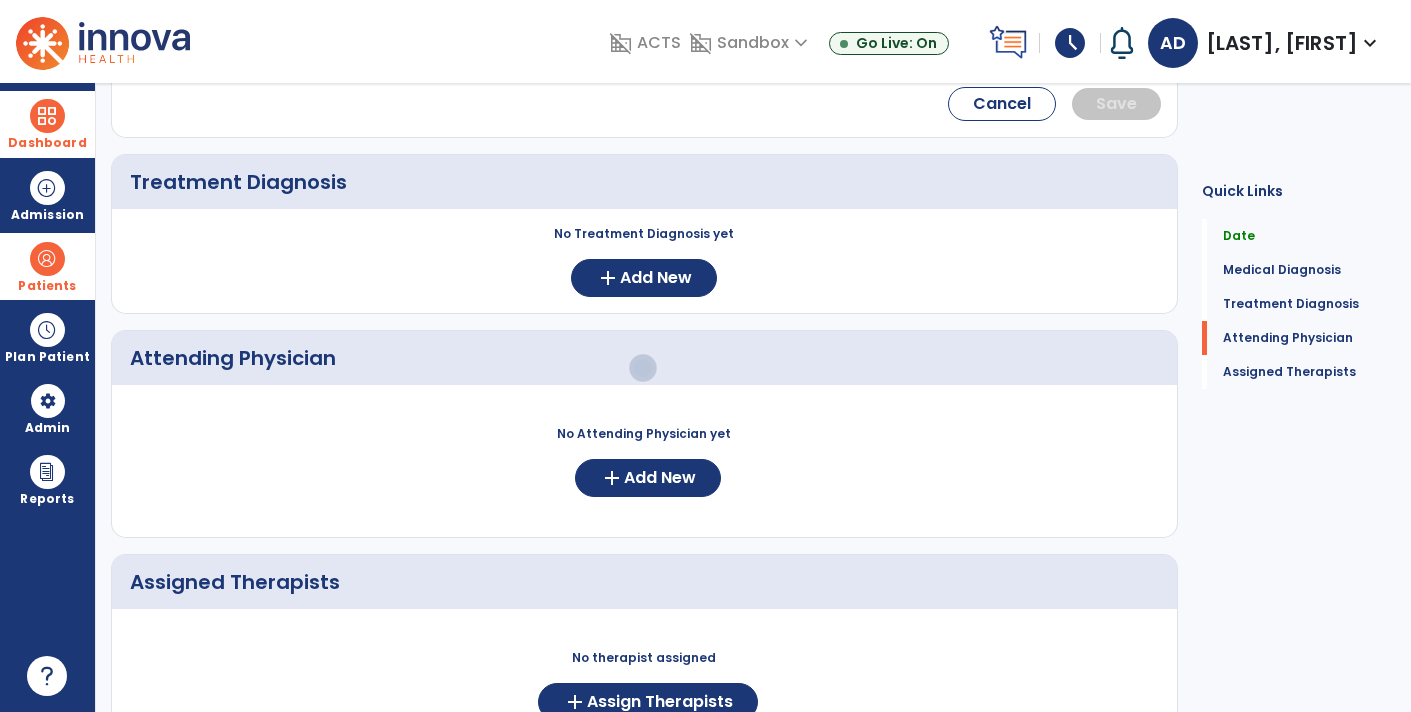 scroll, scrollTop: 806, scrollLeft: 0, axis: vertical 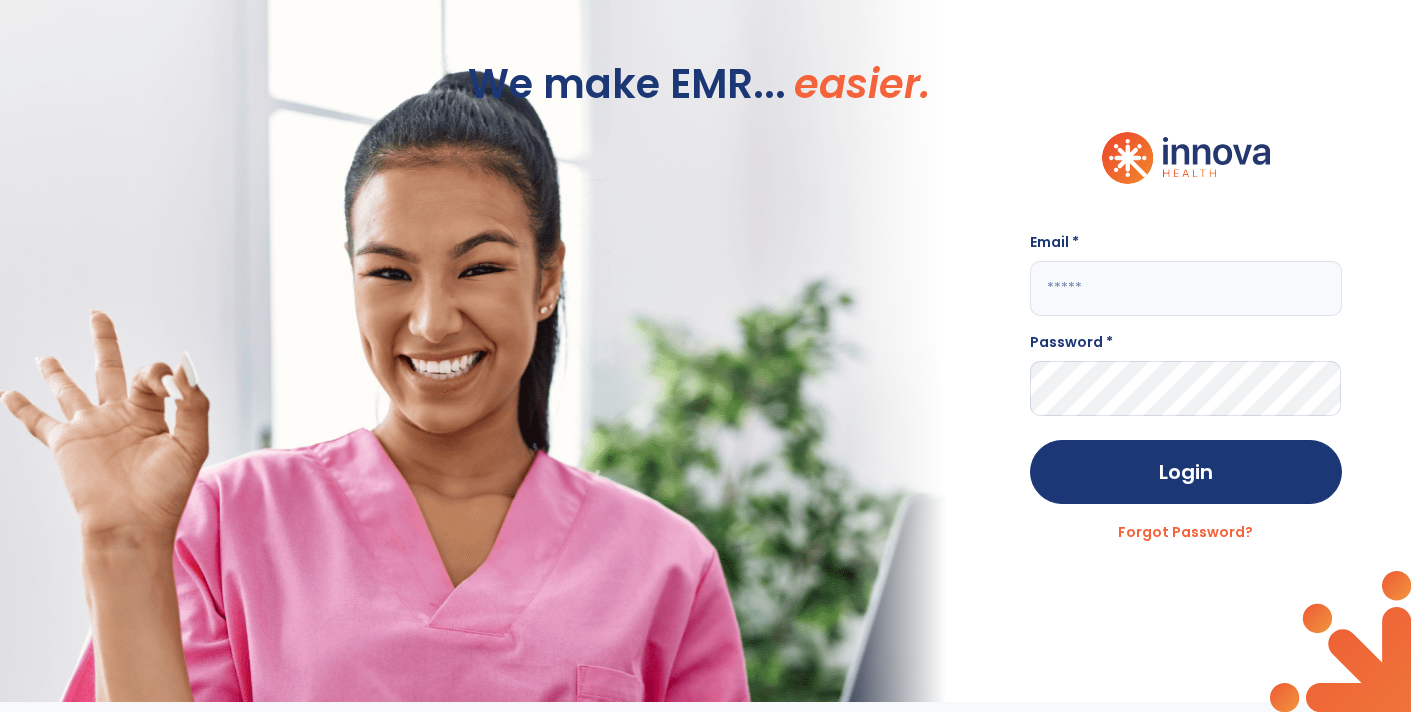 click 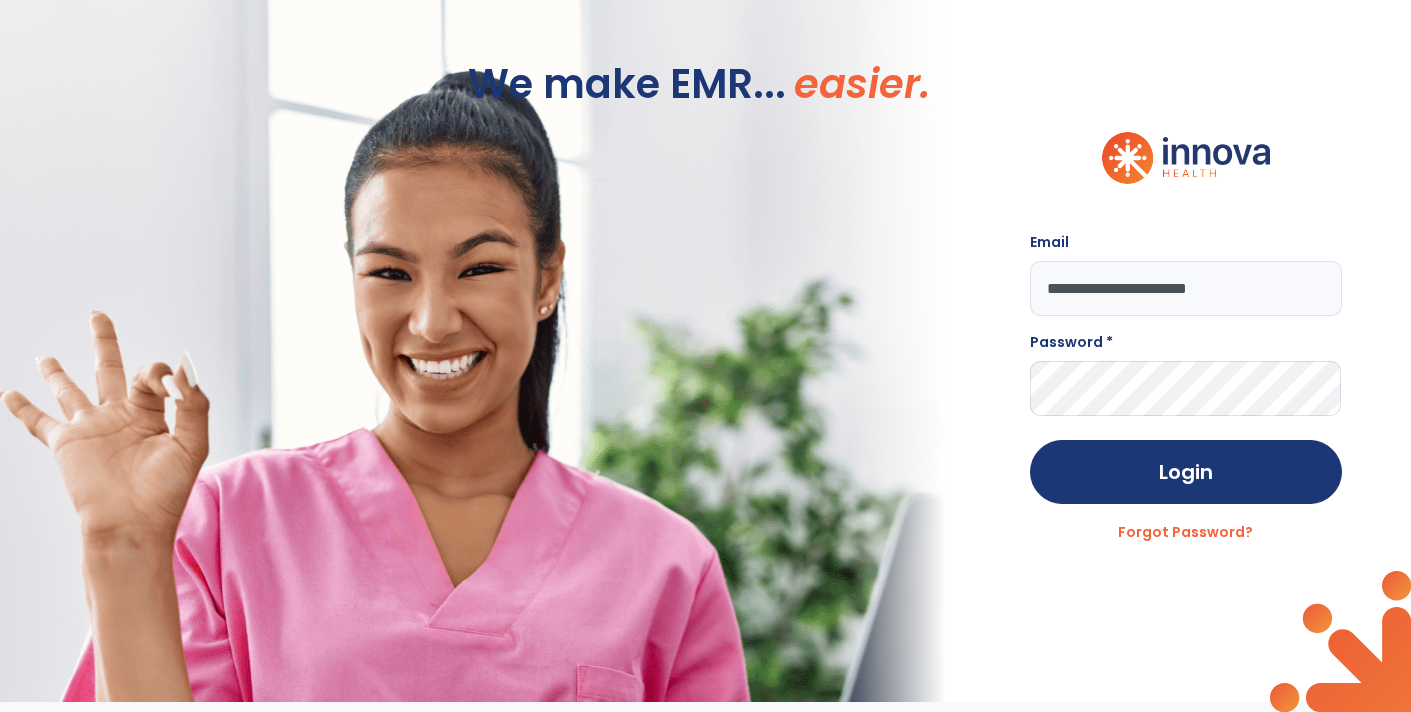 type on "**********" 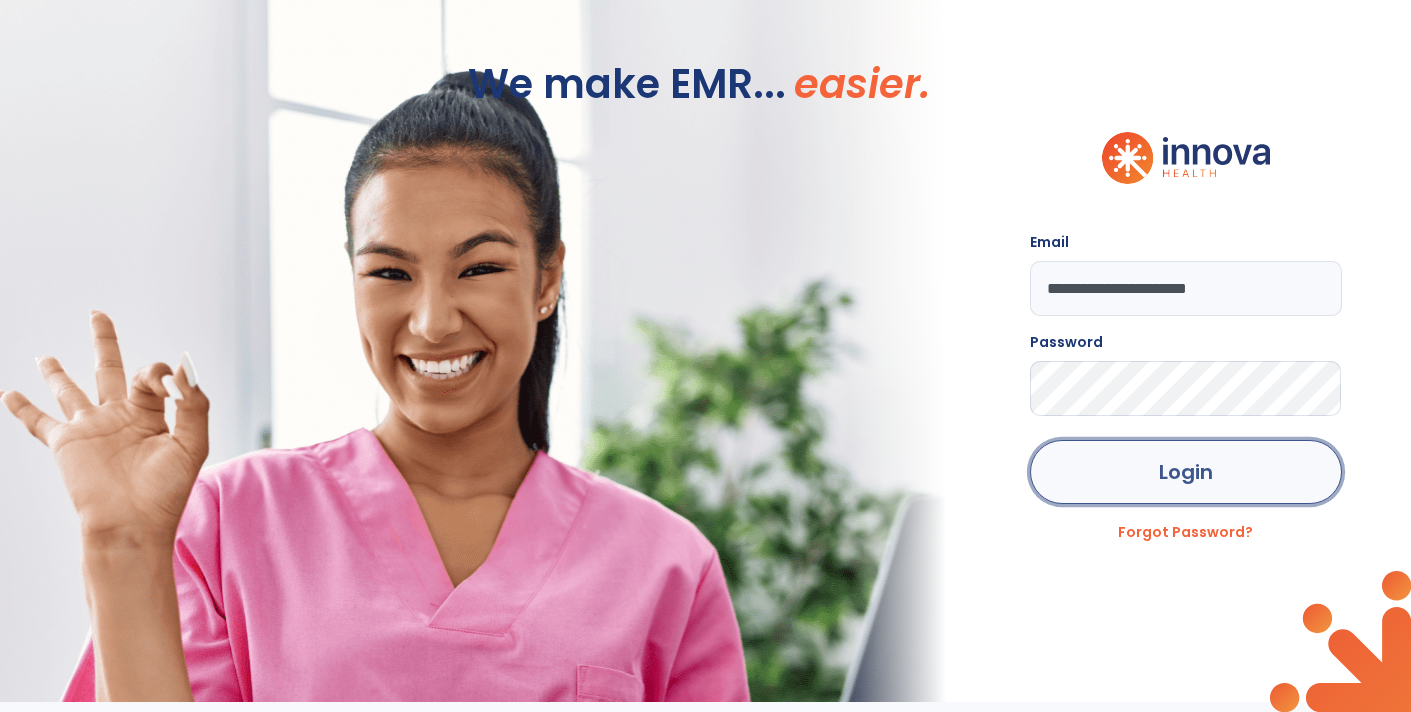 click on "Login" 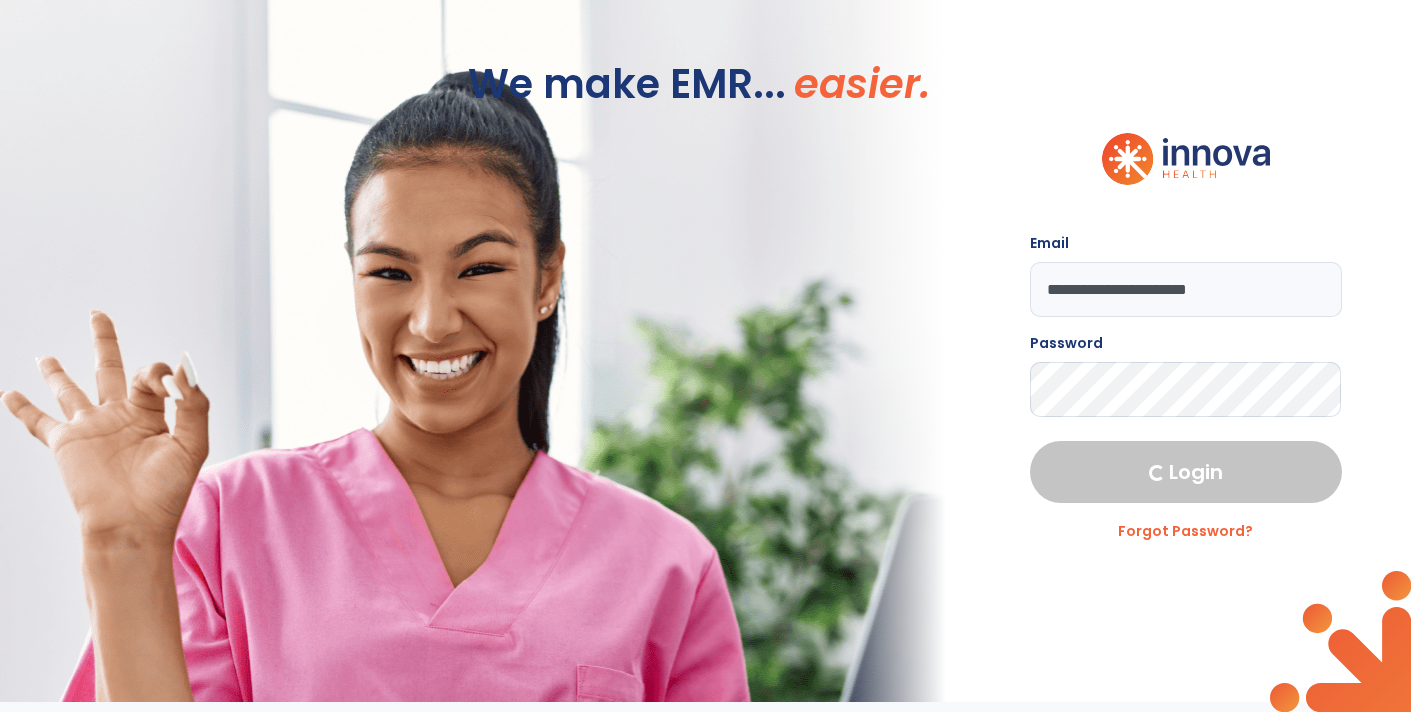 select on "****" 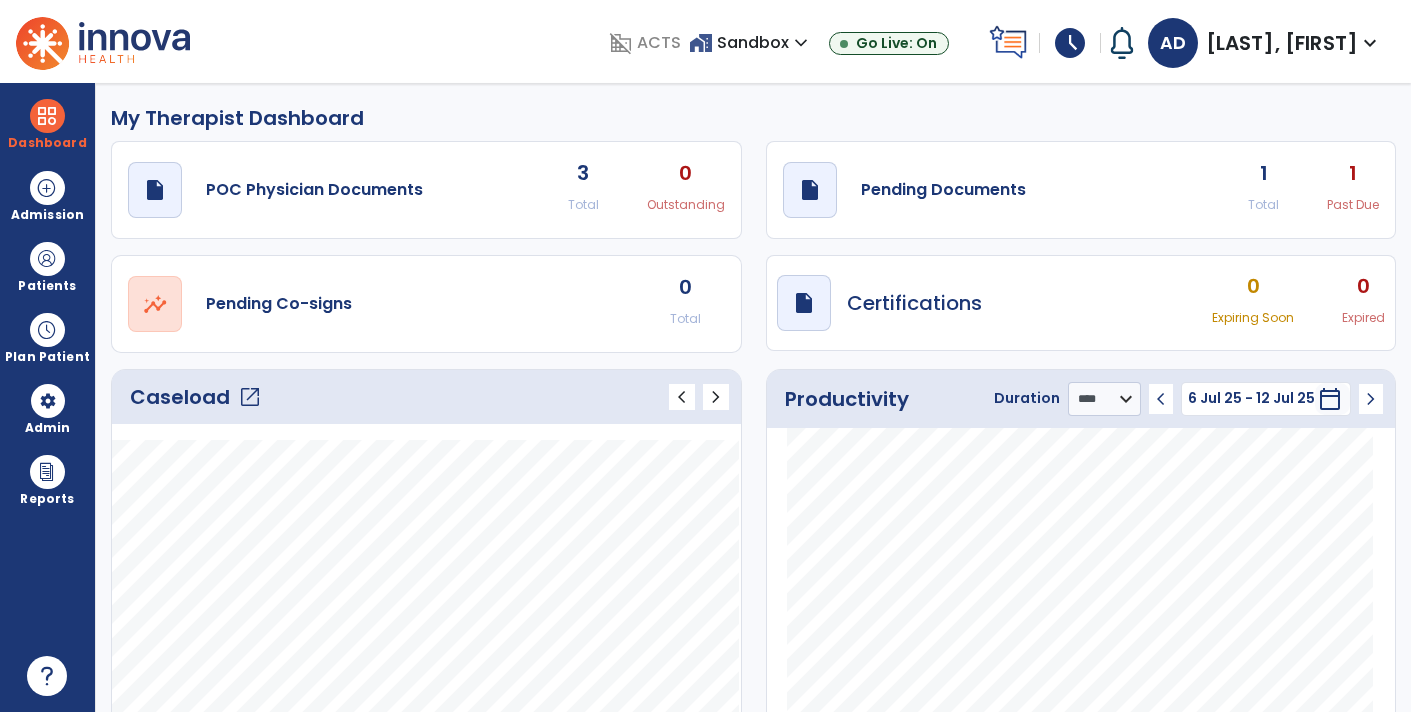 click on "schedule" at bounding box center [1070, 43] 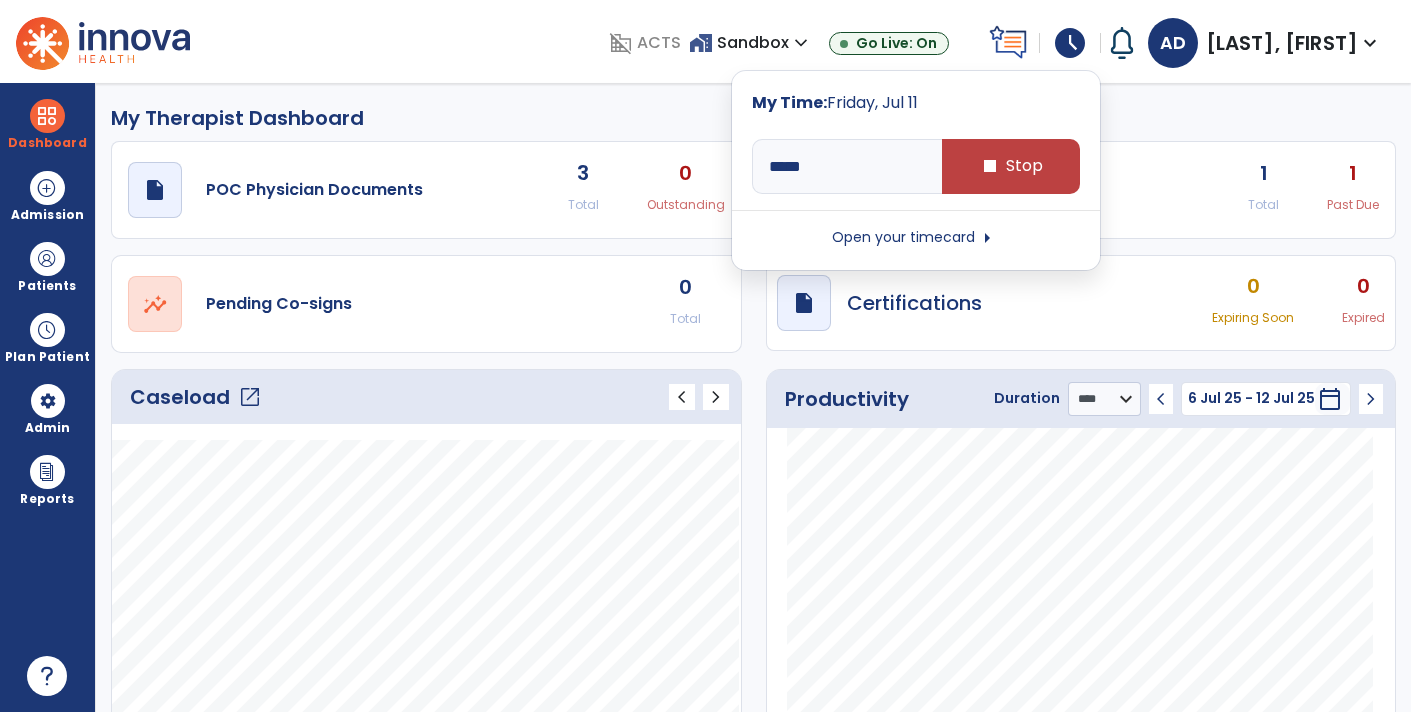click on "Open your timecard  arrow_right" at bounding box center (916, 238) 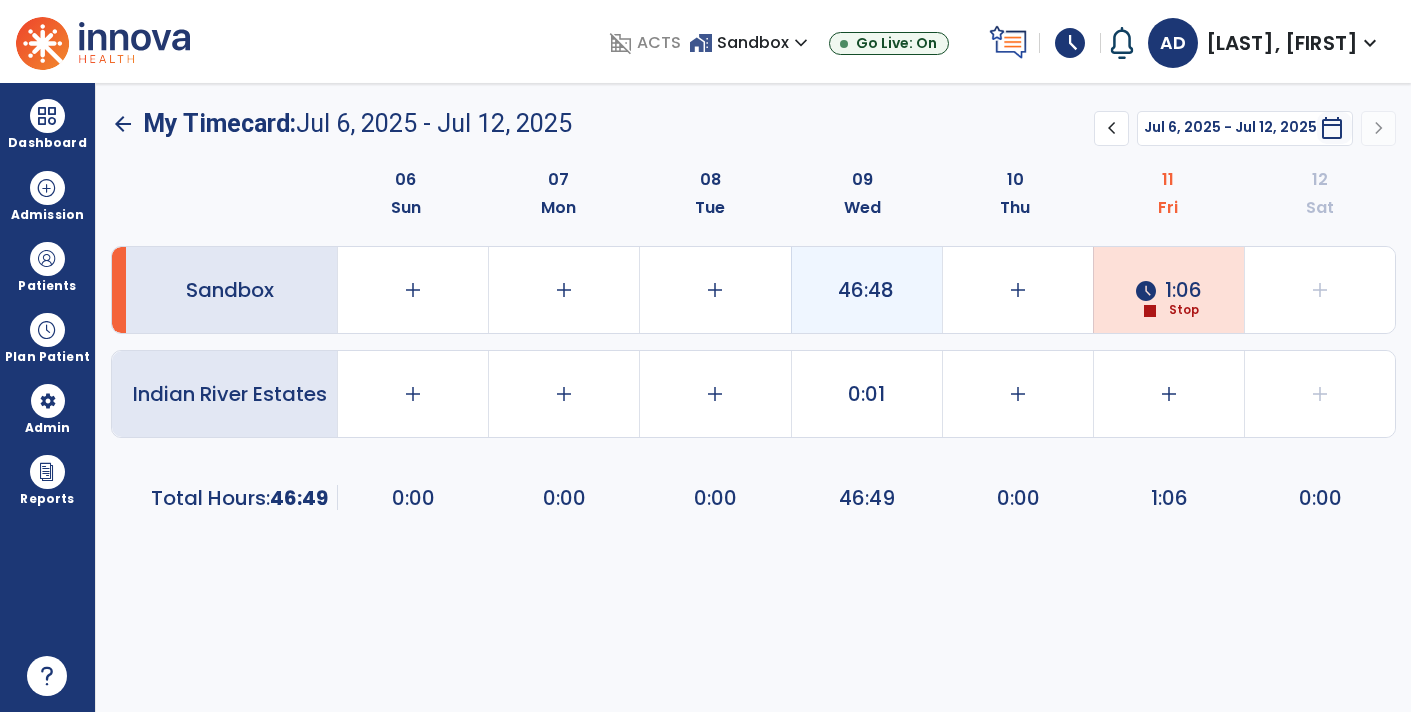 click on "46:48" 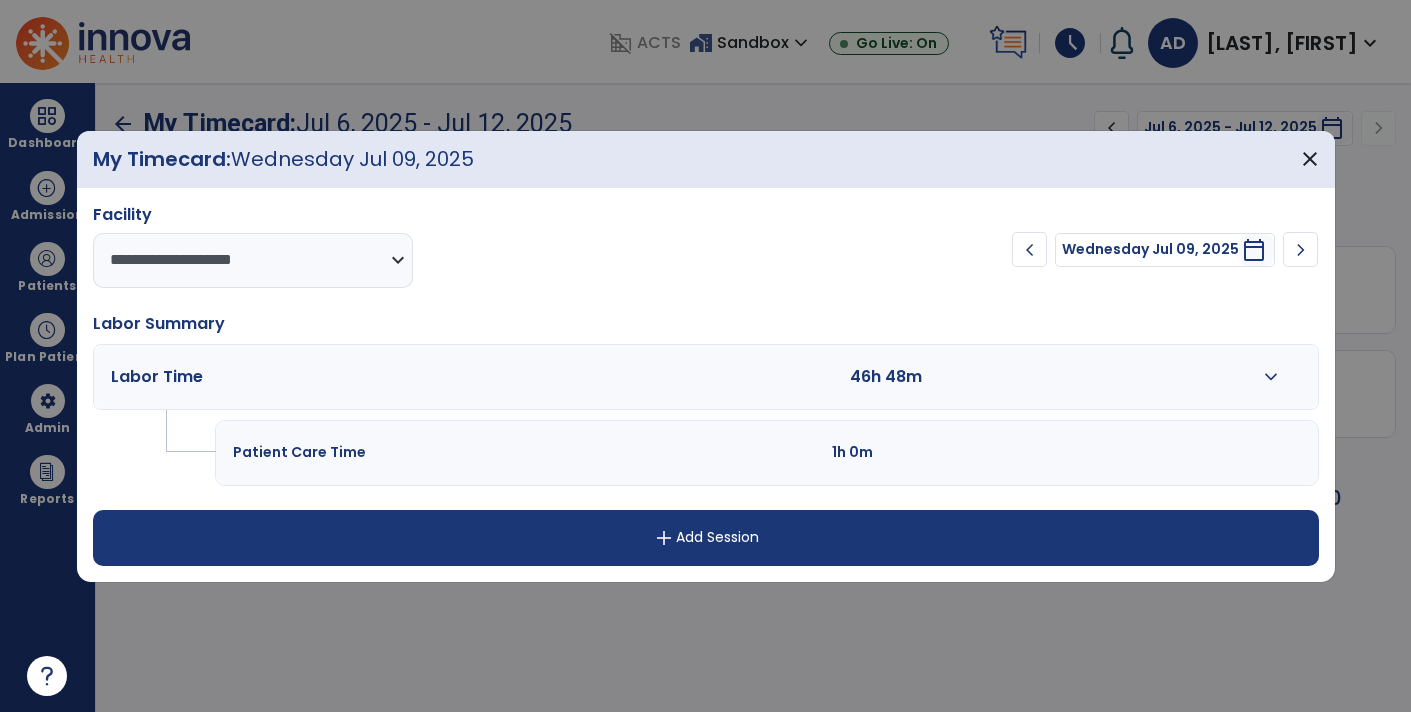 click on "expand_more" at bounding box center [1271, 377] 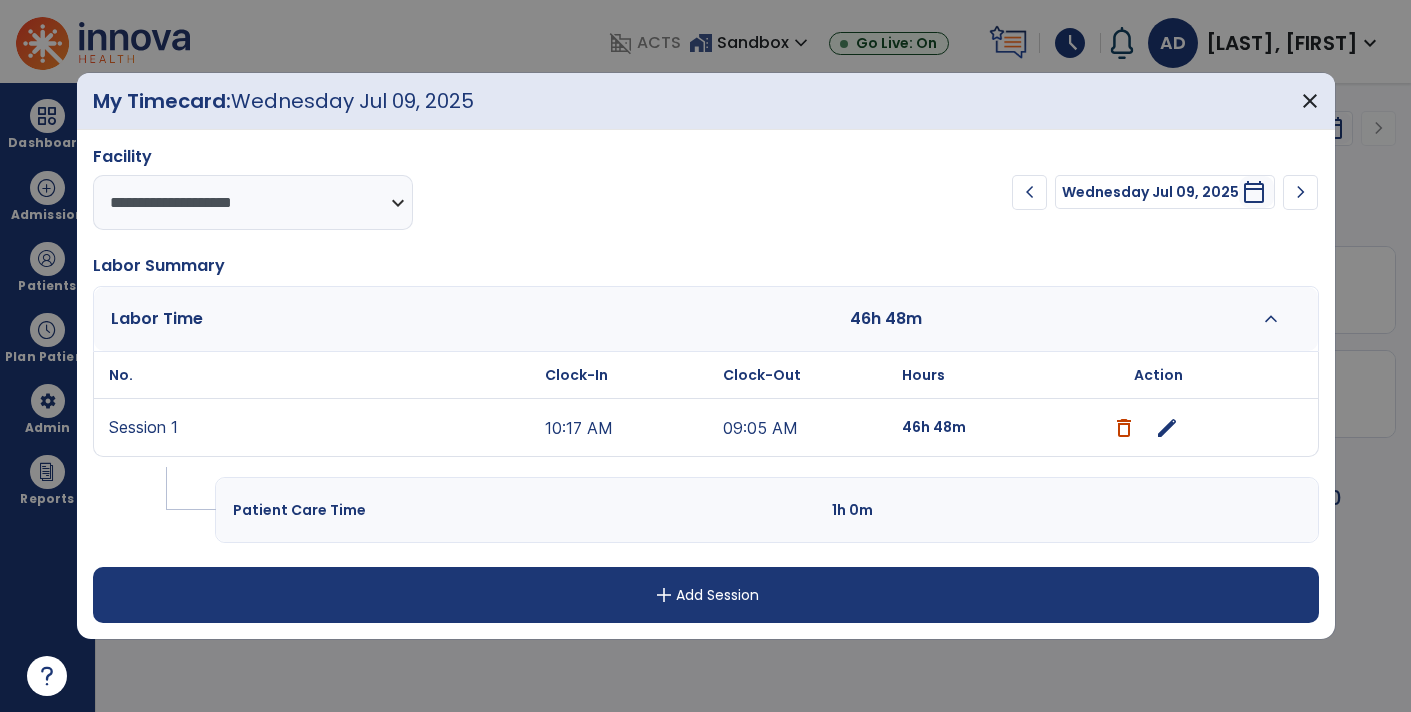 click on "edit" at bounding box center [1167, 428] 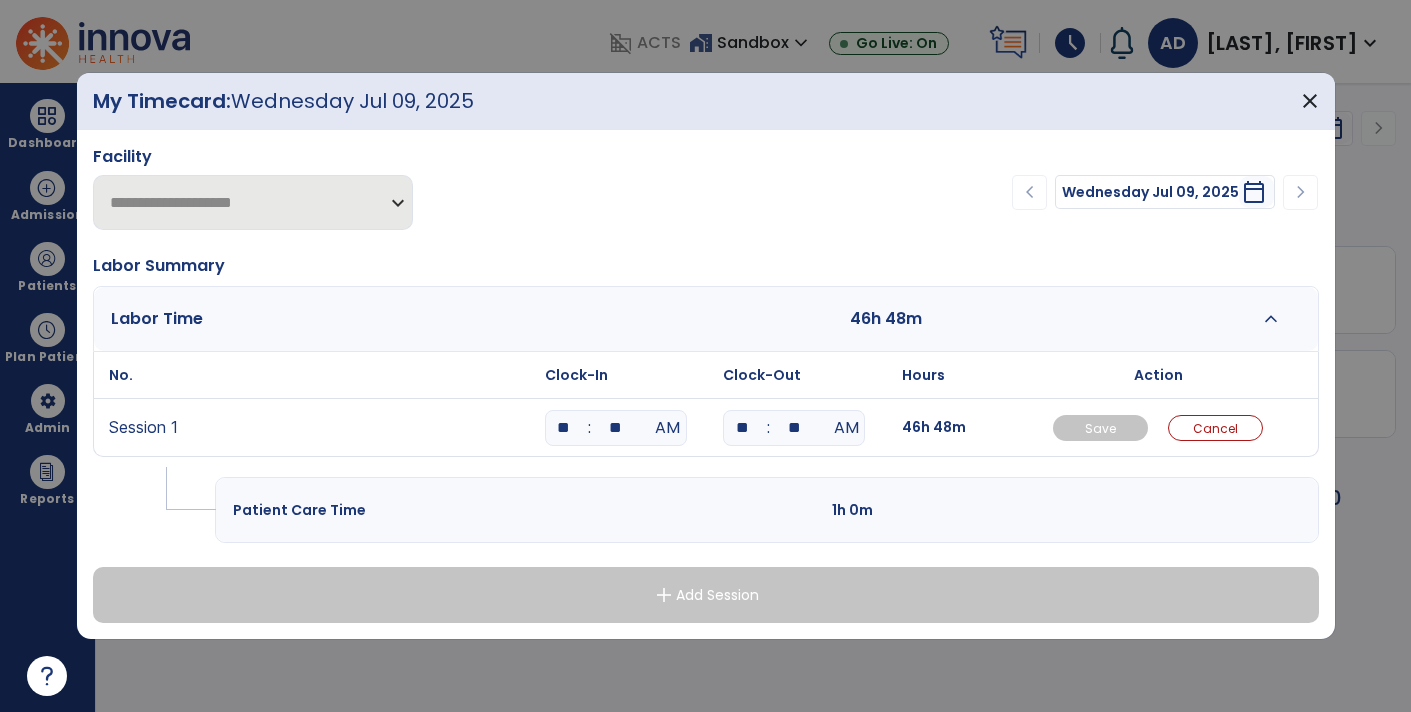 click on "**" at bounding box center [742, 428] 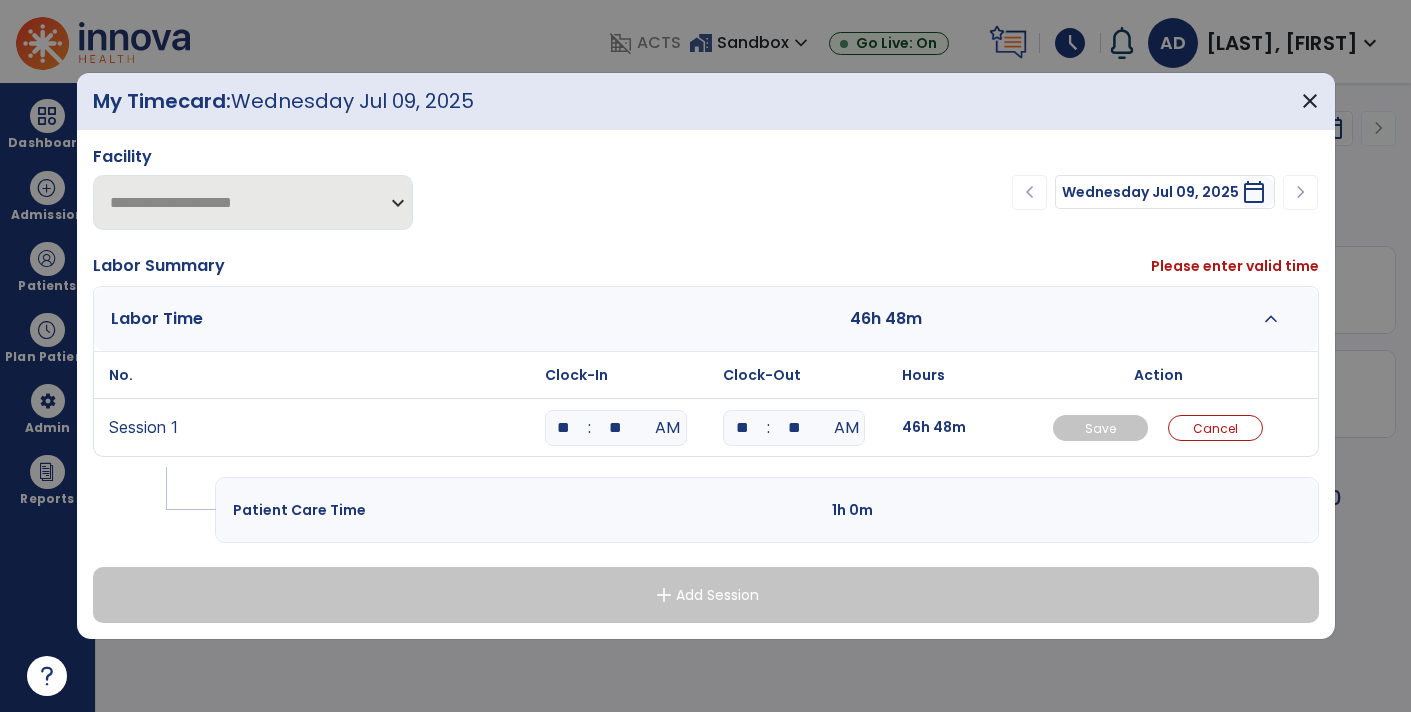 type on "*" 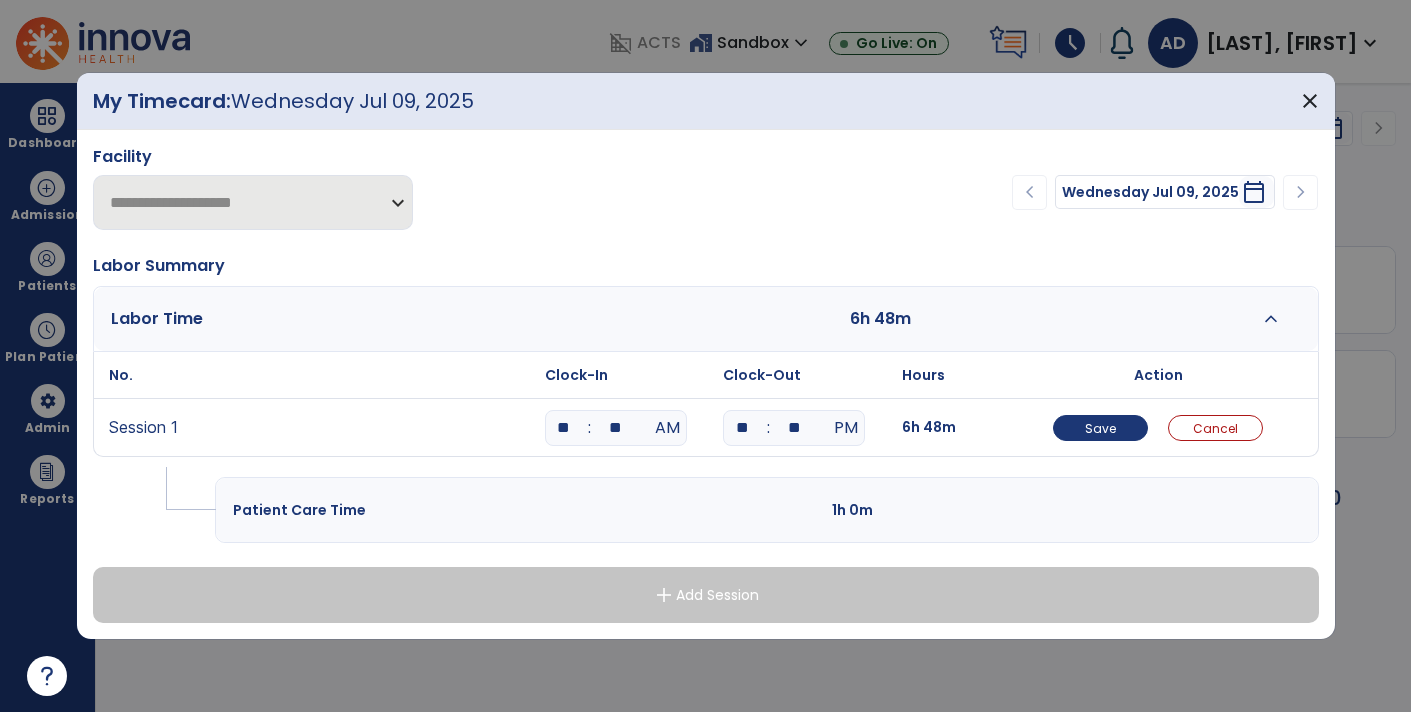 type on "*" 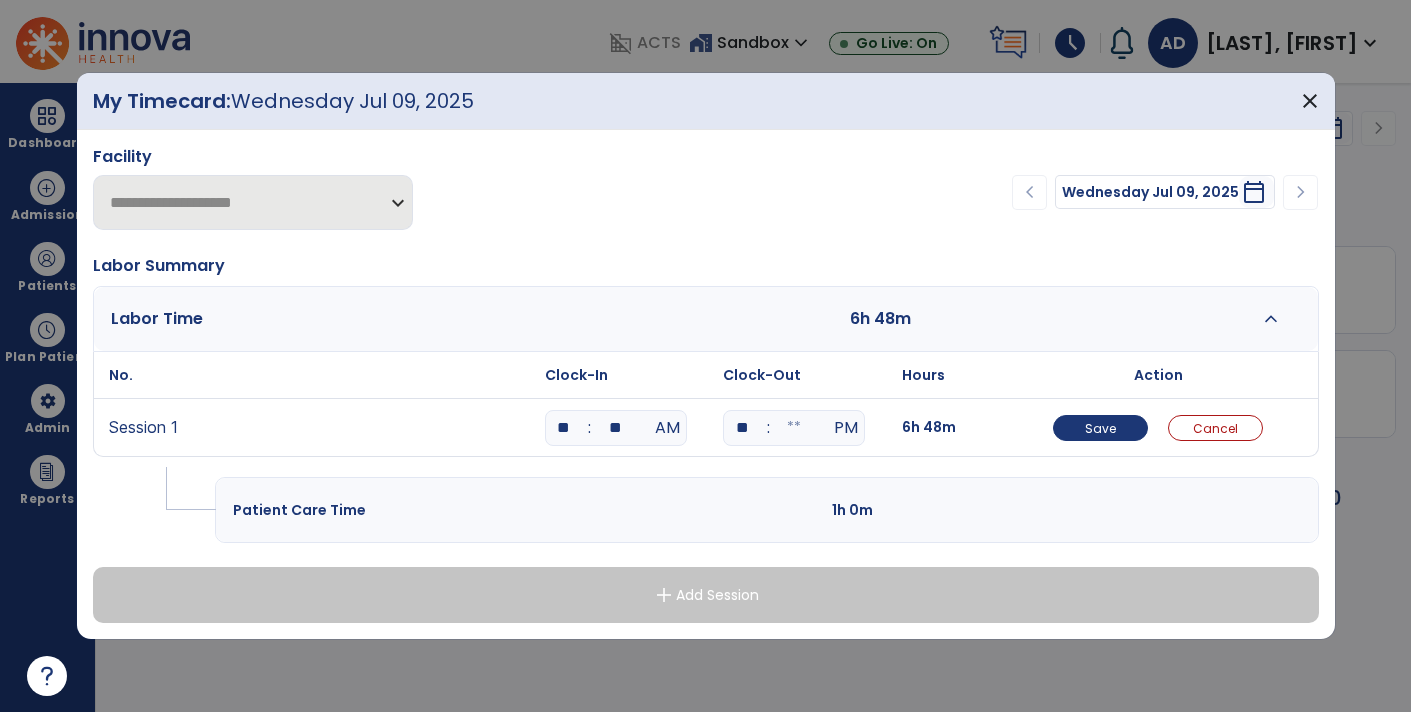 type 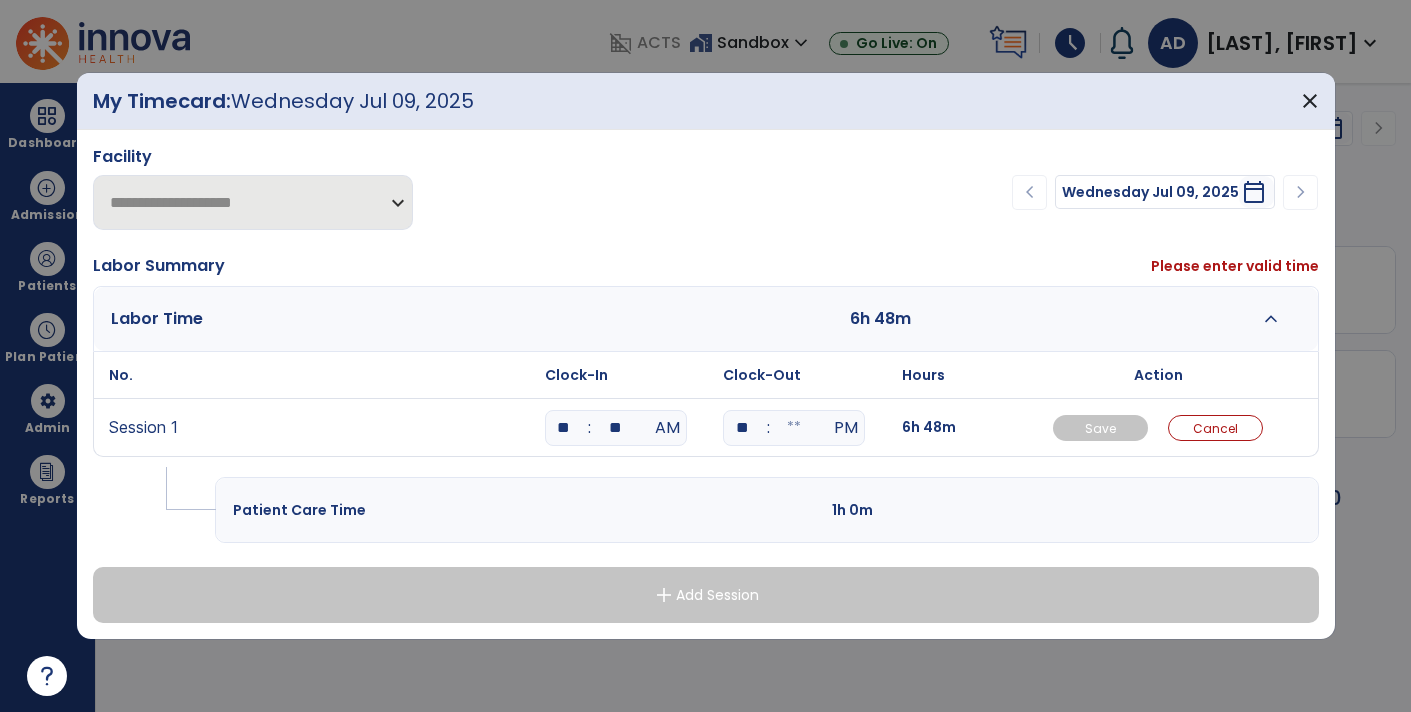 type on "**" 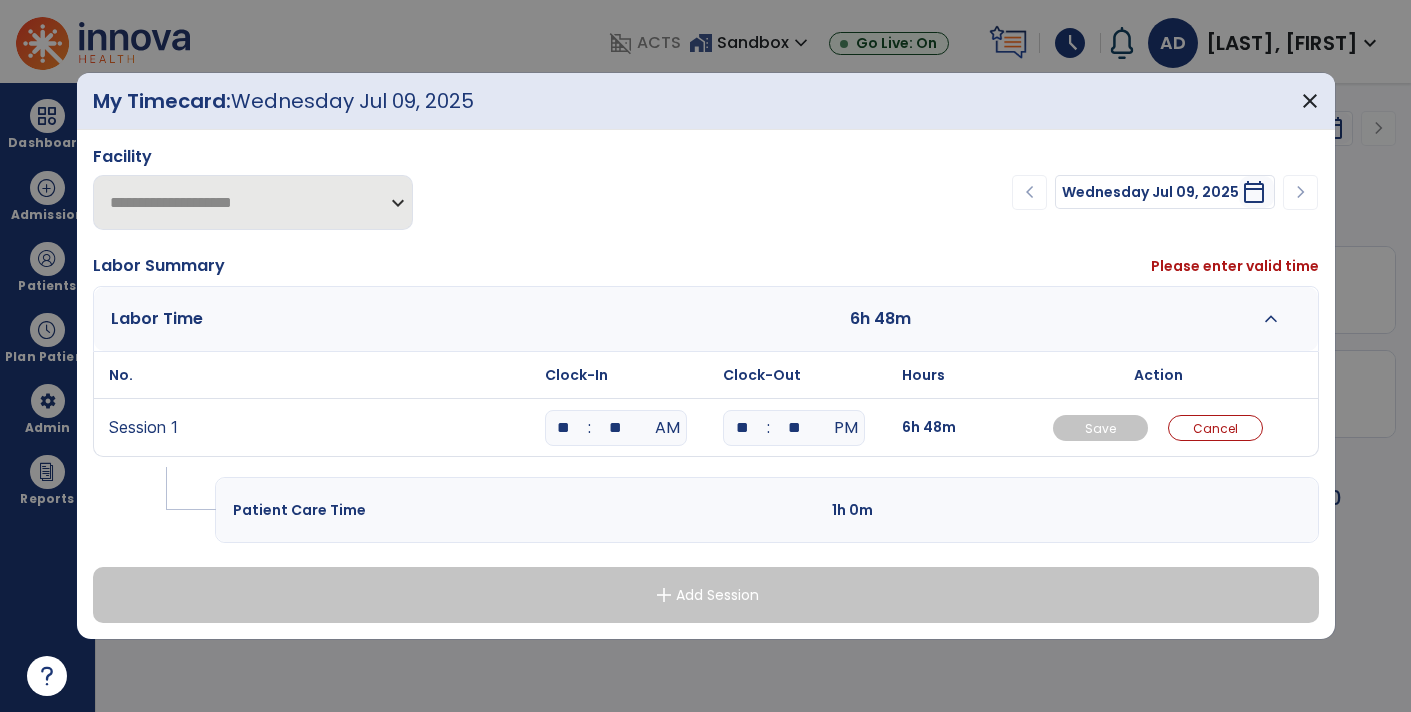 type on "**" 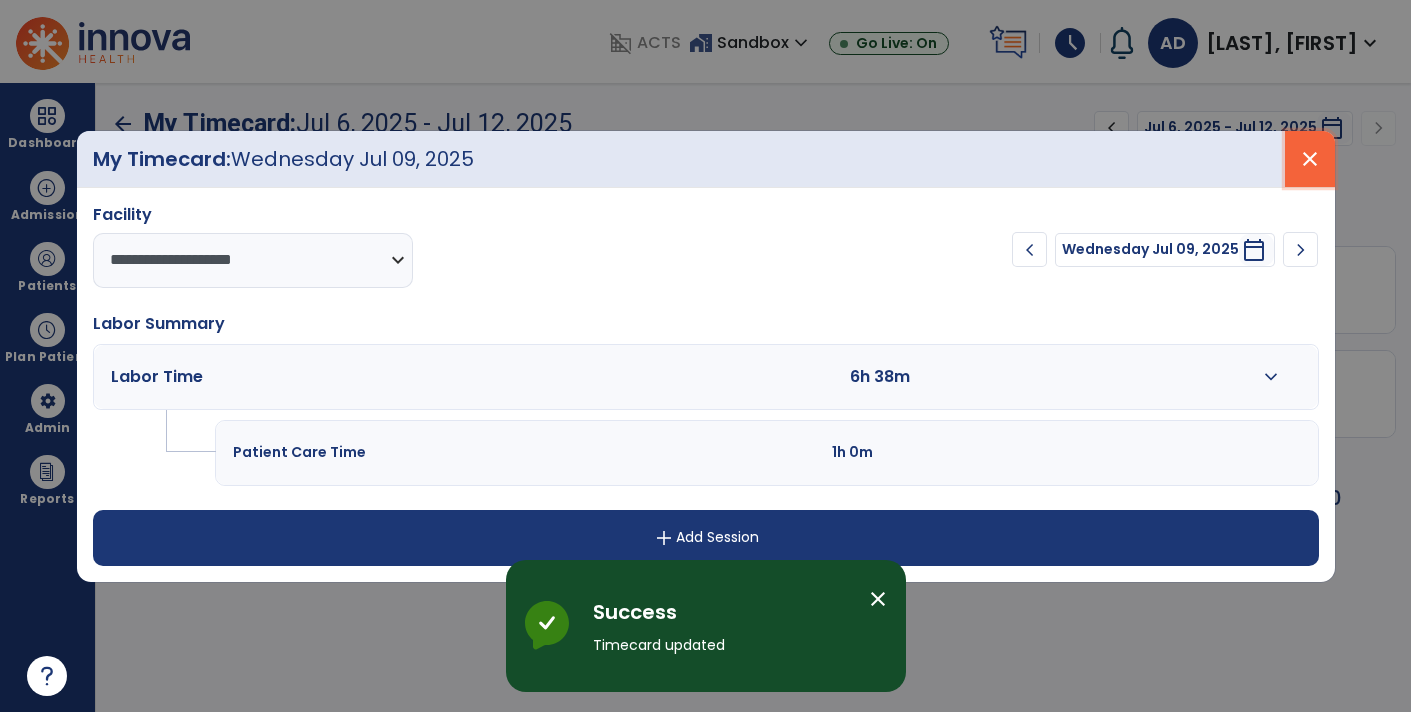 click on "close" at bounding box center [1310, 159] 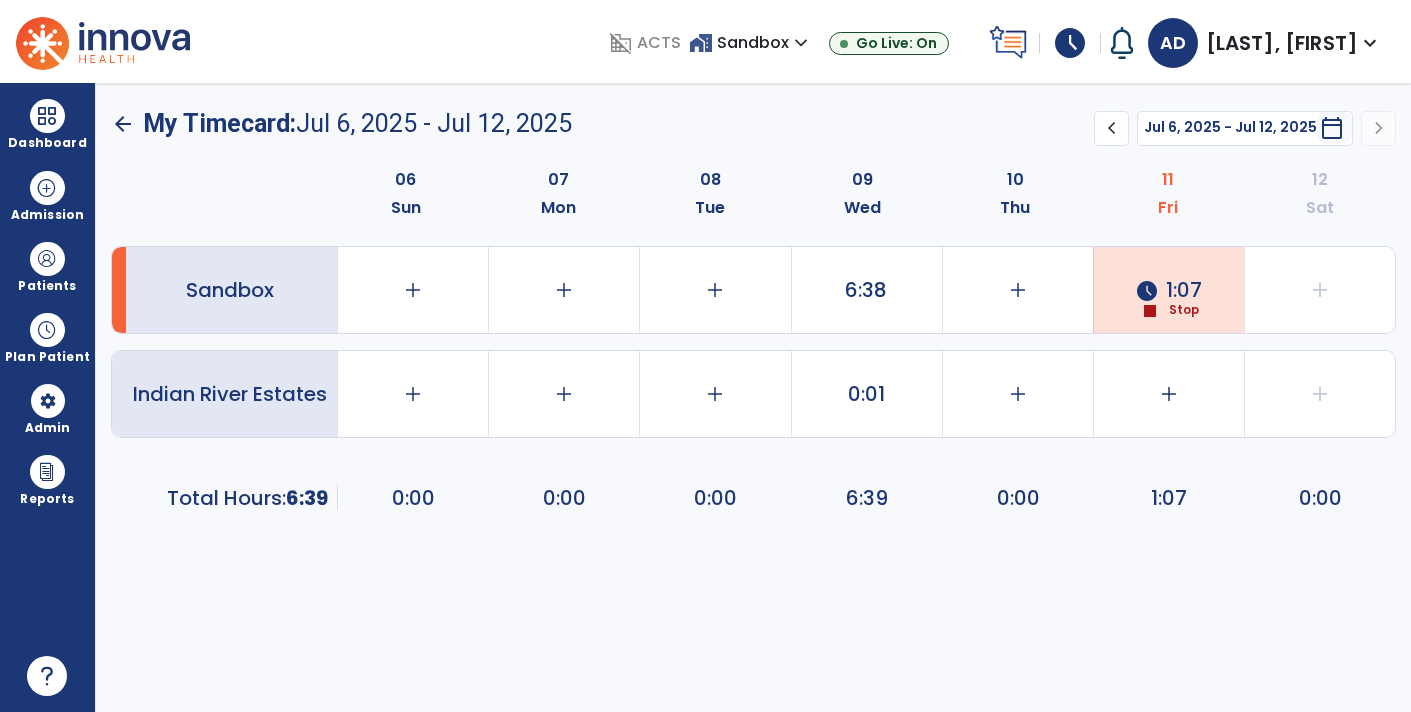 click on "Sandbox add 0:00 add 0:00 add 0:00 6:38 add 0:00 schedule 1:07 stop Stop add 0:00 Indian River Estates add 0:00 add 0:00 add 0:00 0:01 add 0:00 add 0:00 add 0:00 Total Hours: 6:39 0:00 0:00 0:00 6:39 0:00 1:07 0:00" 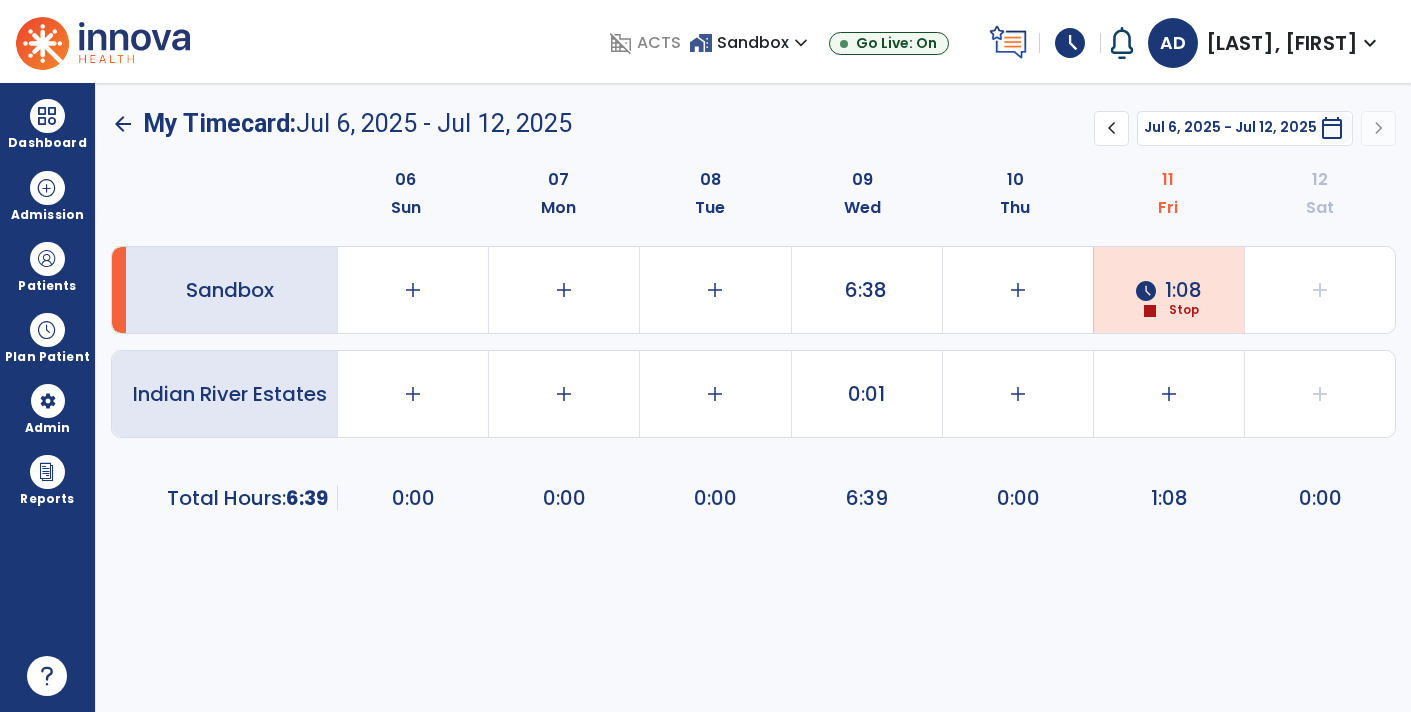 click on "arrow_back" 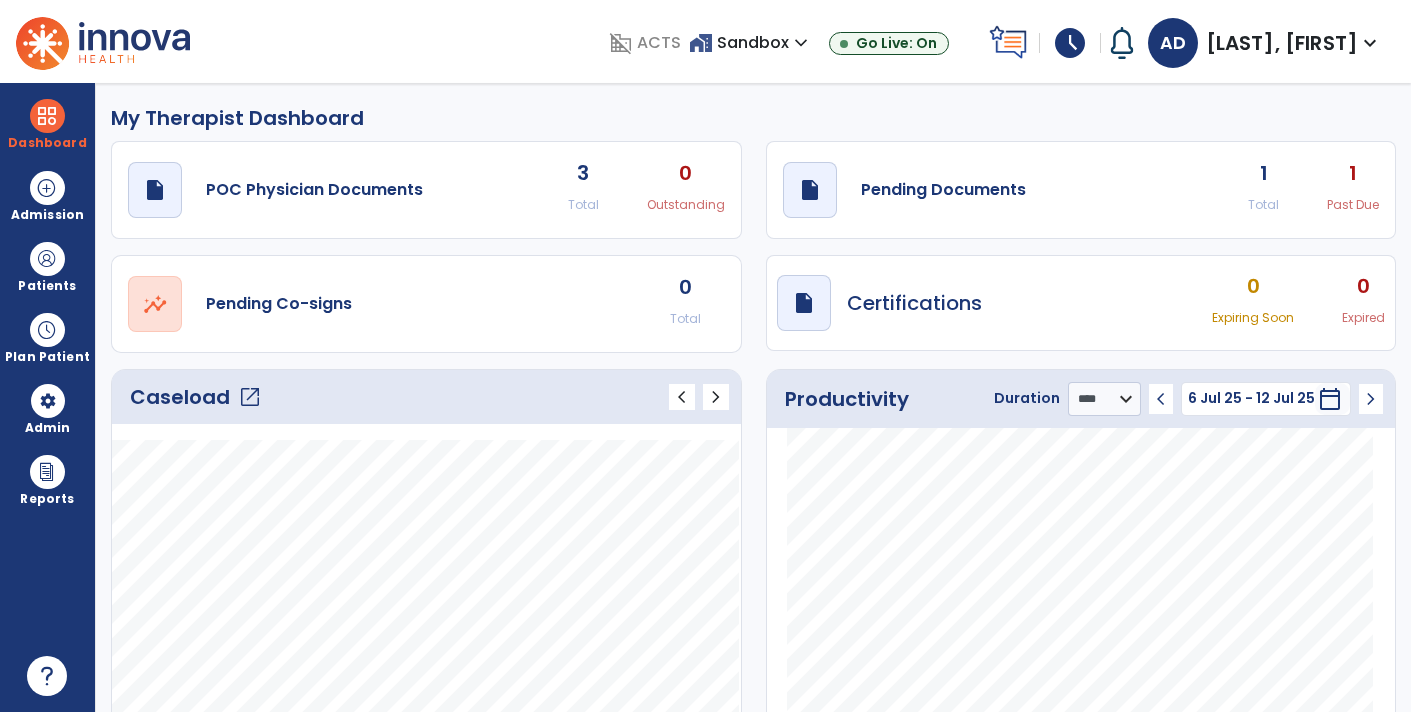 click on "schedule" at bounding box center (1070, 43) 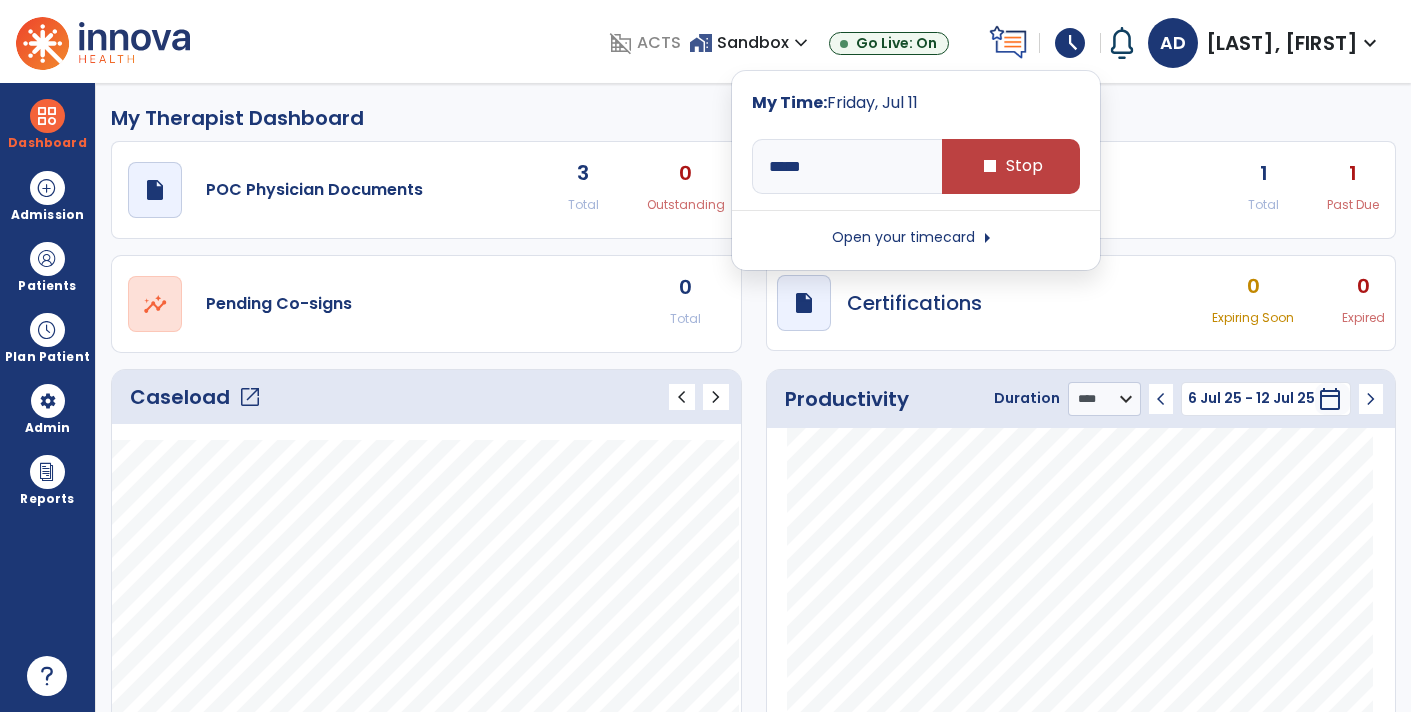click on "Open your timecard  arrow_right" at bounding box center [916, 238] 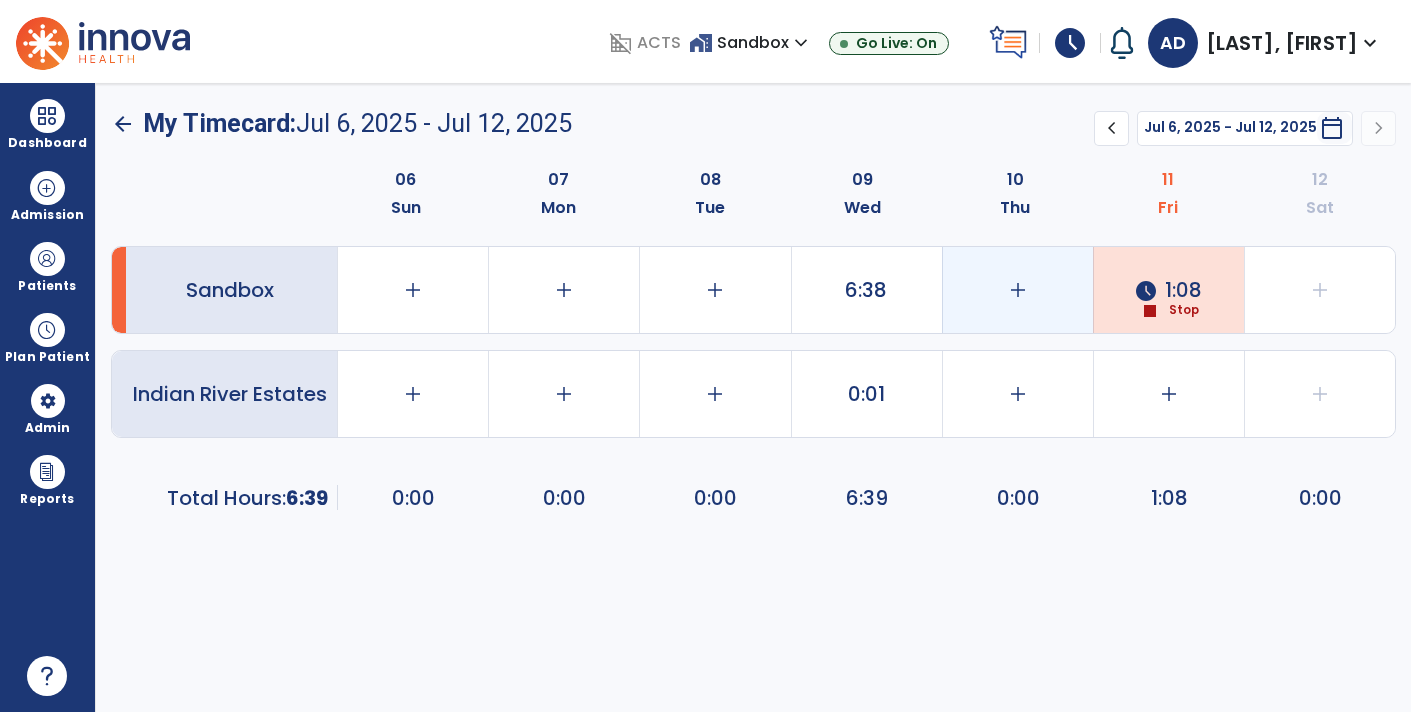 click on "add" 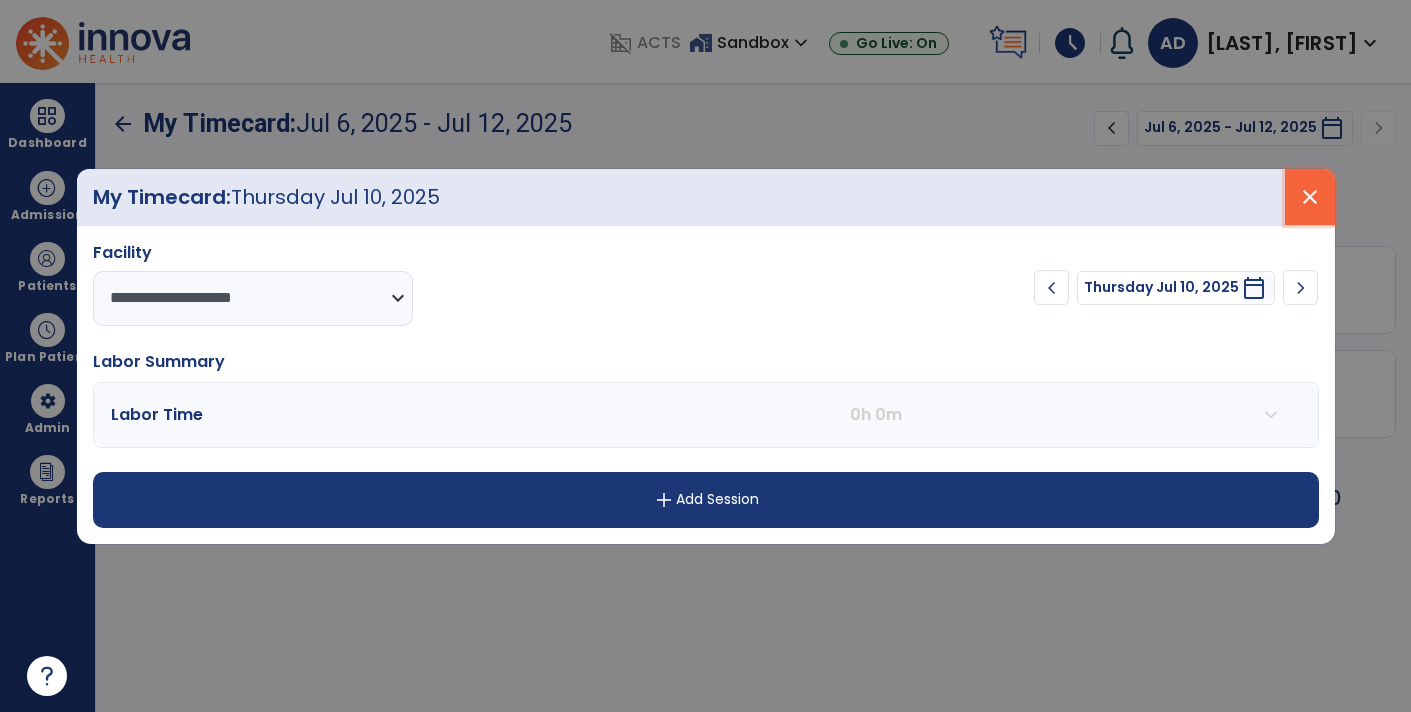 click on "close" at bounding box center [1310, 197] 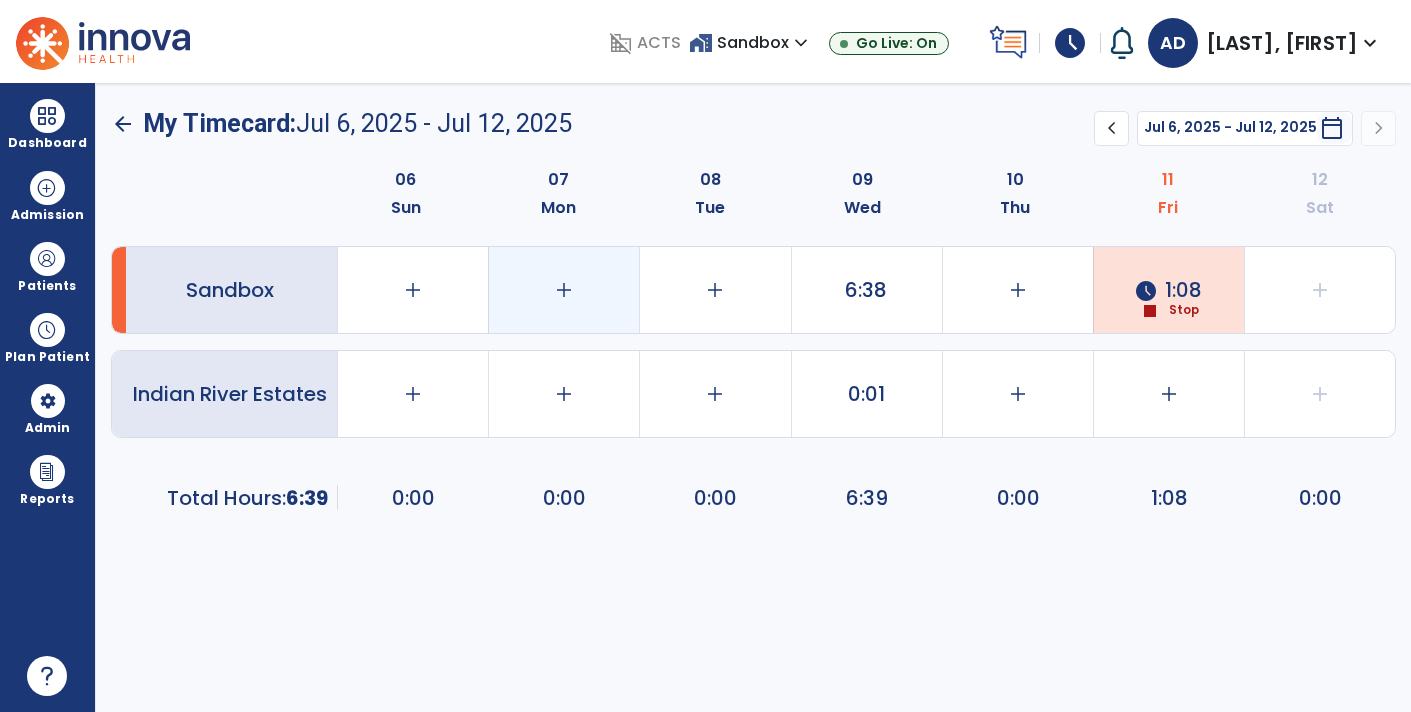 click on "add" 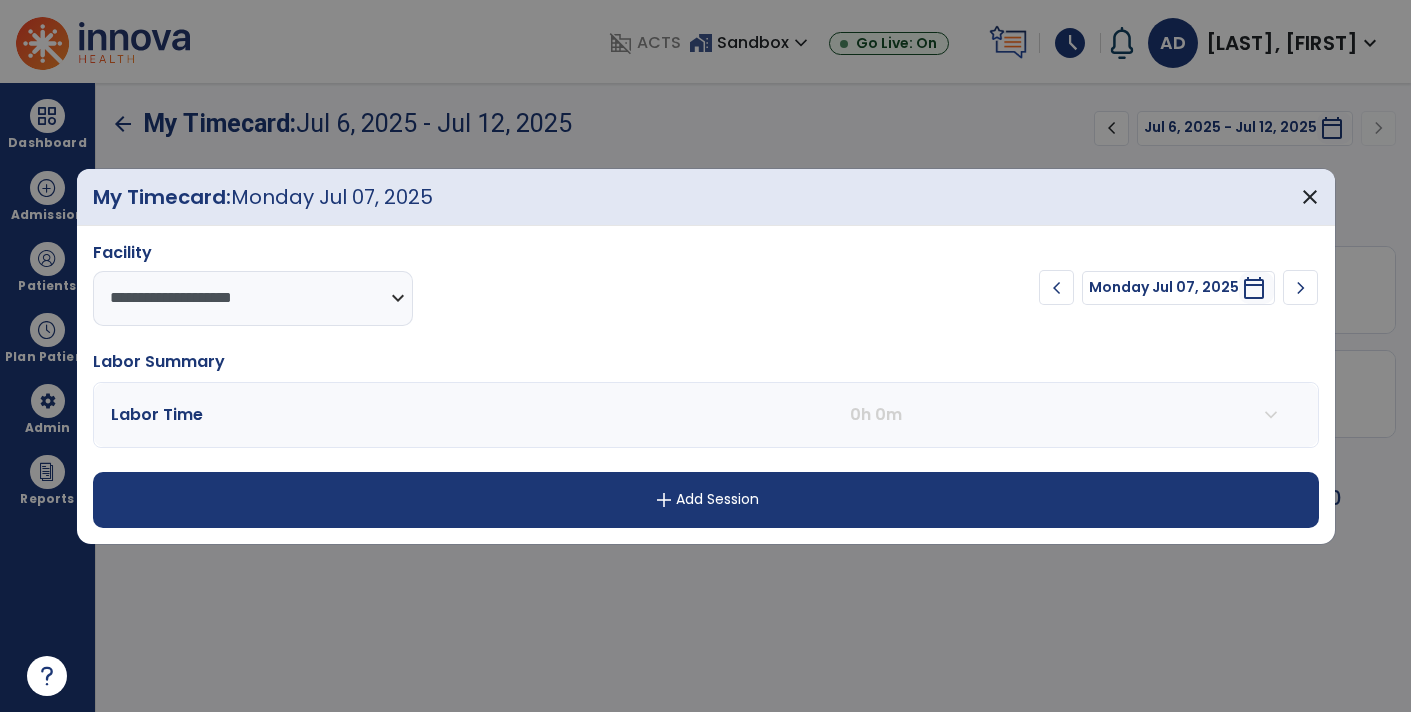 click on "add  Add Session" at bounding box center (706, 500) 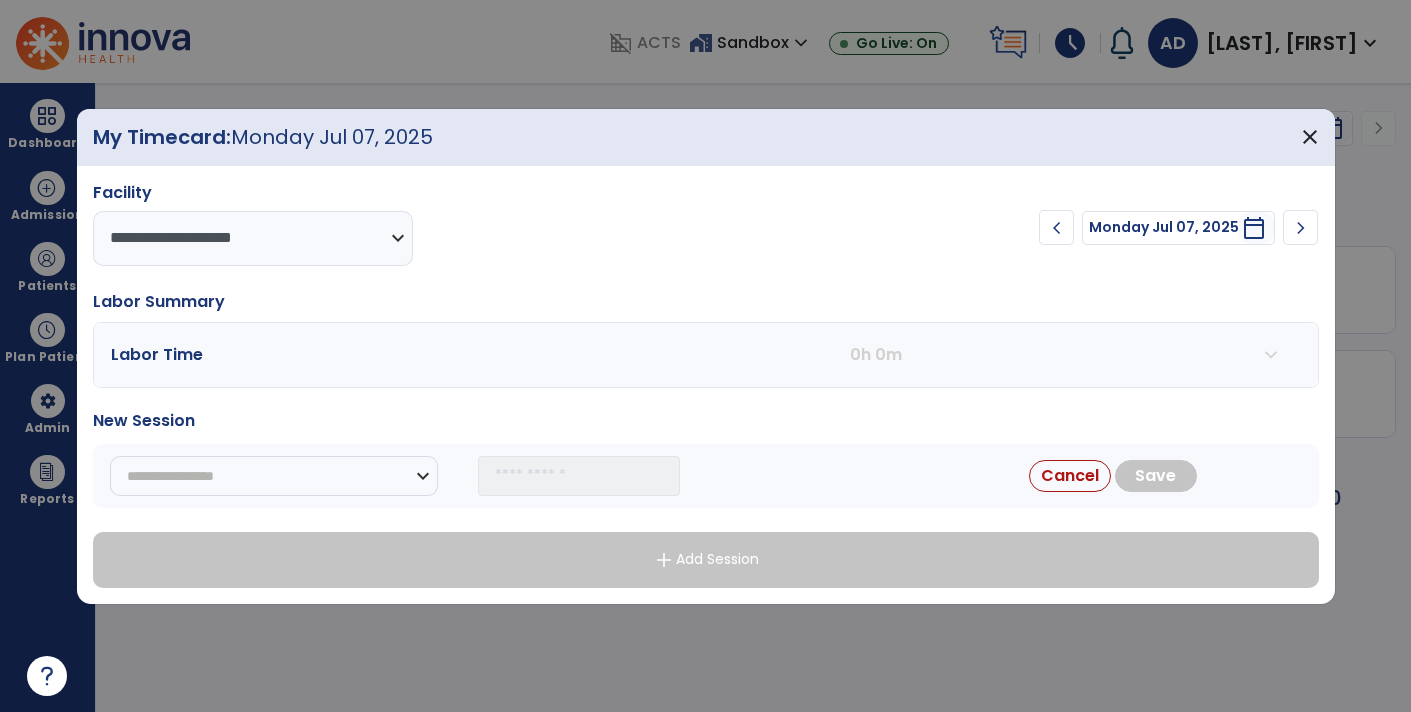 click at bounding box center [598, 355] 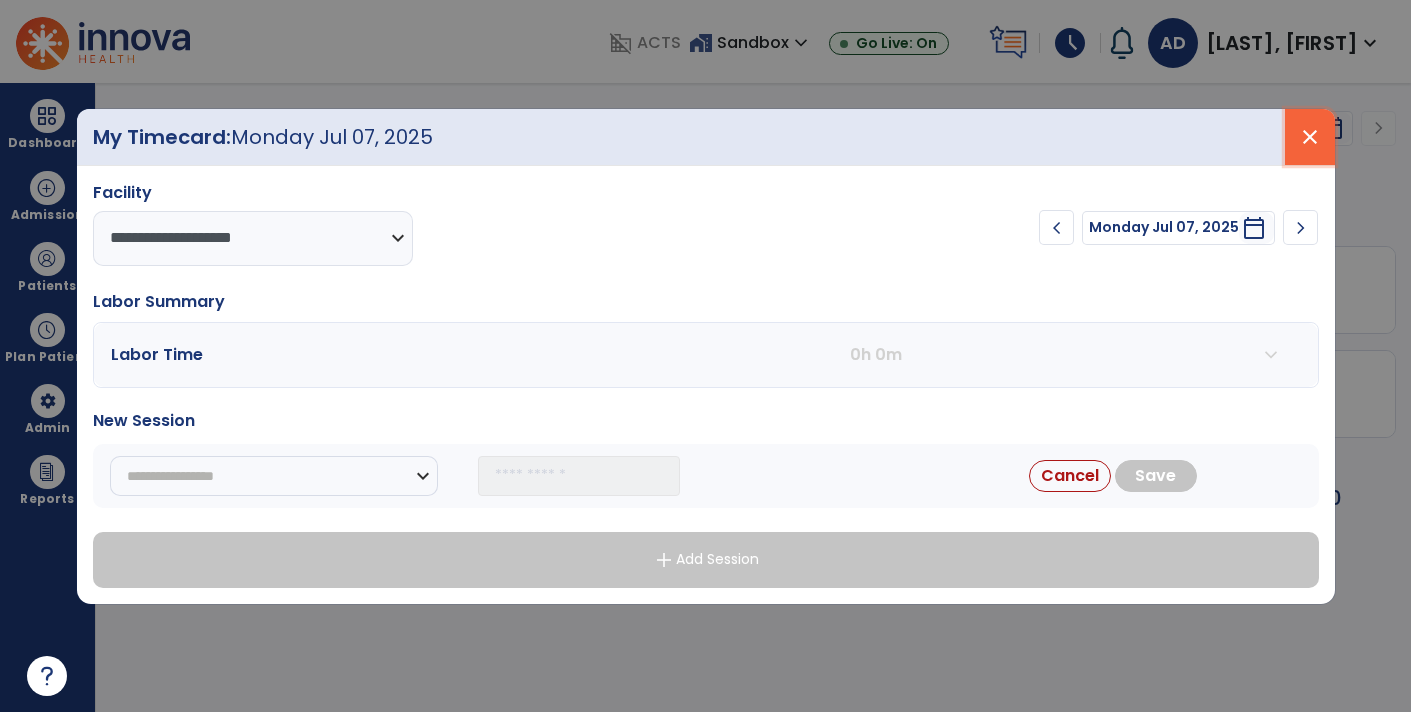 click on "close" at bounding box center (1310, 137) 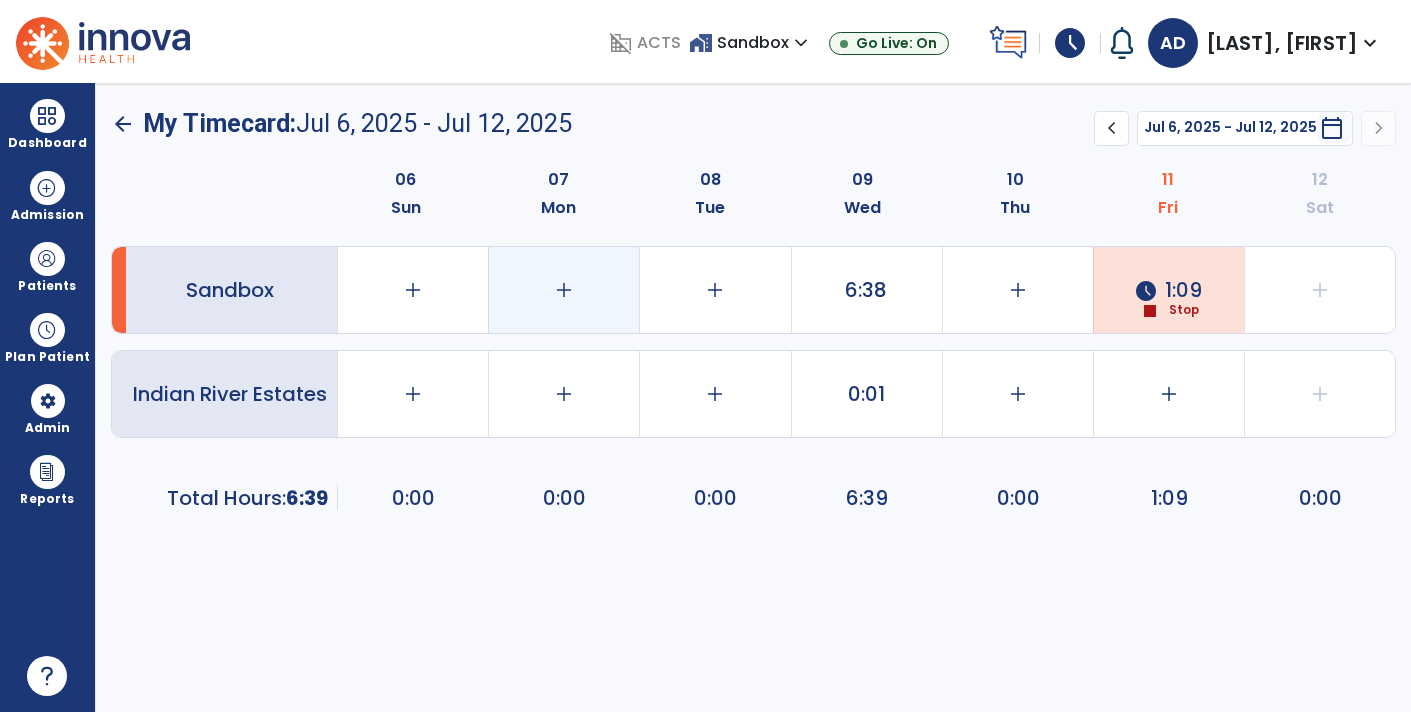 click on "add" 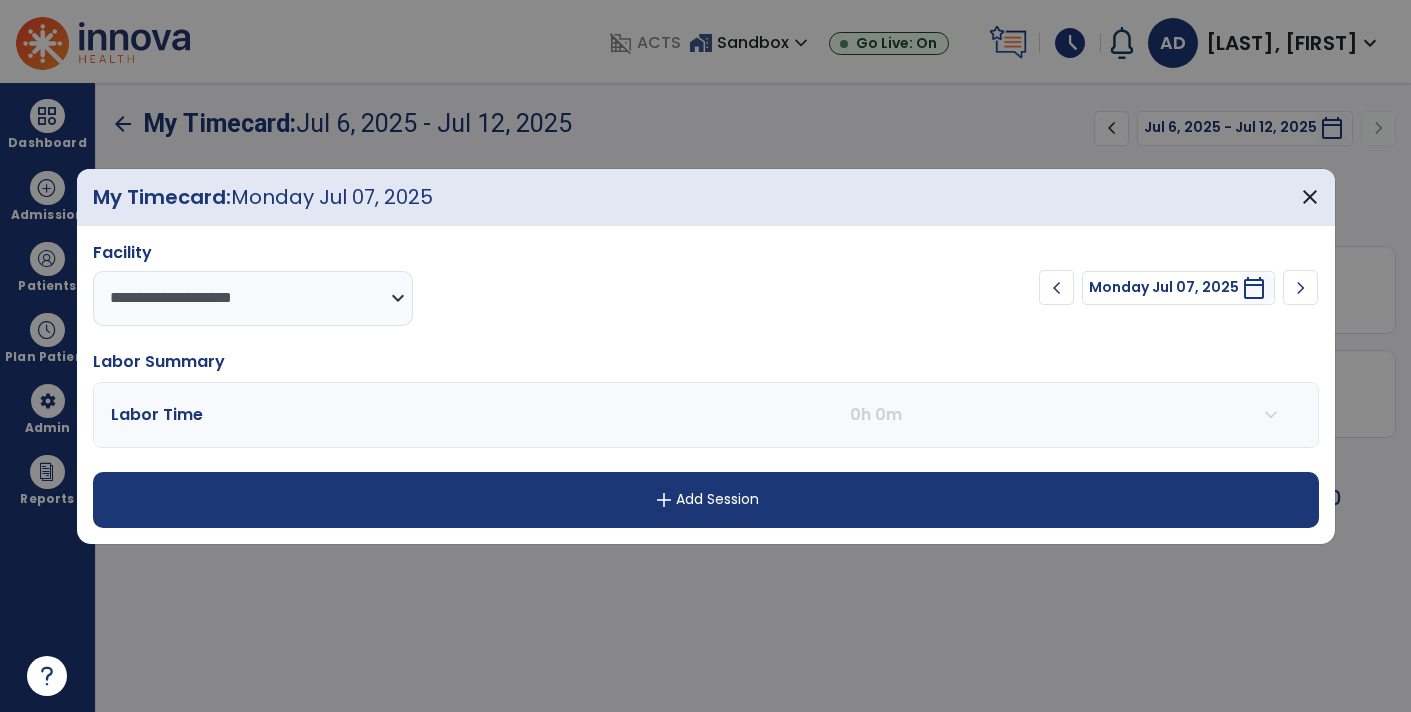 click at bounding box center [1093, 415] 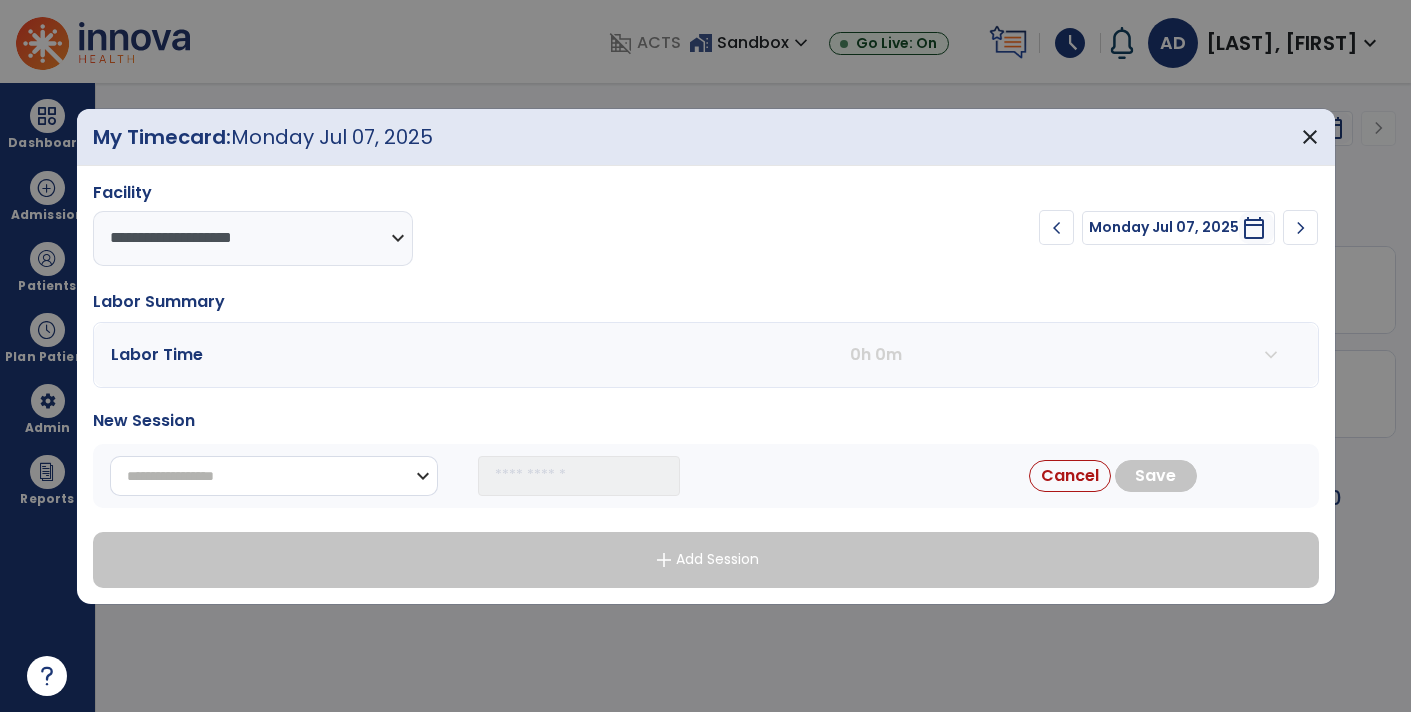 click on "**********" at bounding box center [274, 476] 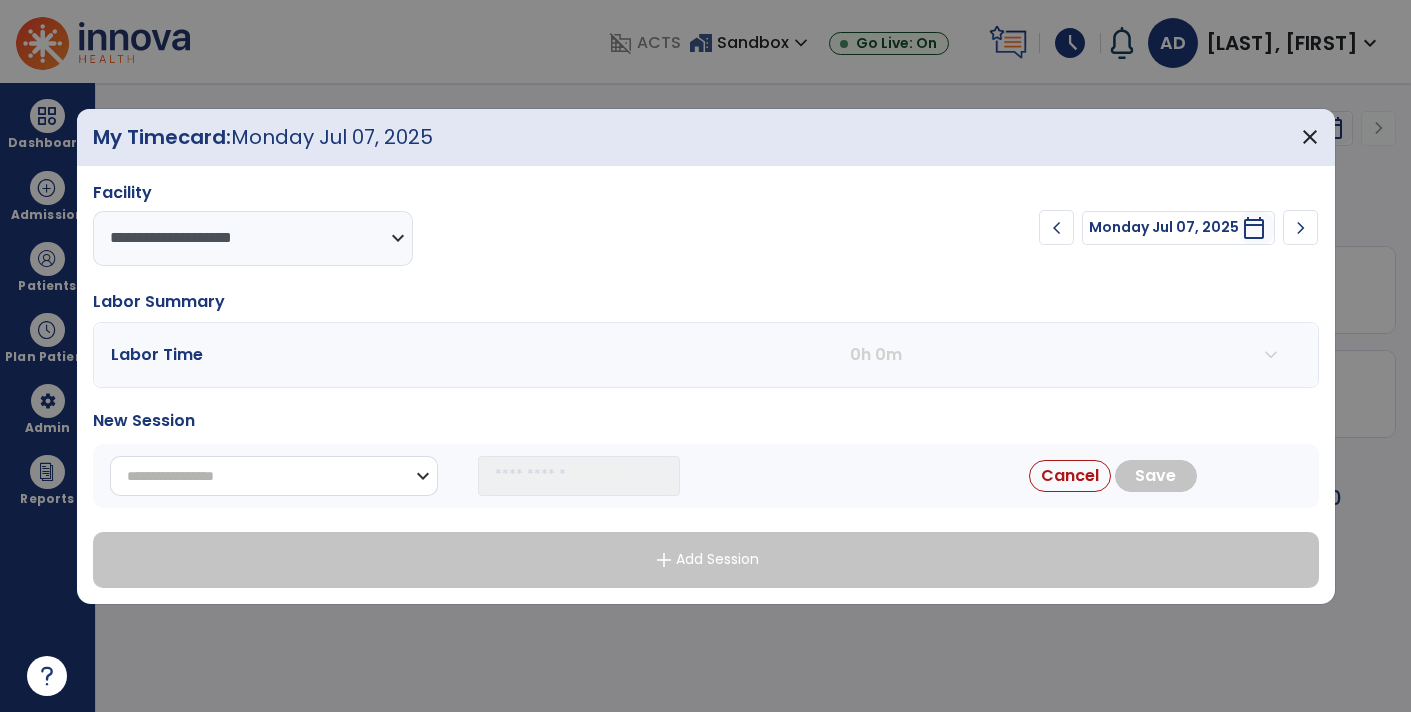 select on "**********" 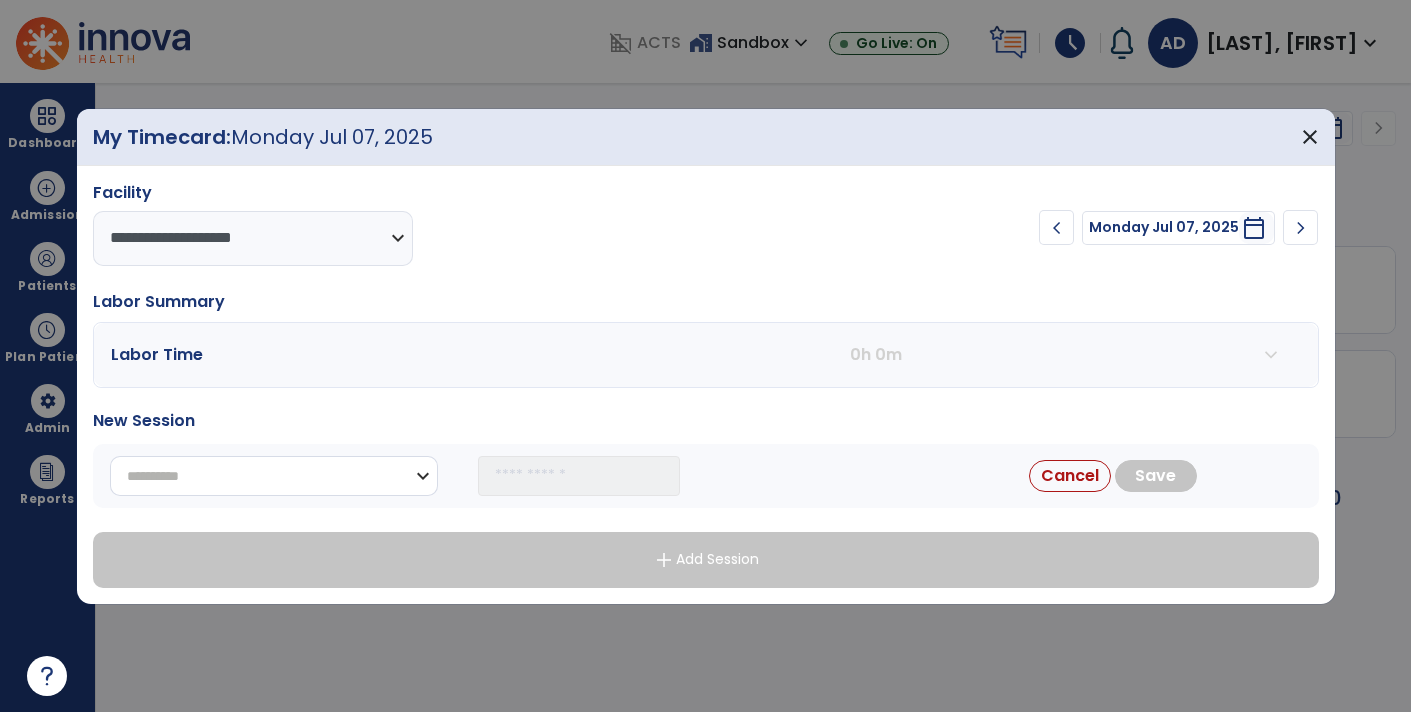 click on "**********" at bounding box center [274, 476] 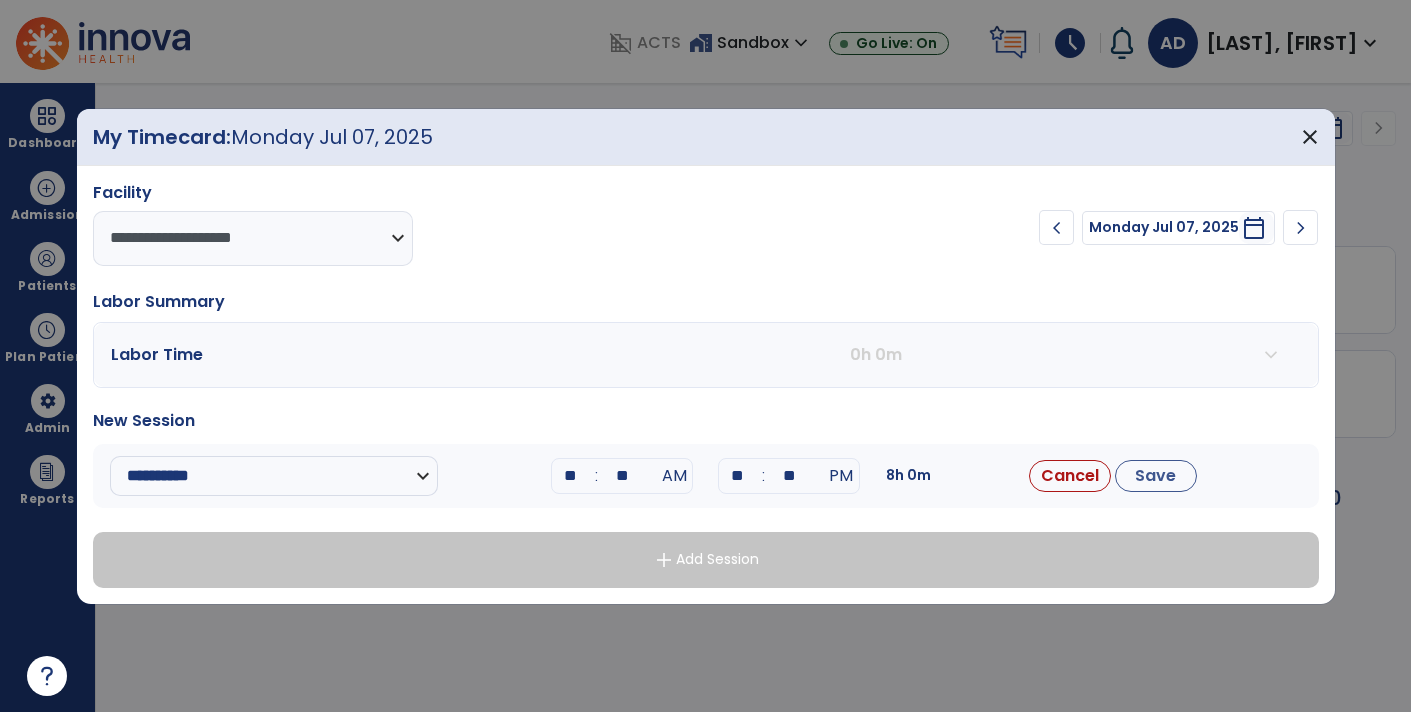 click on "**" at bounding box center [570, 476] 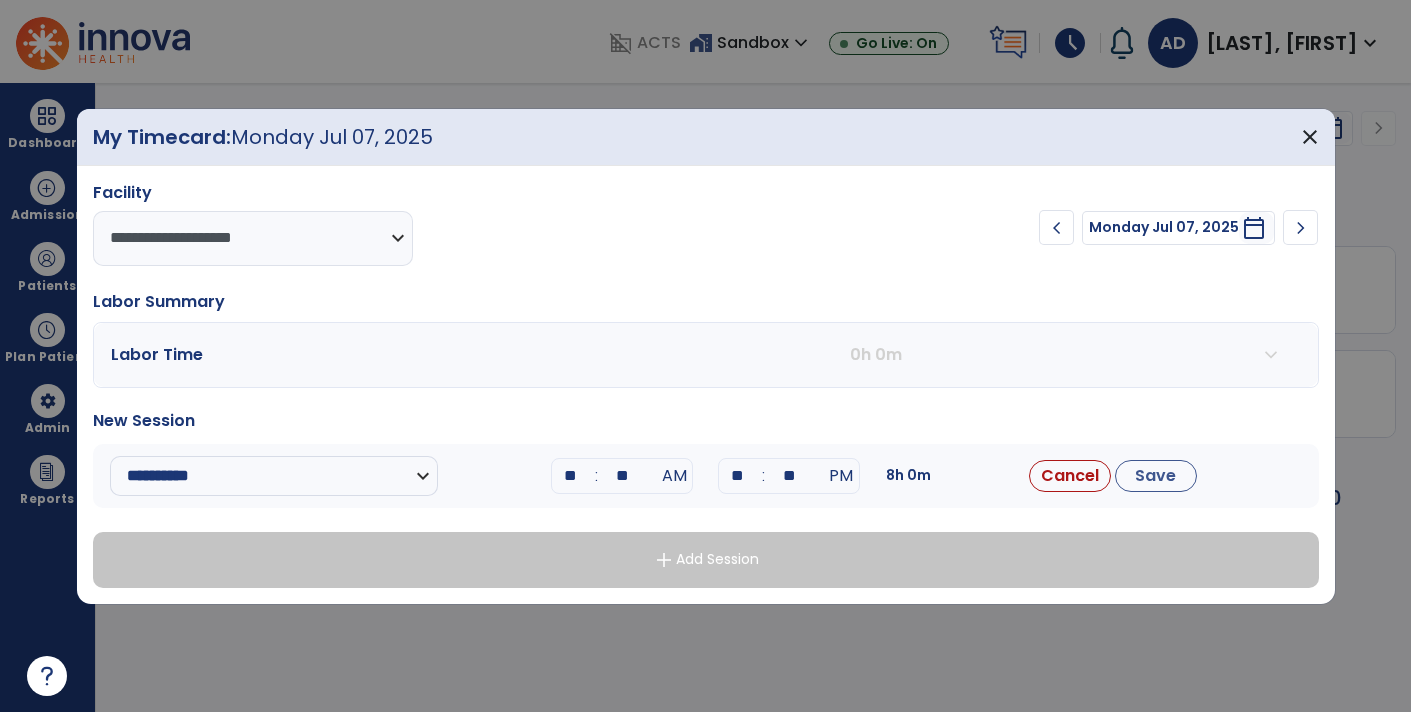 type on "**" 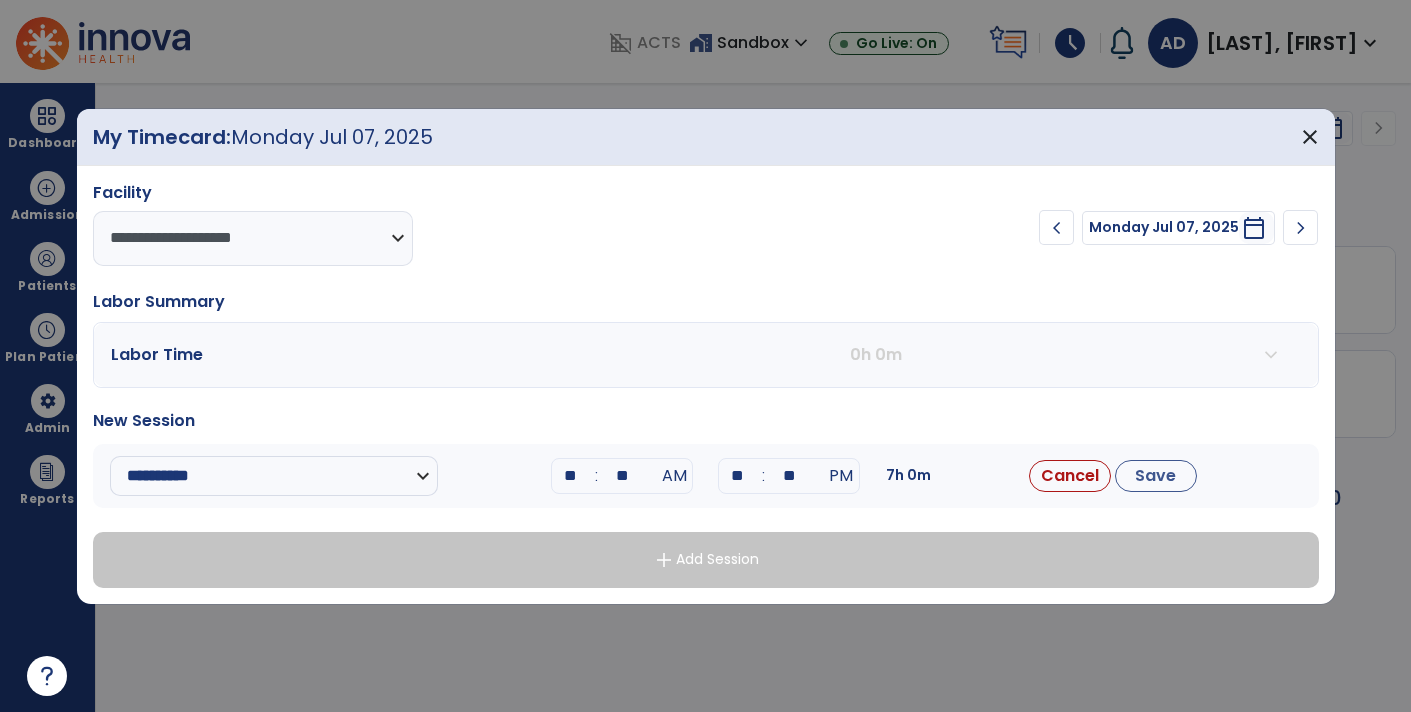 type on "*" 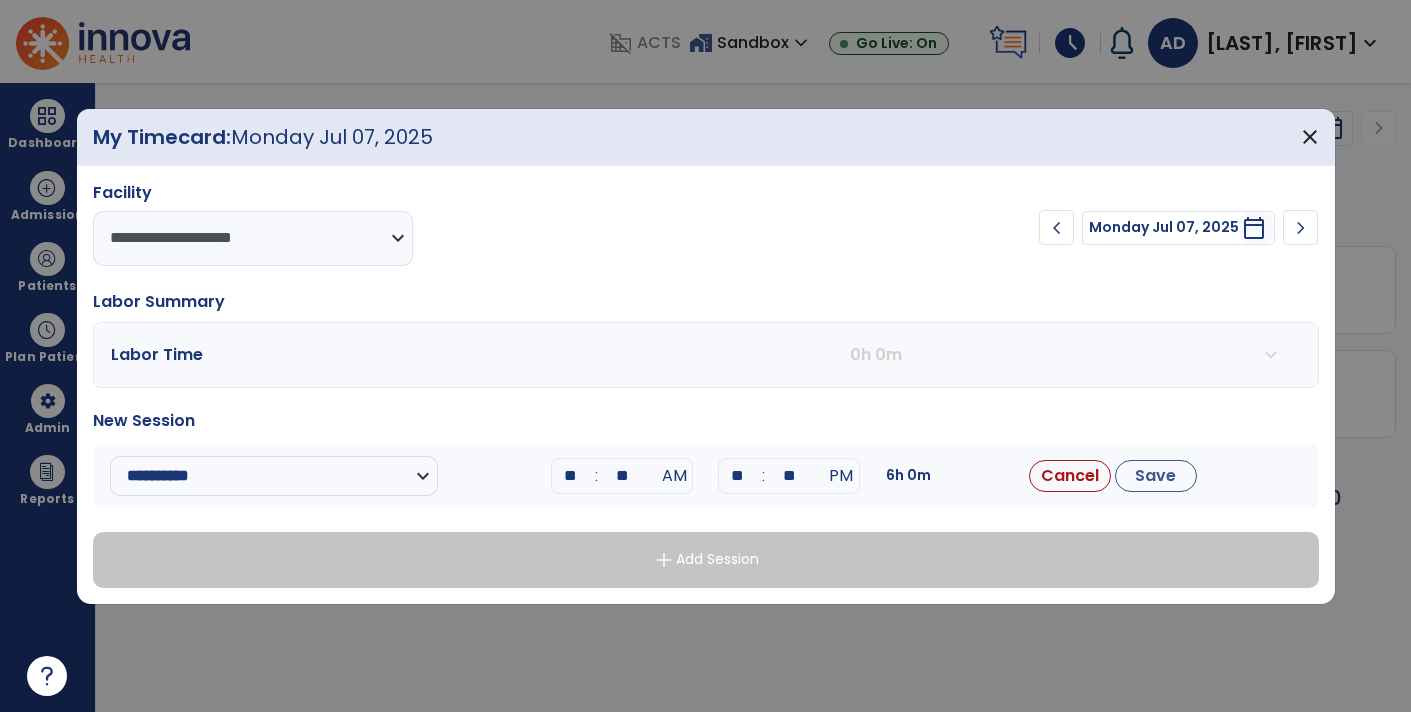 type on "*" 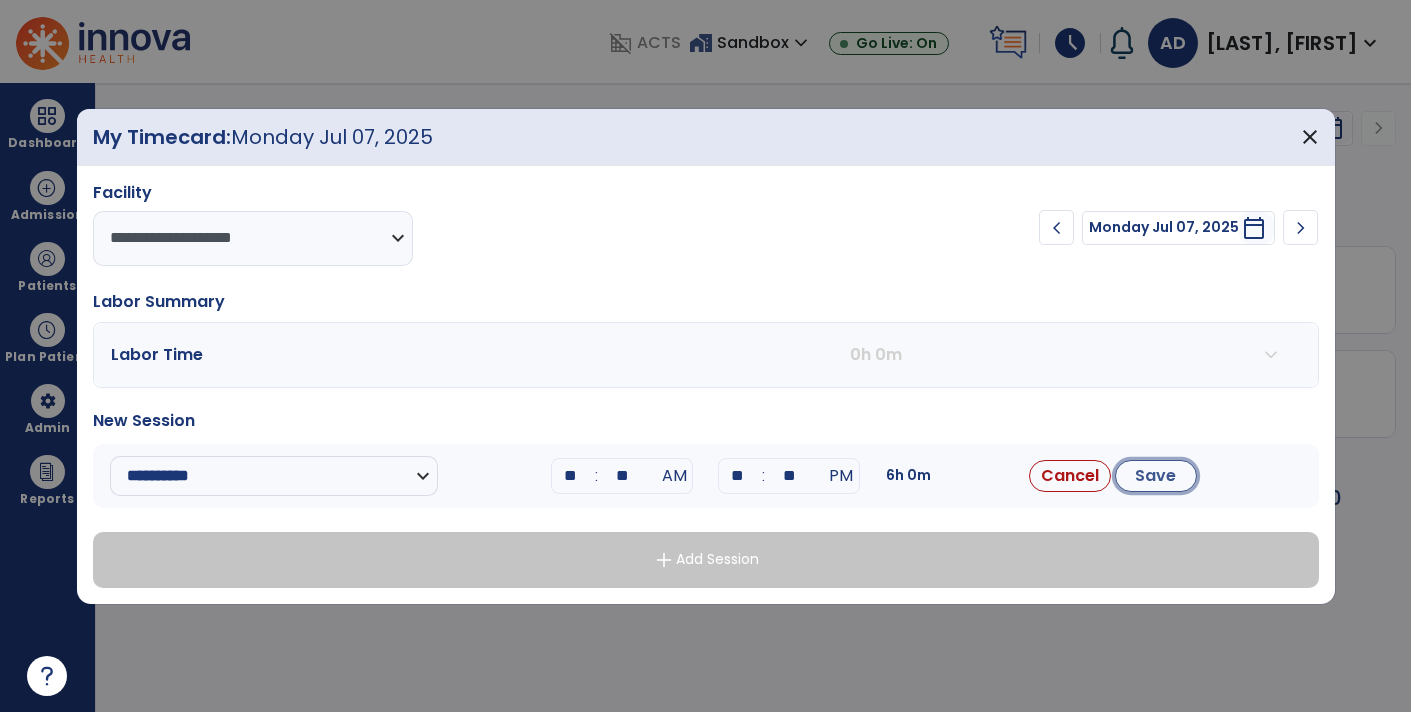 click on "Save" at bounding box center [1156, 476] 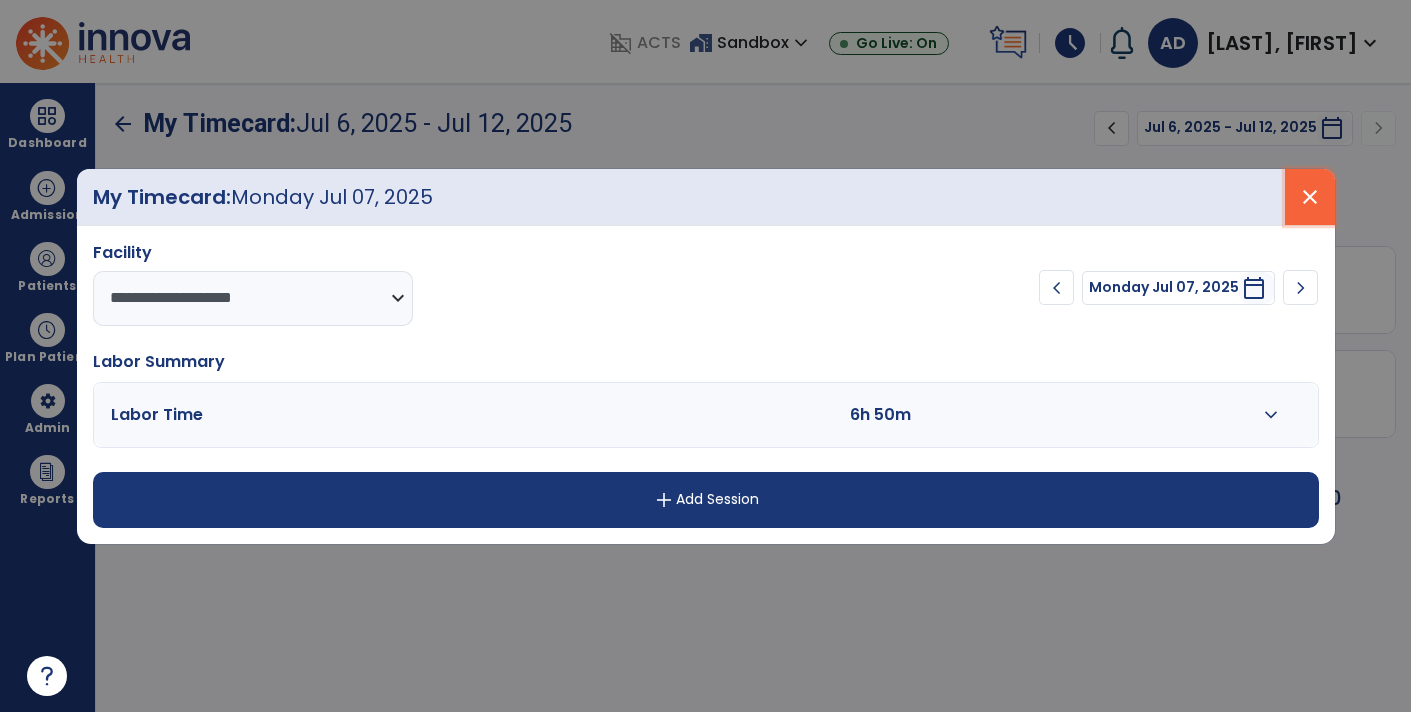 click on "close" at bounding box center [1310, 197] 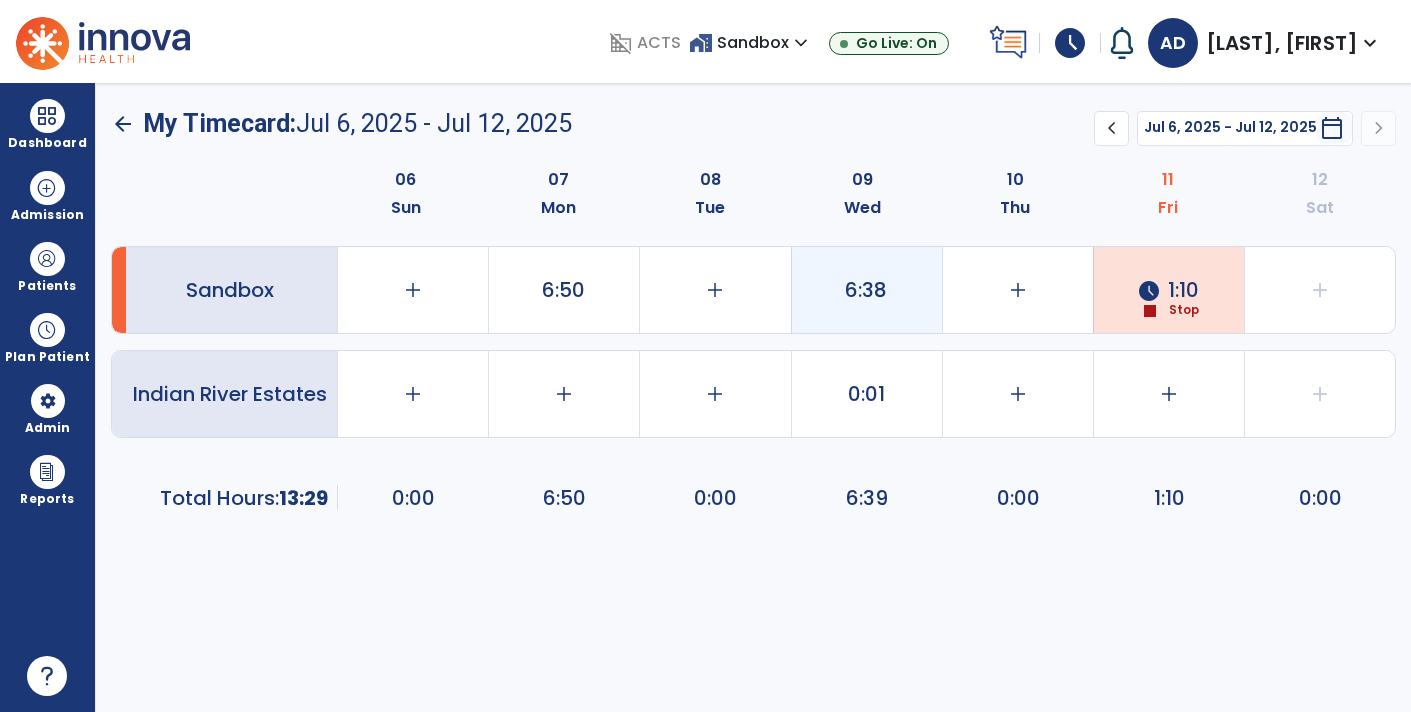 click on "6:38" 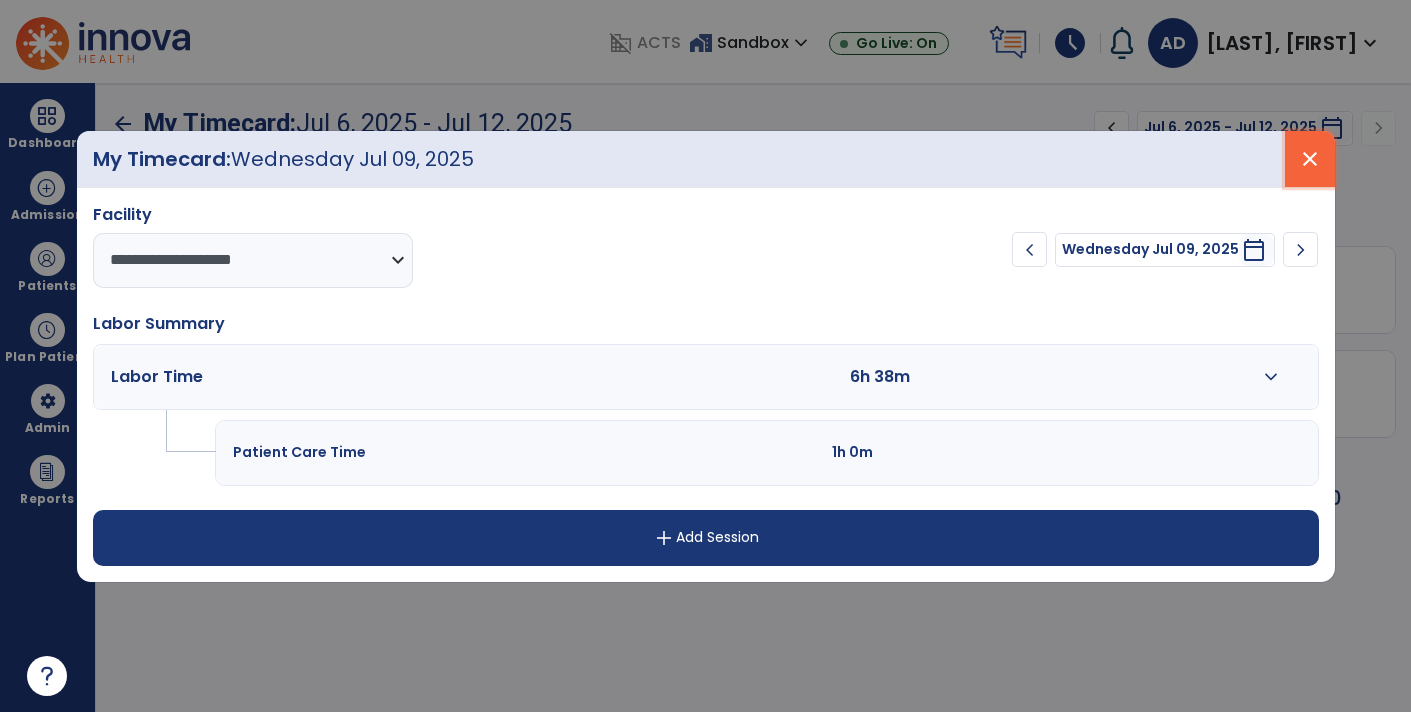click on "close" at bounding box center (1310, 159) 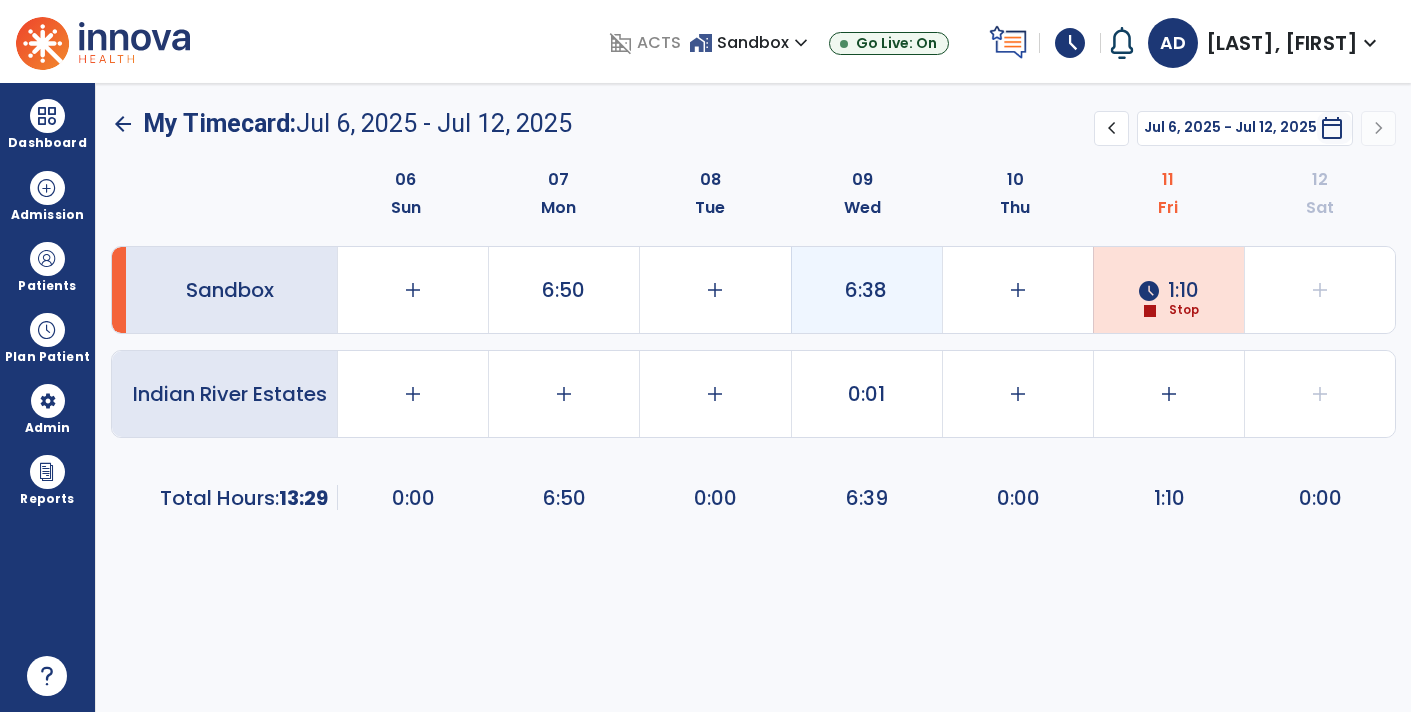 click on "6:38" 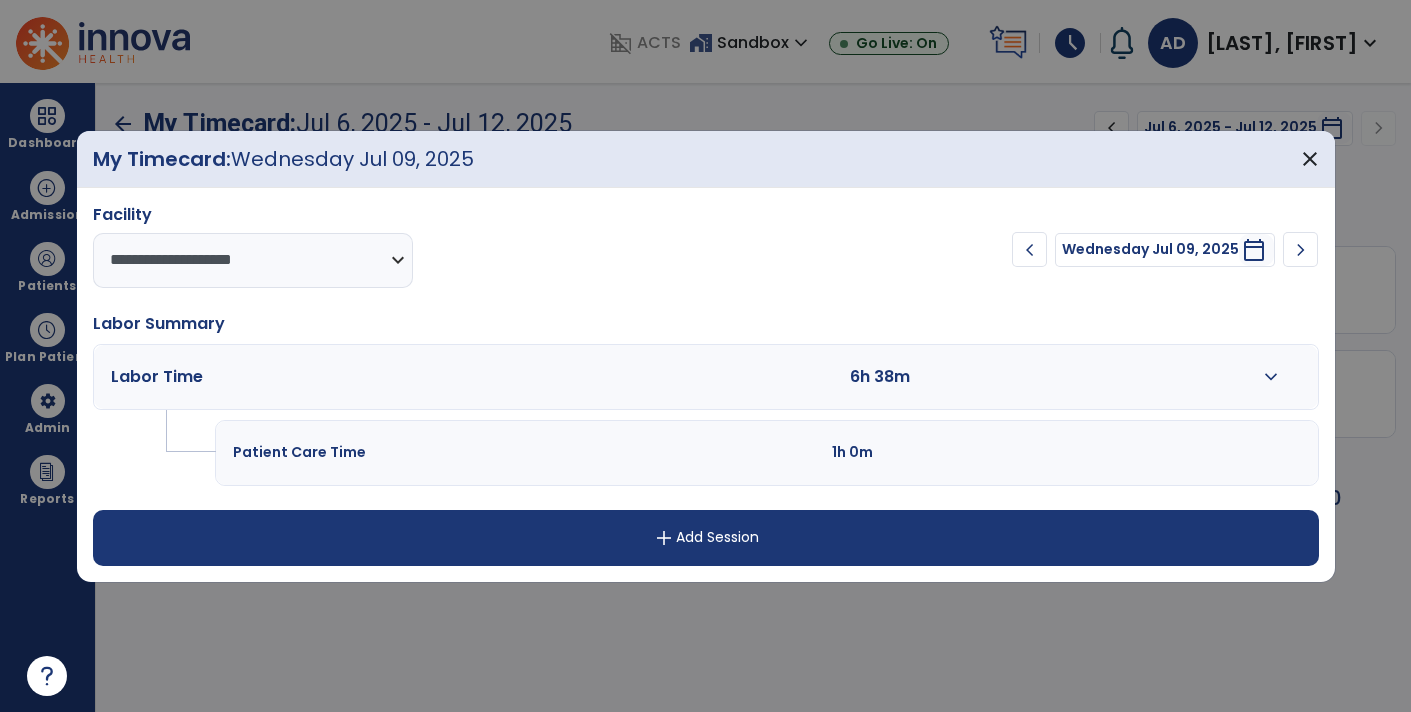 click on "expand_more" at bounding box center (1271, 377) 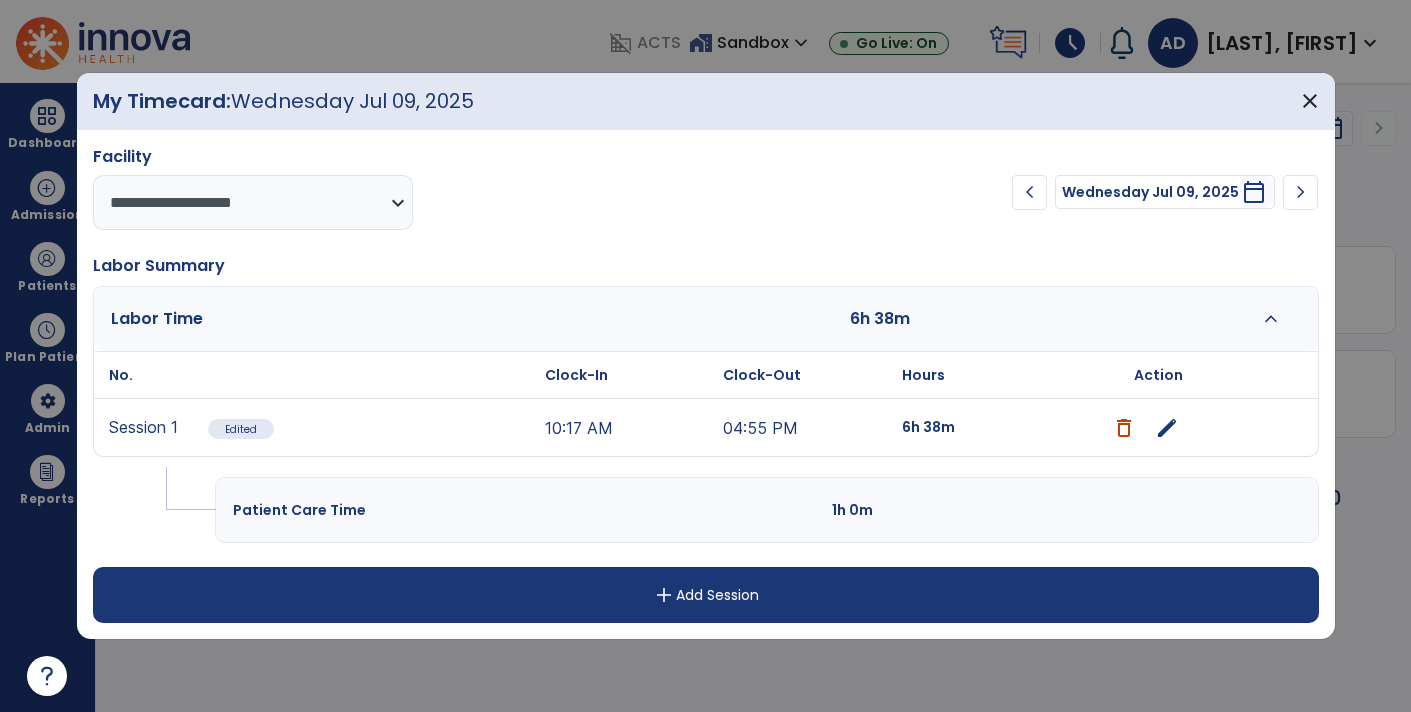 click on "10:17 AM" at bounding box center [629, 427] 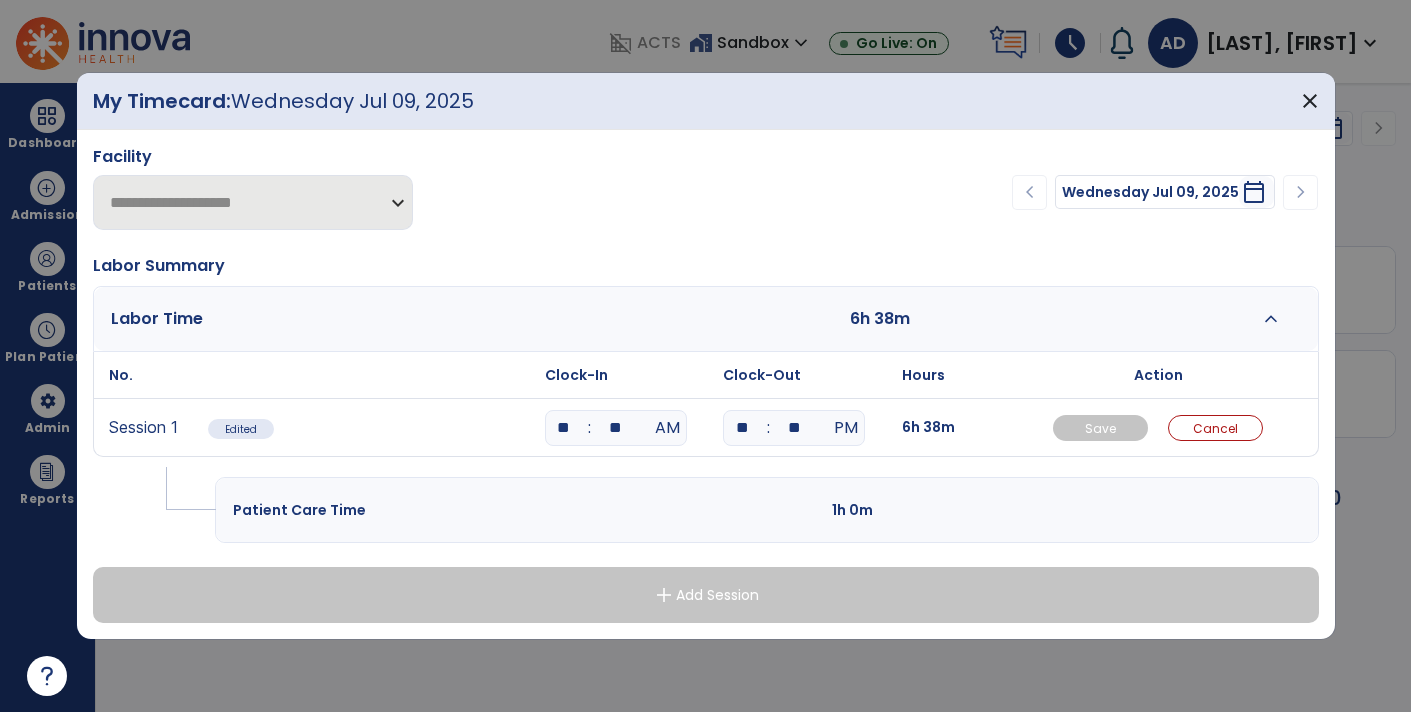 click on "**" at bounding box center [616, 428] 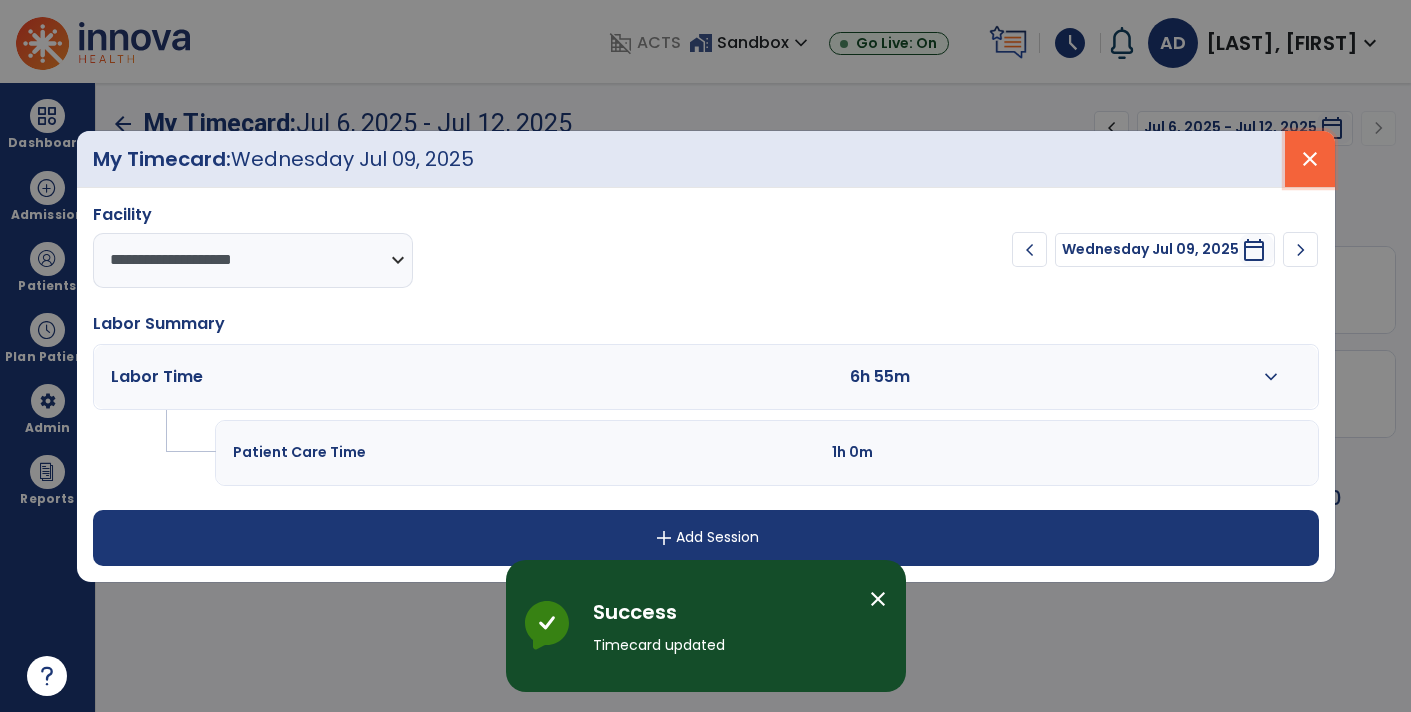 click on "close" at bounding box center (1310, 159) 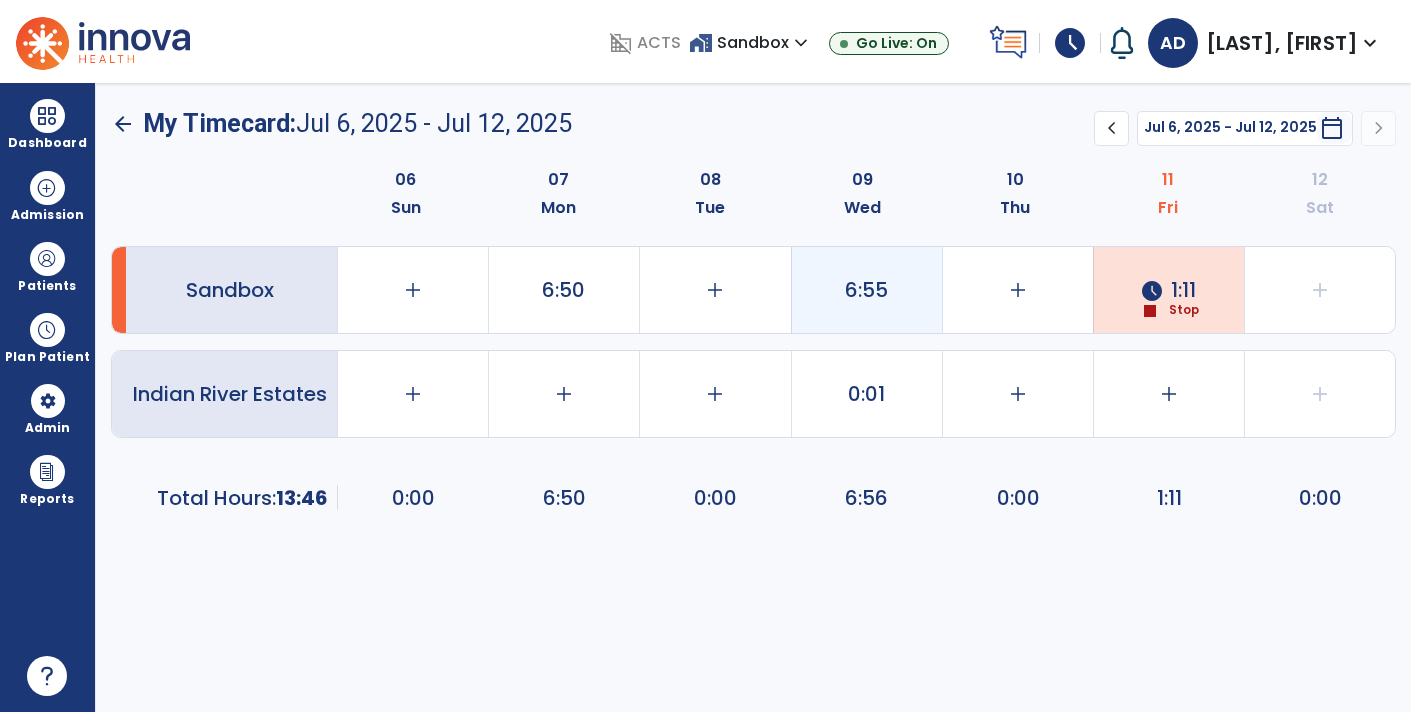 click on "6:55" 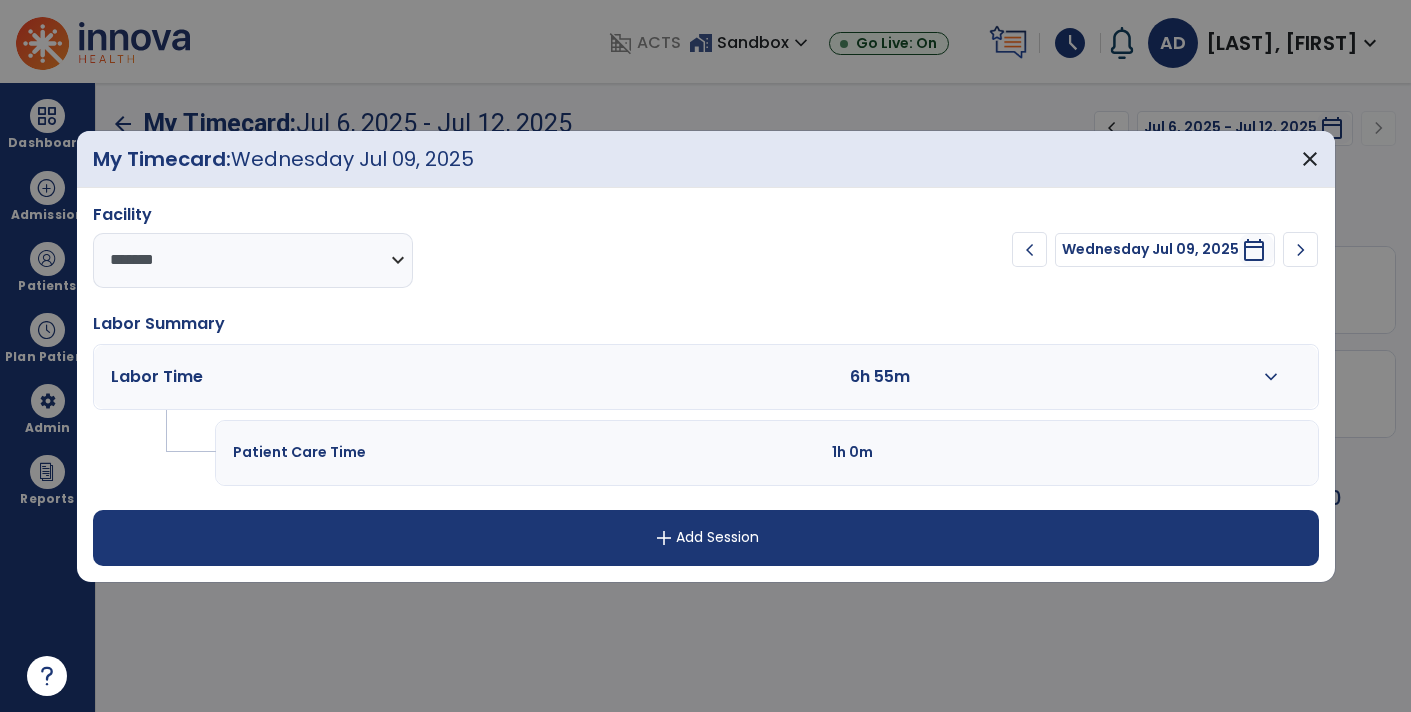 click on "expand_more" at bounding box center (1271, 377) 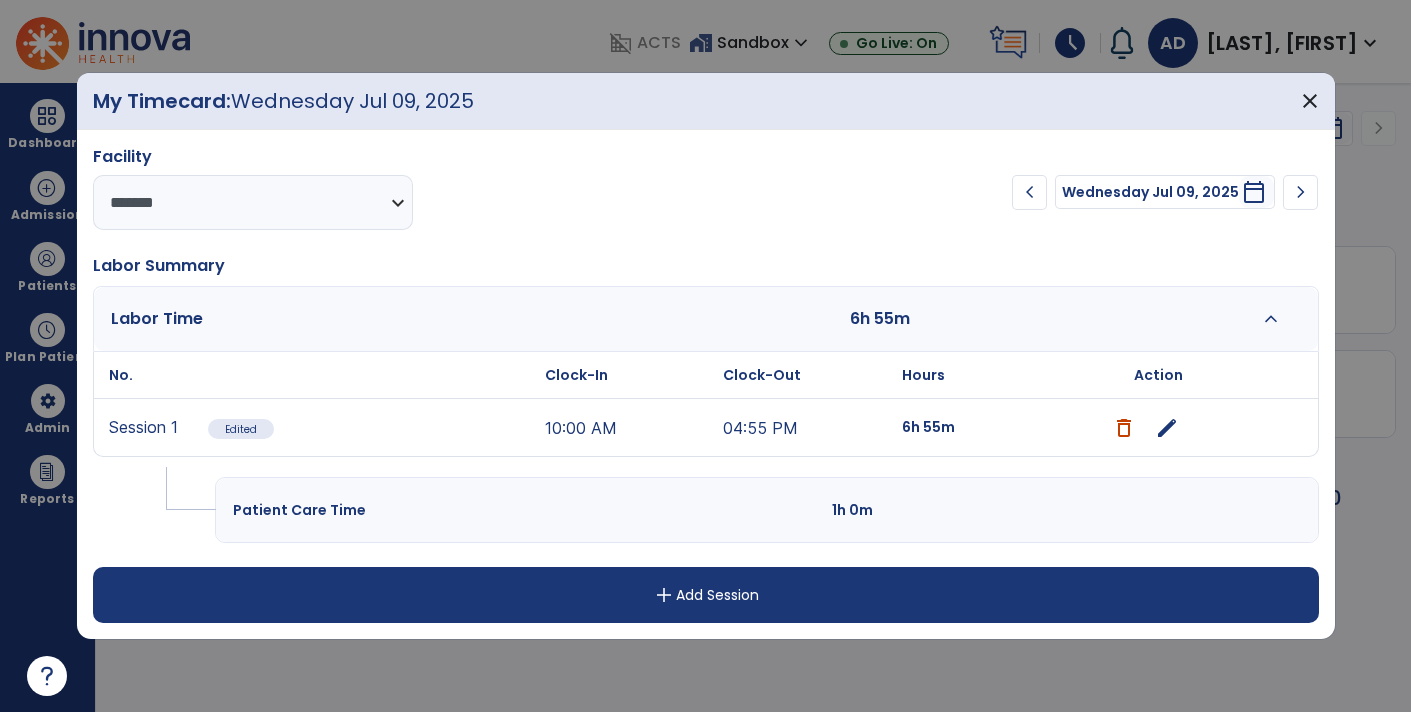 click on "10:00 AM" at bounding box center [629, 427] 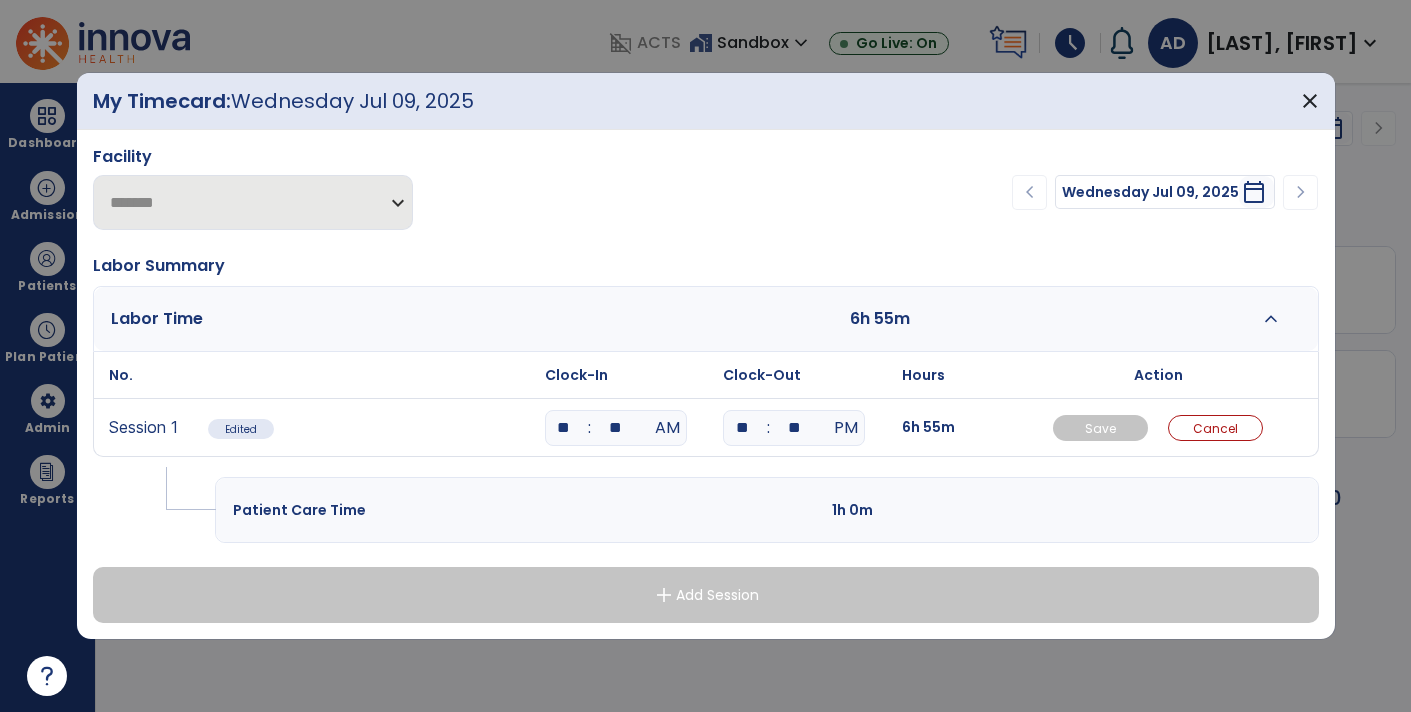 click on "**" at bounding box center (564, 428) 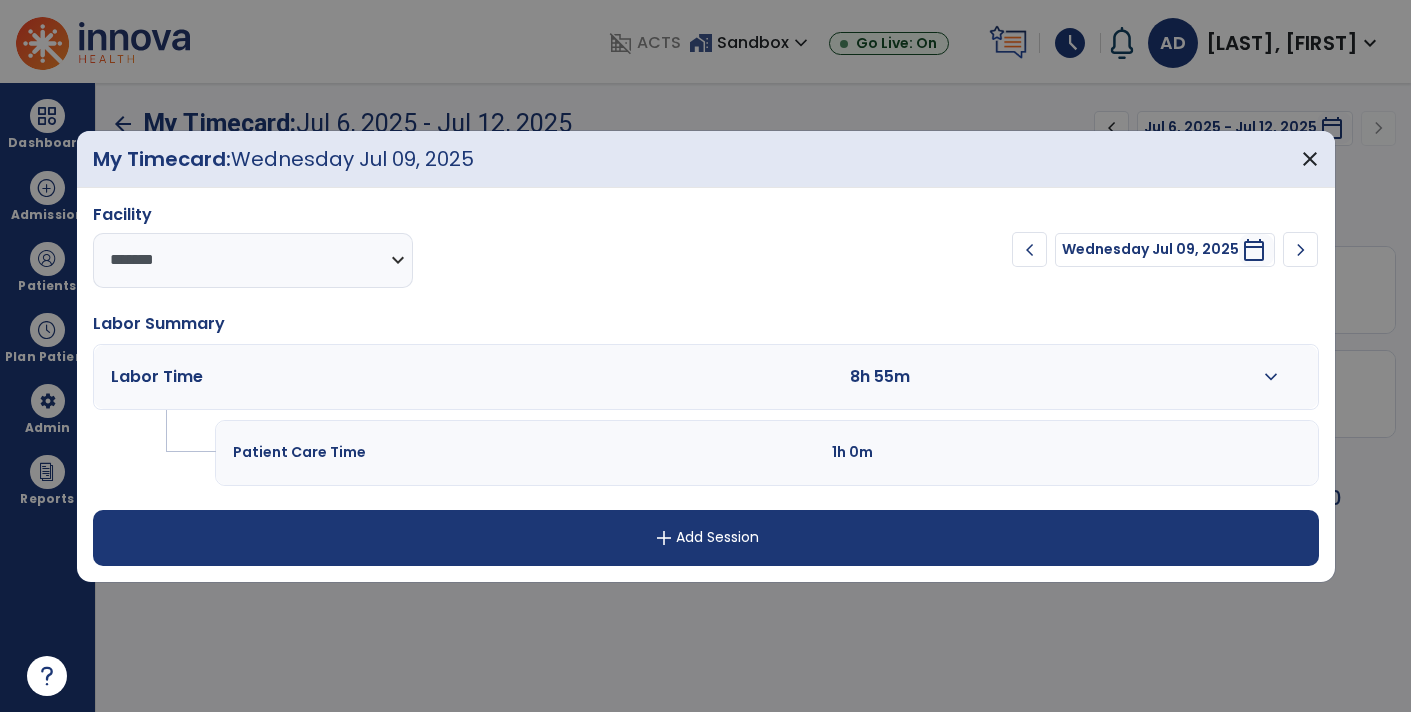 click on "expand_more" at bounding box center (1271, 377) 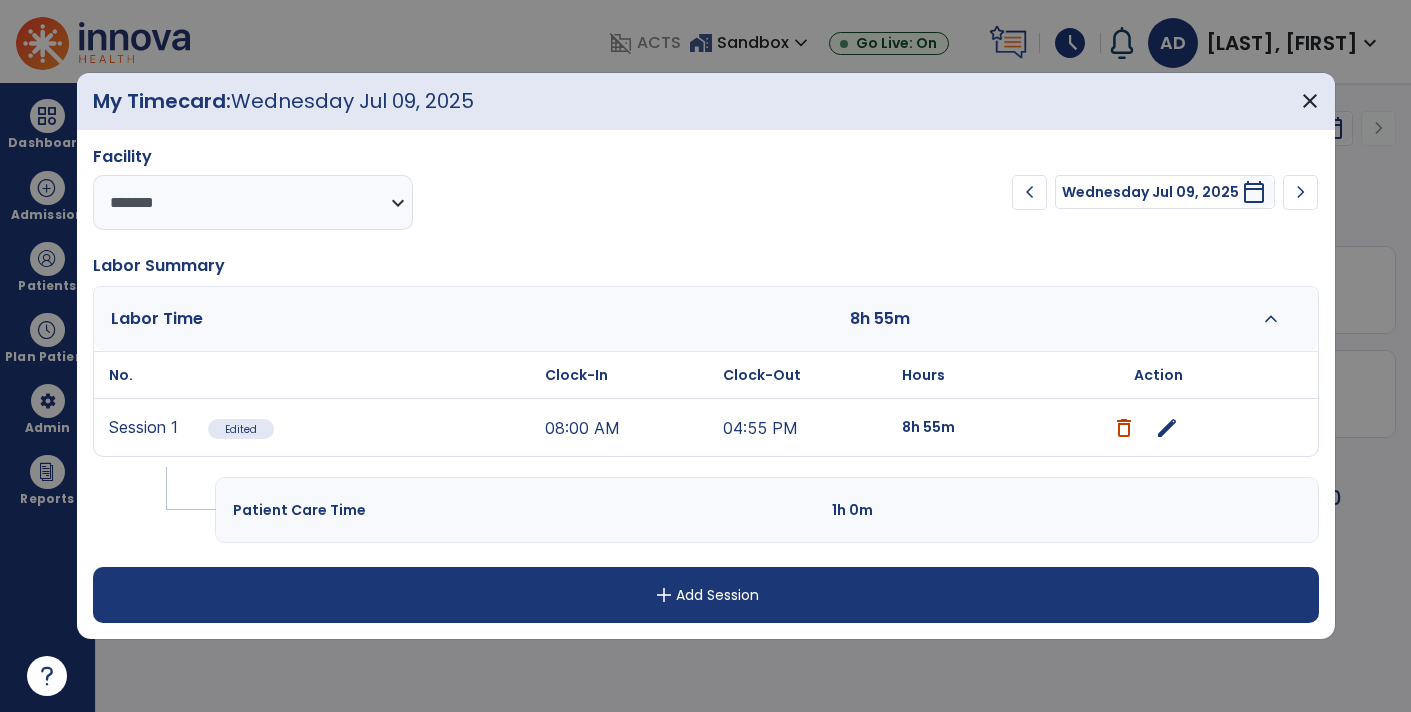 click on "08:00 AM" at bounding box center (629, 427) 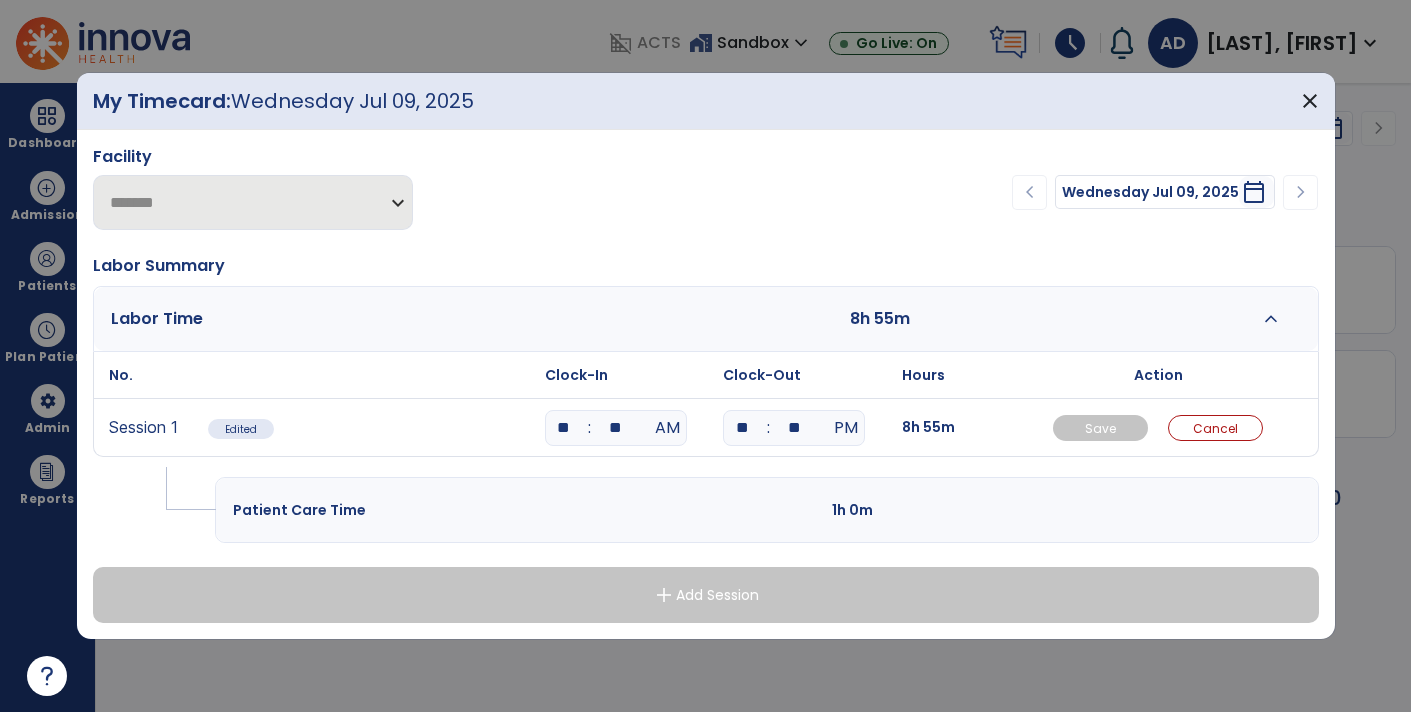 click on "**" at bounding box center (616, 428) 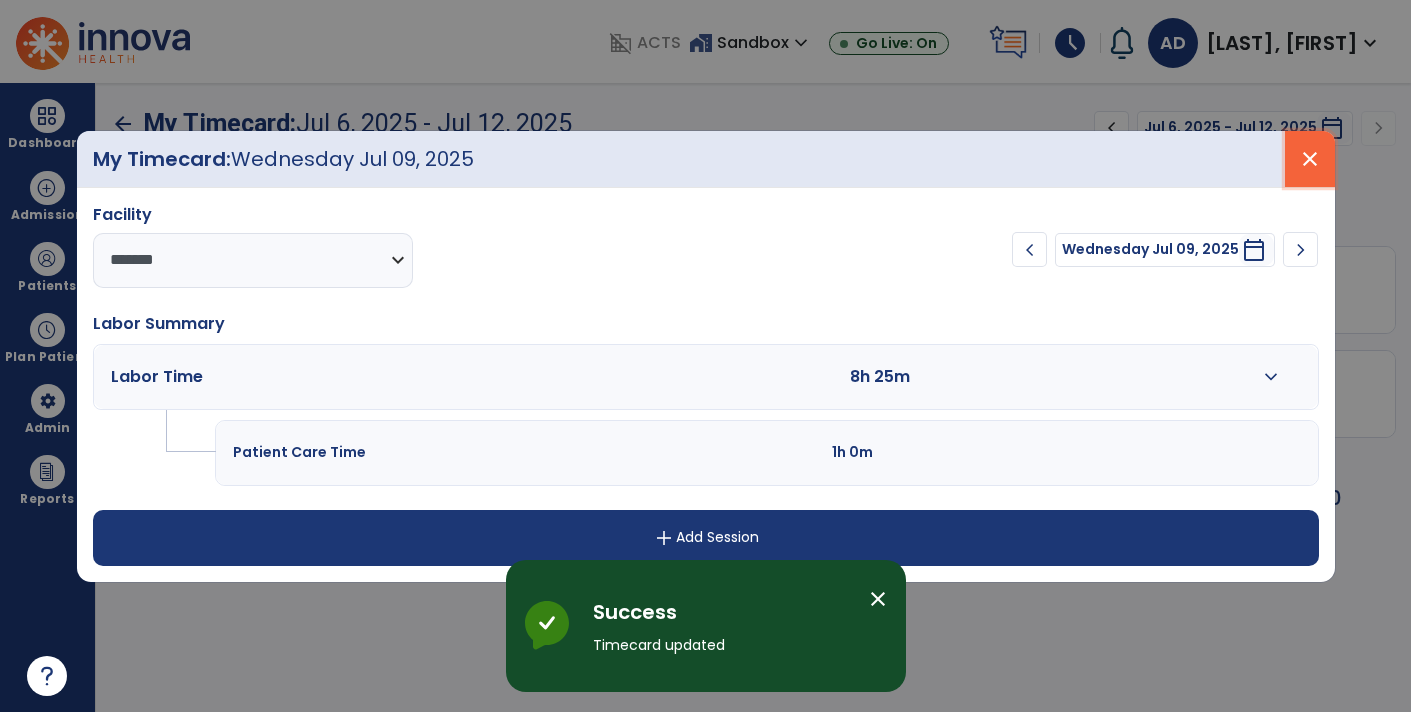 click on "close" at bounding box center (1310, 159) 